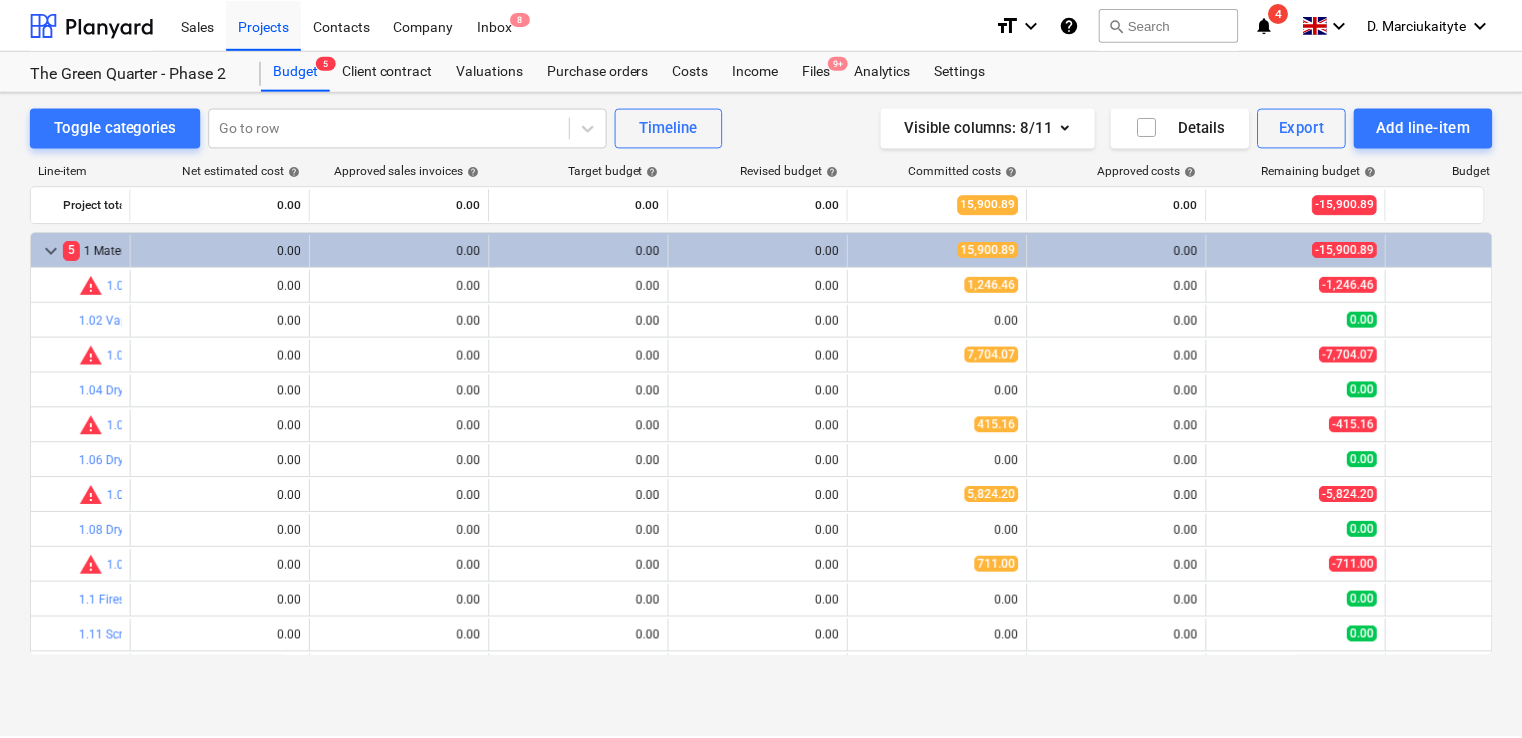 scroll, scrollTop: 0, scrollLeft: 0, axis: both 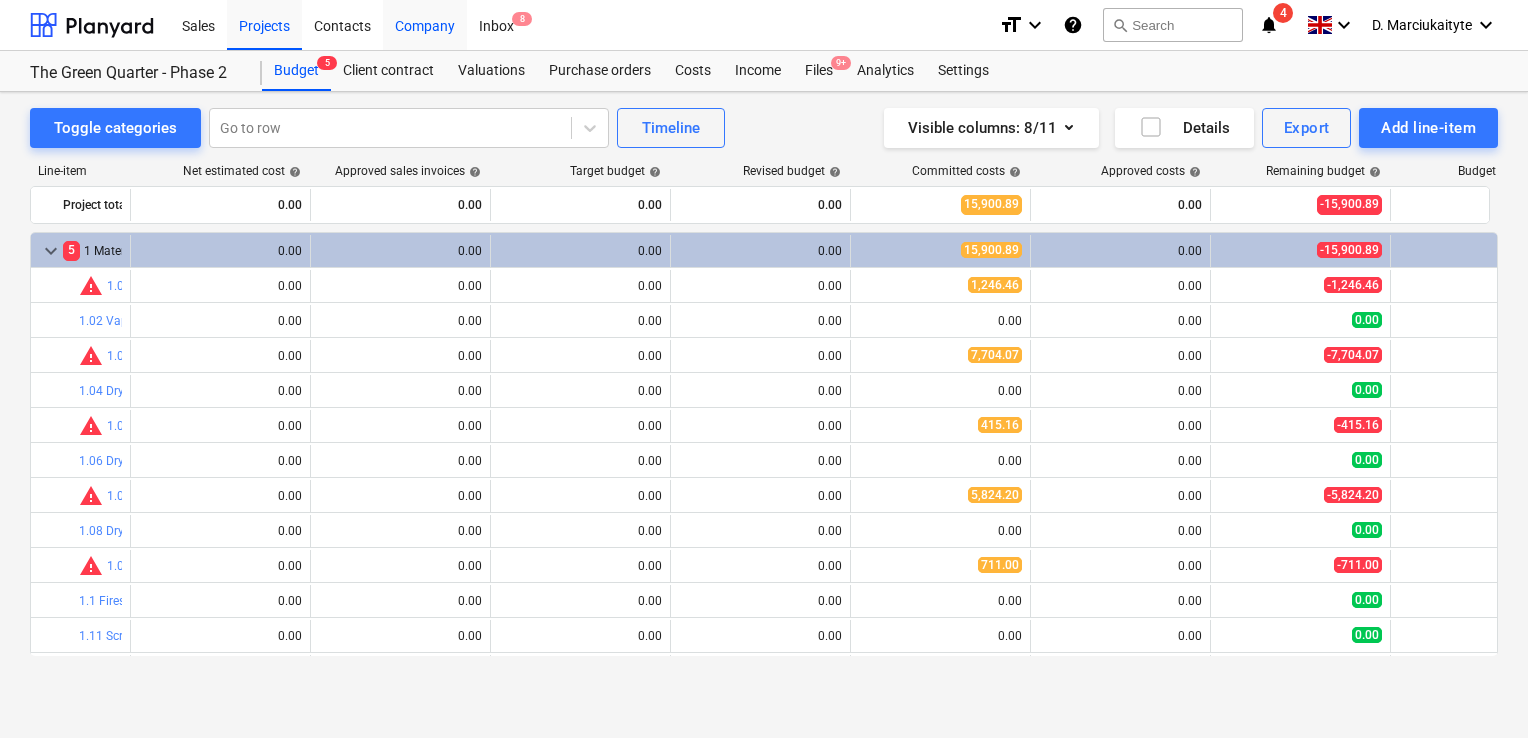 click on "Company" at bounding box center (425, 24) 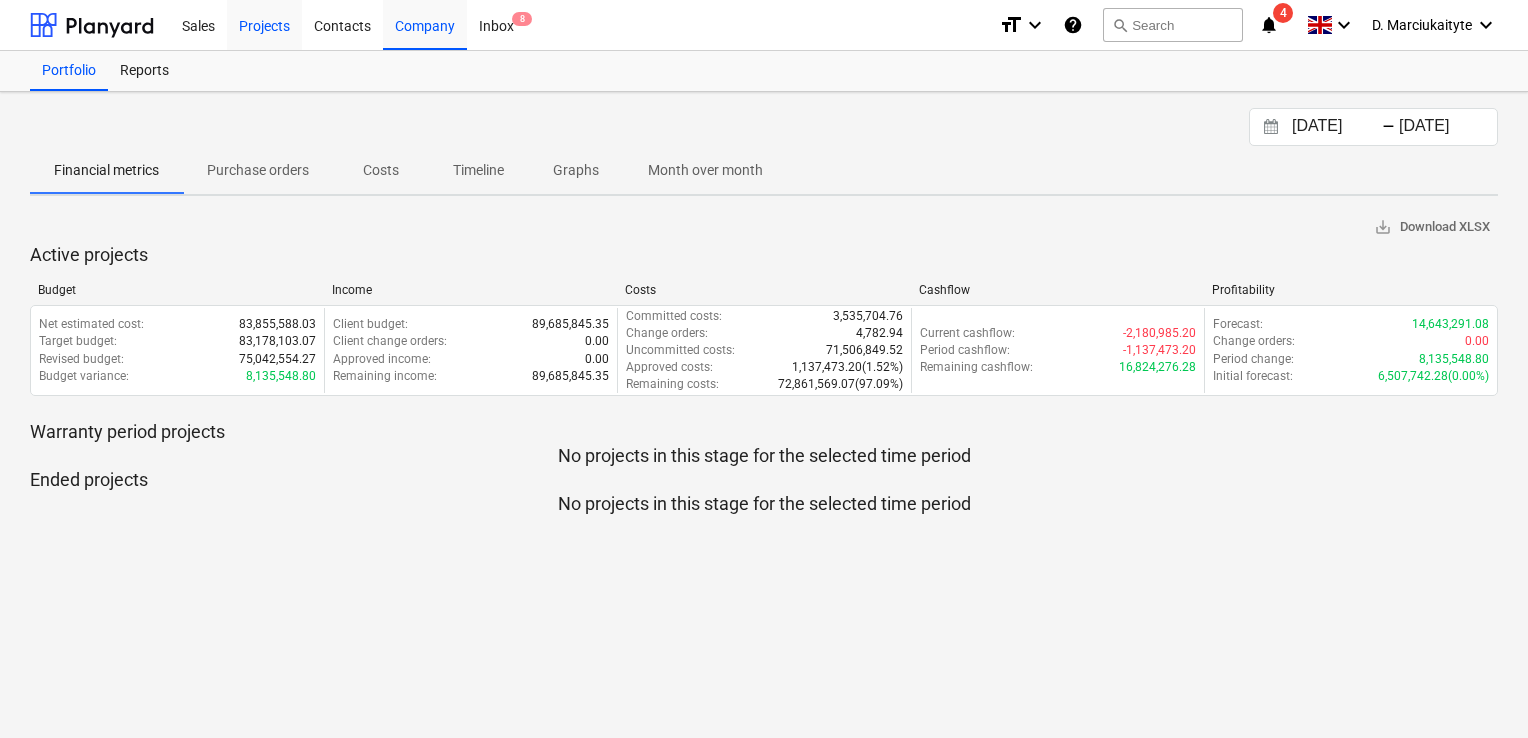 click on "Projects" at bounding box center (264, 24) 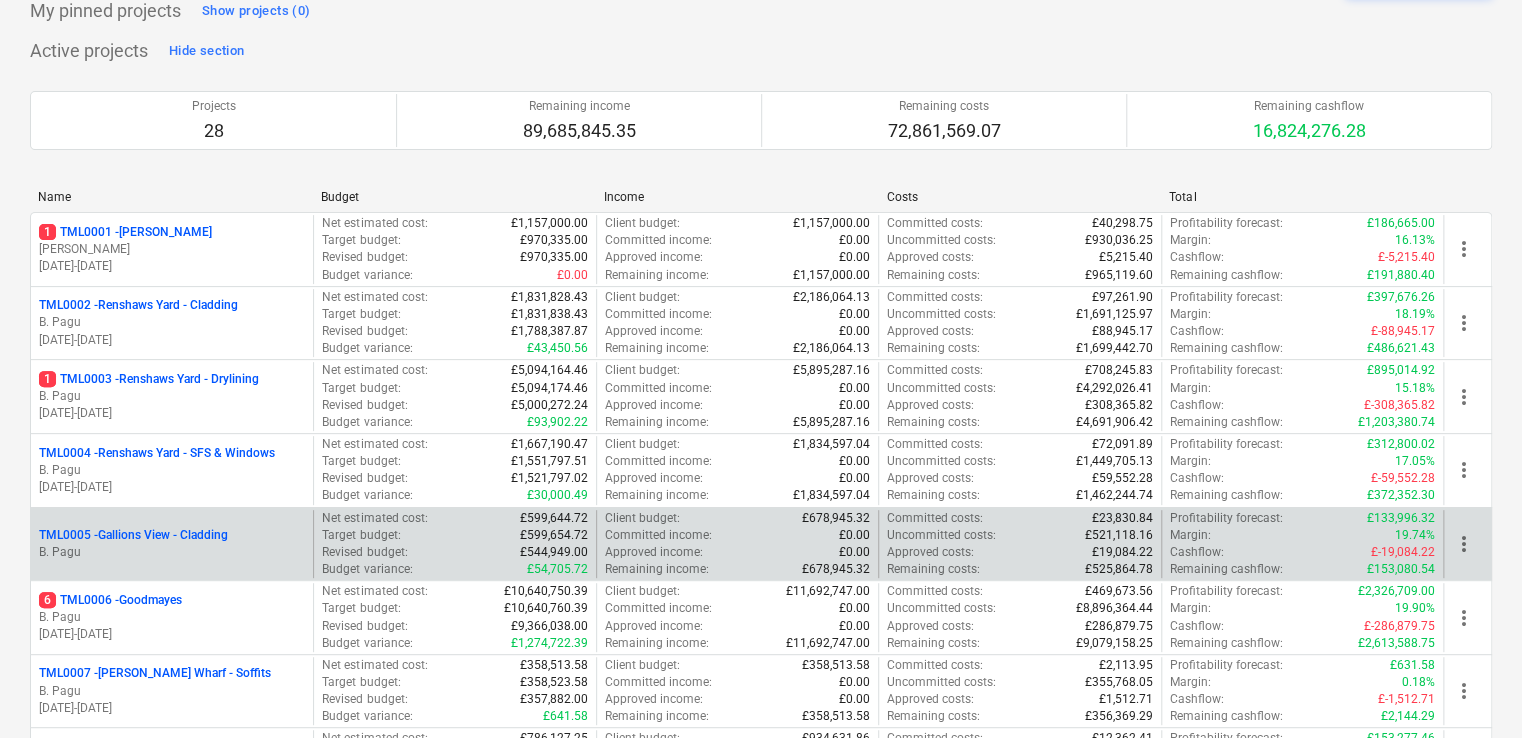 scroll, scrollTop: 200, scrollLeft: 0, axis: vertical 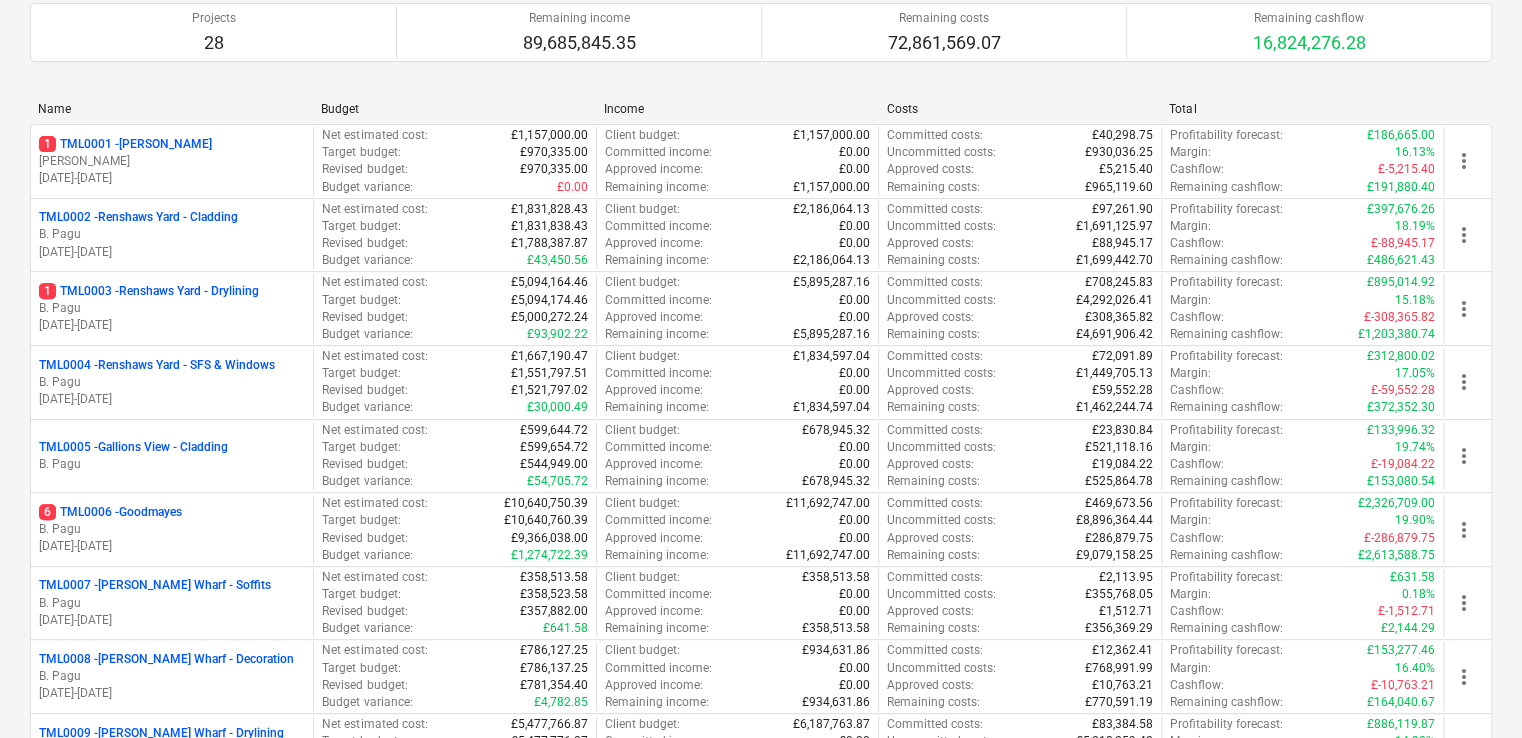 click on "B. Pagu" at bounding box center [172, 308] 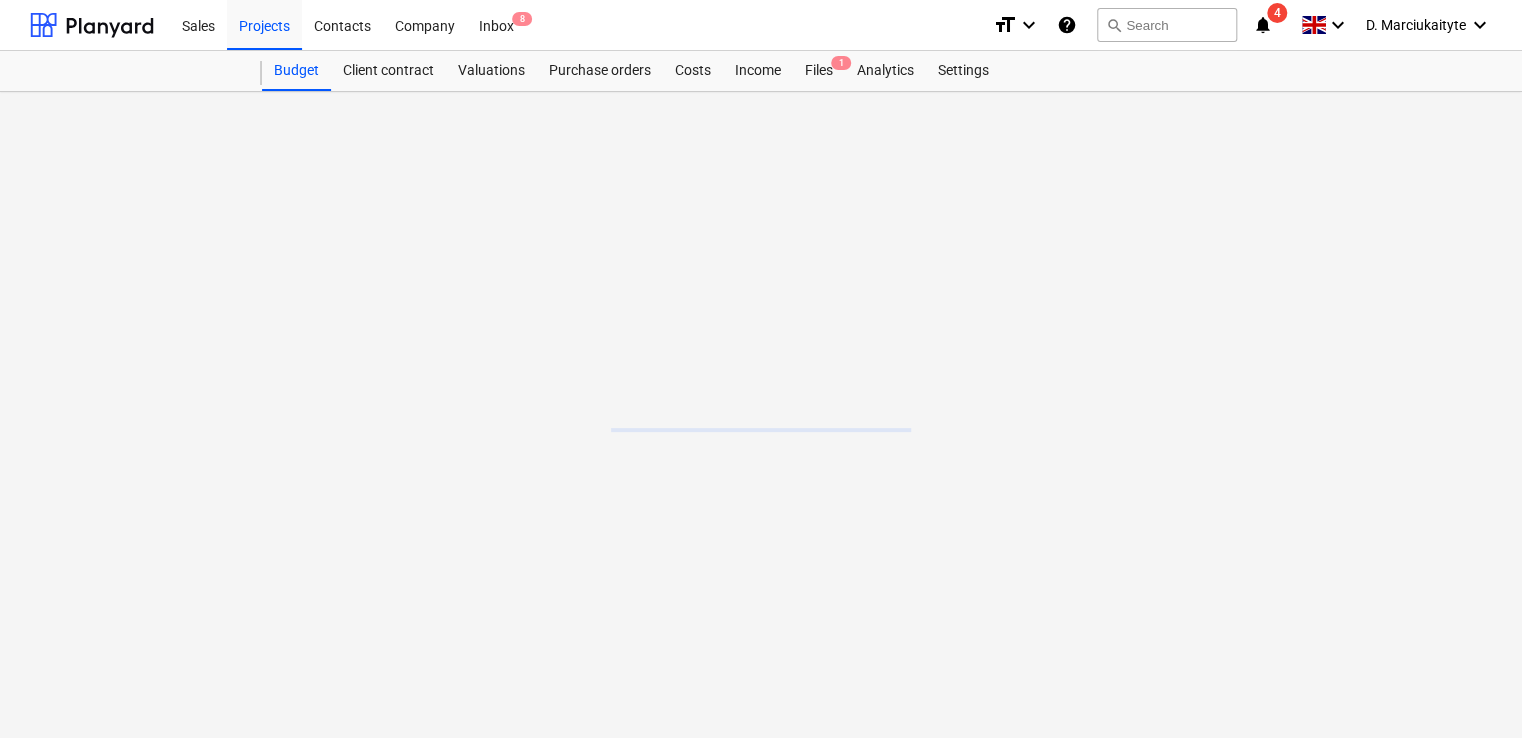 scroll, scrollTop: 0, scrollLeft: 0, axis: both 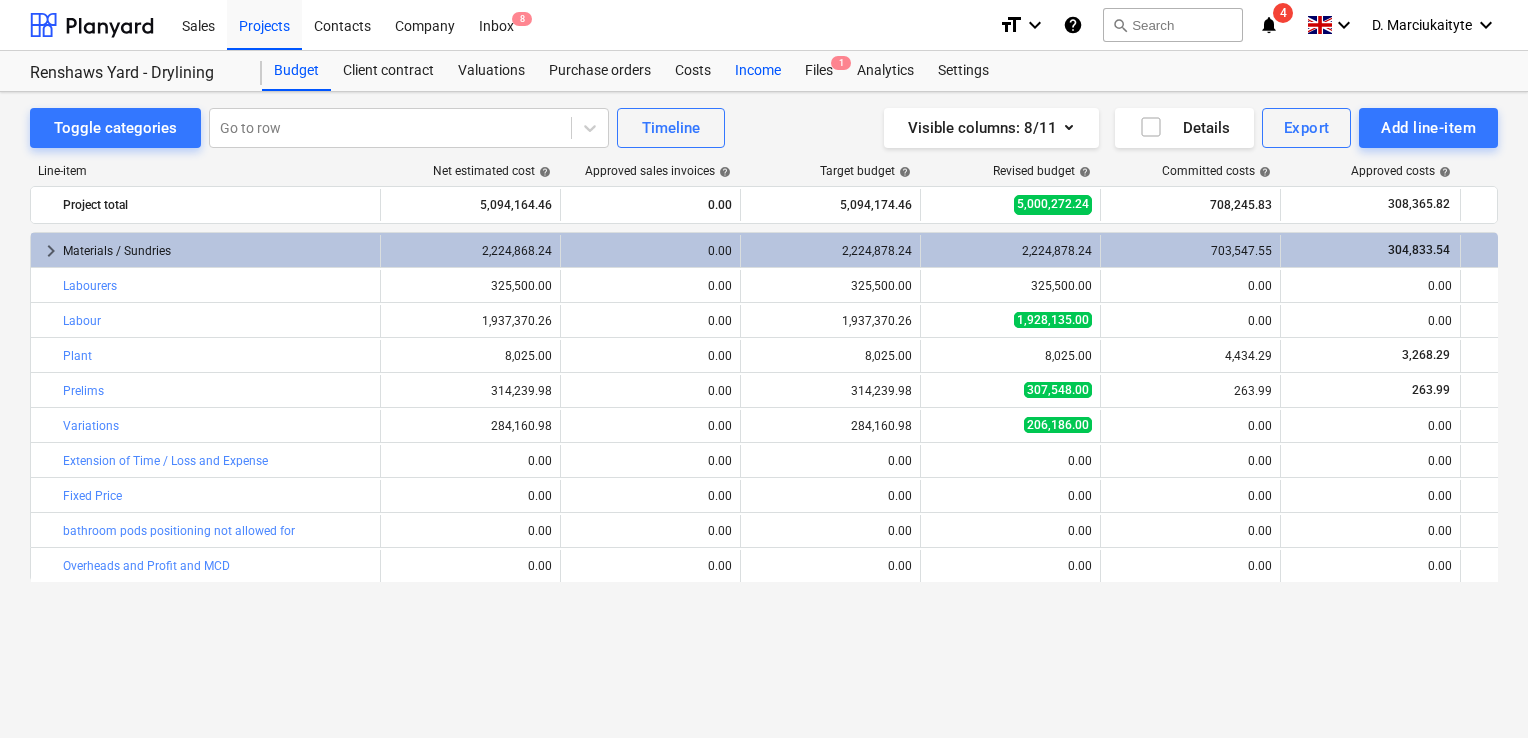 click on "Income" at bounding box center (758, 71) 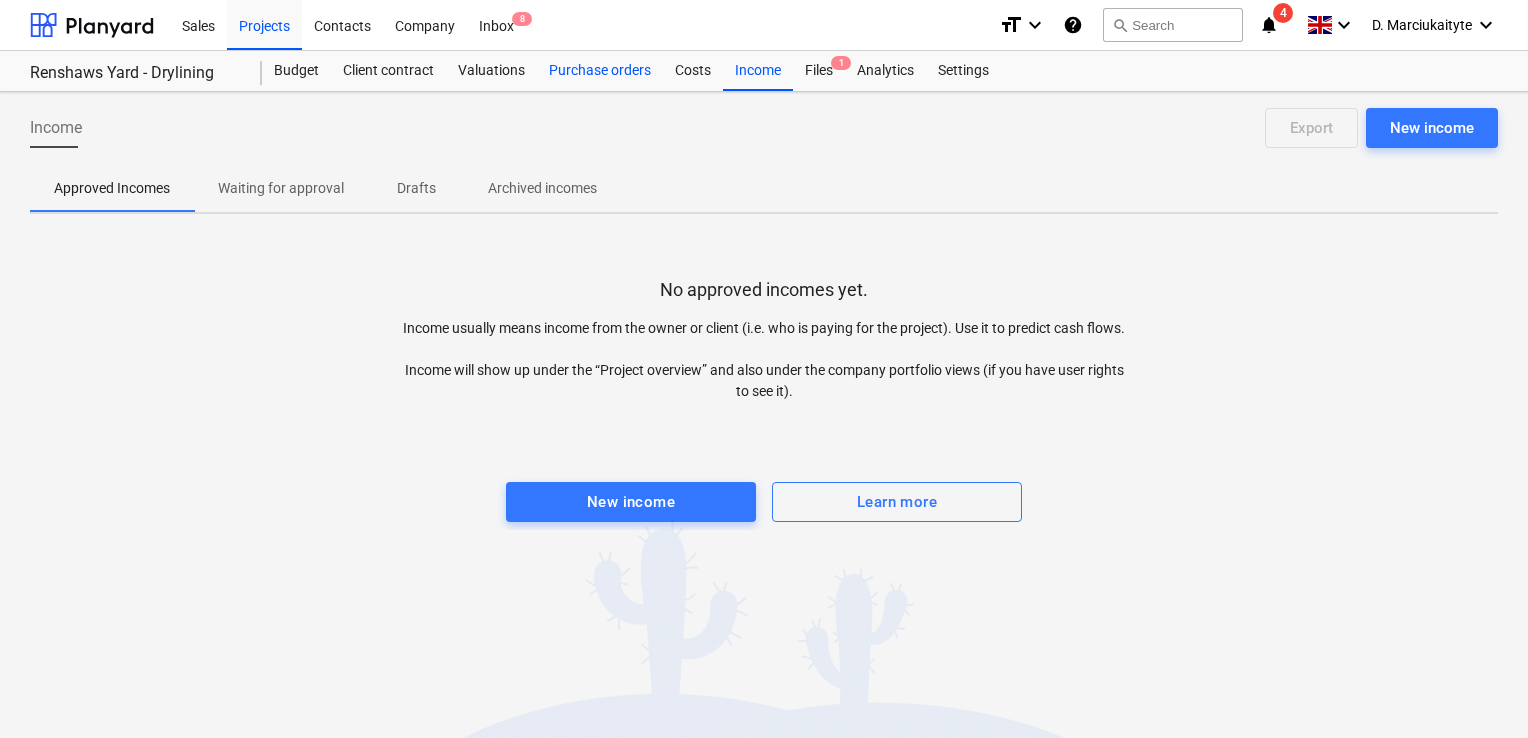 drag, startPoint x: 690, startPoint y: 68, endPoint x: 637, endPoint y: 75, distance: 53.460266 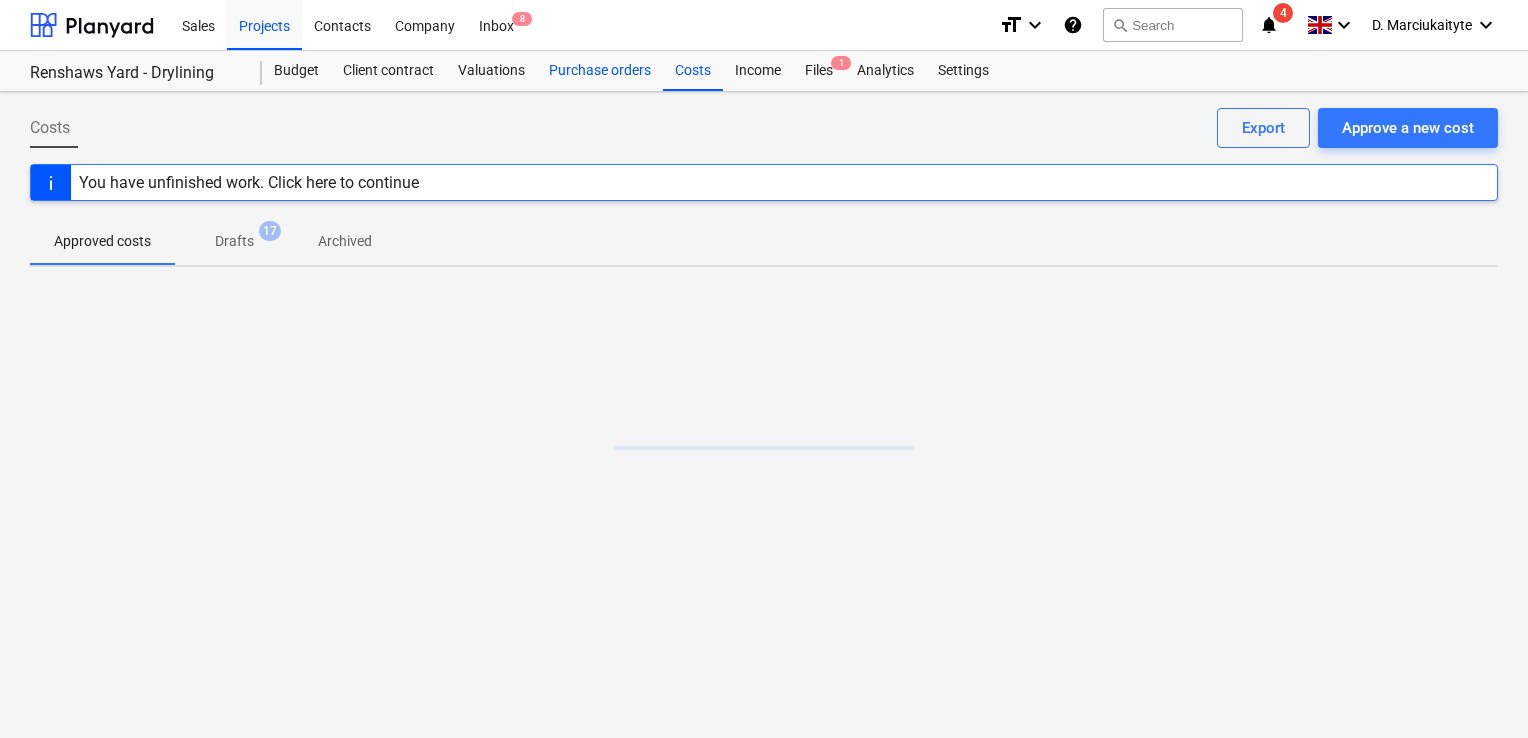 click on "Purchase orders" at bounding box center [600, 71] 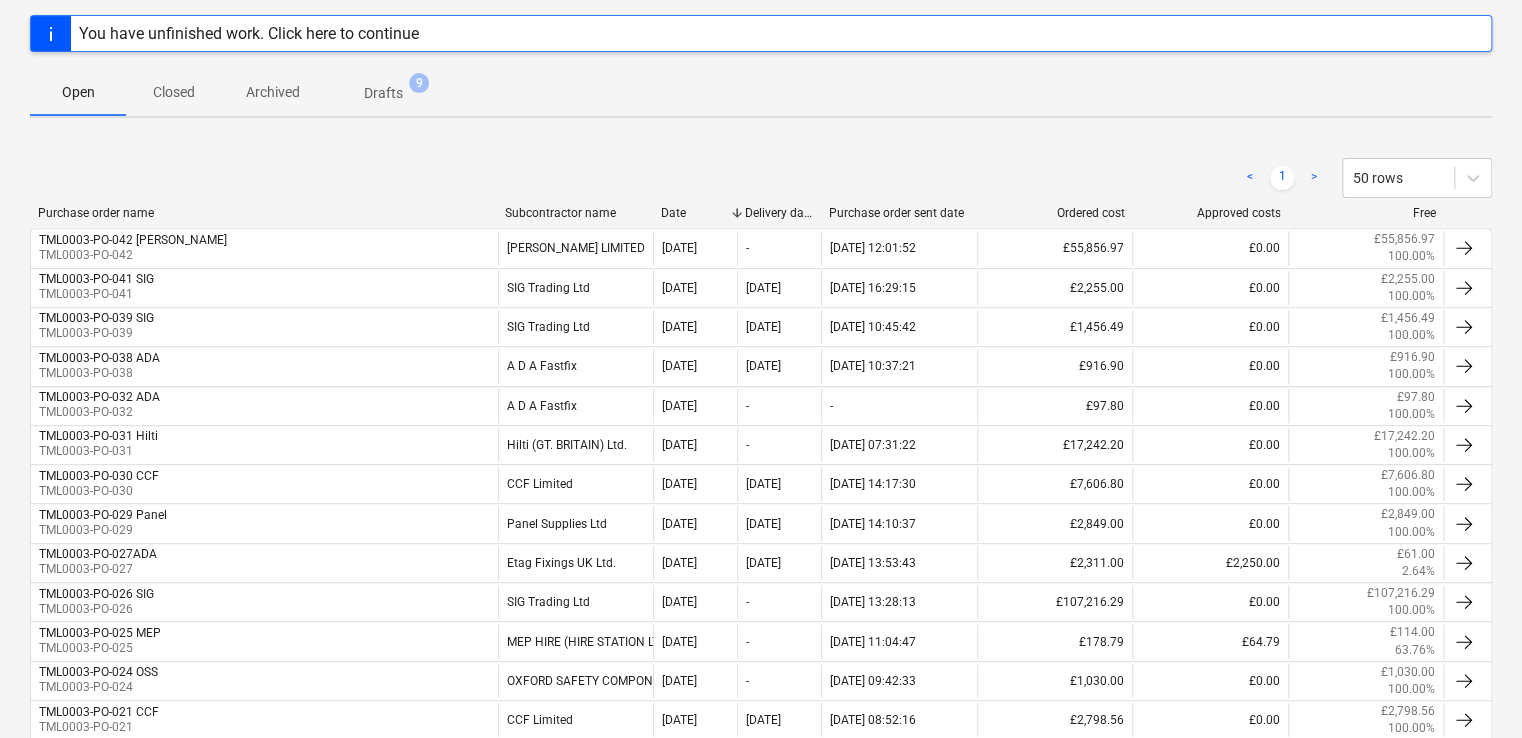 scroll, scrollTop: 0, scrollLeft: 0, axis: both 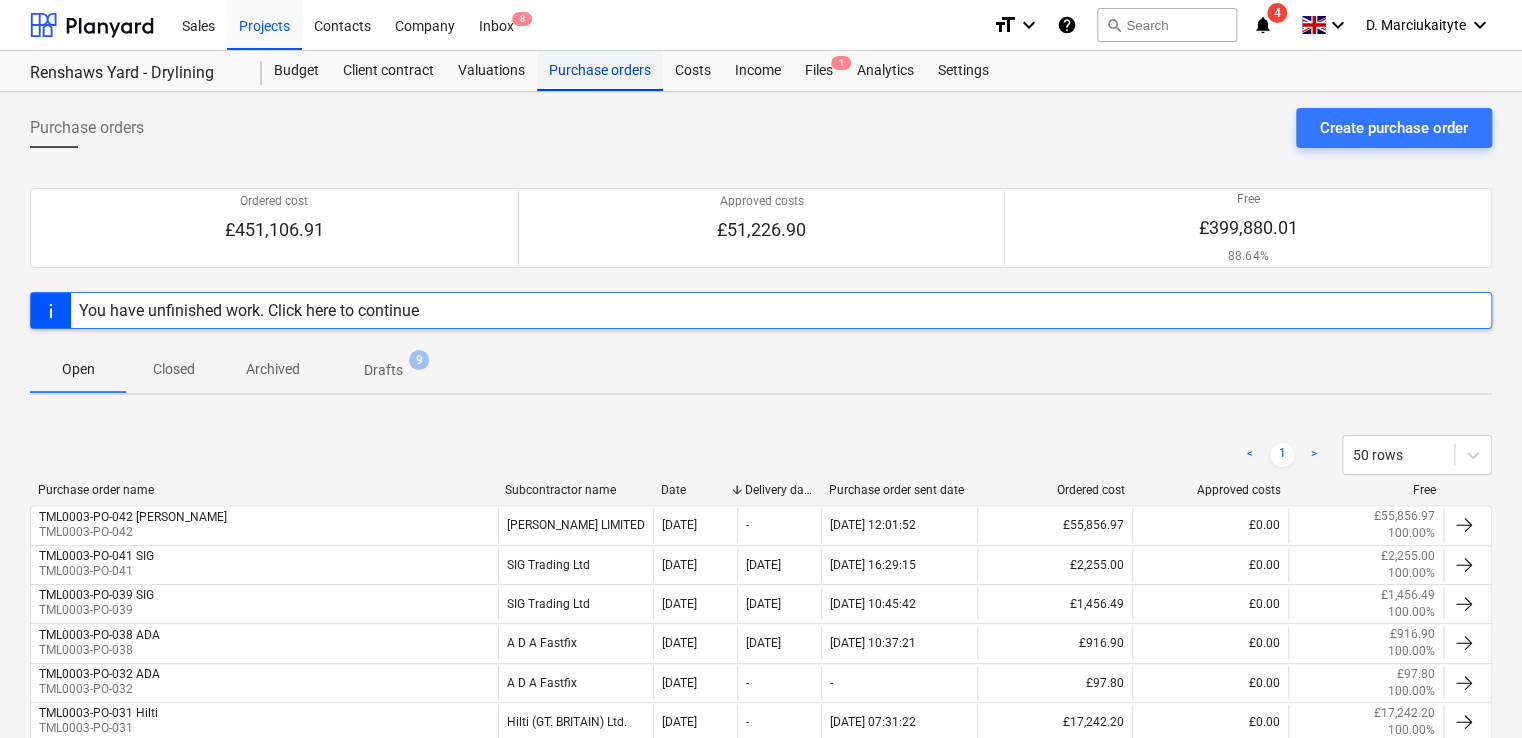 click on "Purchase orders" at bounding box center (600, 71) 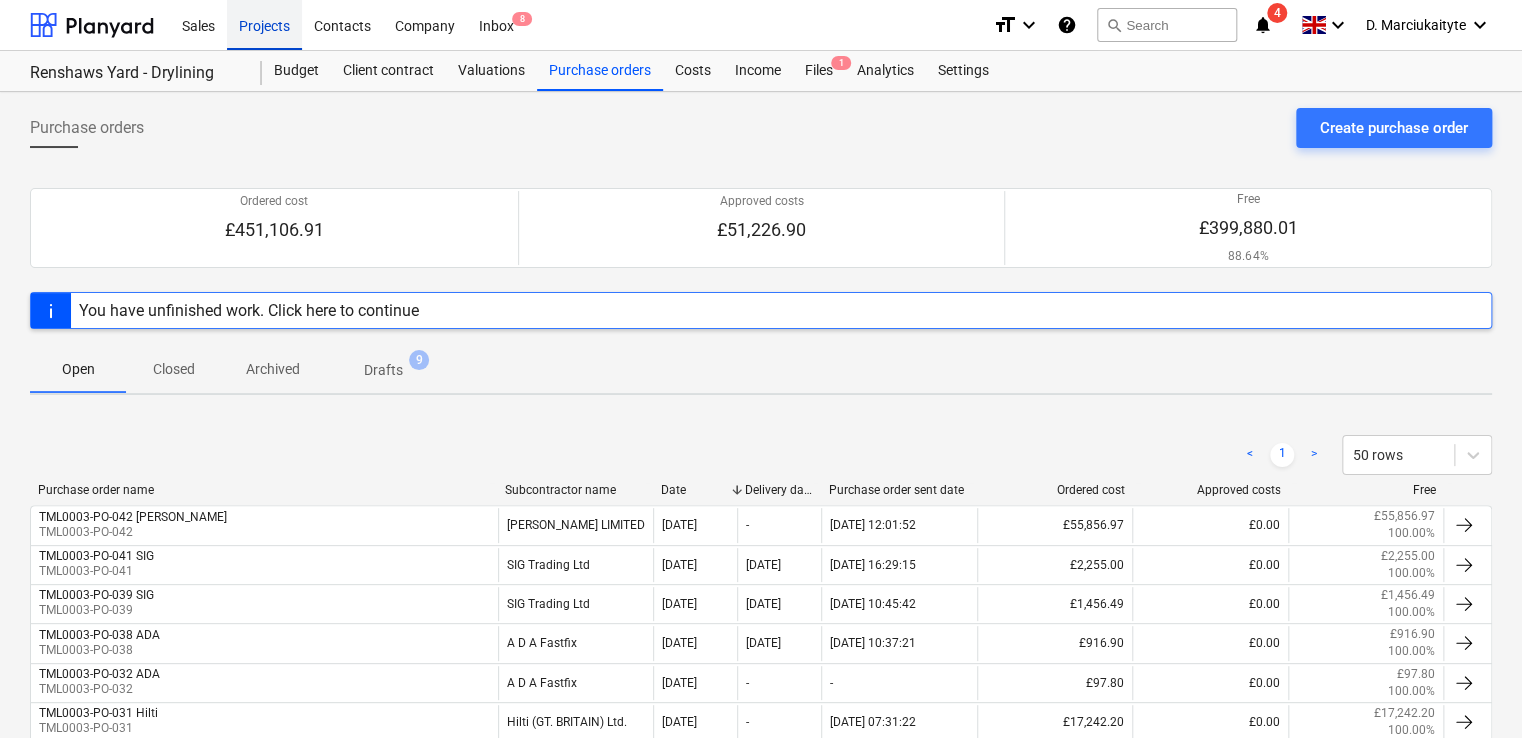 click on "Projects" at bounding box center (264, 24) 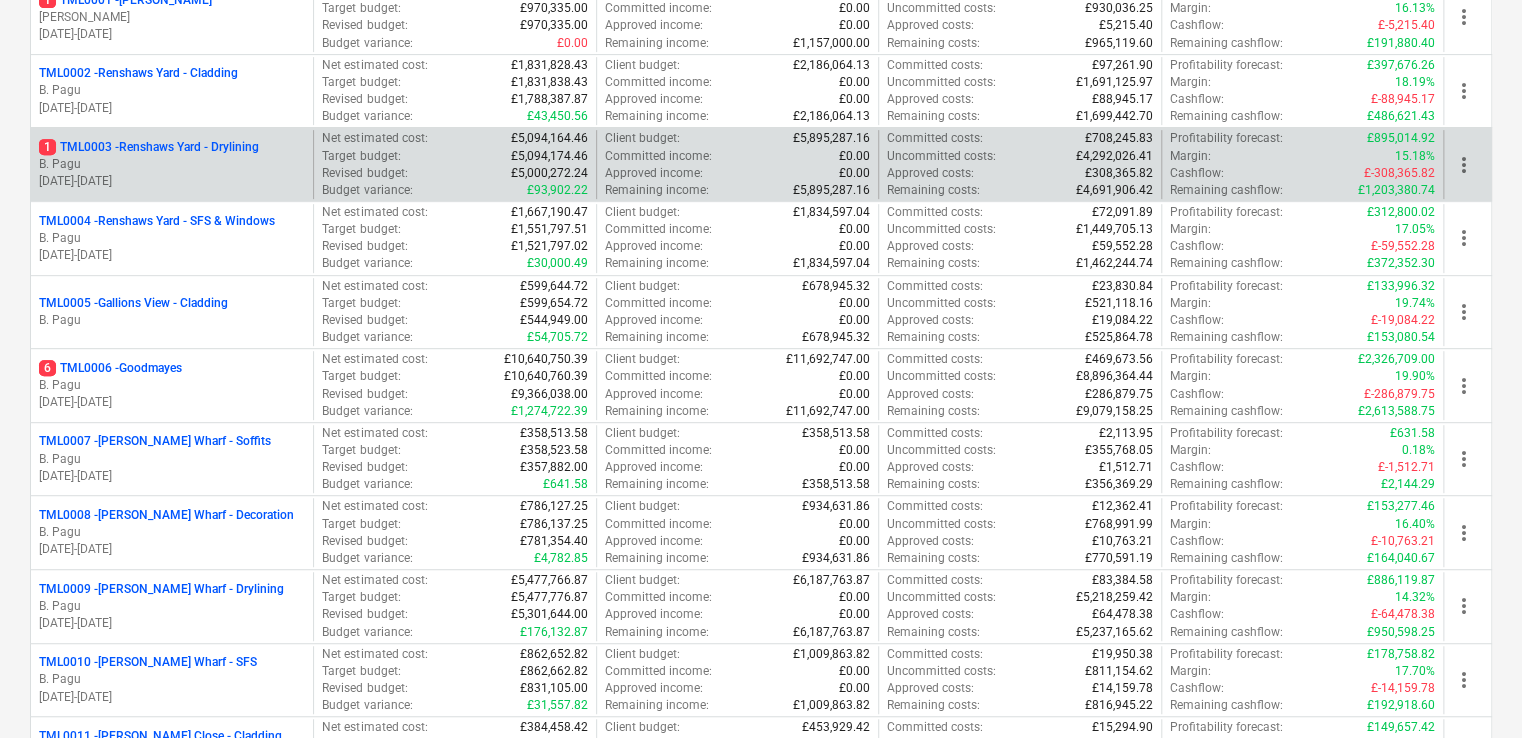 scroll, scrollTop: 300, scrollLeft: 0, axis: vertical 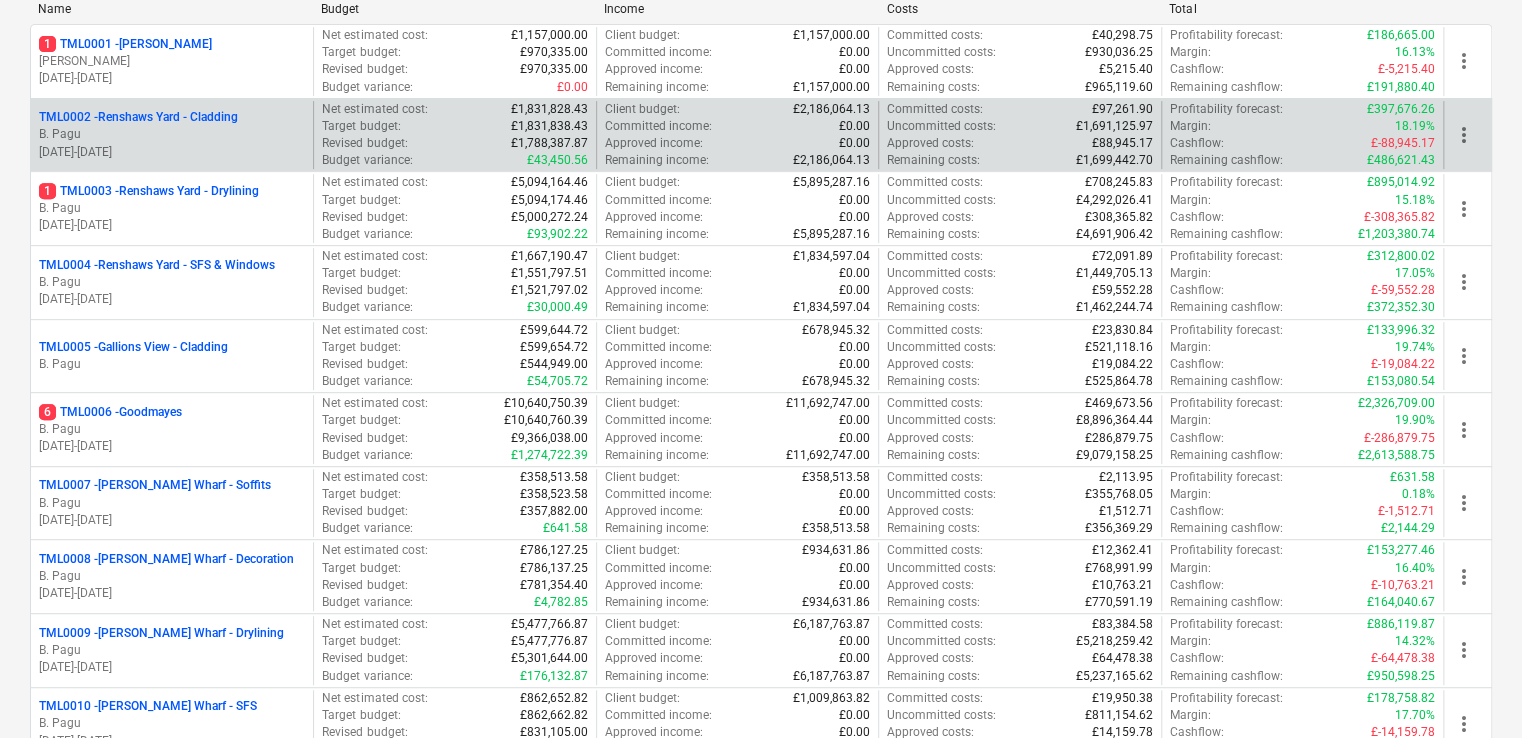 click on "B. Pagu" at bounding box center [172, 134] 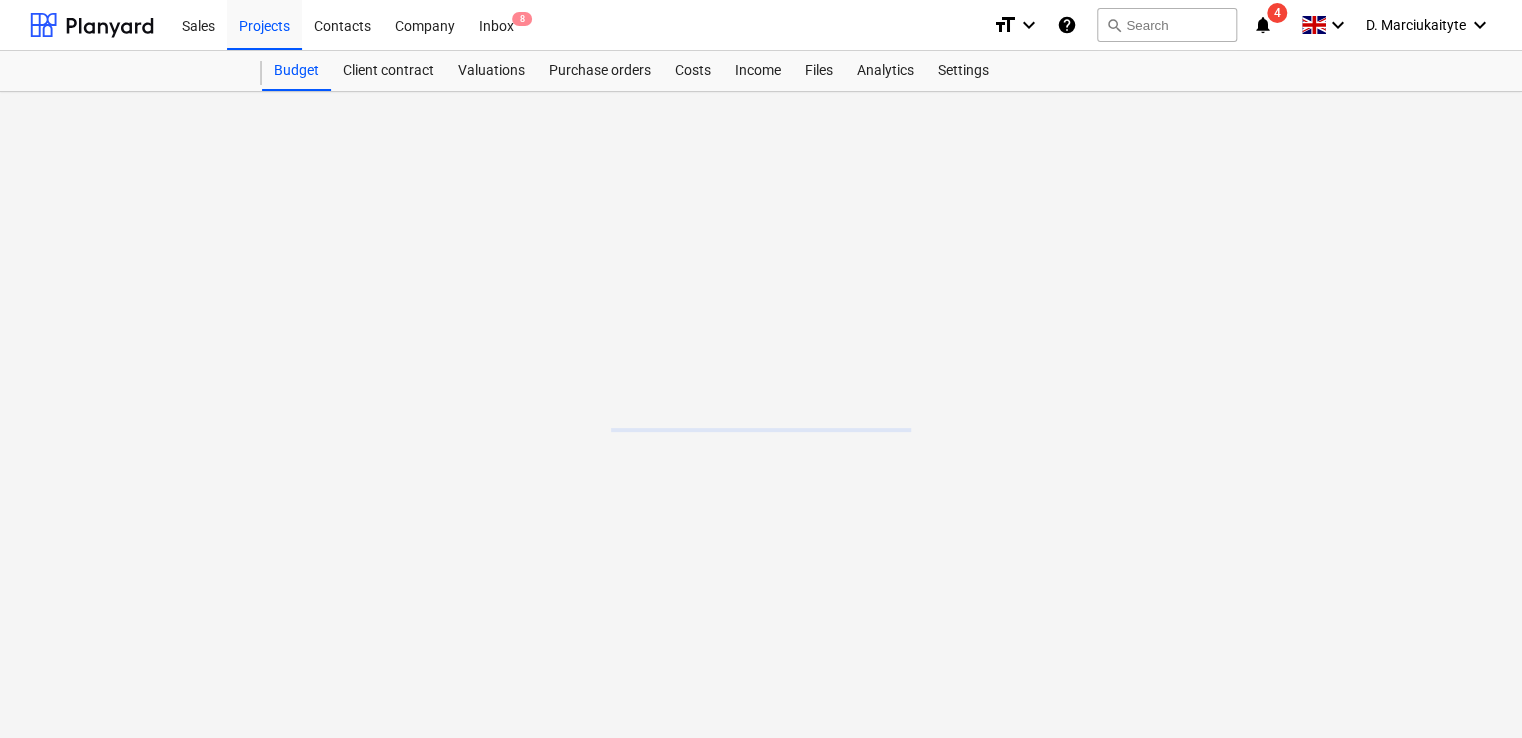 scroll, scrollTop: 0, scrollLeft: 0, axis: both 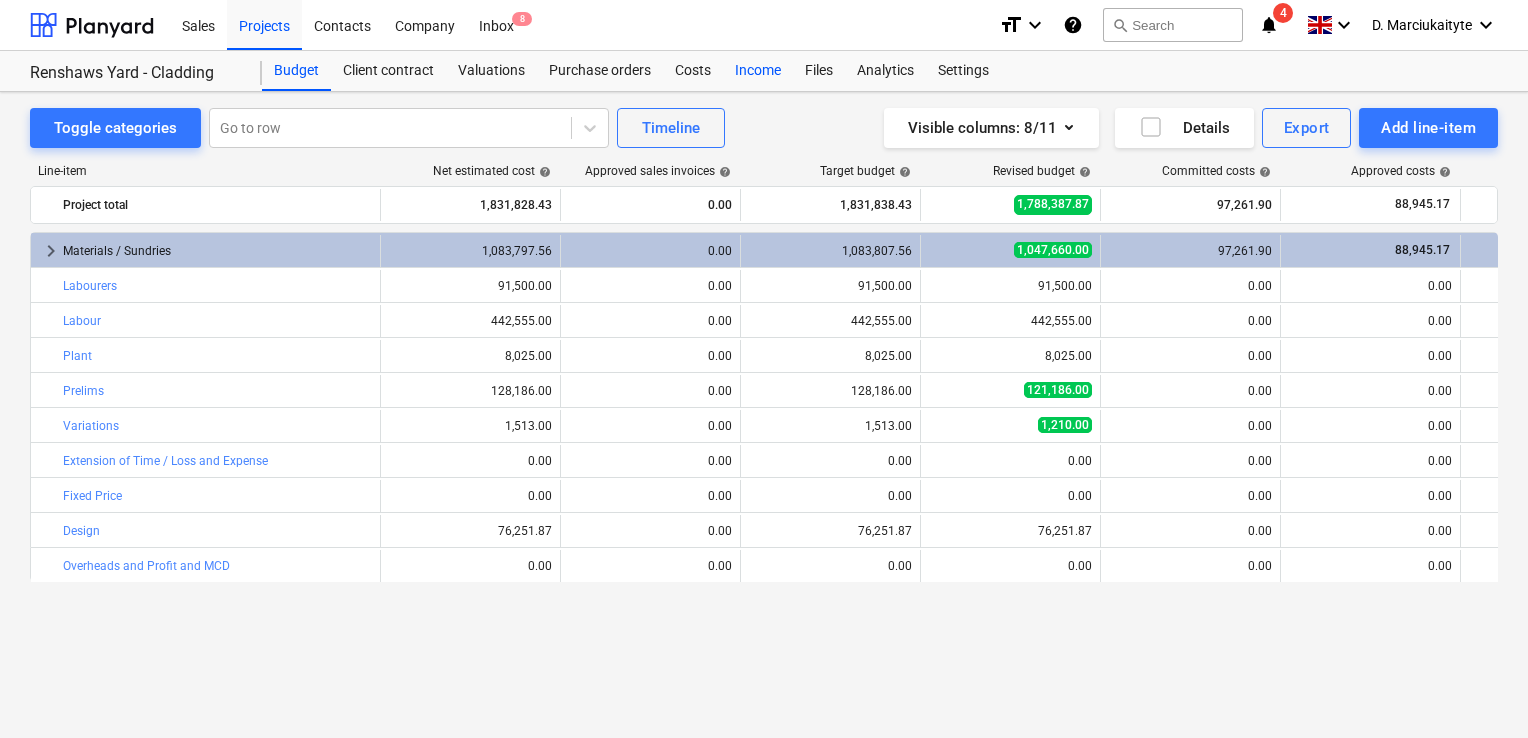 click on "Income" at bounding box center [758, 71] 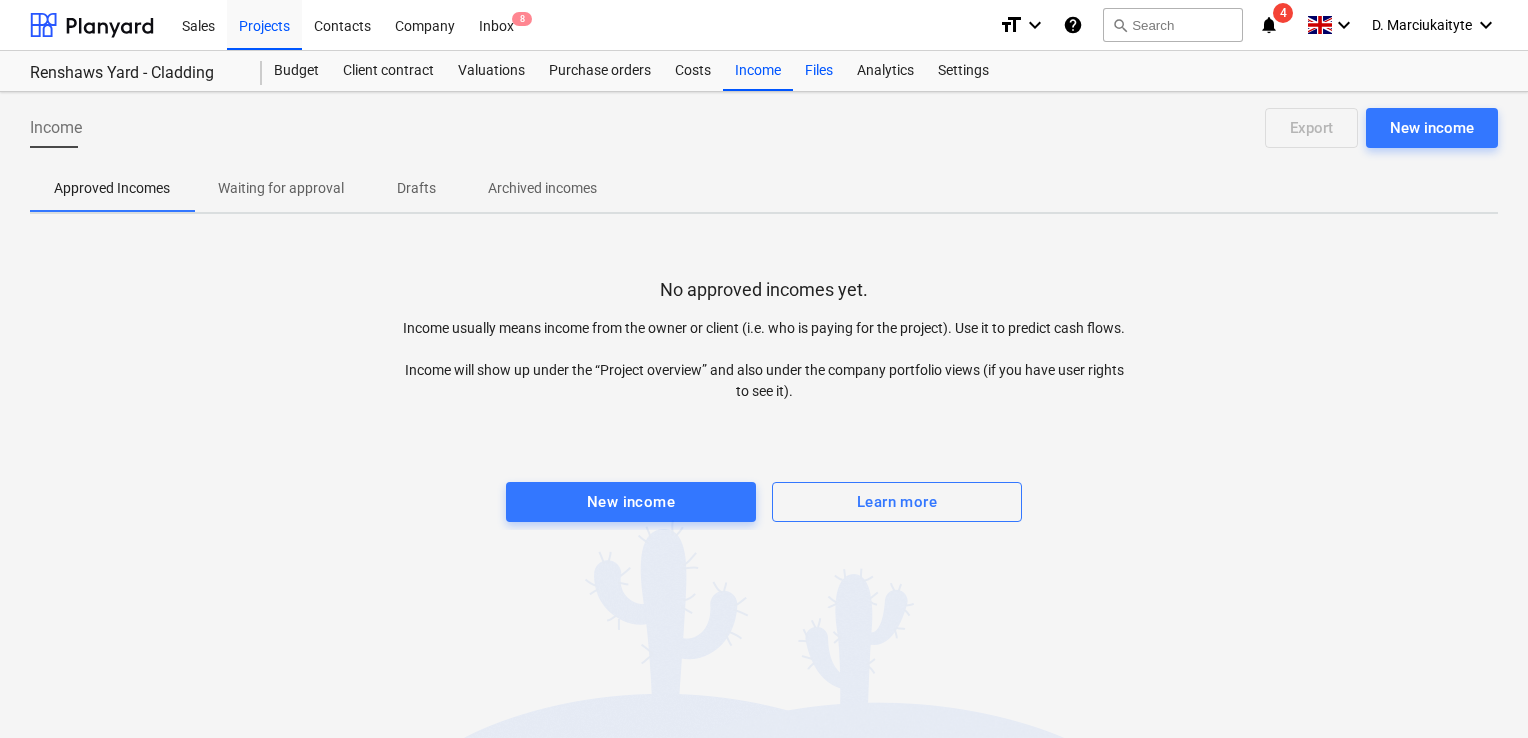 click on "Files" at bounding box center [819, 71] 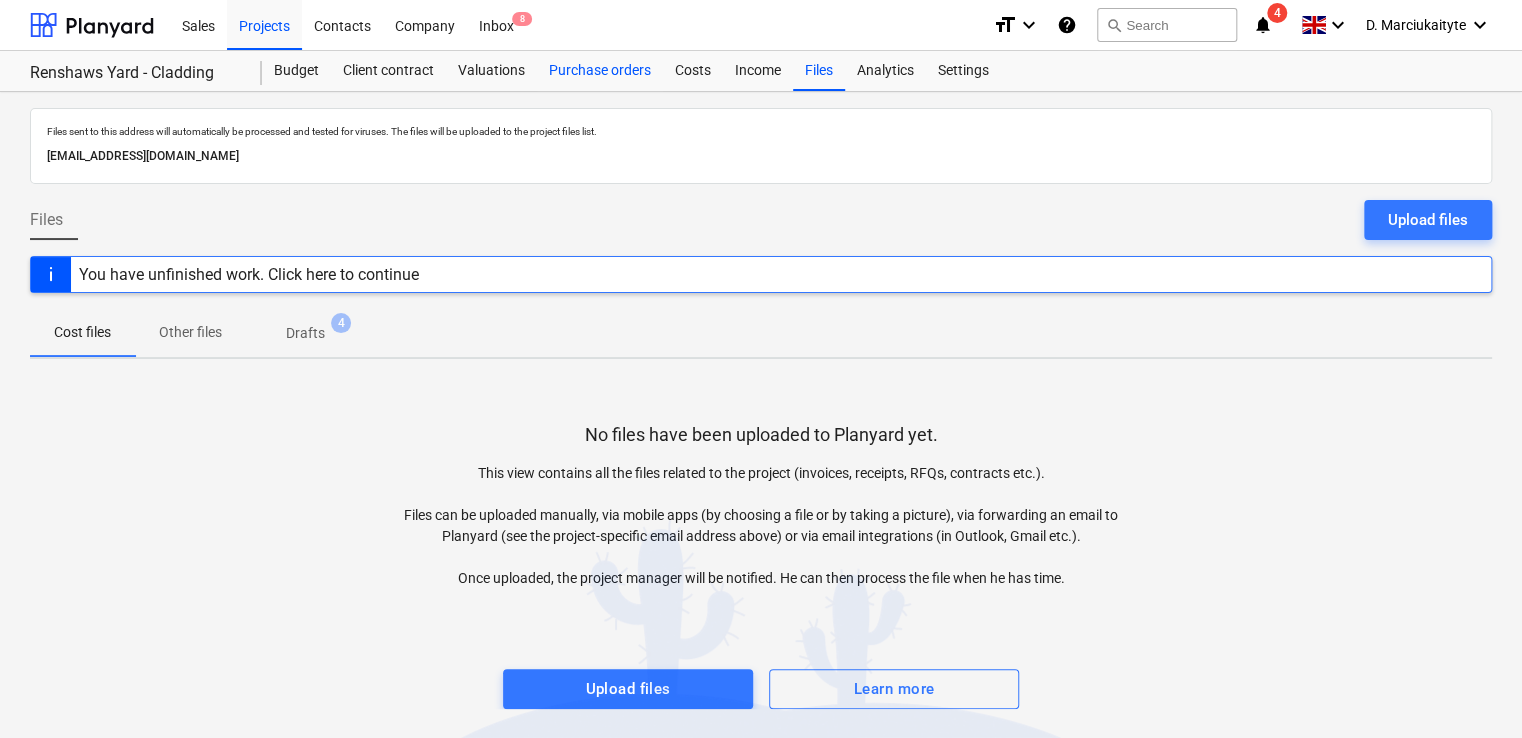 click on "Purchase orders" at bounding box center (600, 71) 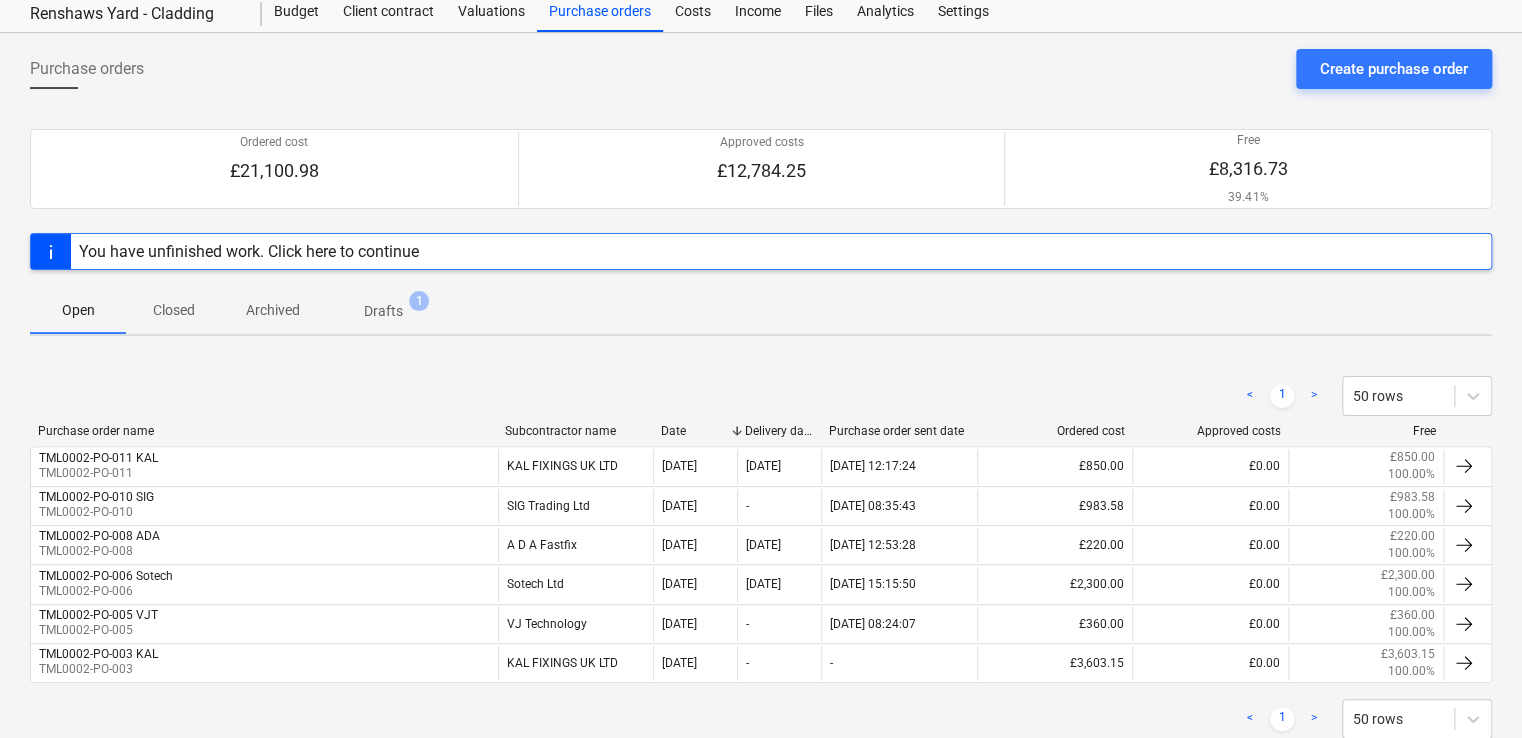 scroll, scrollTop: 113, scrollLeft: 0, axis: vertical 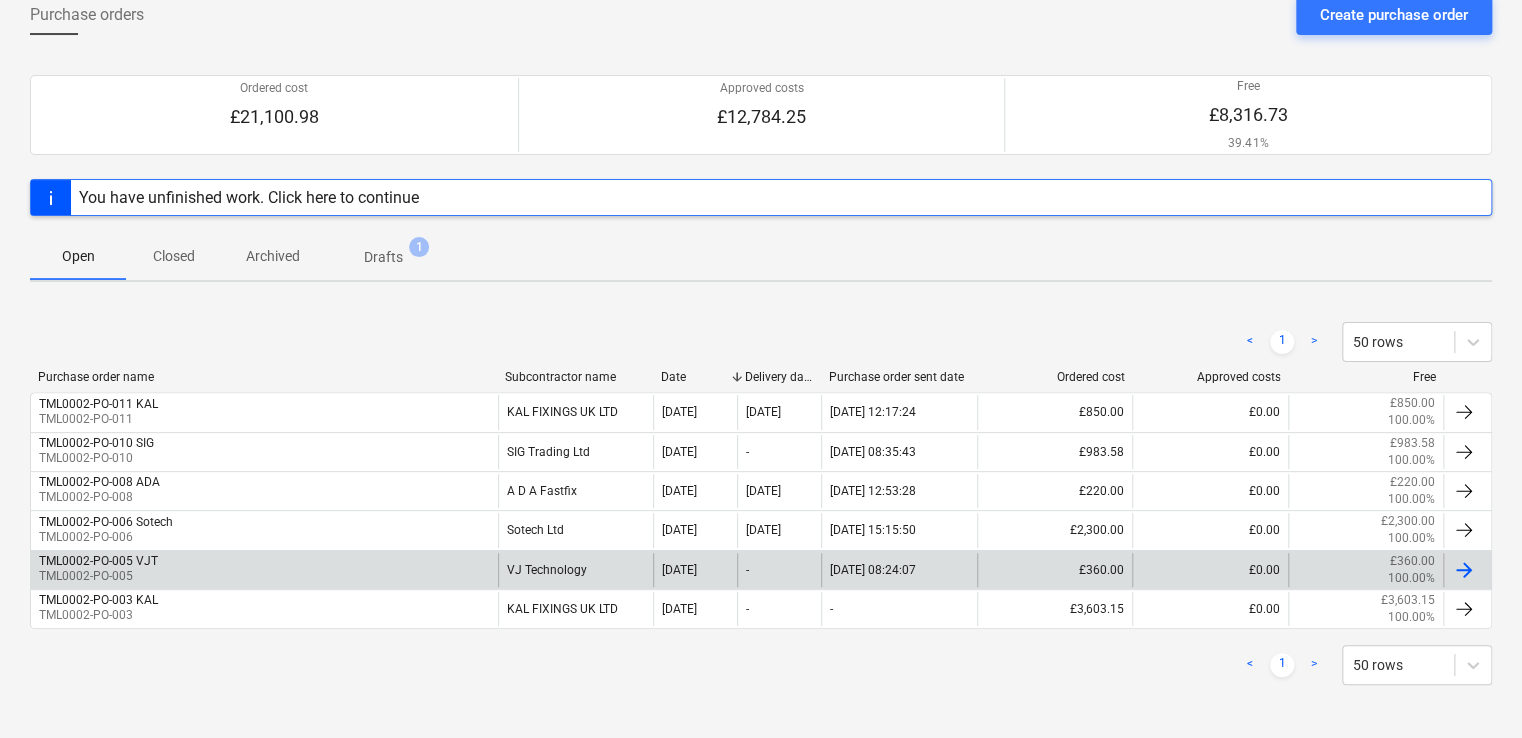 click on "VJ Technology" at bounding box center (576, 570) 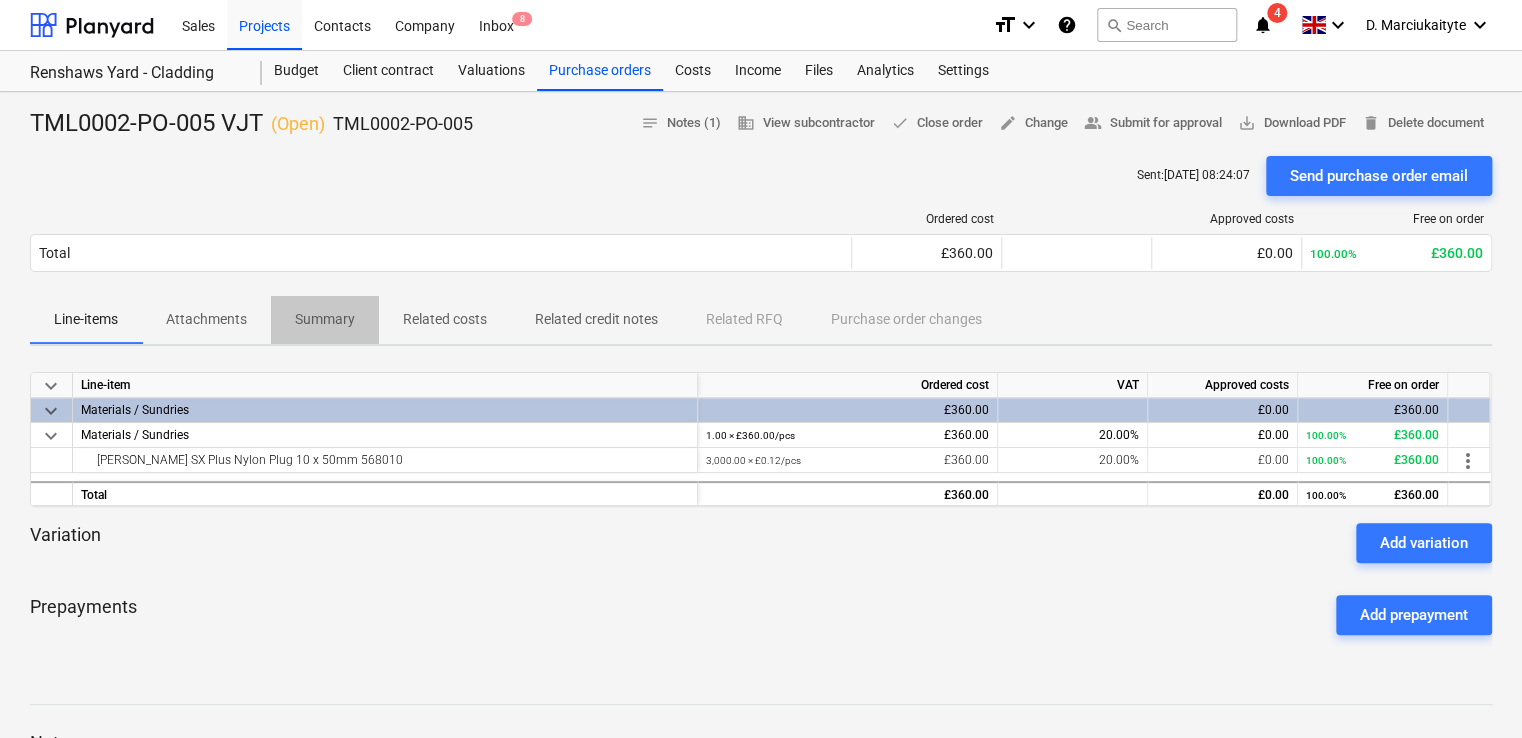 click on "Summary" at bounding box center (325, 319) 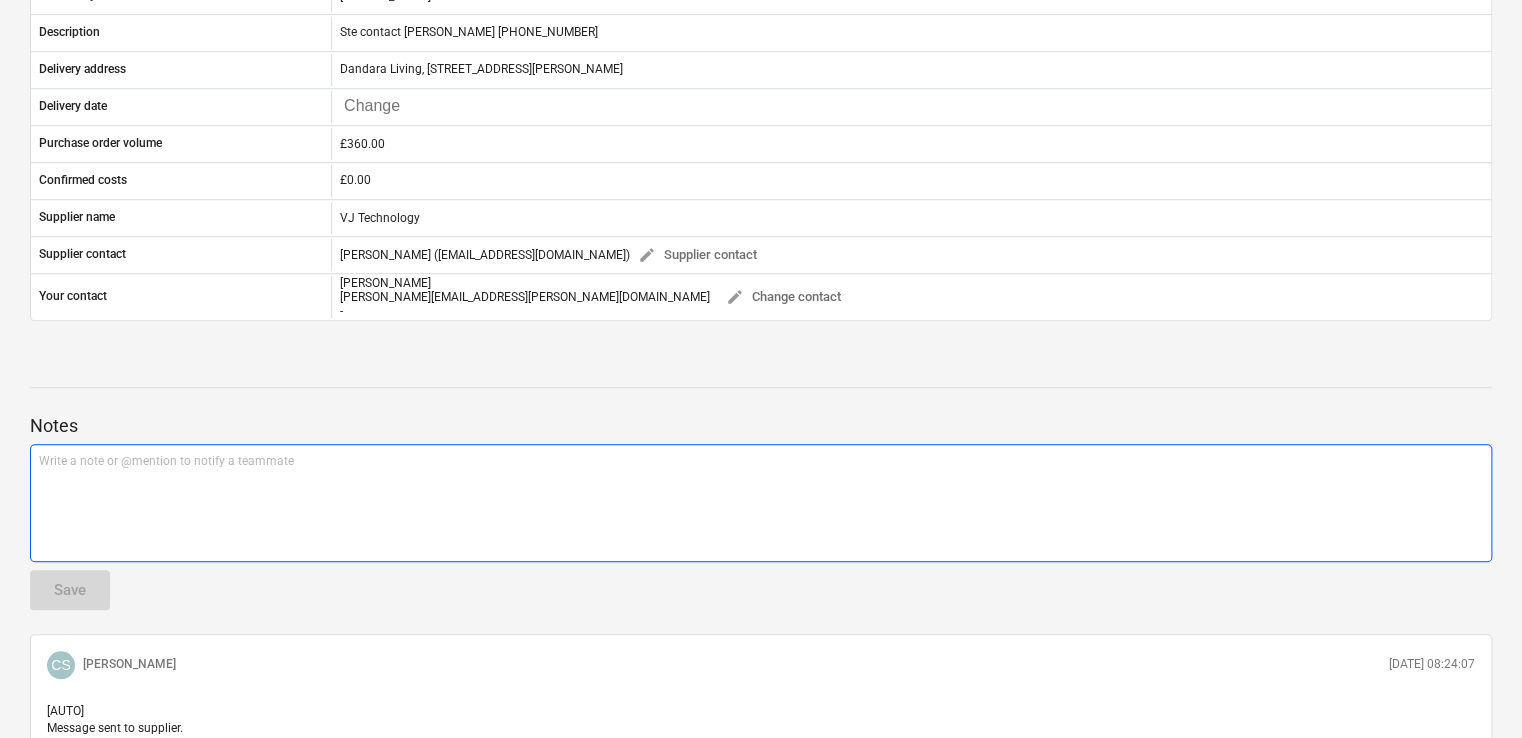 scroll, scrollTop: 400, scrollLeft: 0, axis: vertical 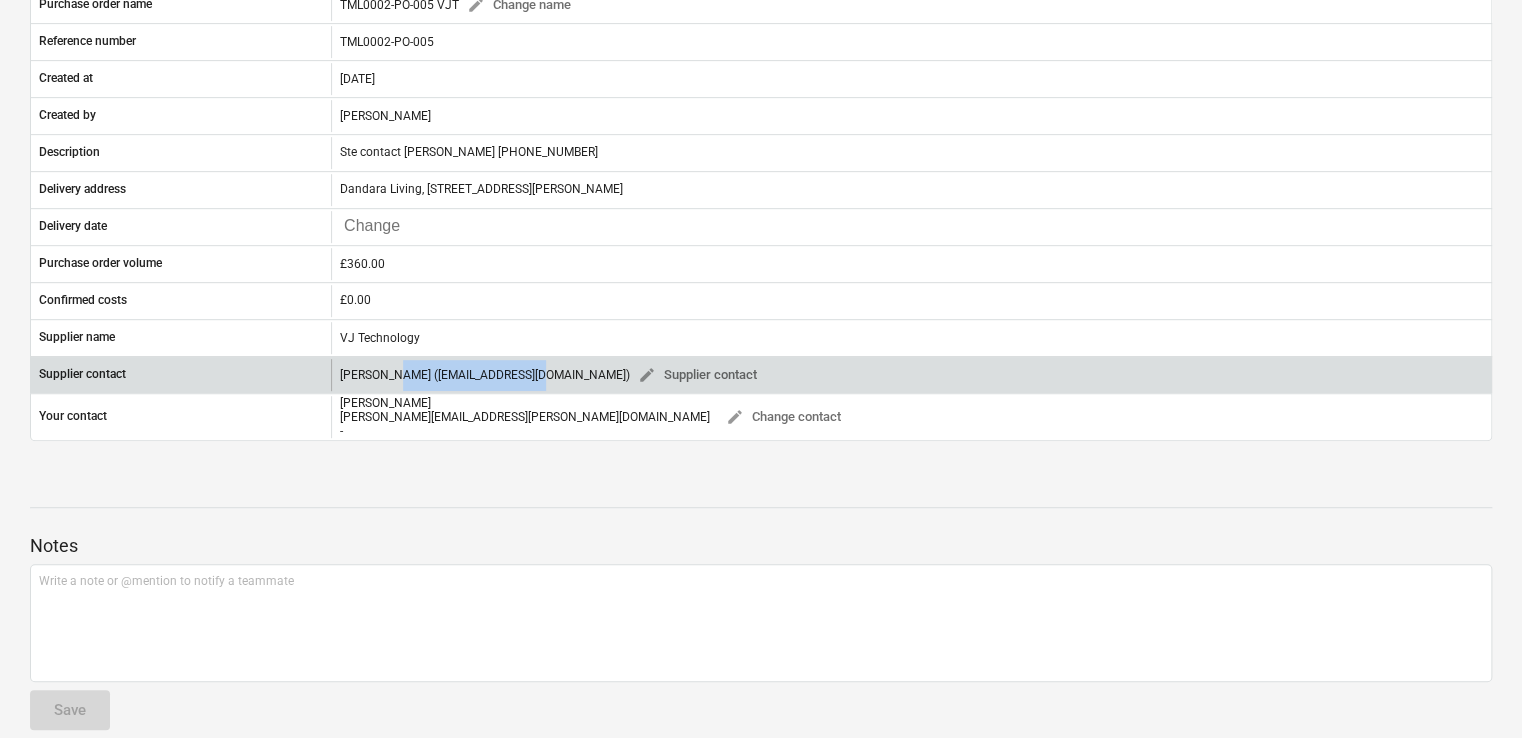 drag, startPoint x: 528, startPoint y: 372, endPoint x: 384, endPoint y: 379, distance: 144.17004 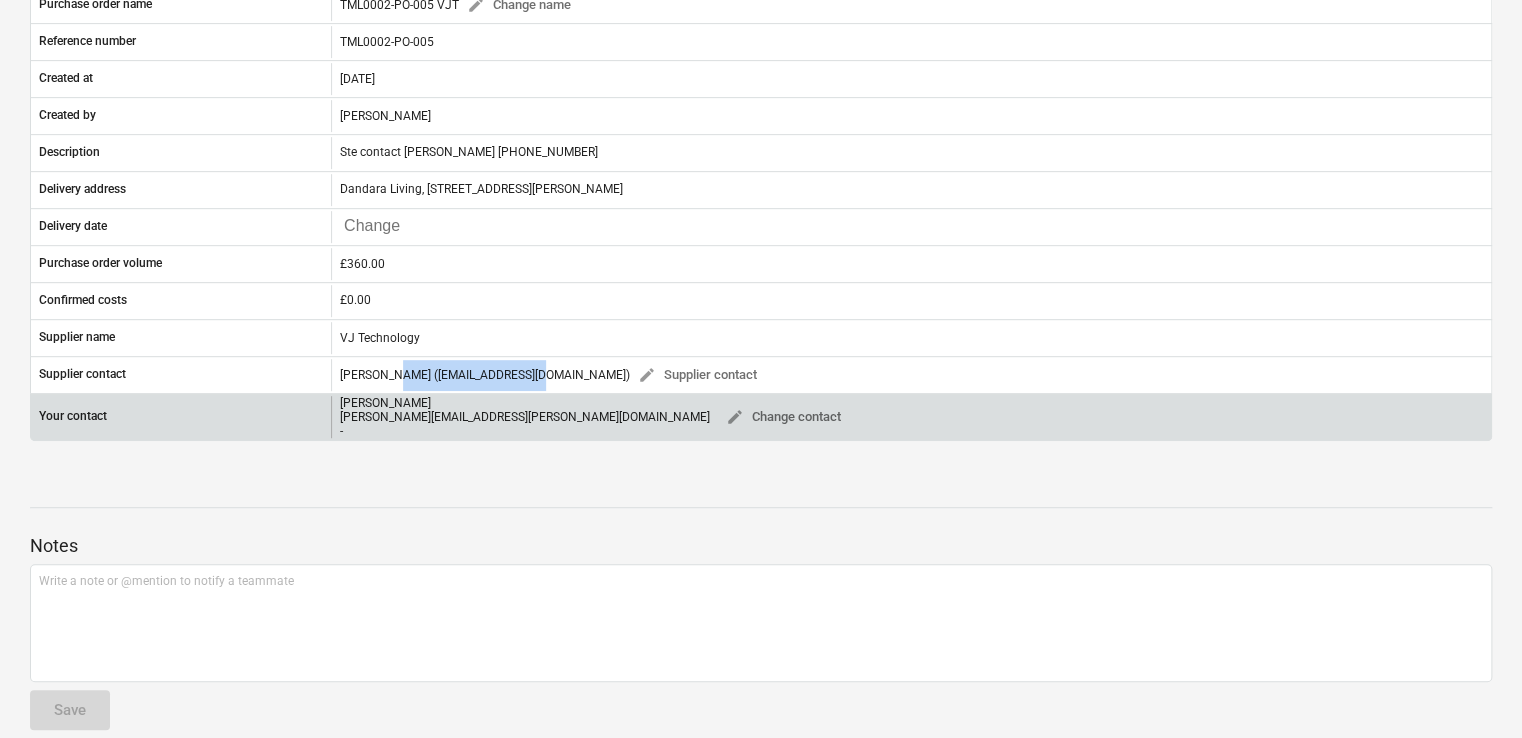 copy on "[EMAIL_ADDRESS][DOMAIN_NAME]" 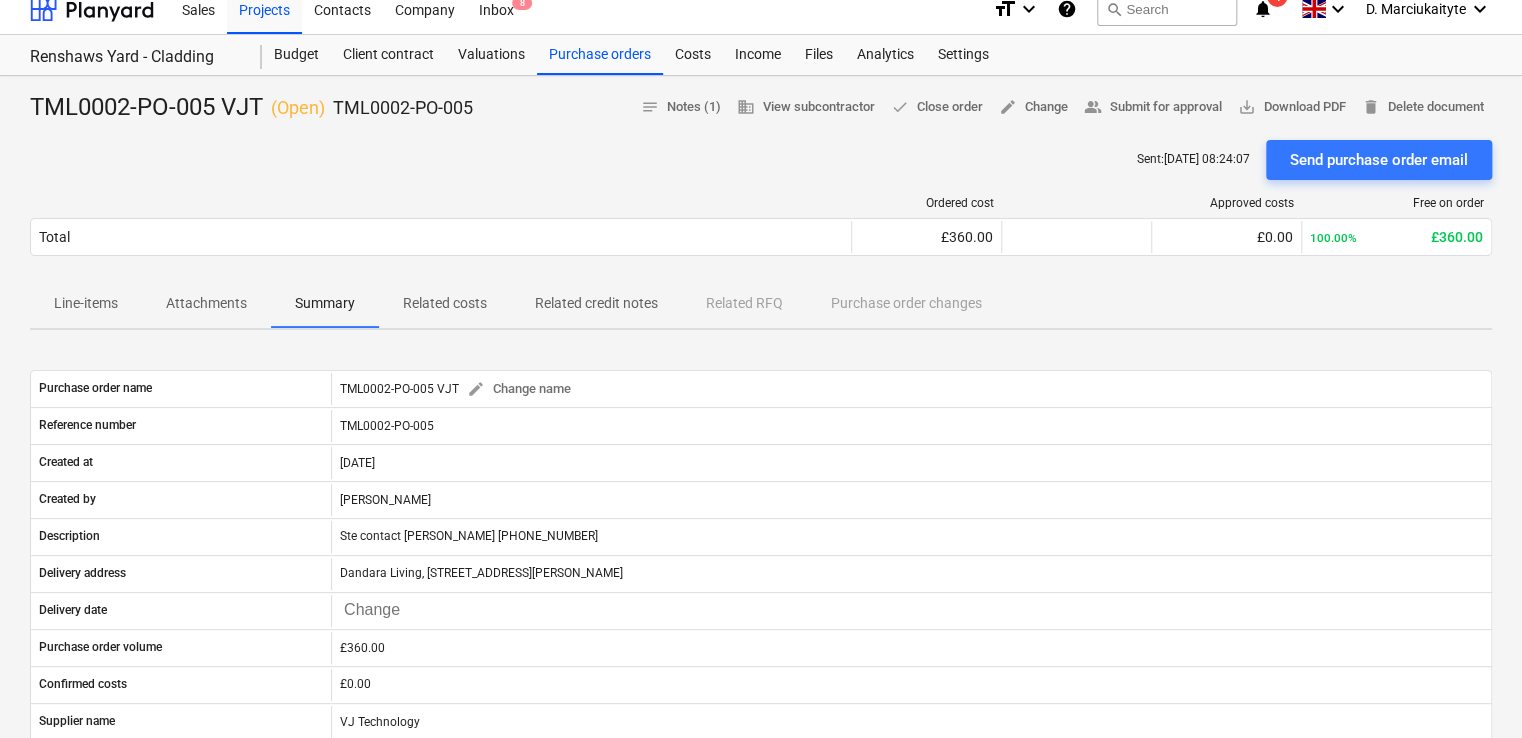 scroll, scrollTop: 0, scrollLeft: 0, axis: both 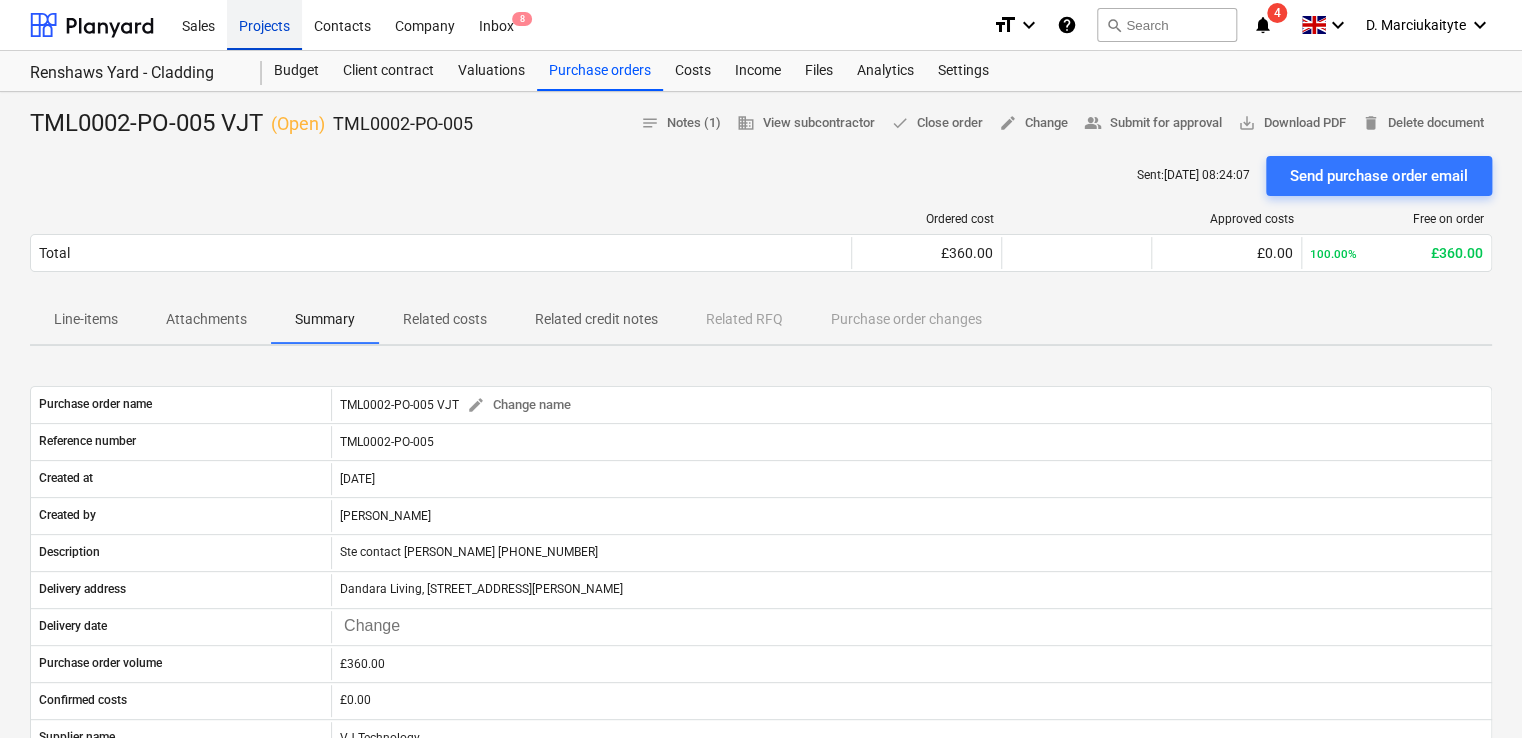 click on "Projects" at bounding box center (264, 24) 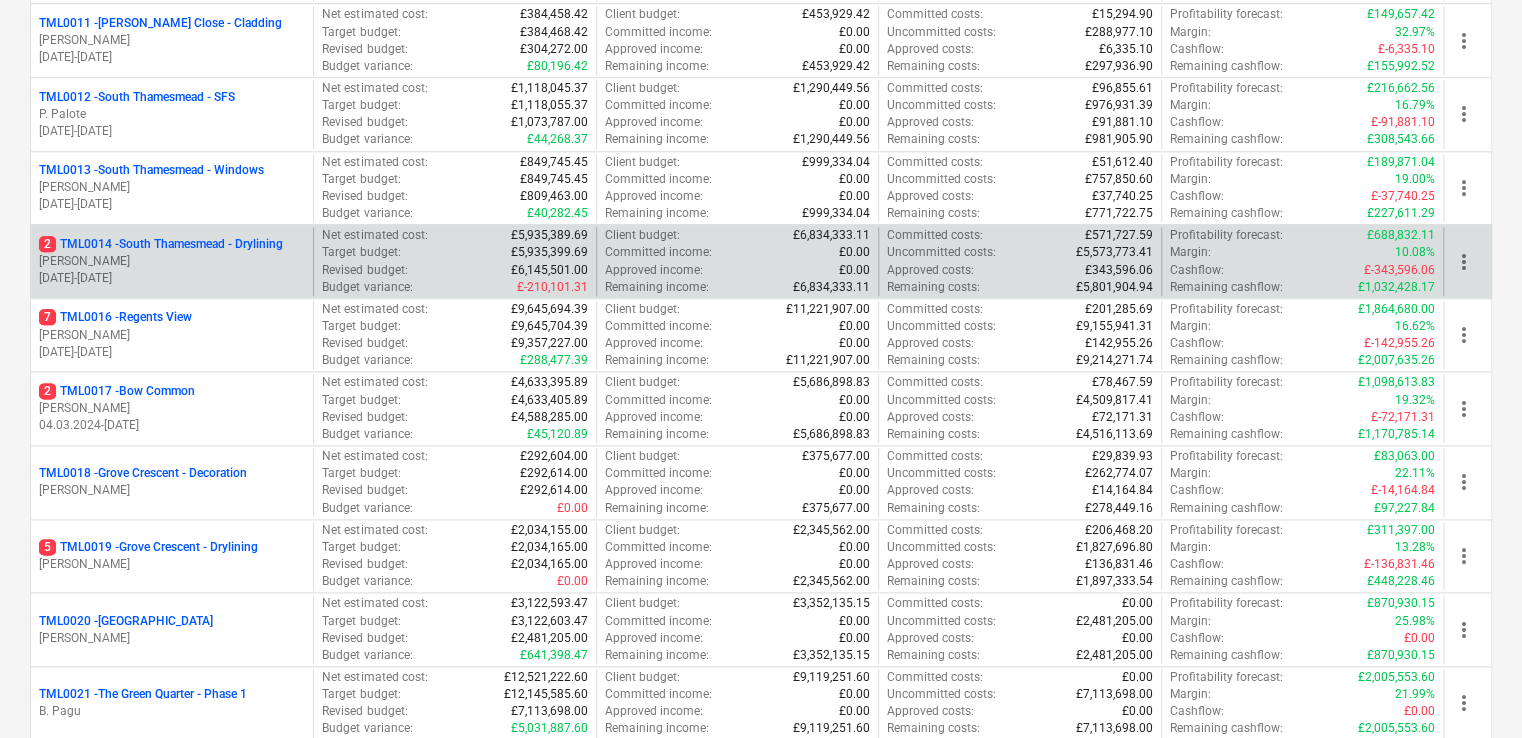 scroll, scrollTop: 1100, scrollLeft: 0, axis: vertical 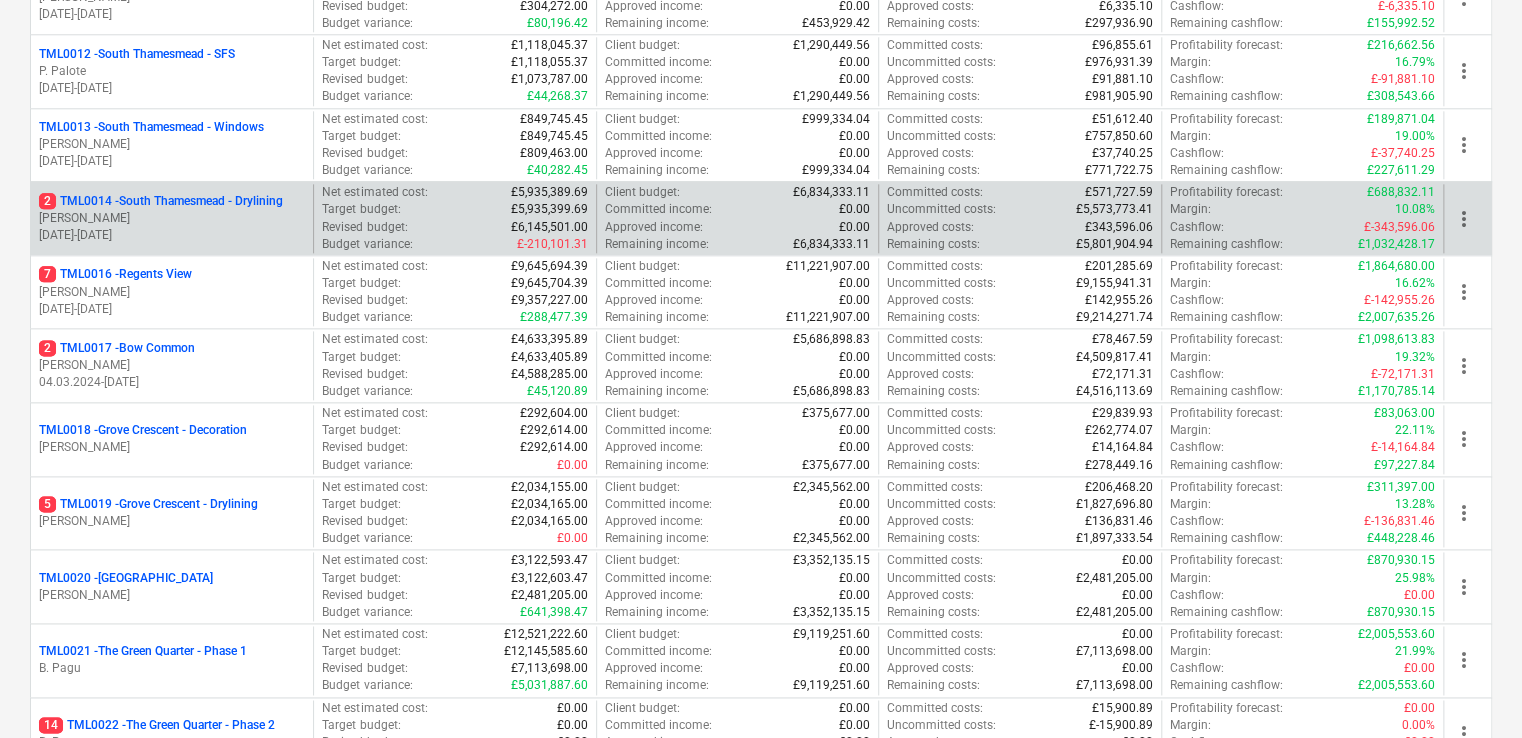 click on "2  TML0014 -  [GEOGRAPHIC_DATA] - Drylining" at bounding box center [161, 201] 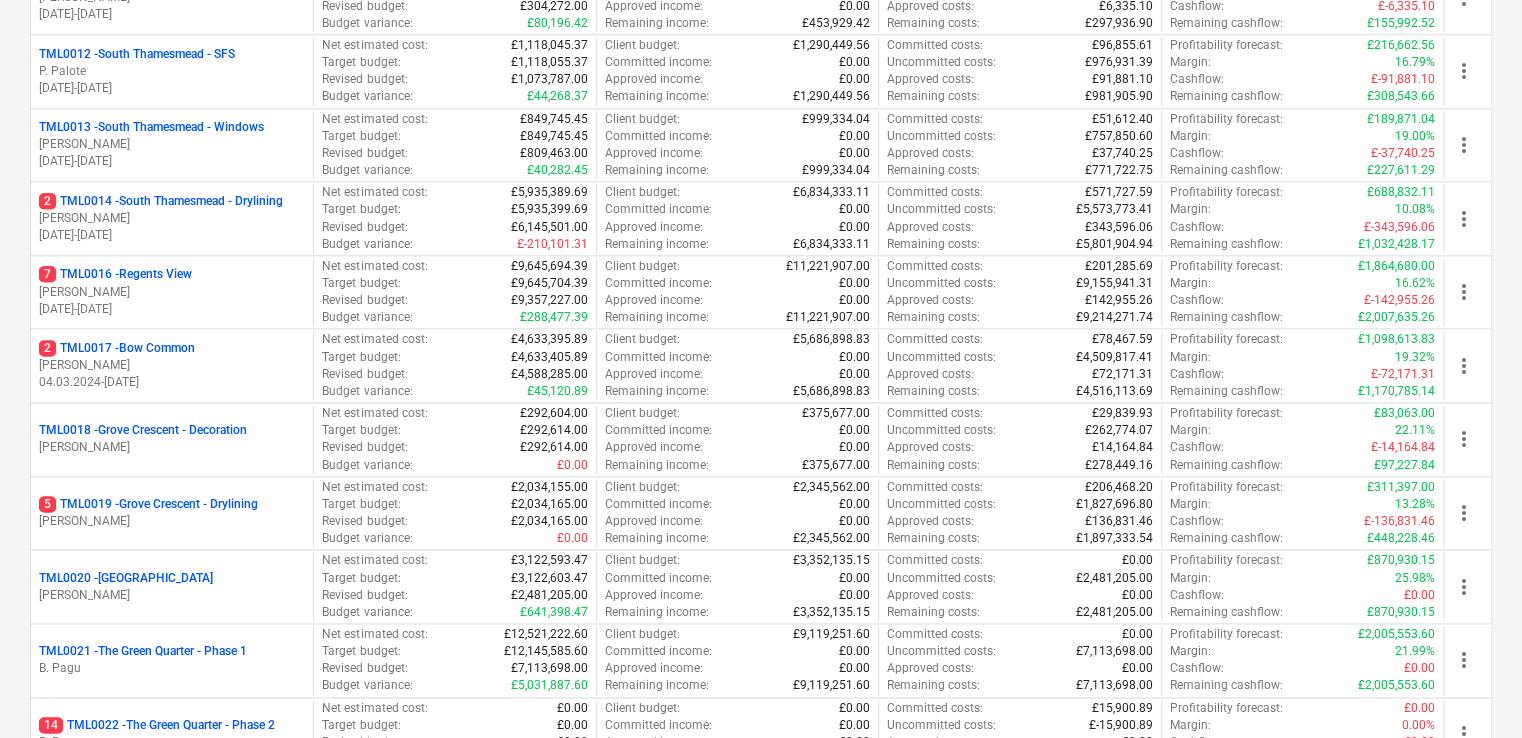 scroll, scrollTop: 0, scrollLeft: 0, axis: both 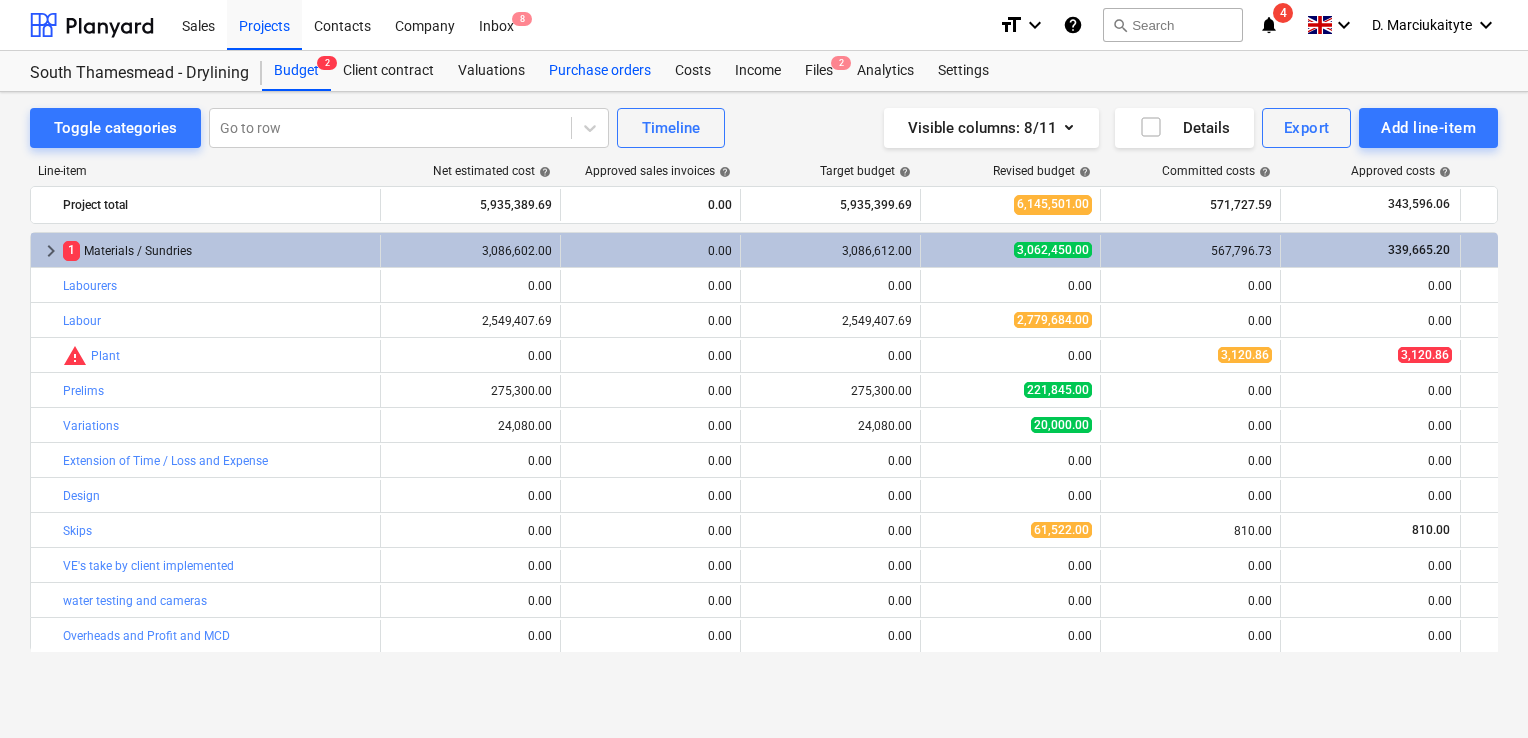 click on "Purchase orders" at bounding box center [600, 71] 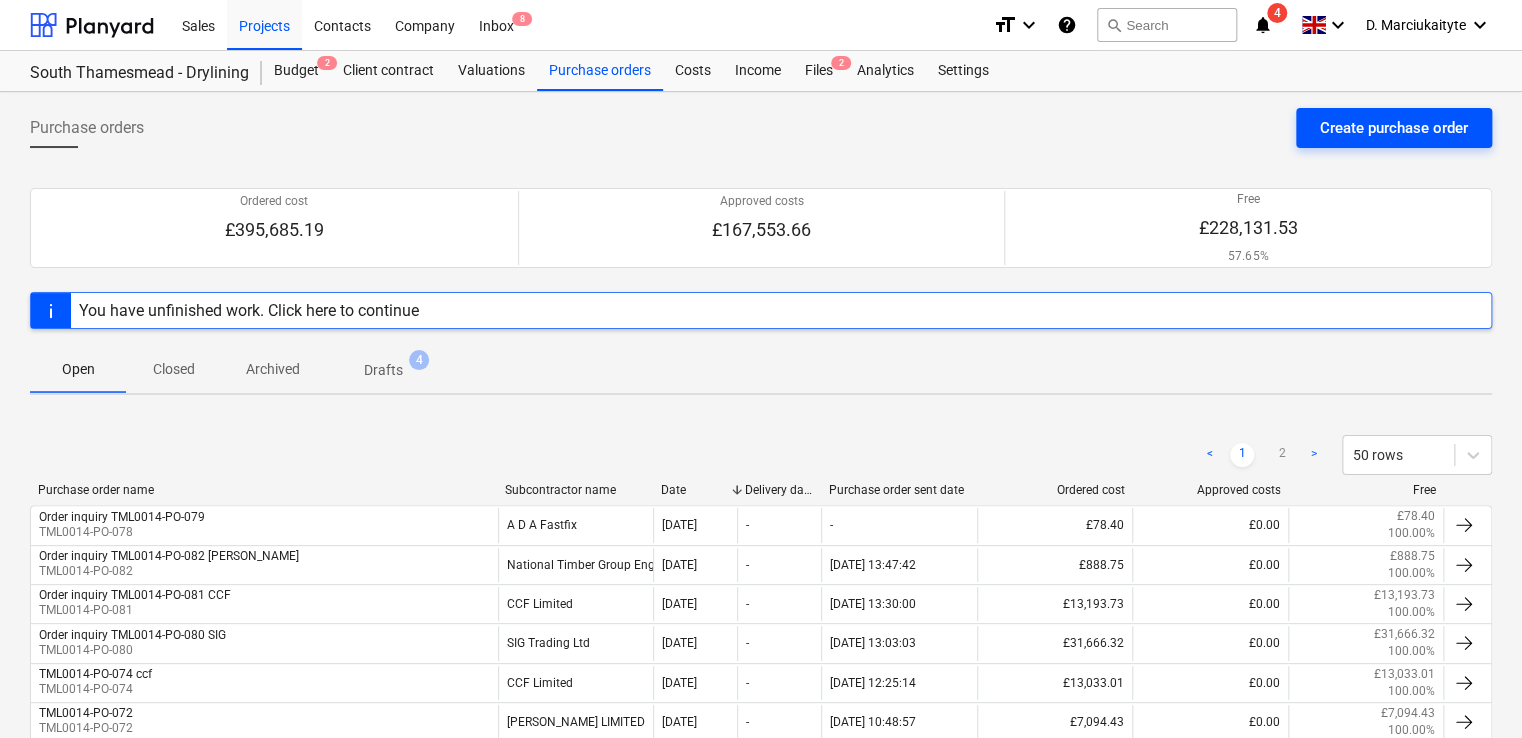 click on "Create purchase order" at bounding box center [1394, 128] 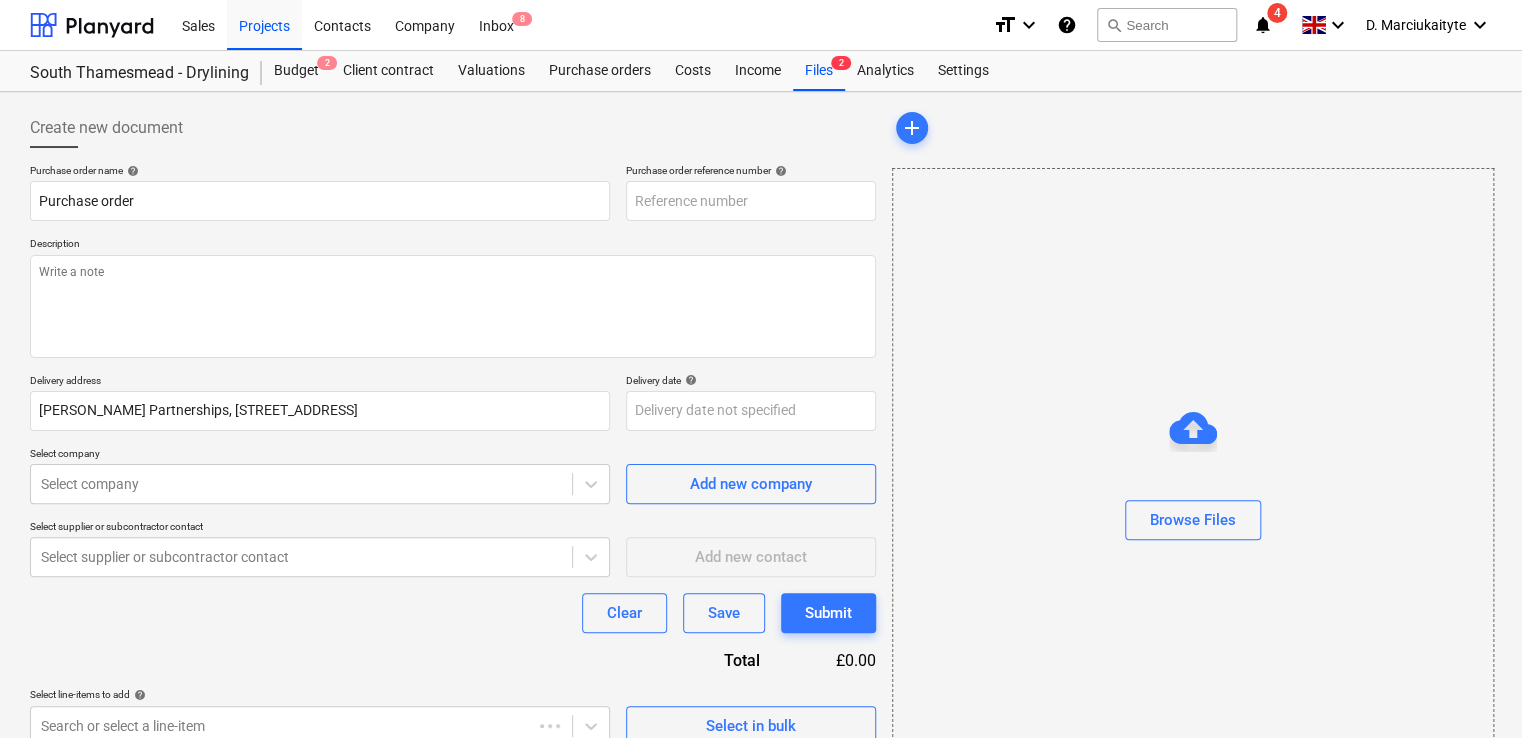 type on "x" 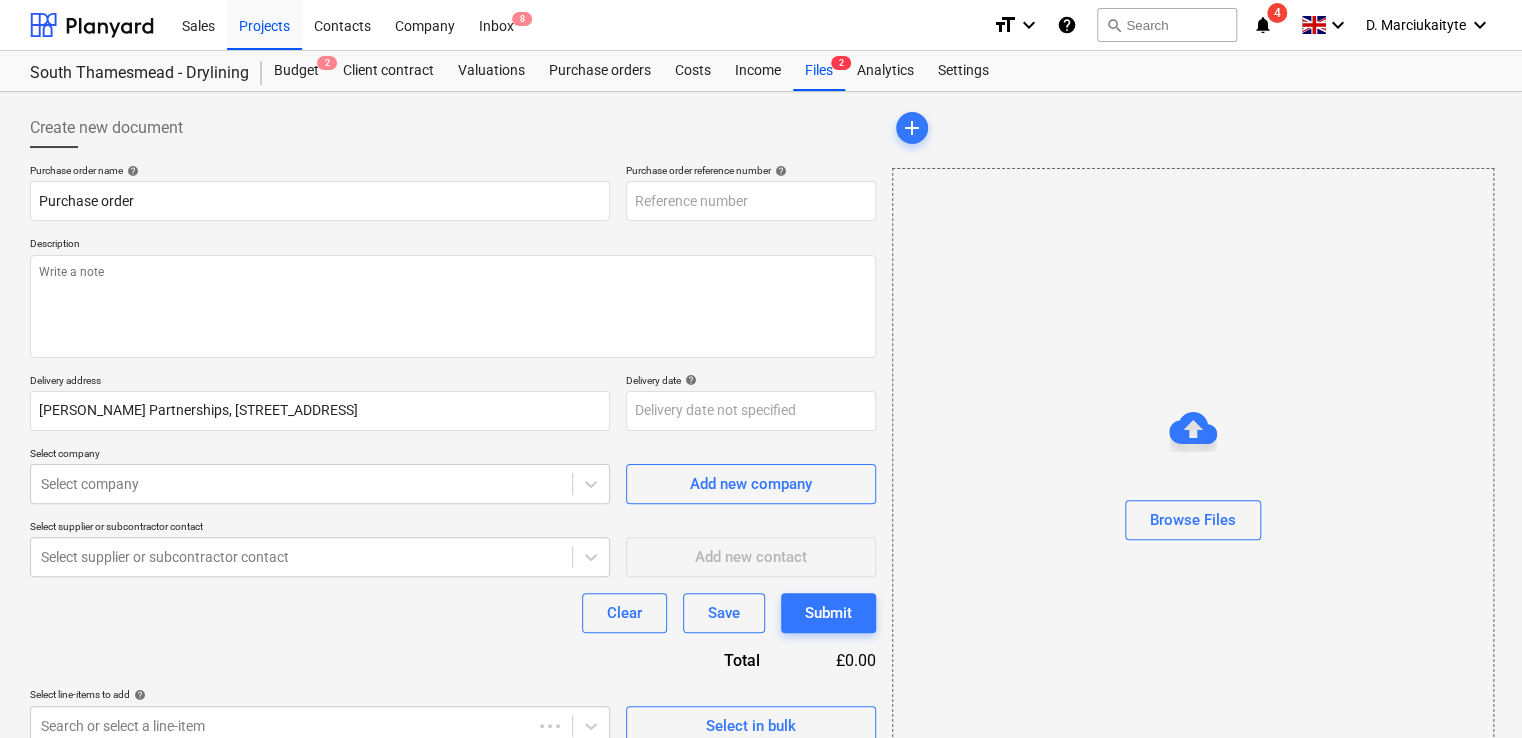 type on "TML0014-PO-089" 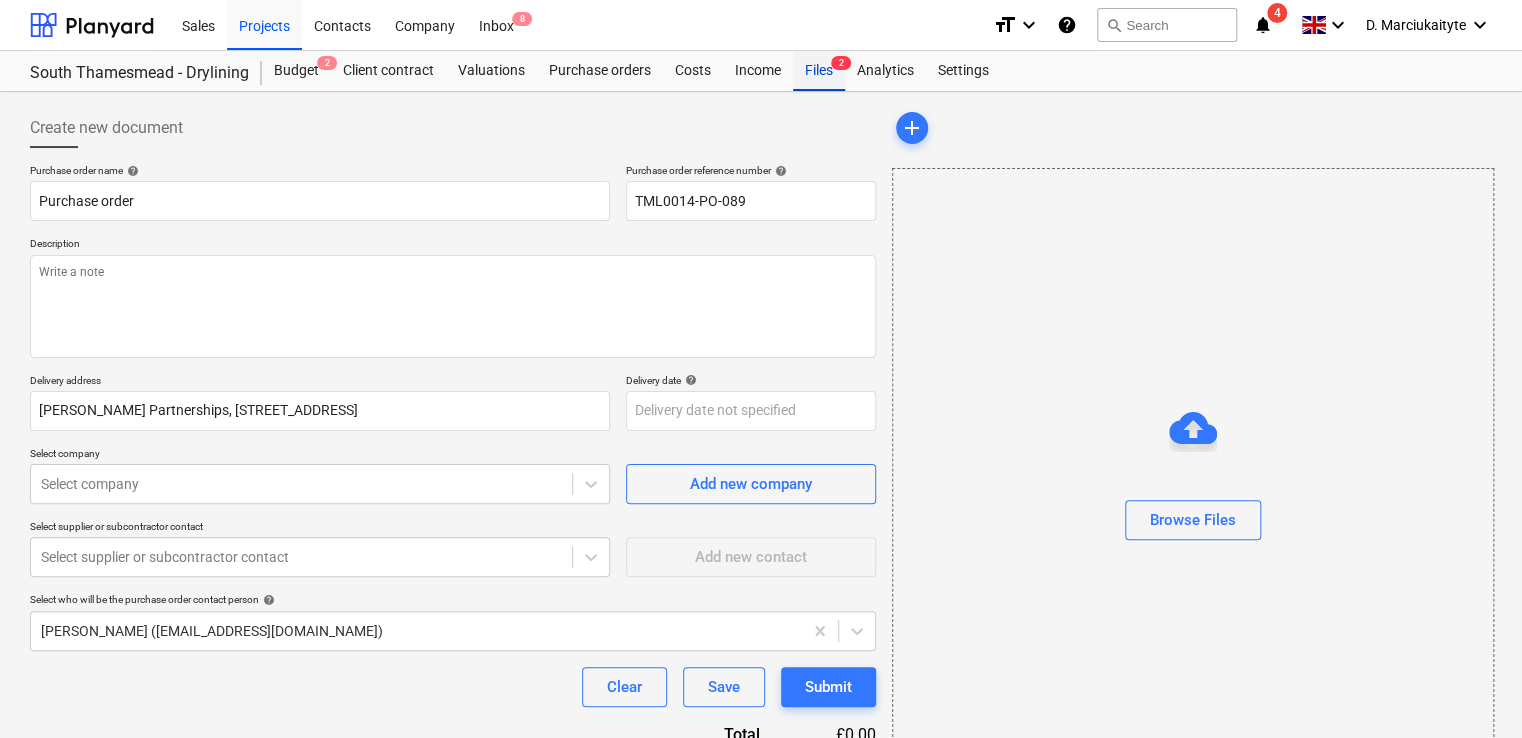 click on "Files 2" at bounding box center [819, 71] 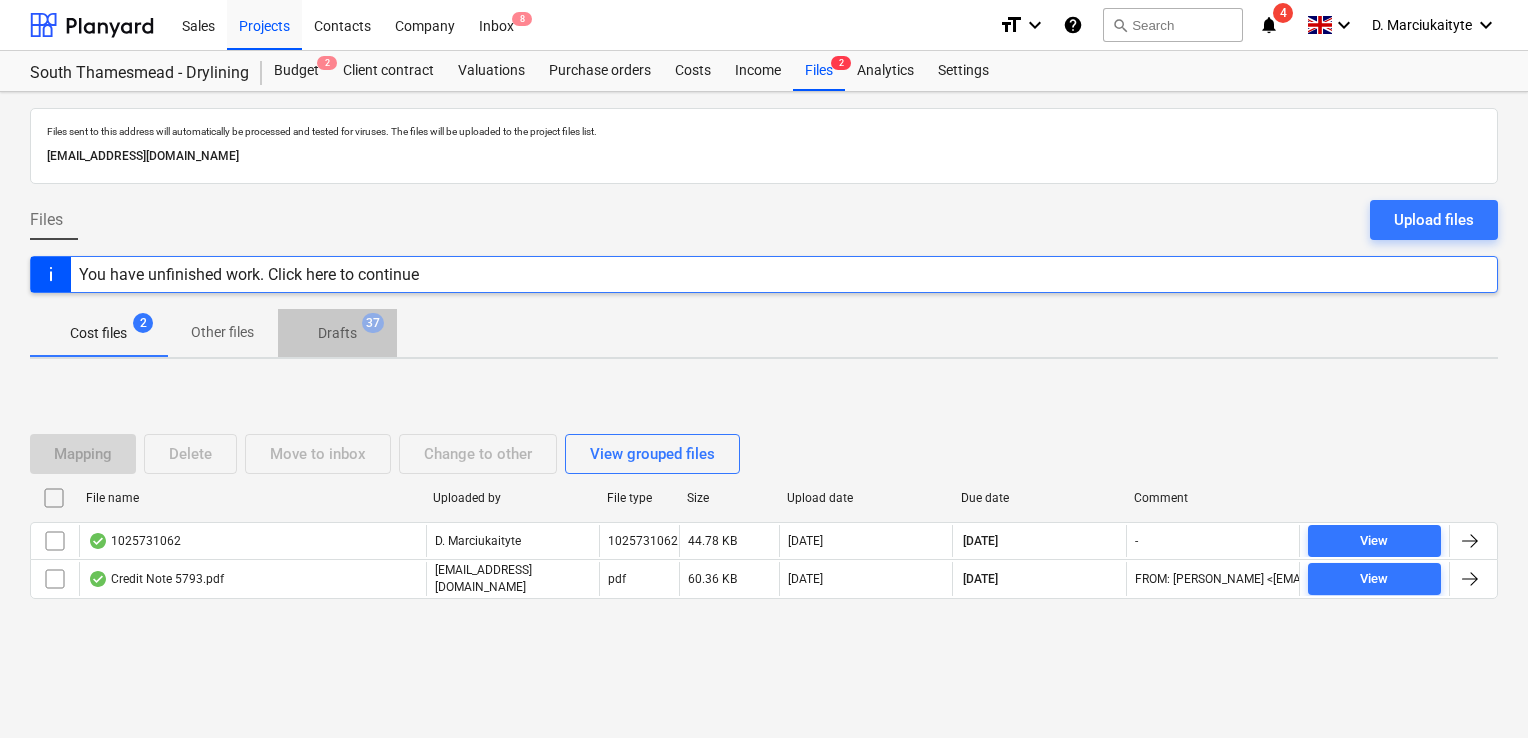 click on "Drafts" at bounding box center (337, 333) 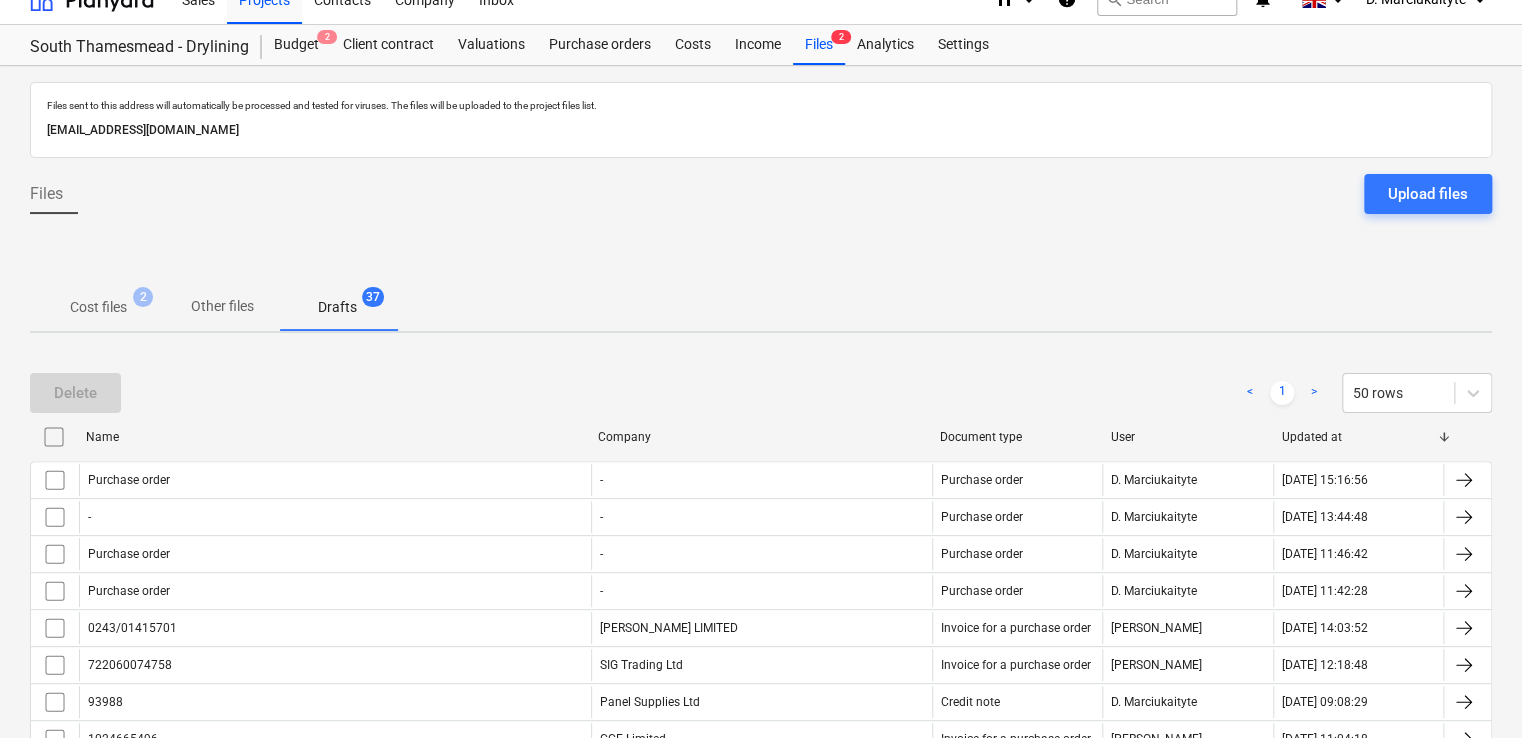 scroll, scrollTop: 0, scrollLeft: 0, axis: both 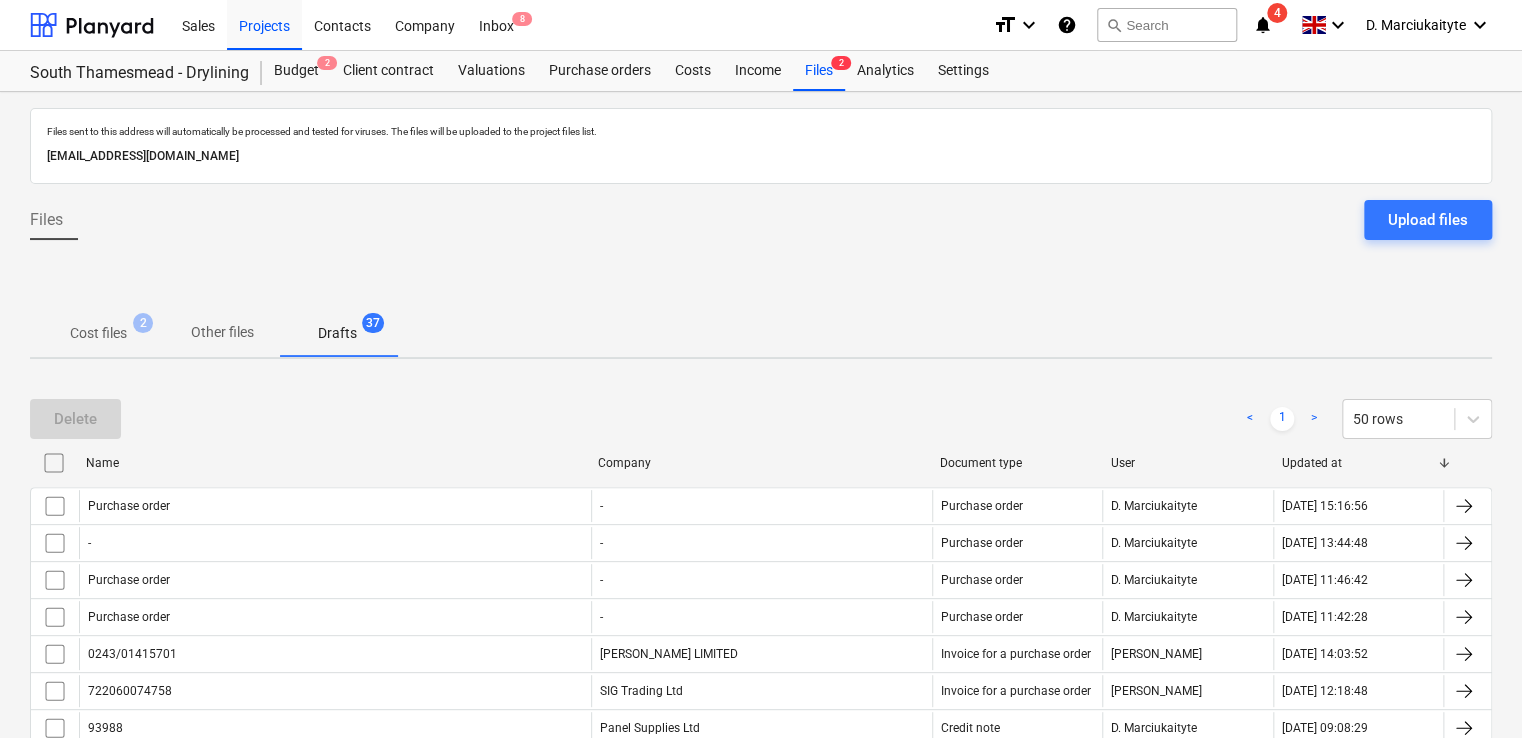 click on "Cost files" at bounding box center [98, 333] 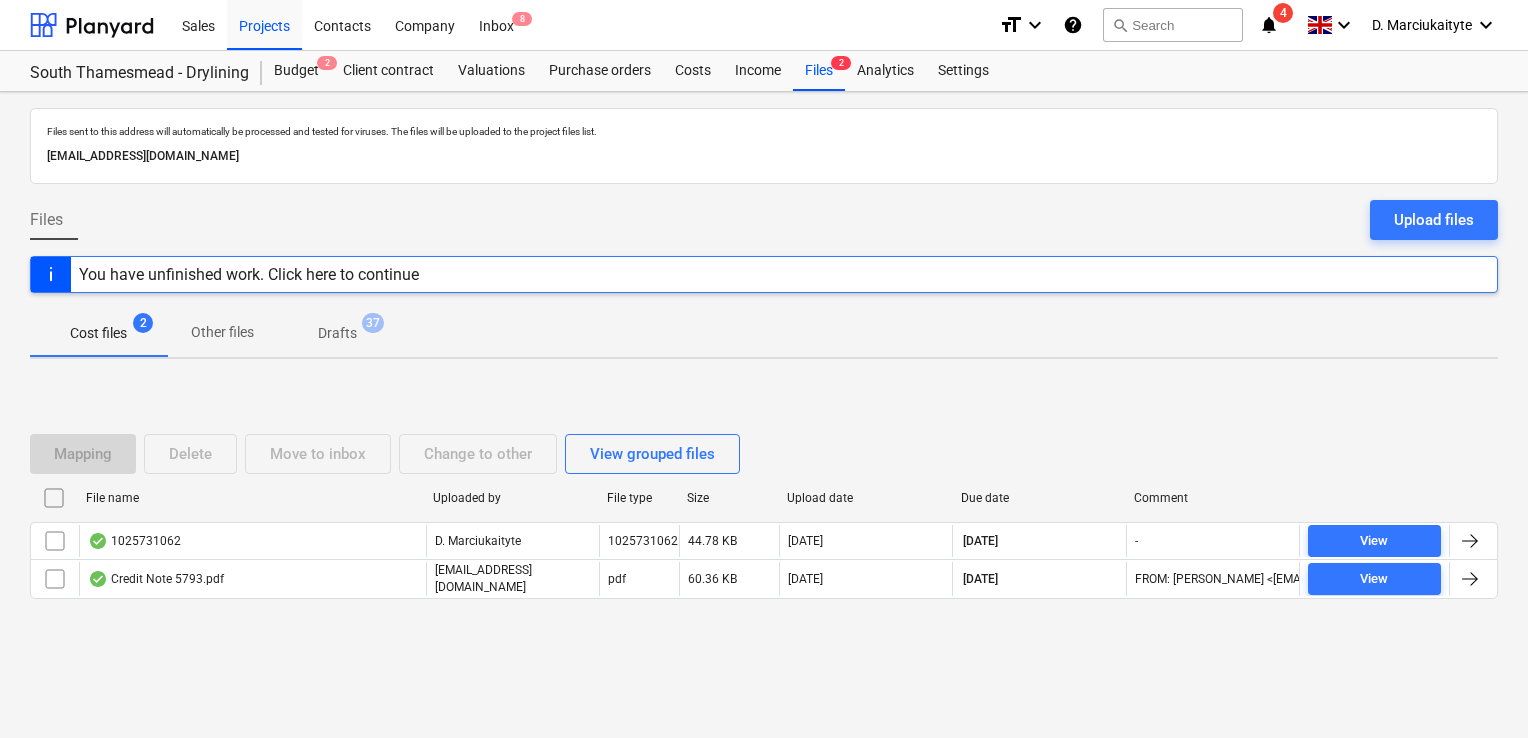 click on "Drafts" at bounding box center (337, 333) 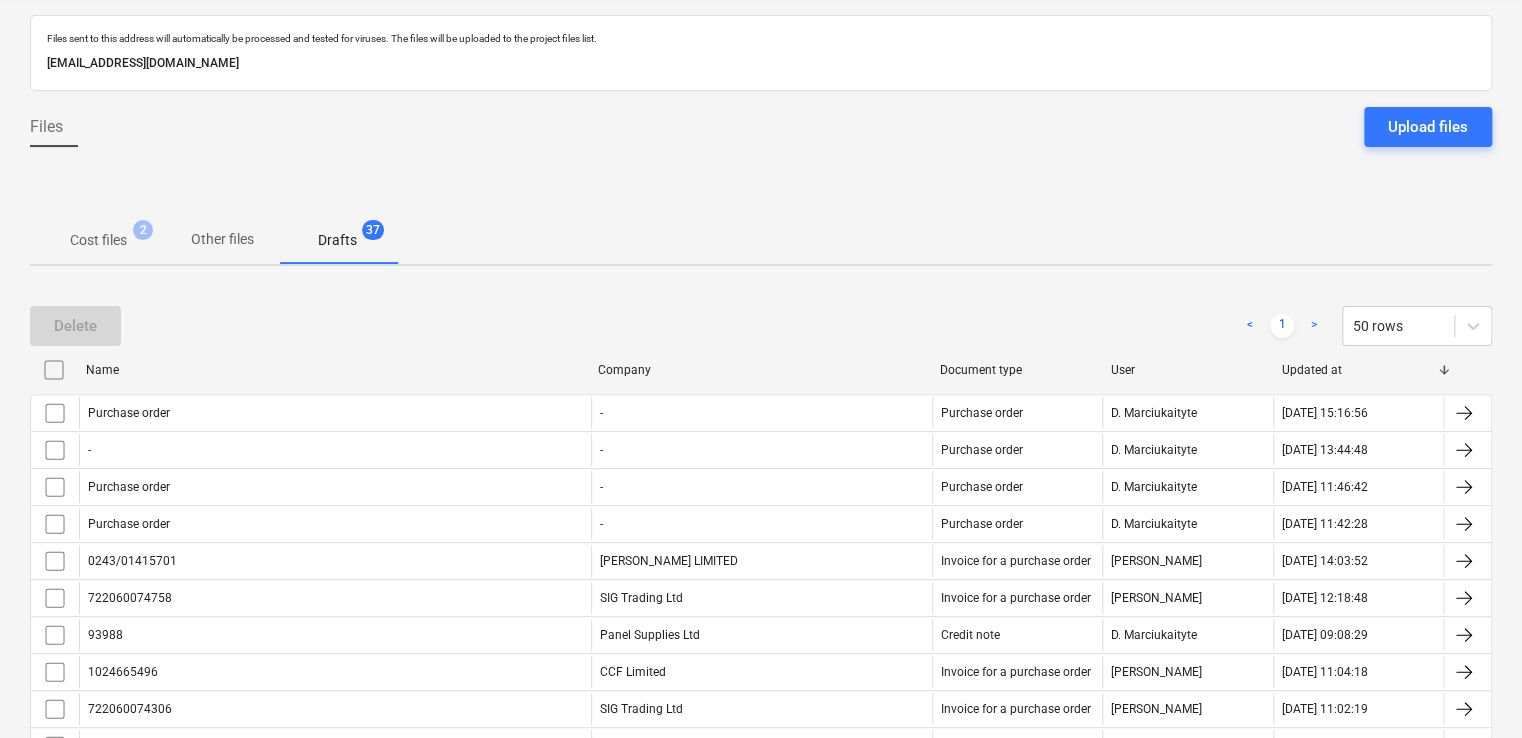 scroll, scrollTop: 0, scrollLeft: 0, axis: both 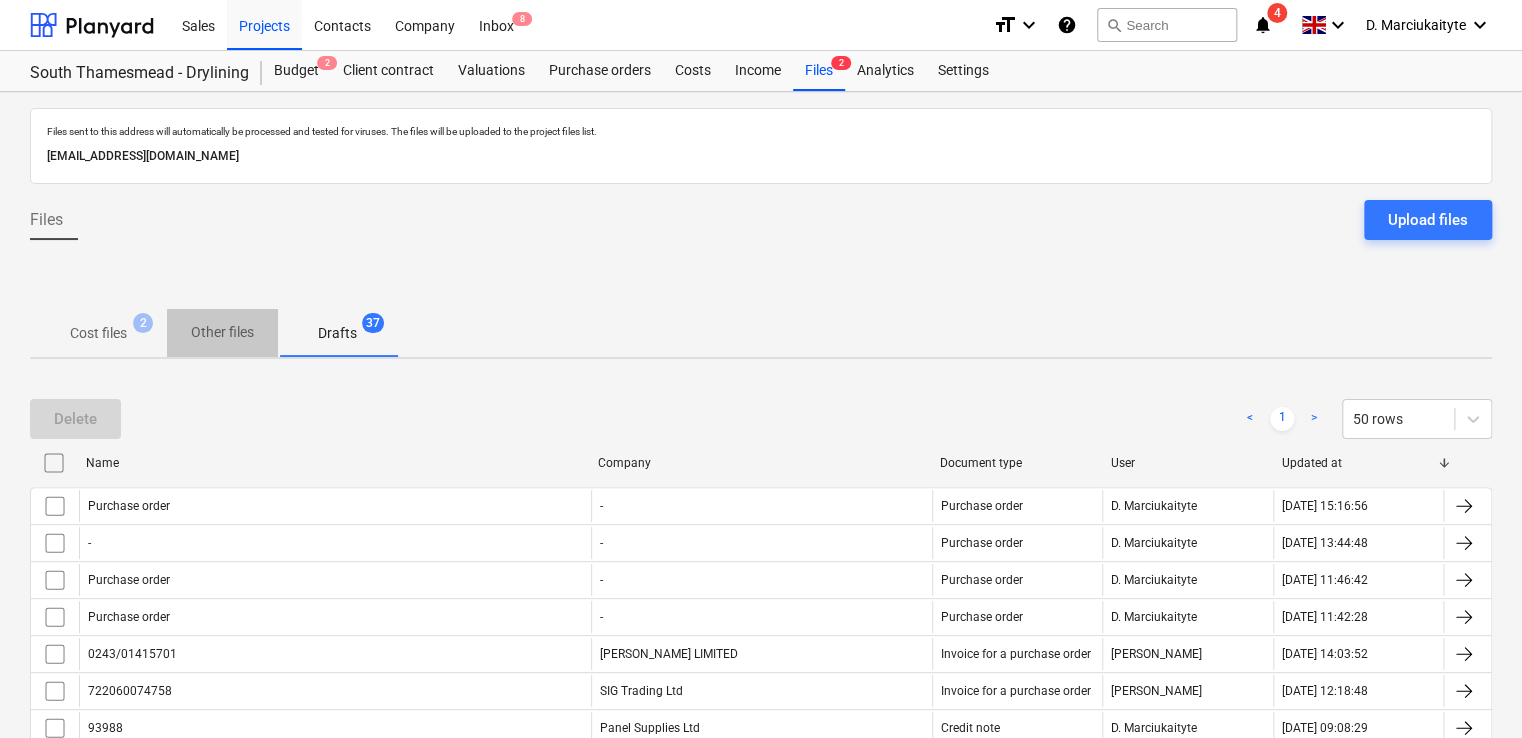 click on "Other files" at bounding box center (222, 332) 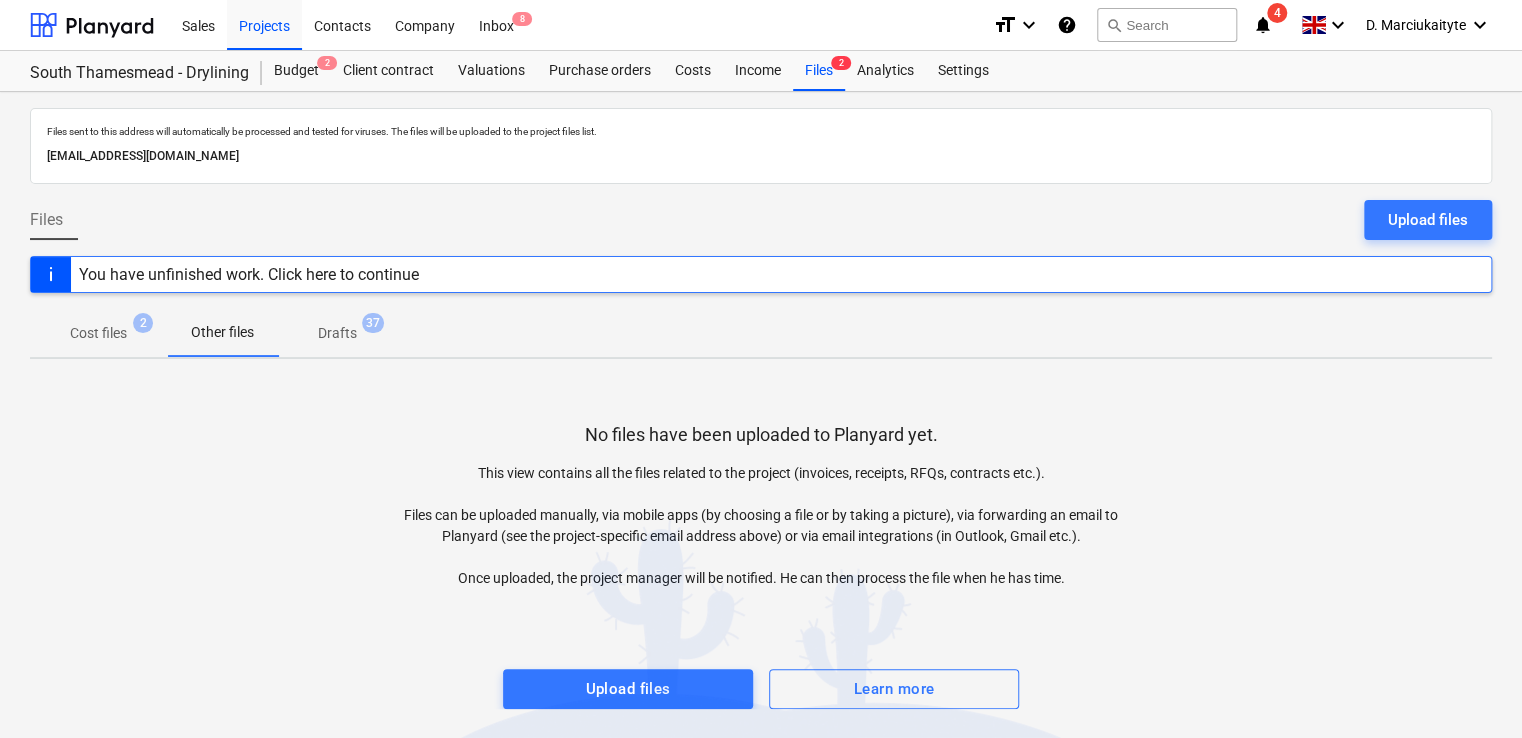 click on "Cost files" at bounding box center [98, 333] 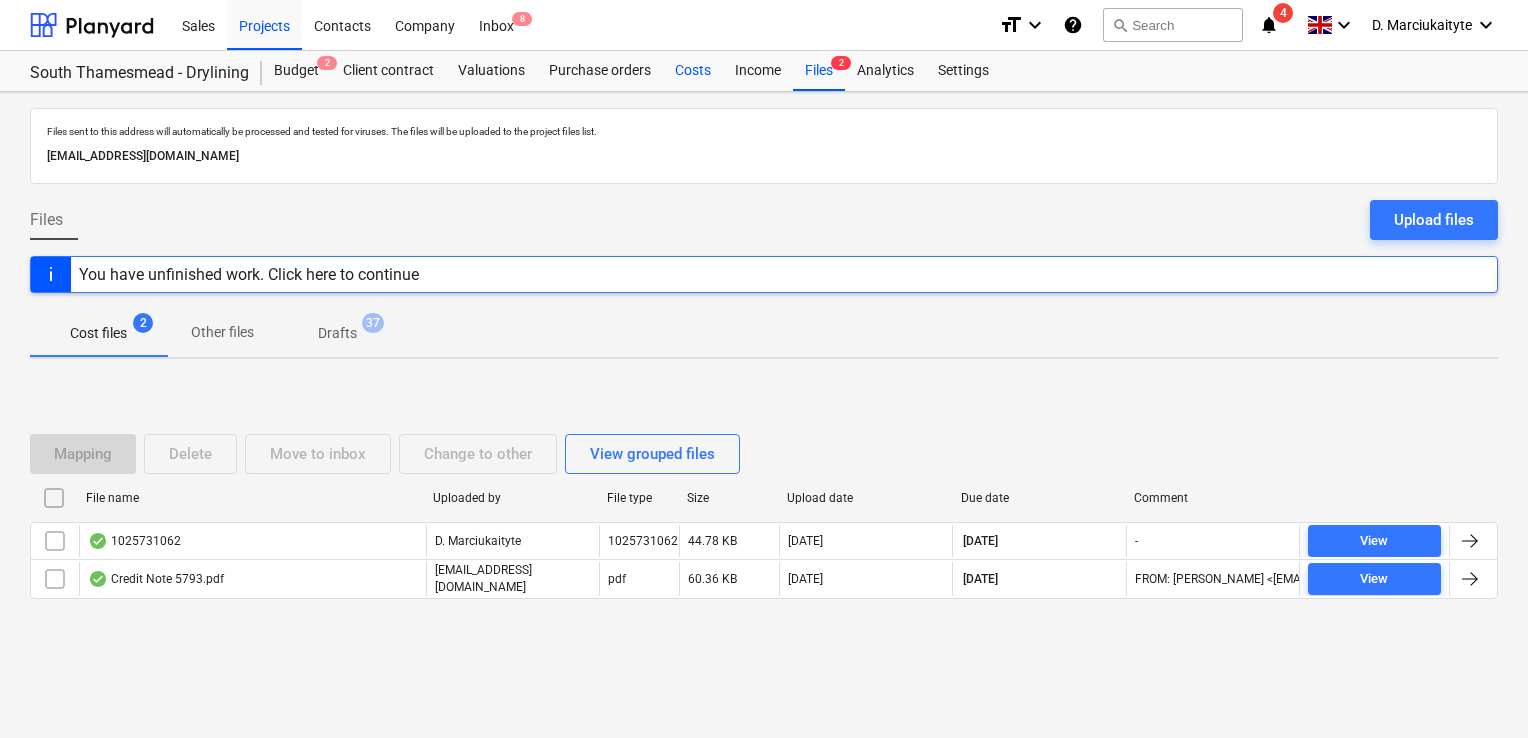 click on "Costs" at bounding box center (693, 71) 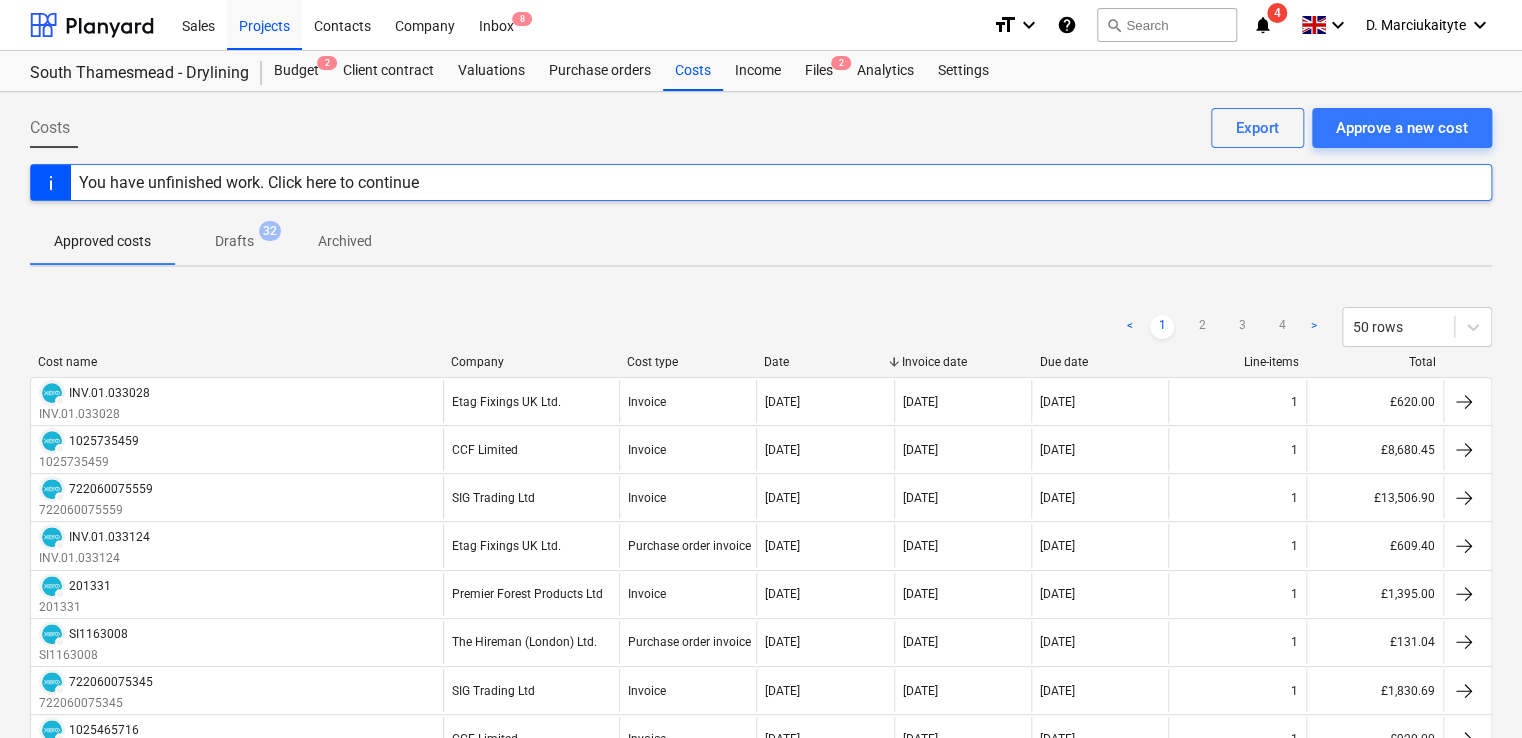 click on "Drafts 32" at bounding box center (234, 241) 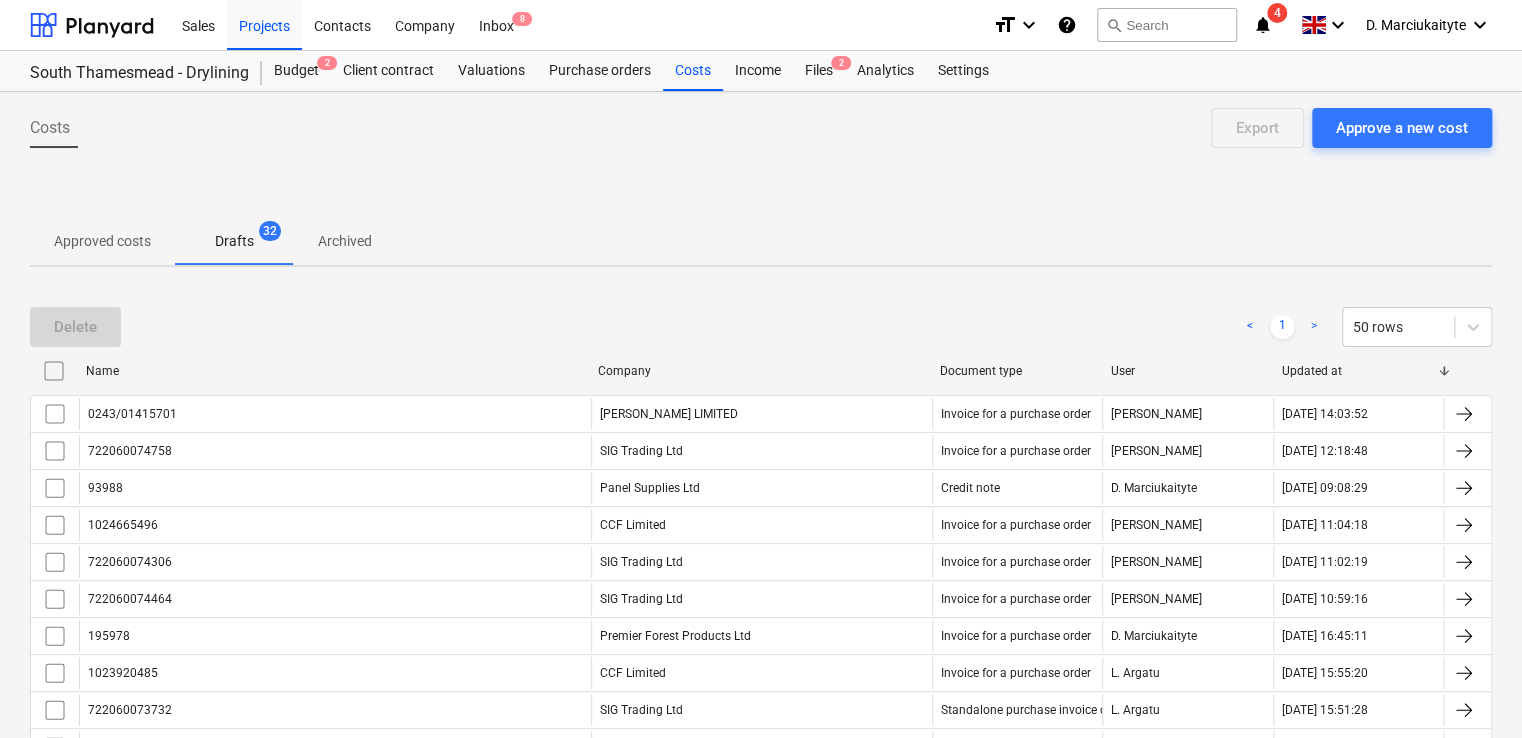 click on "Approved costs" at bounding box center (102, 241) 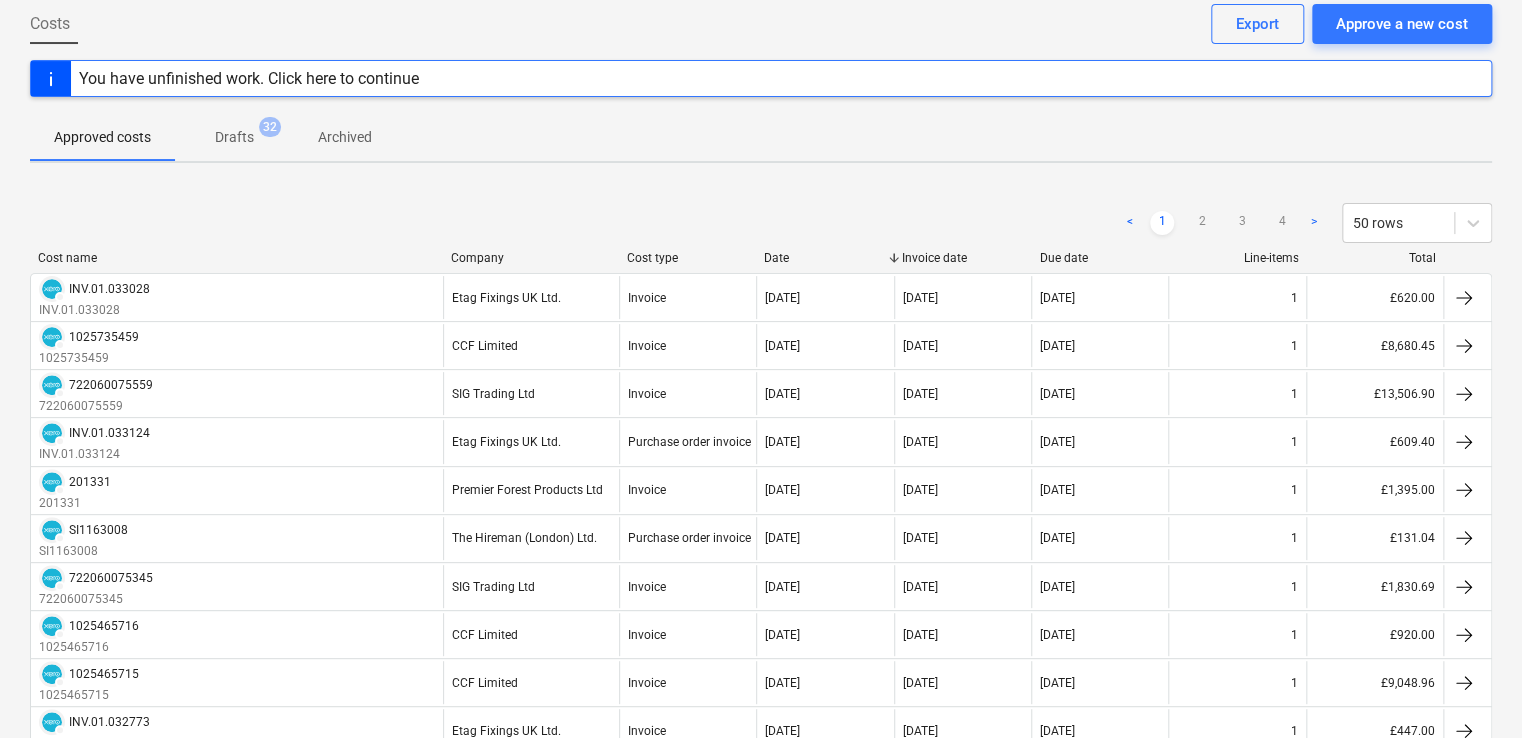 scroll, scrollTop: 0, scrollLeft: 0, axis: both 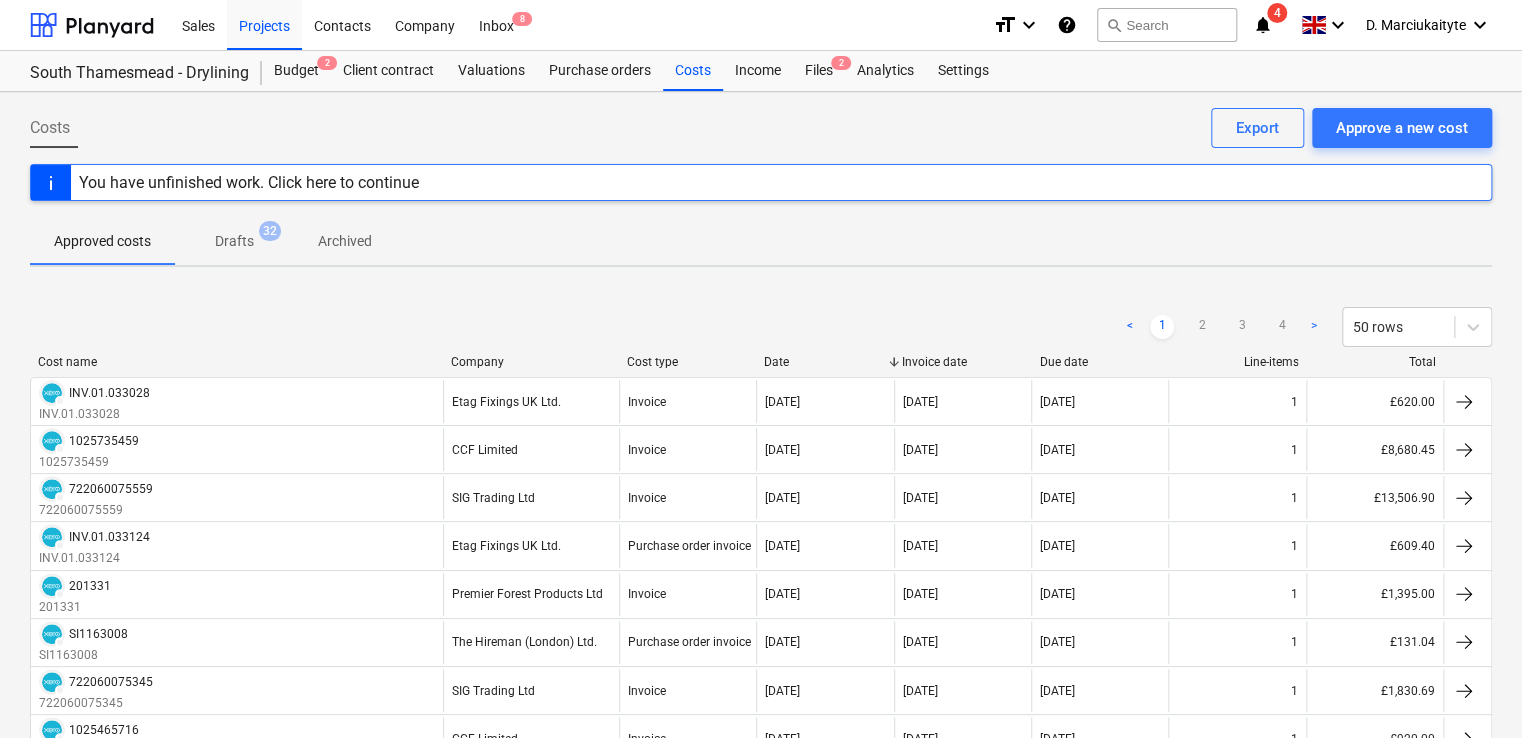 click on "Drafts" at bounding box center (234, 241) 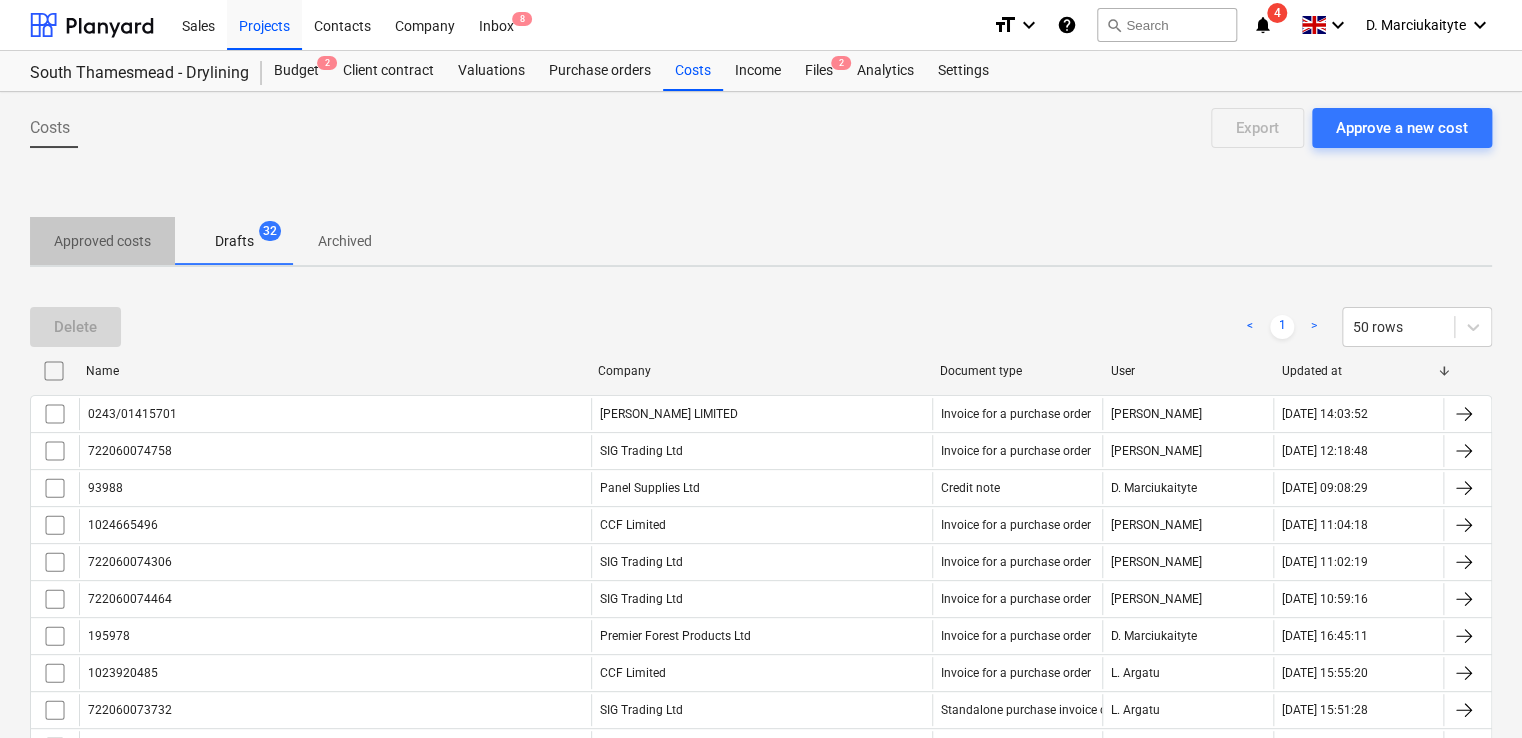 click on "Approved costs" at bounding box center (102, 241) 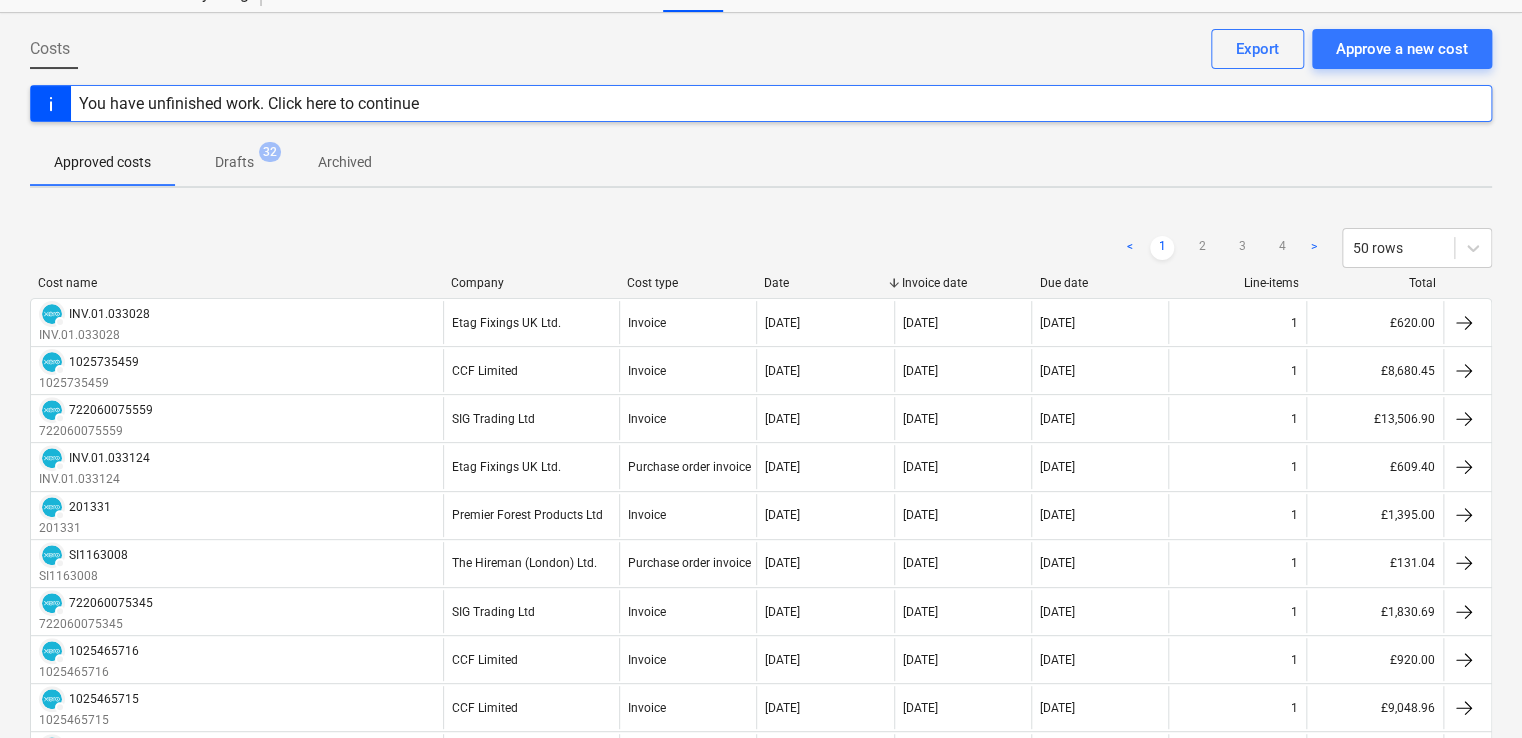 scroll, scrollTop: 0, scrollLeft: 0, axis: both 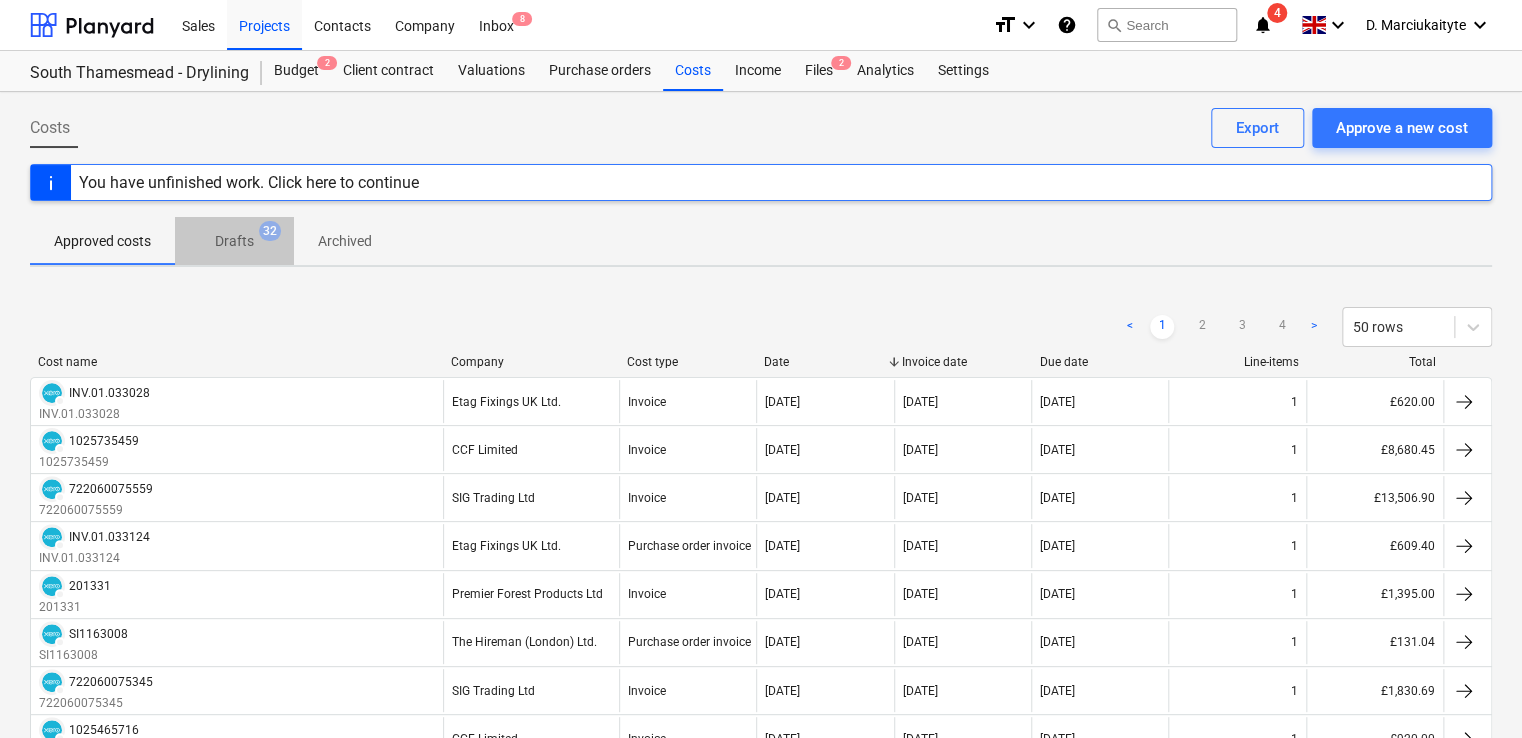 click on "Drafts" at bounding box center (234, 241) 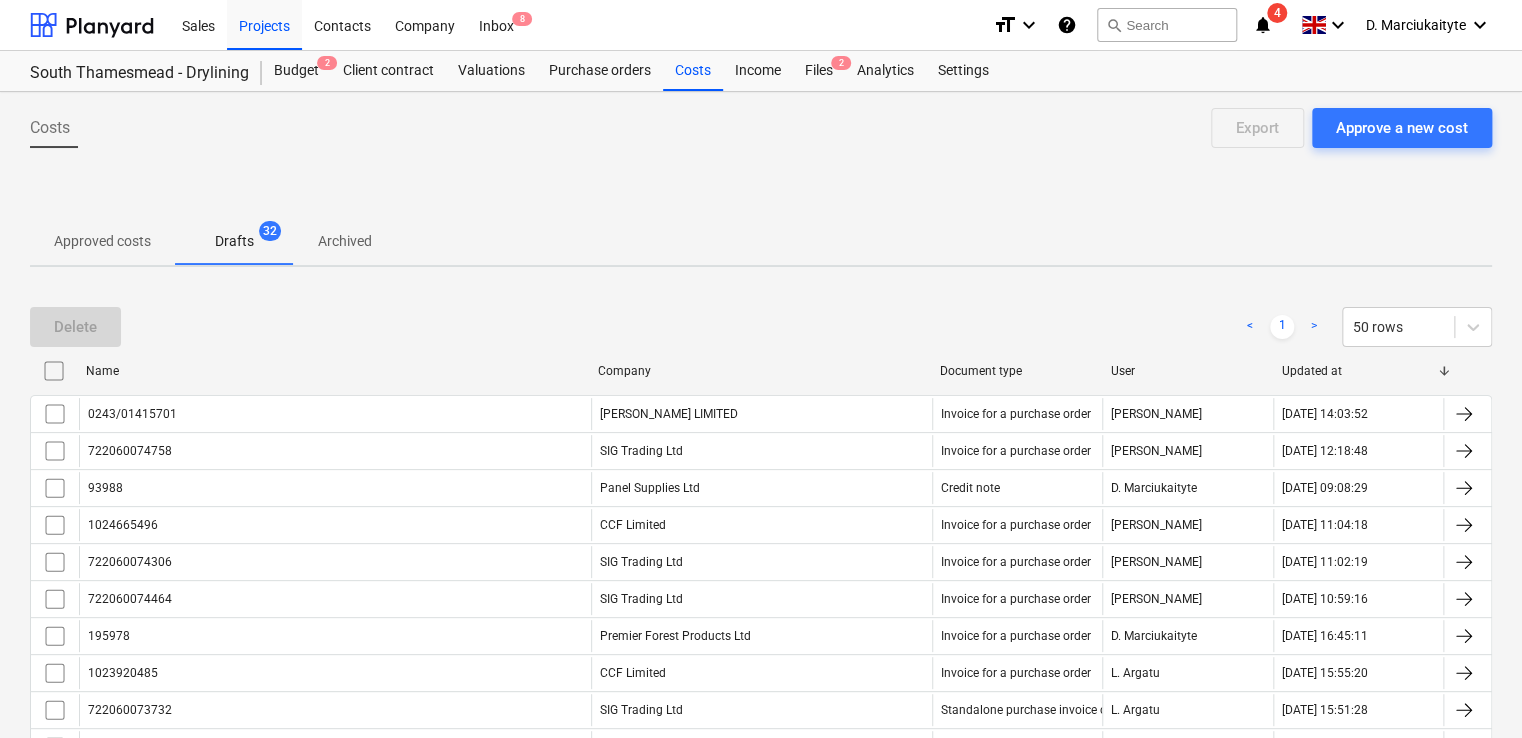 click at bounding box center (54, 371) 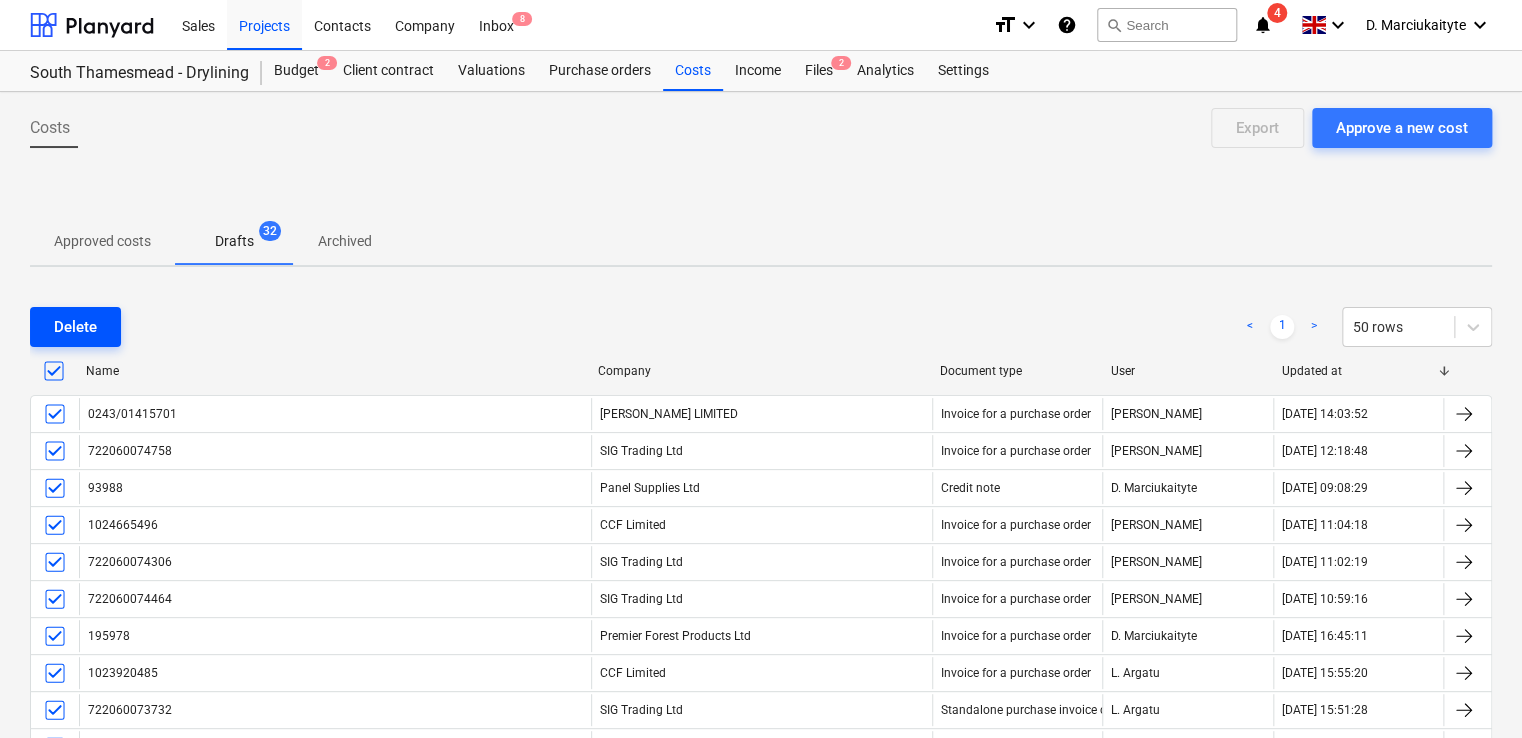 click on "Delete" at bounding box center (75, 327) 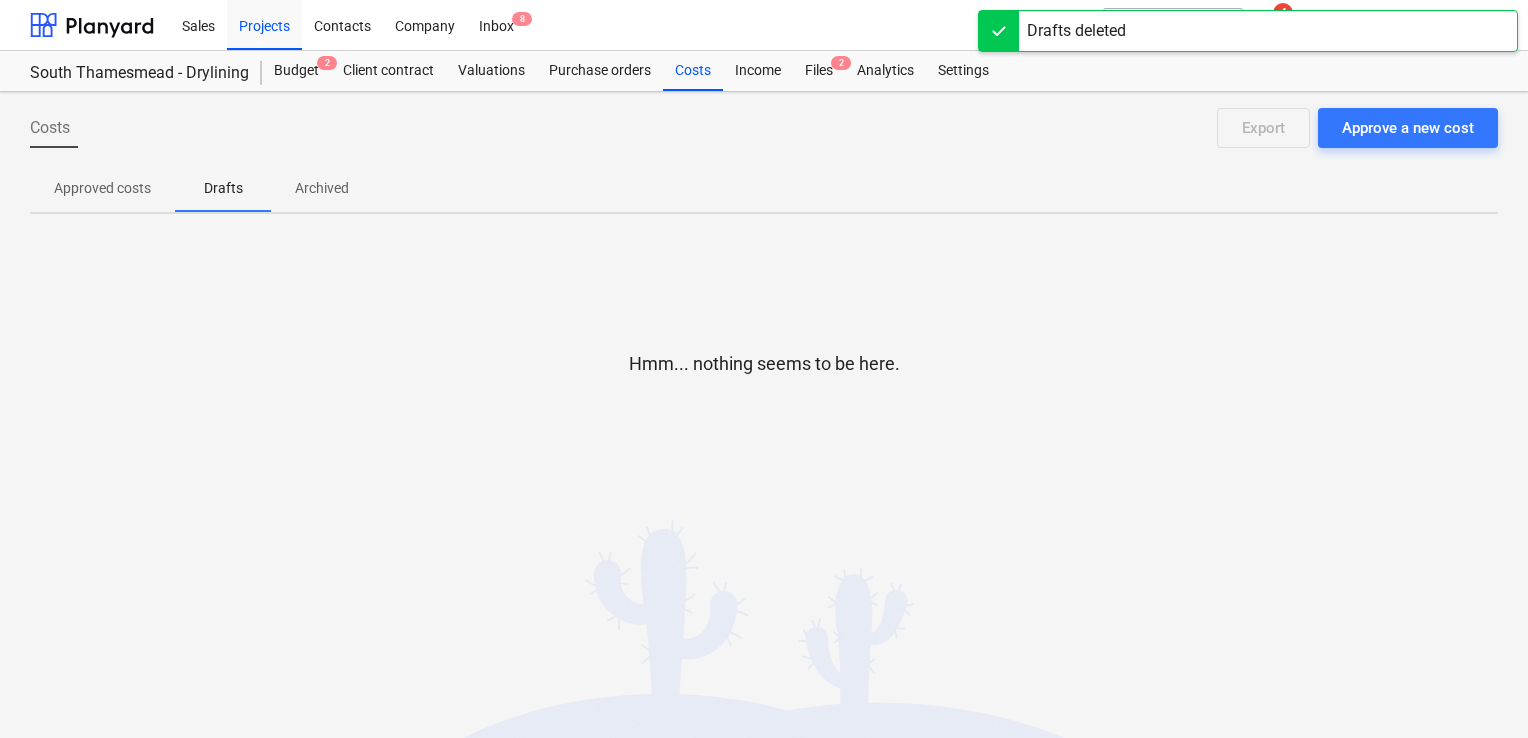 click on "Approved costs" at bounding box center [102, 188] 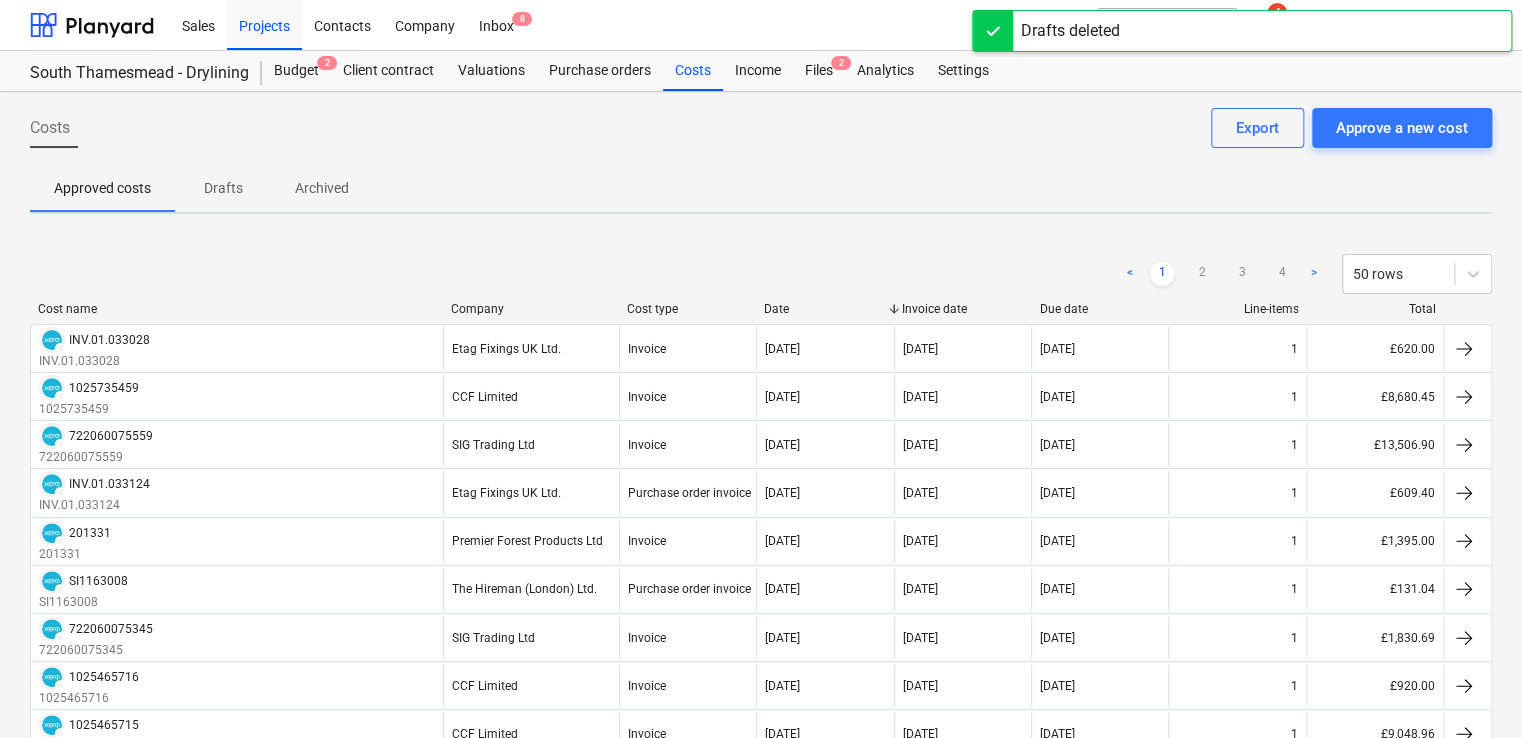 click on "Archived" at bounding box center [322, 188] 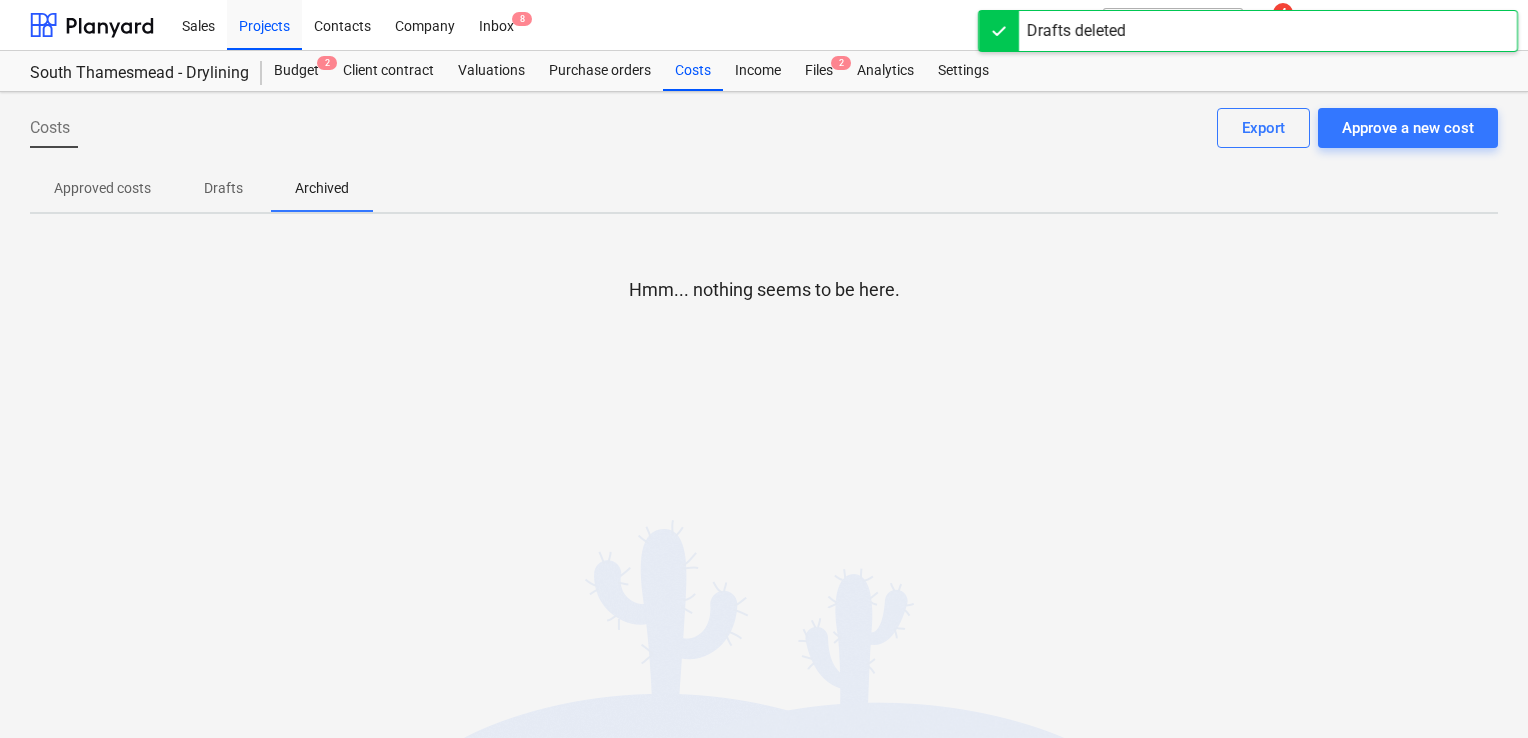 click on "Drafts" at bounding box center [223, 188] 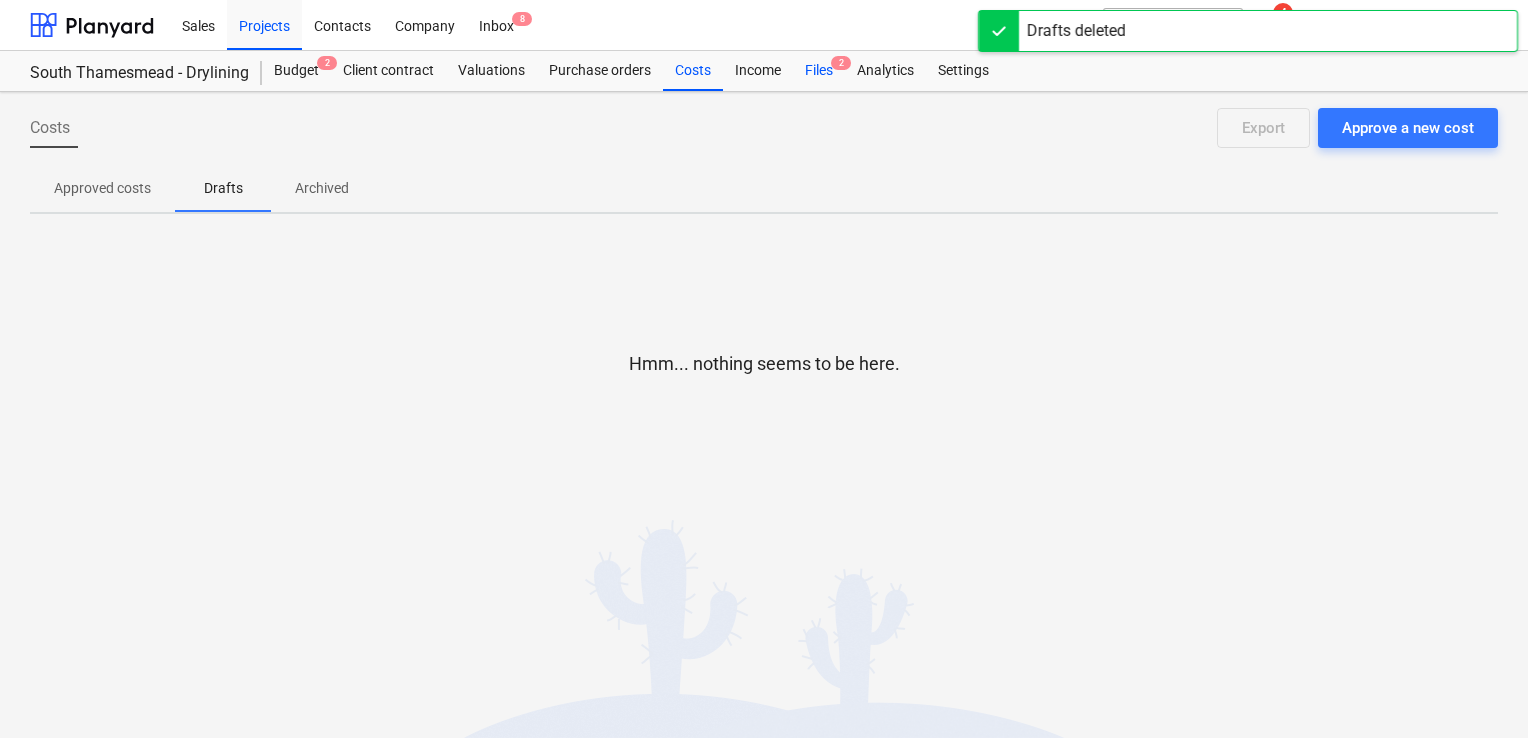 click on "Files 2" at bounding box center (819, 71) 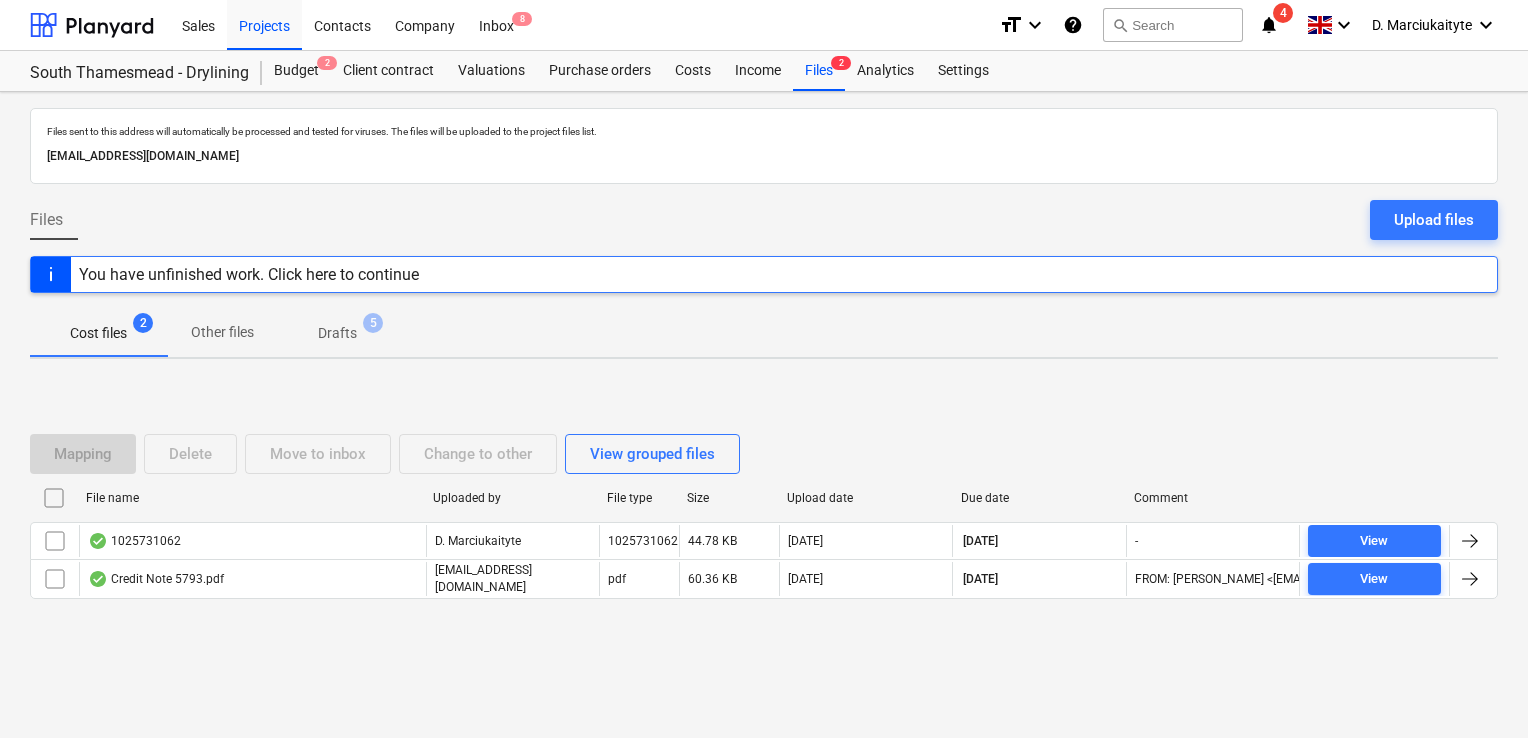click on "Drafts 5" at bounding box center (337, 333) 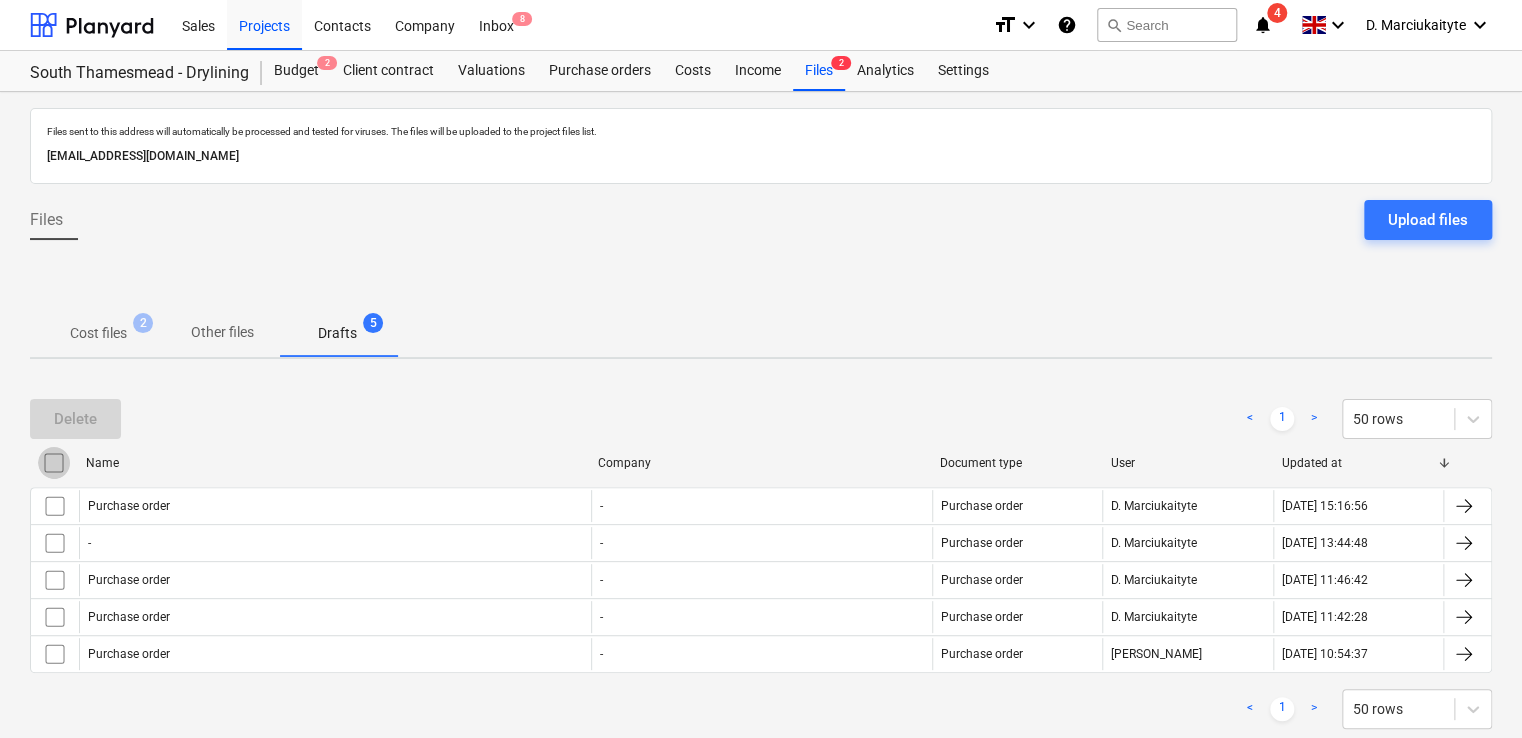 click at bounding box center [54, 463] 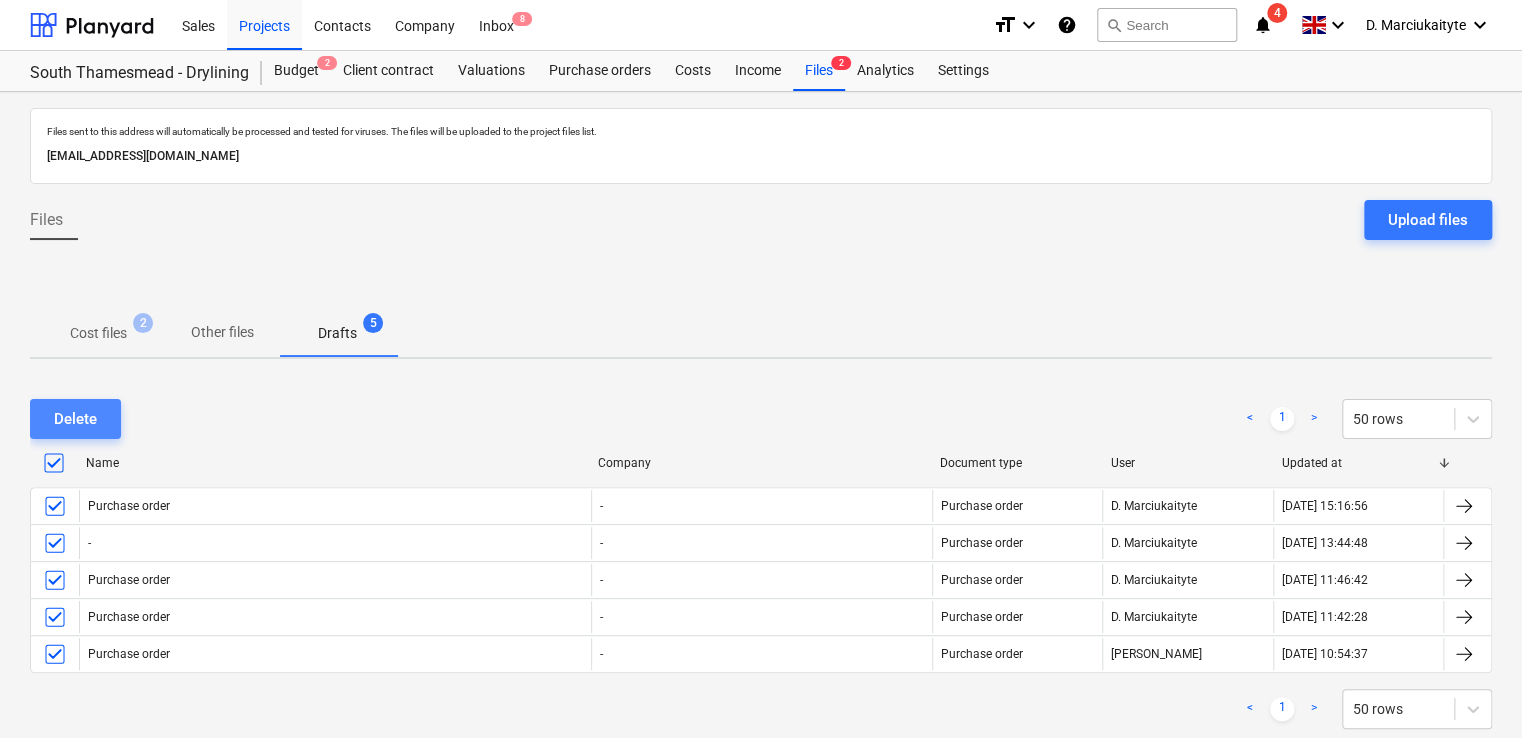 click on "Delete" at bounding box center (75, 419) 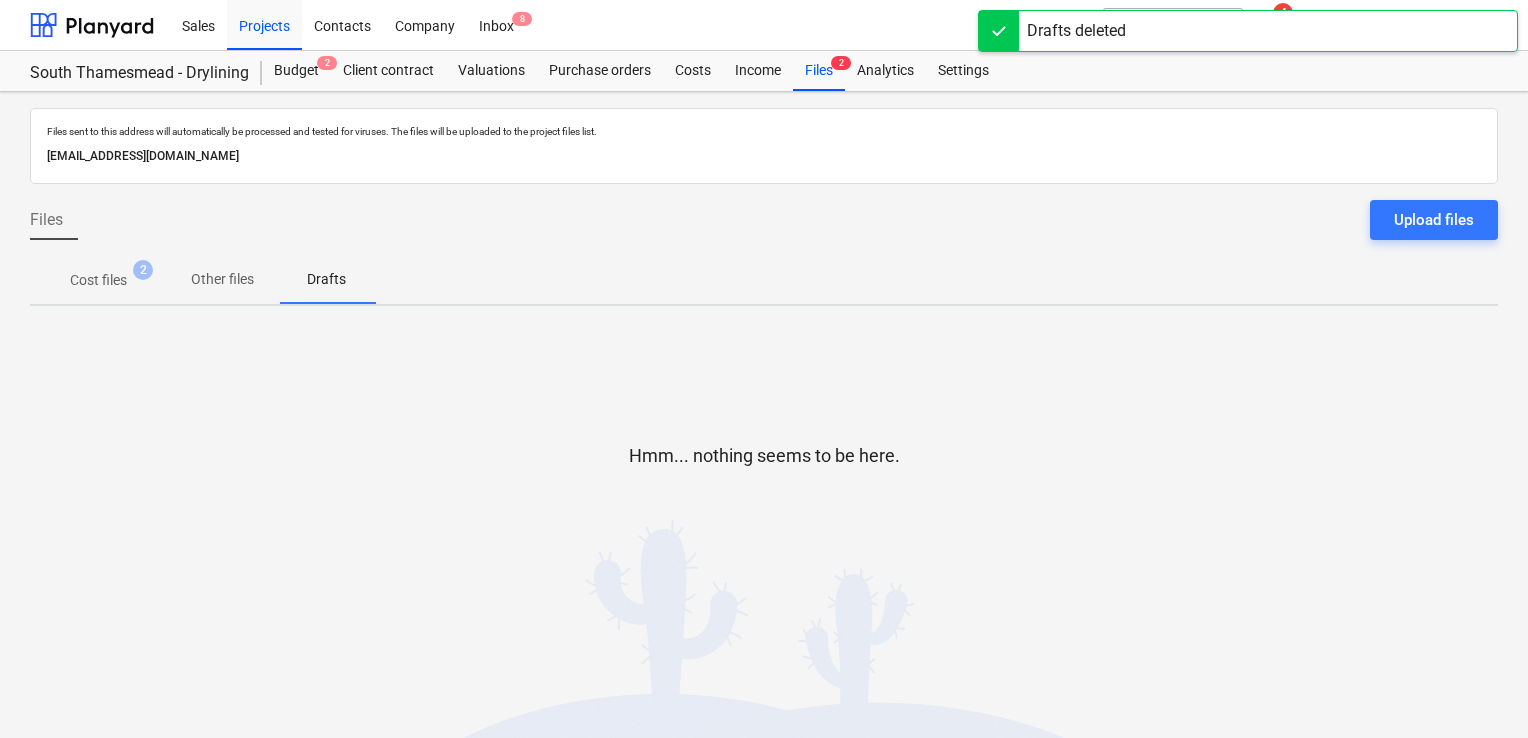click on "Cost files" at bounding box center [98, 280] 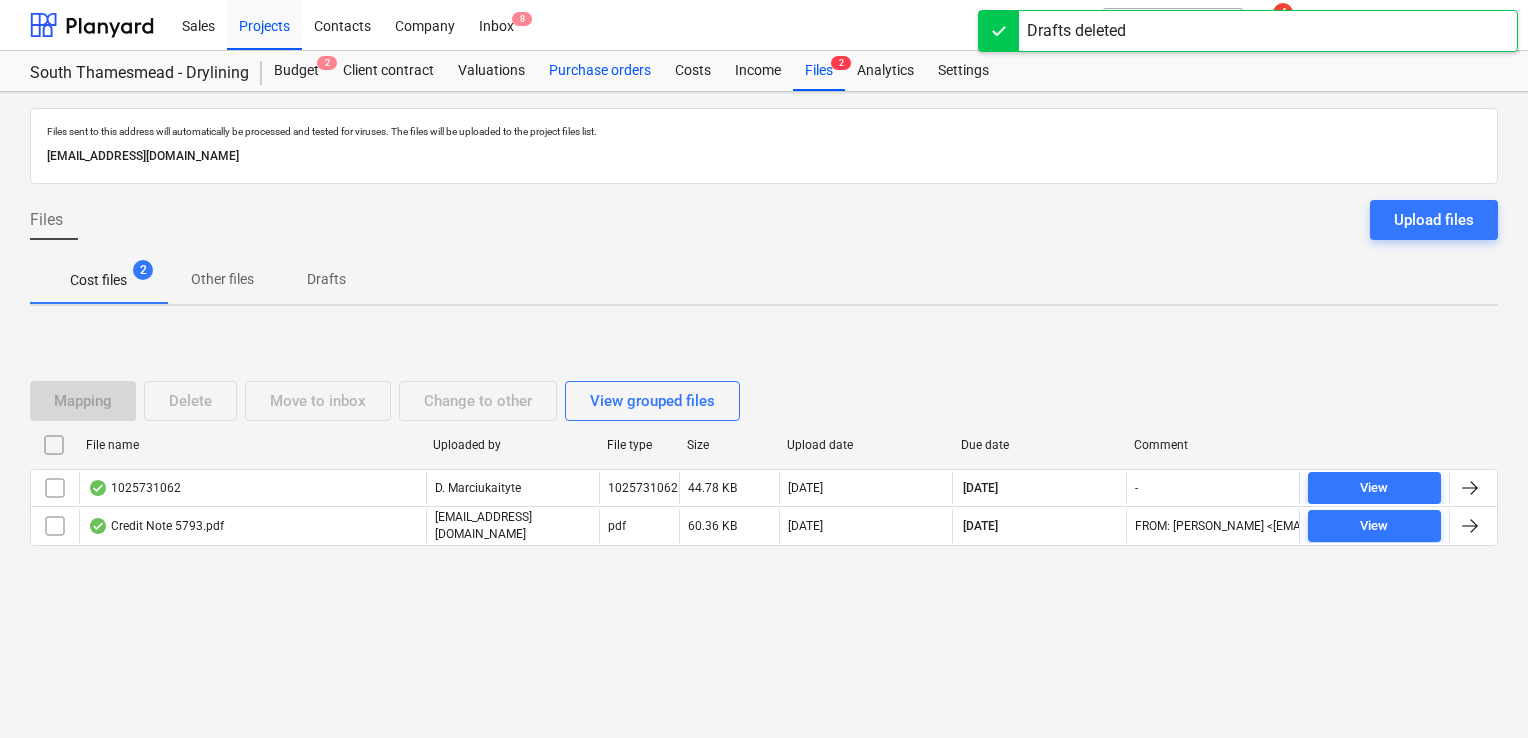click on "Purchase orders" at bounding box center (600, 71) 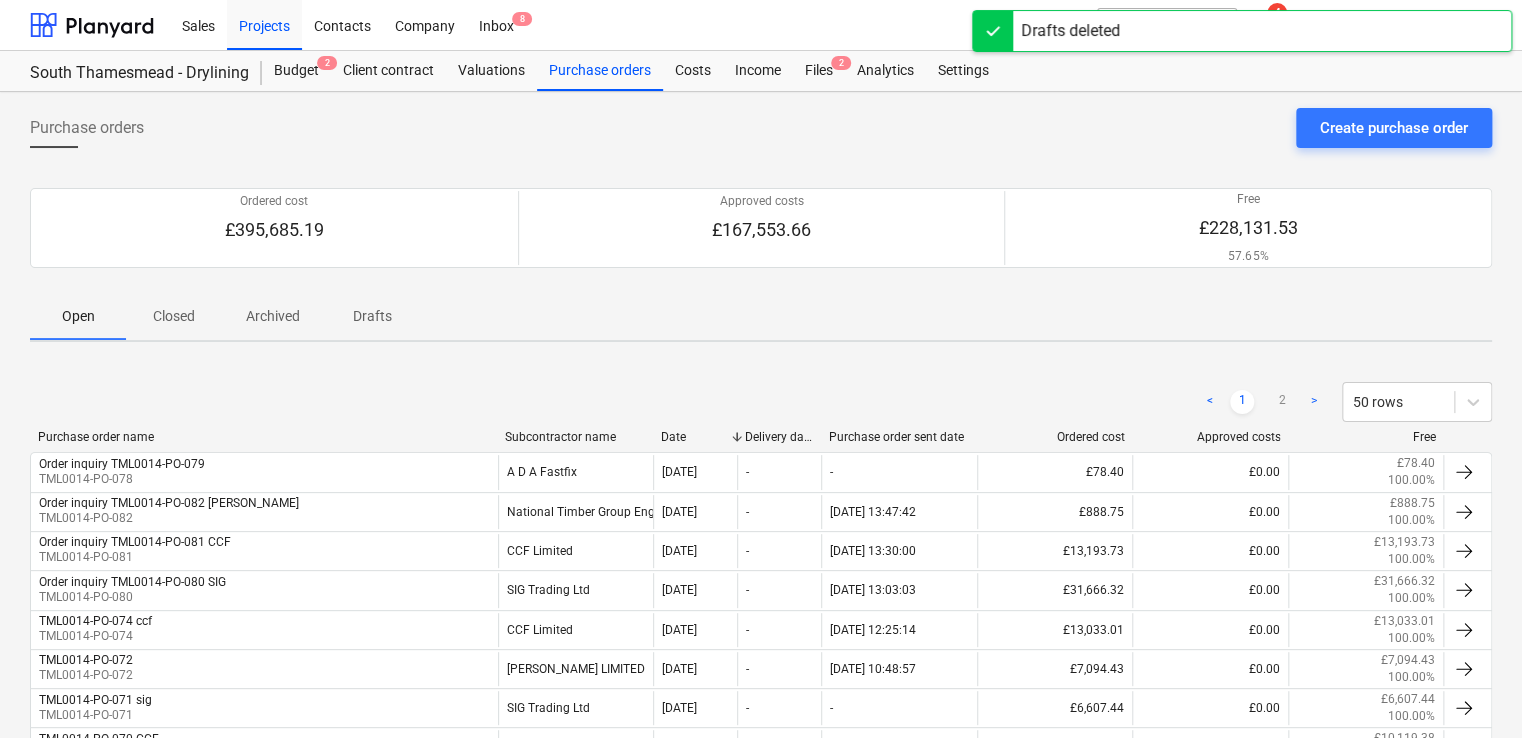 drag, startPoint x: 372, startPoint y: 296, endPoint x: 372, endPoint y: 314, distance: 18 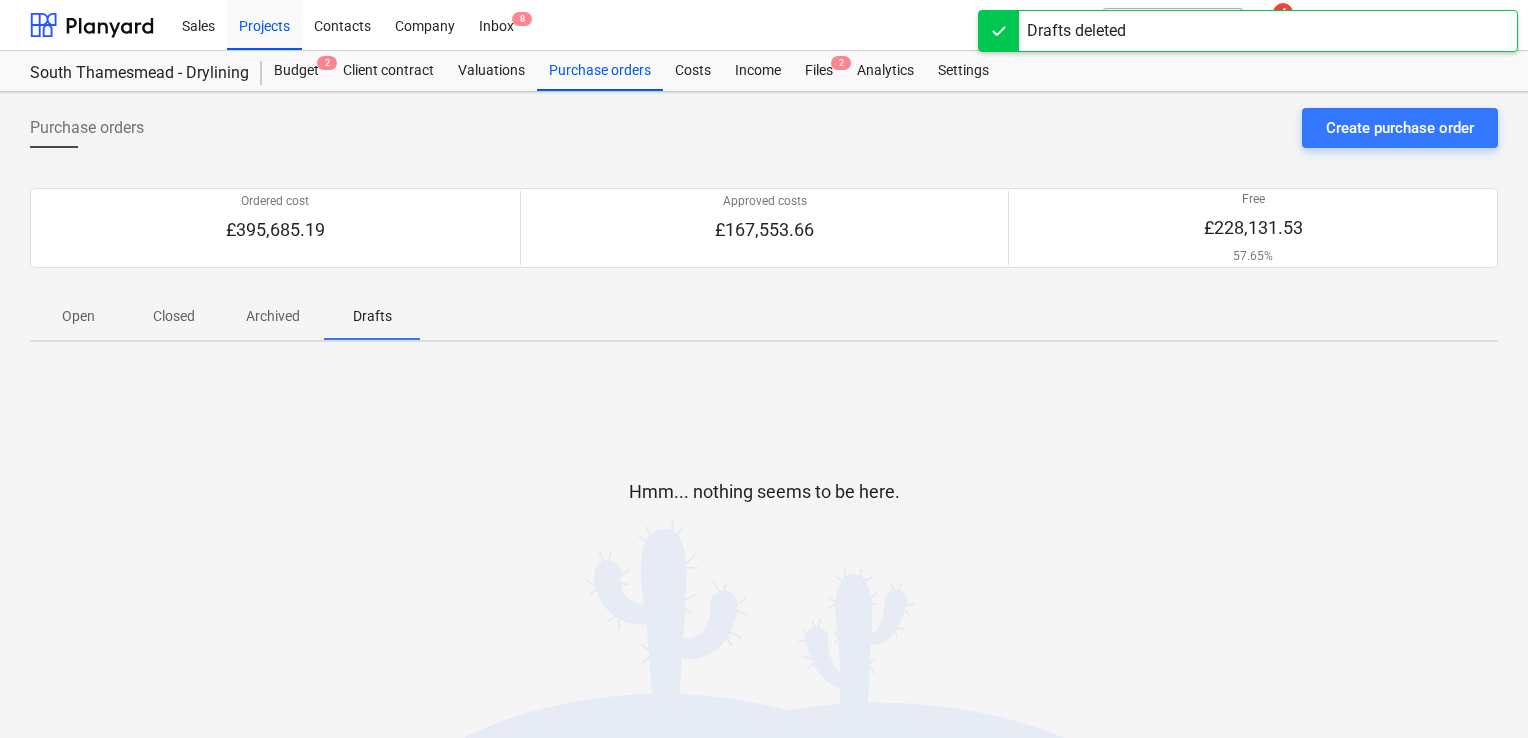 click on "Closed" at bounding box center [174, 316] 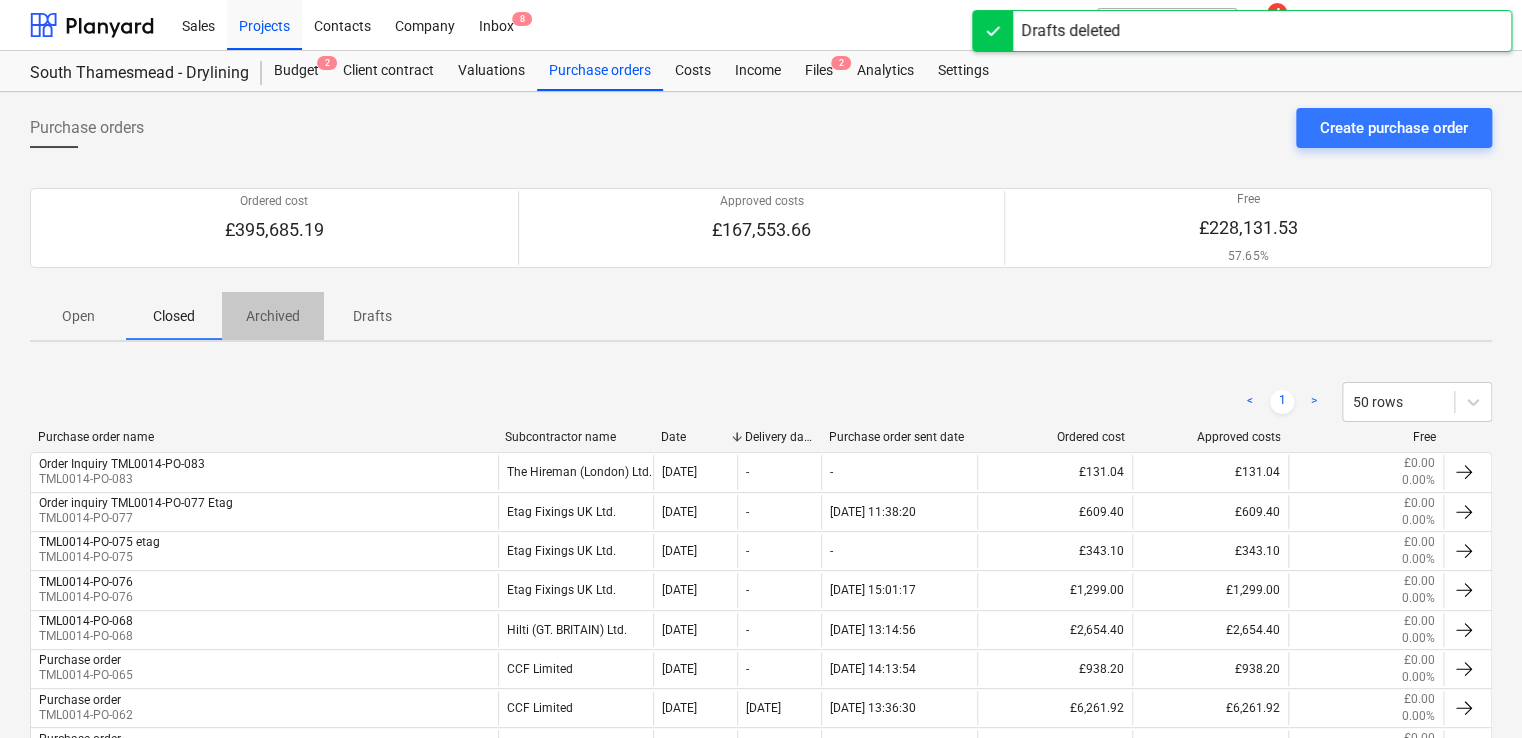 click on "Archived" at bounding box center (273, 316) 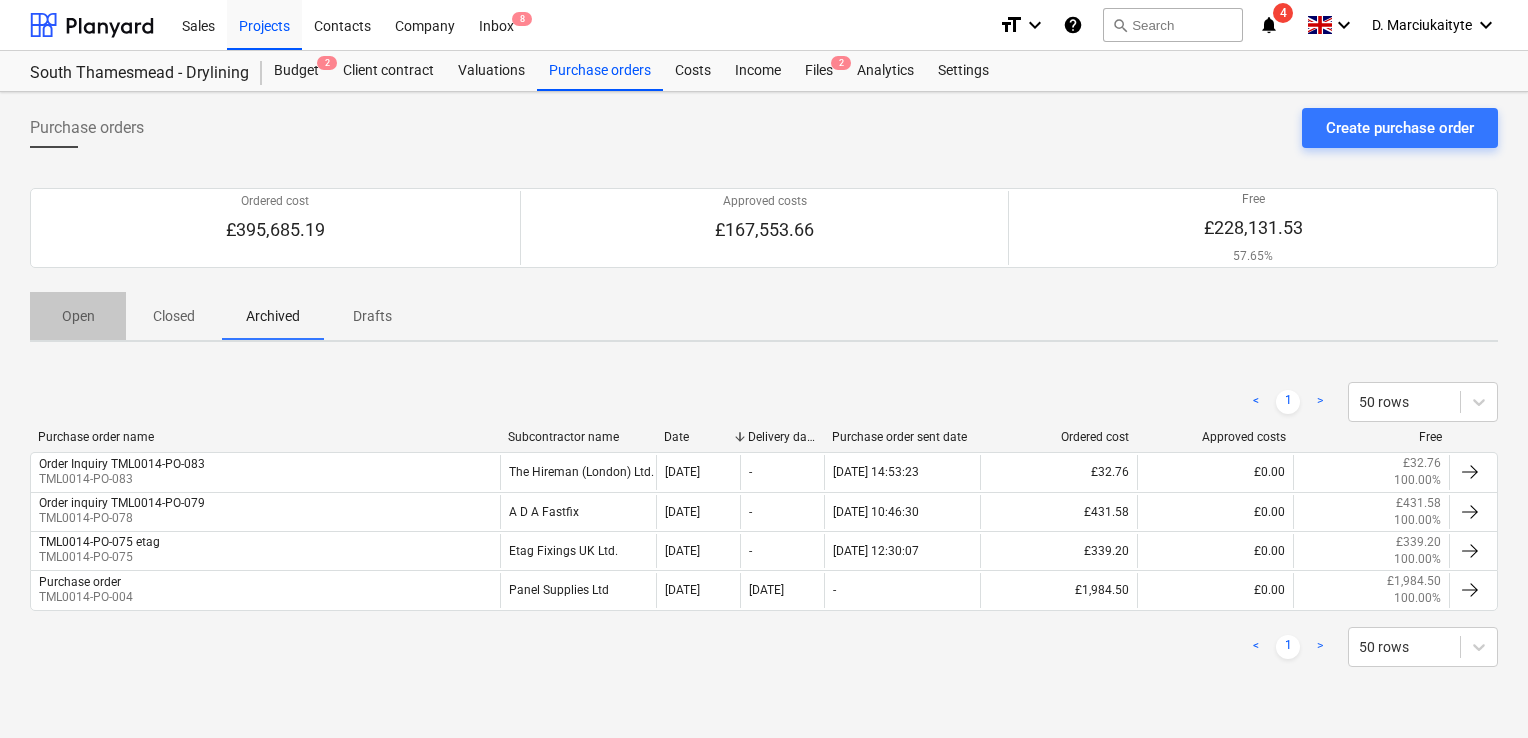 click on "Open" at bounding box center (78, 316) 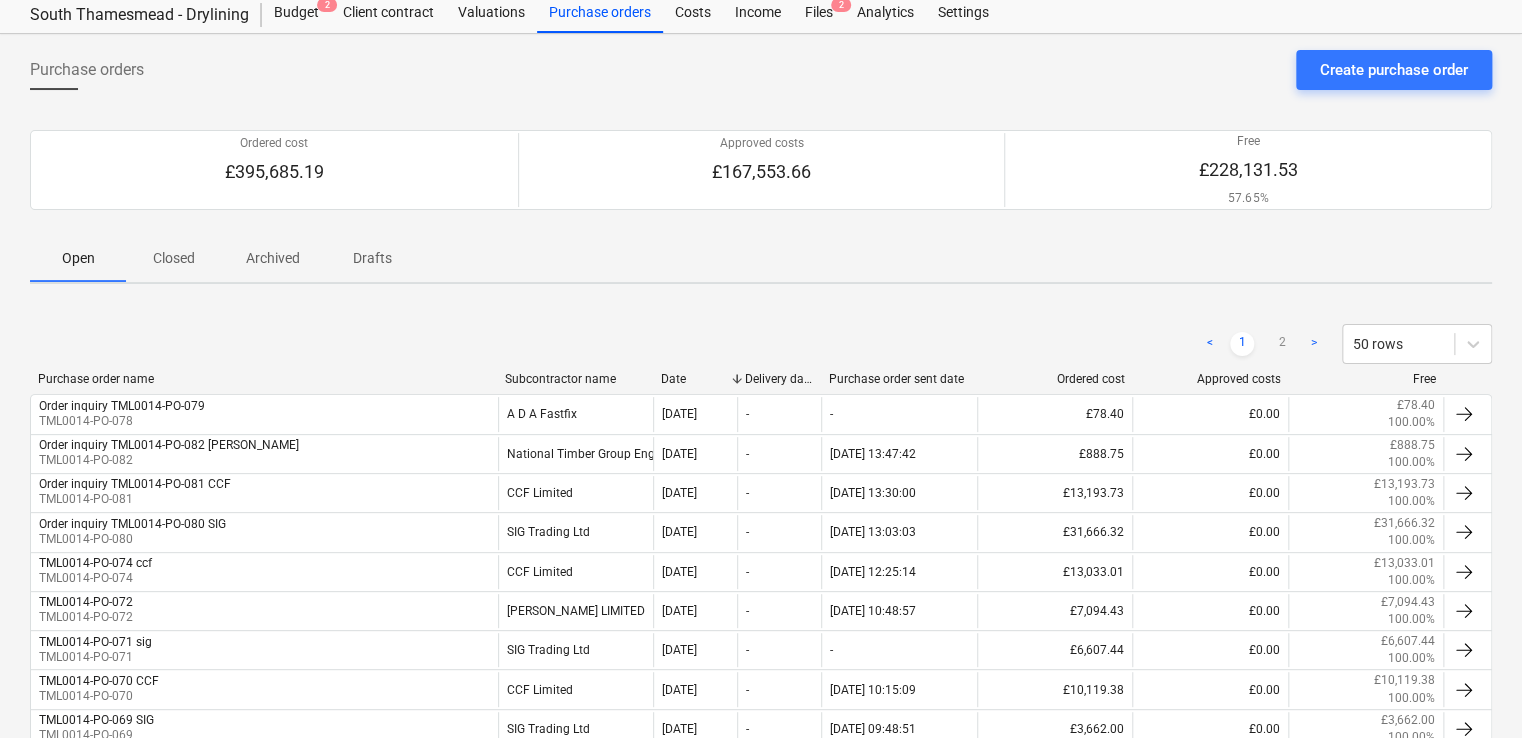 scroll, scrollTop: 0, scrollLeft: 0, axis: both 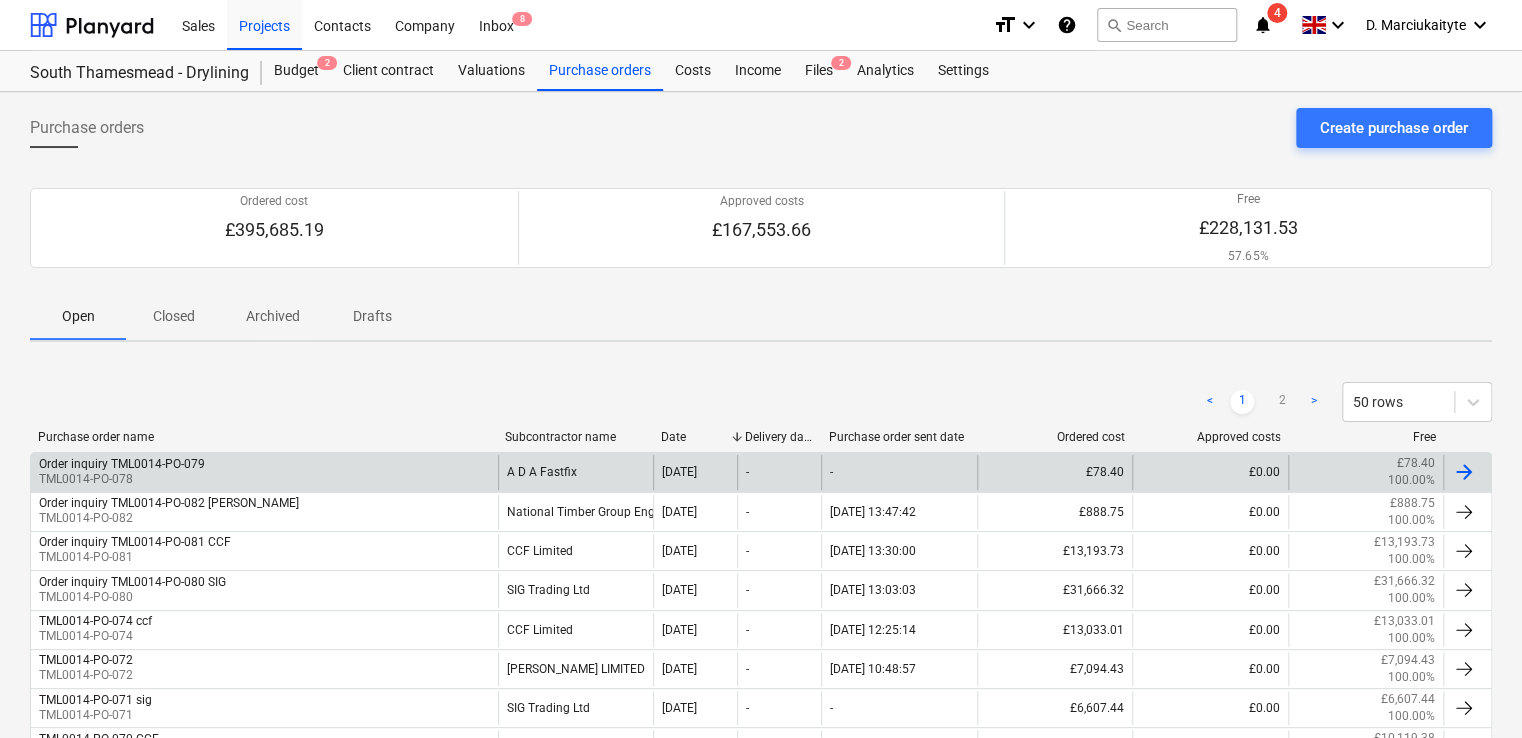 click on "Order inquiry  TML0014-PO-079 TML0014-PO-078" at bounding box center (264, 472) 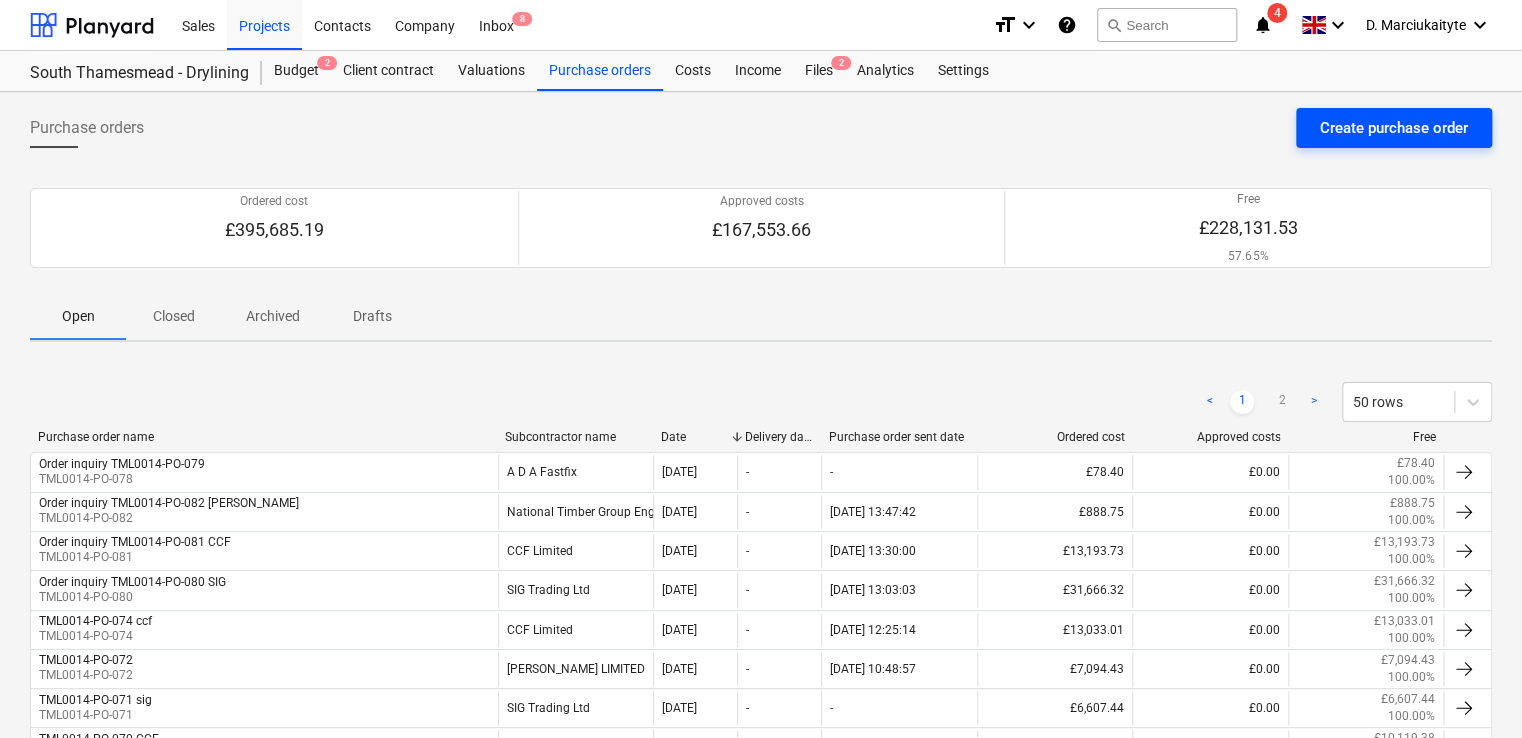 click on "Create purchase order" at bounding box center [1394, 128] 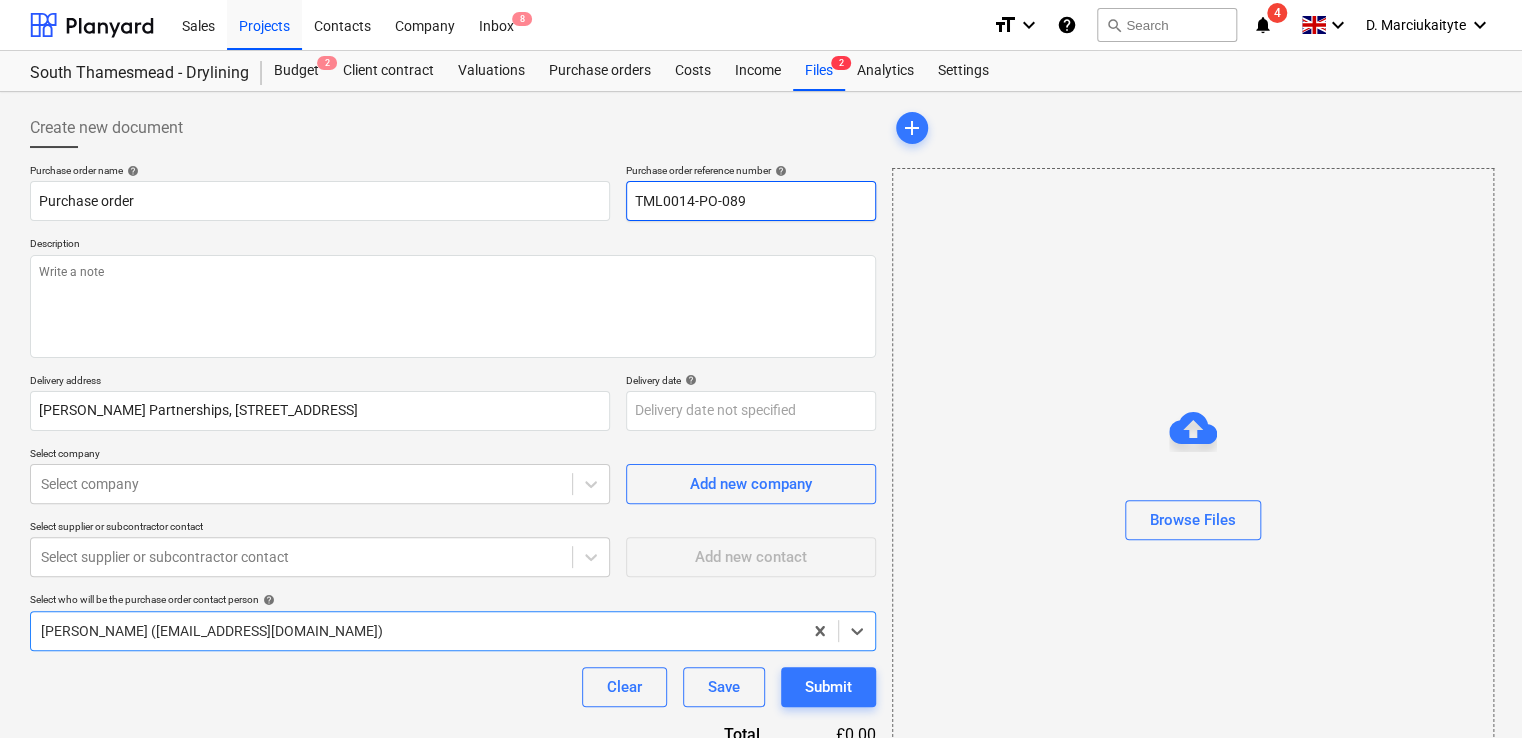 click on "TML0014-PO-089" at bounding box center (751, 201) 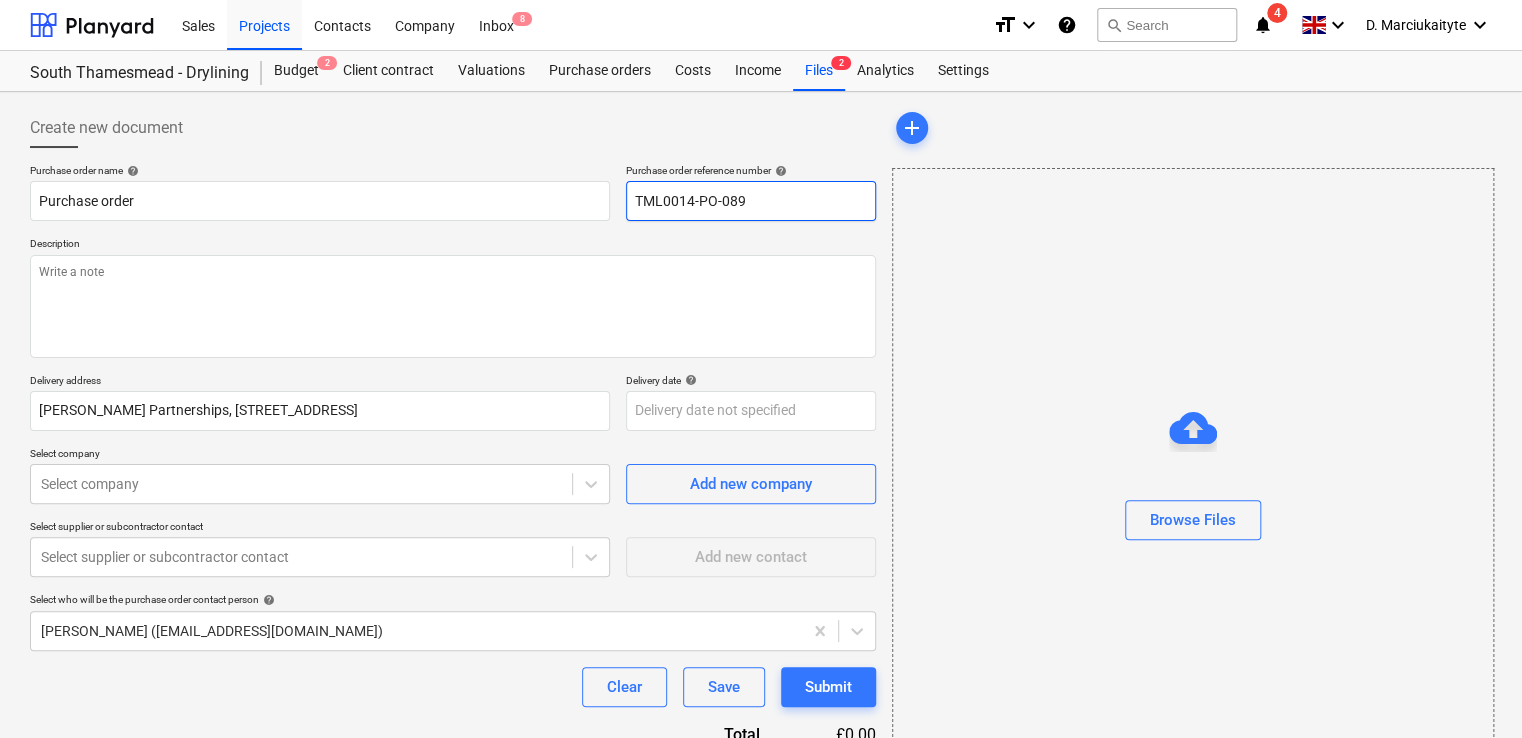 type on "x" 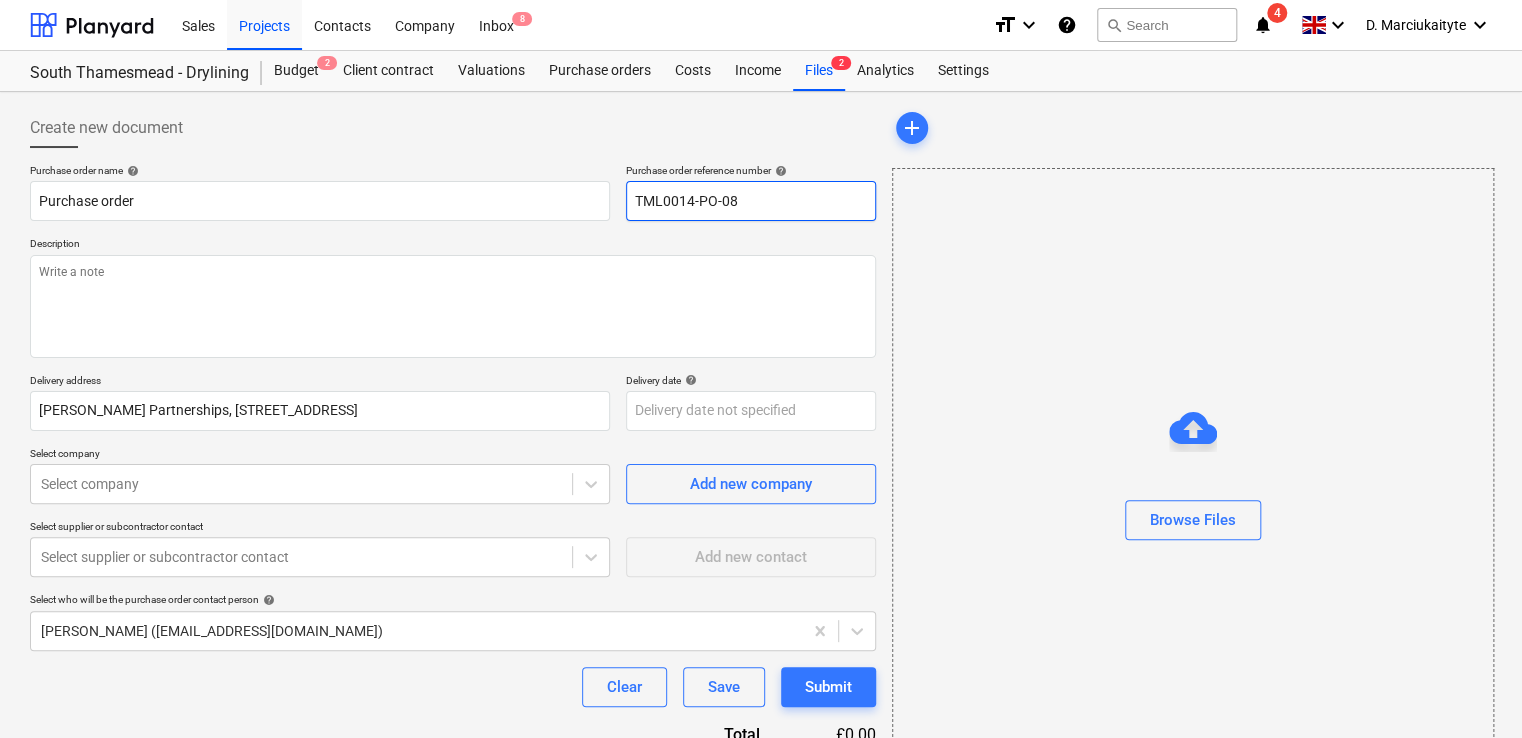type on "x" 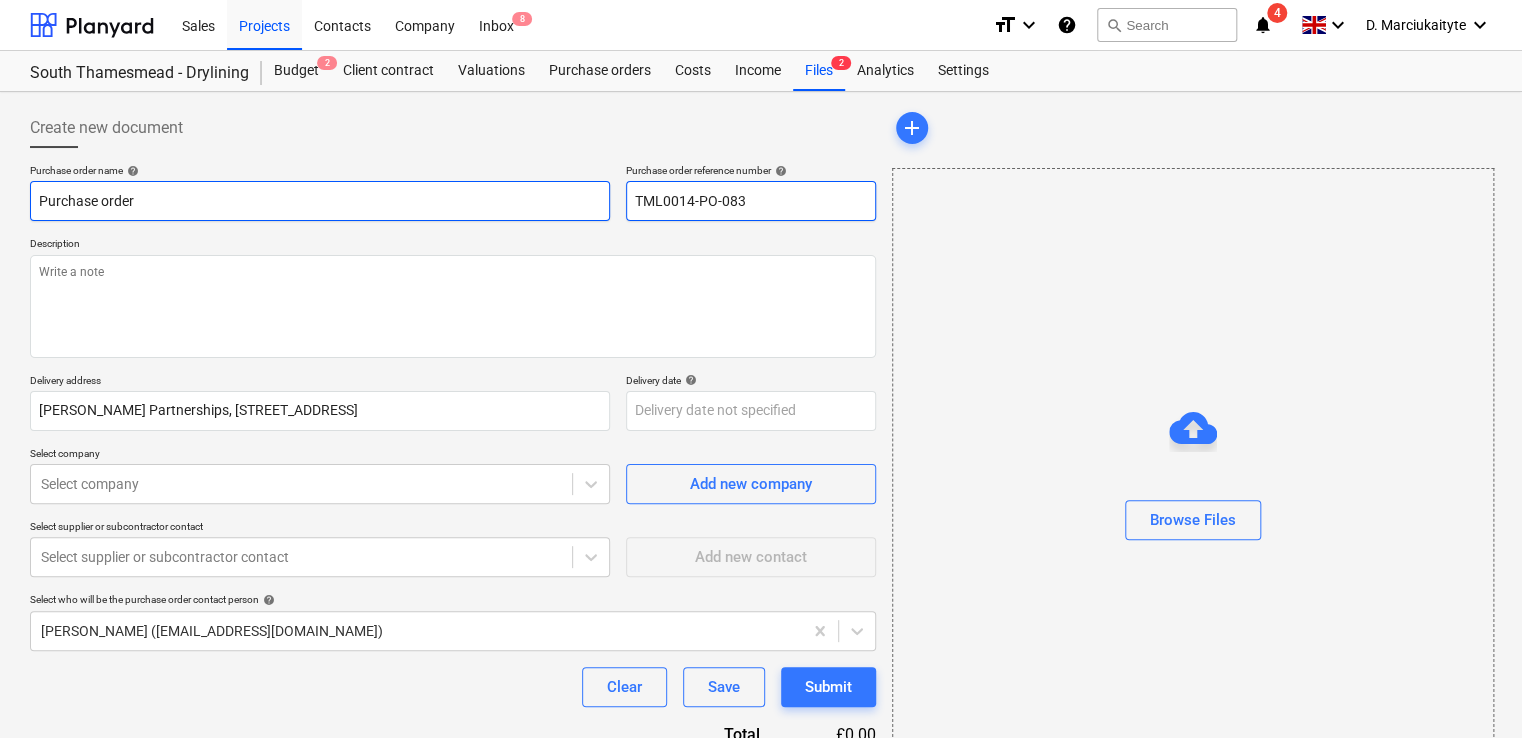 type on "TML0014-PO-083" 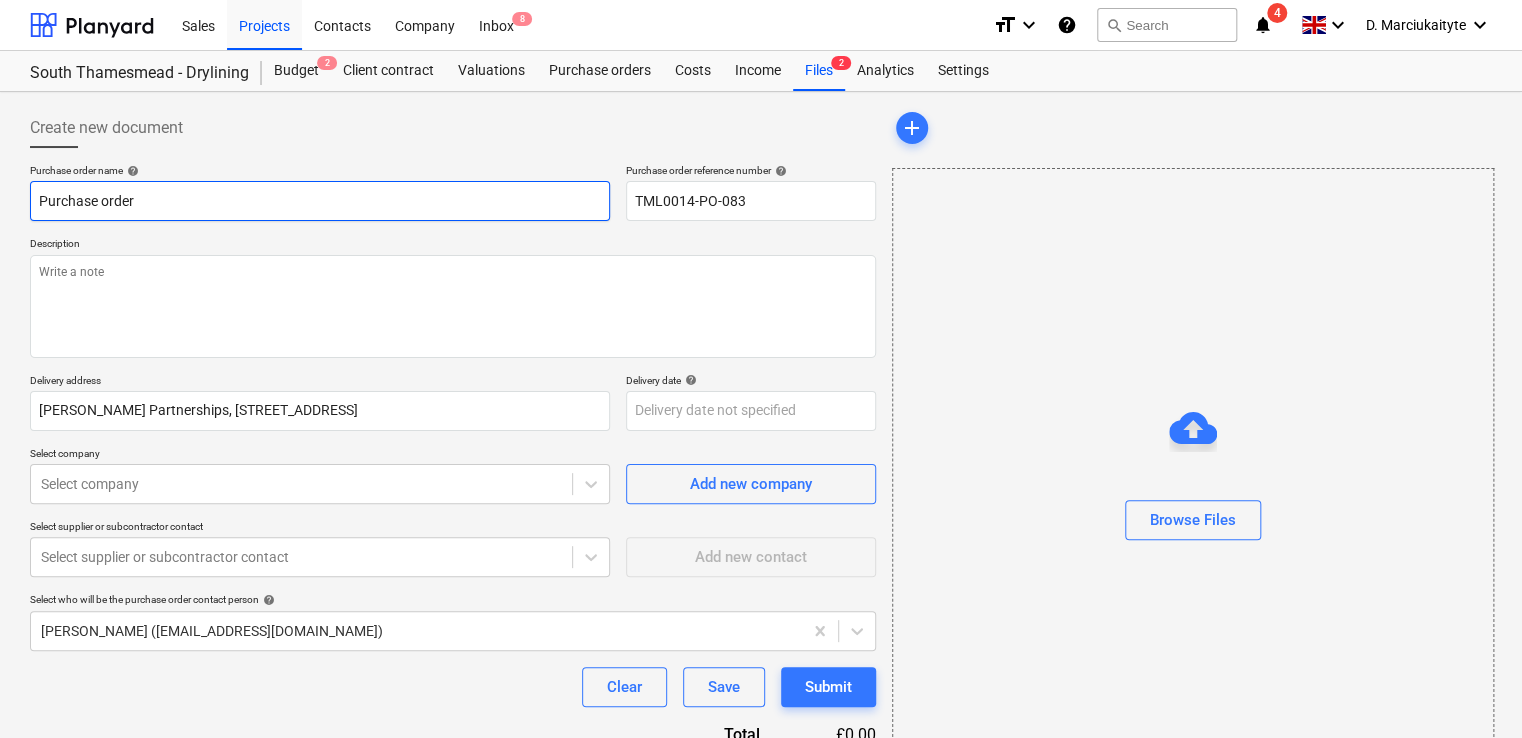 click on "Purchase order" at bounding box center [320, 201] 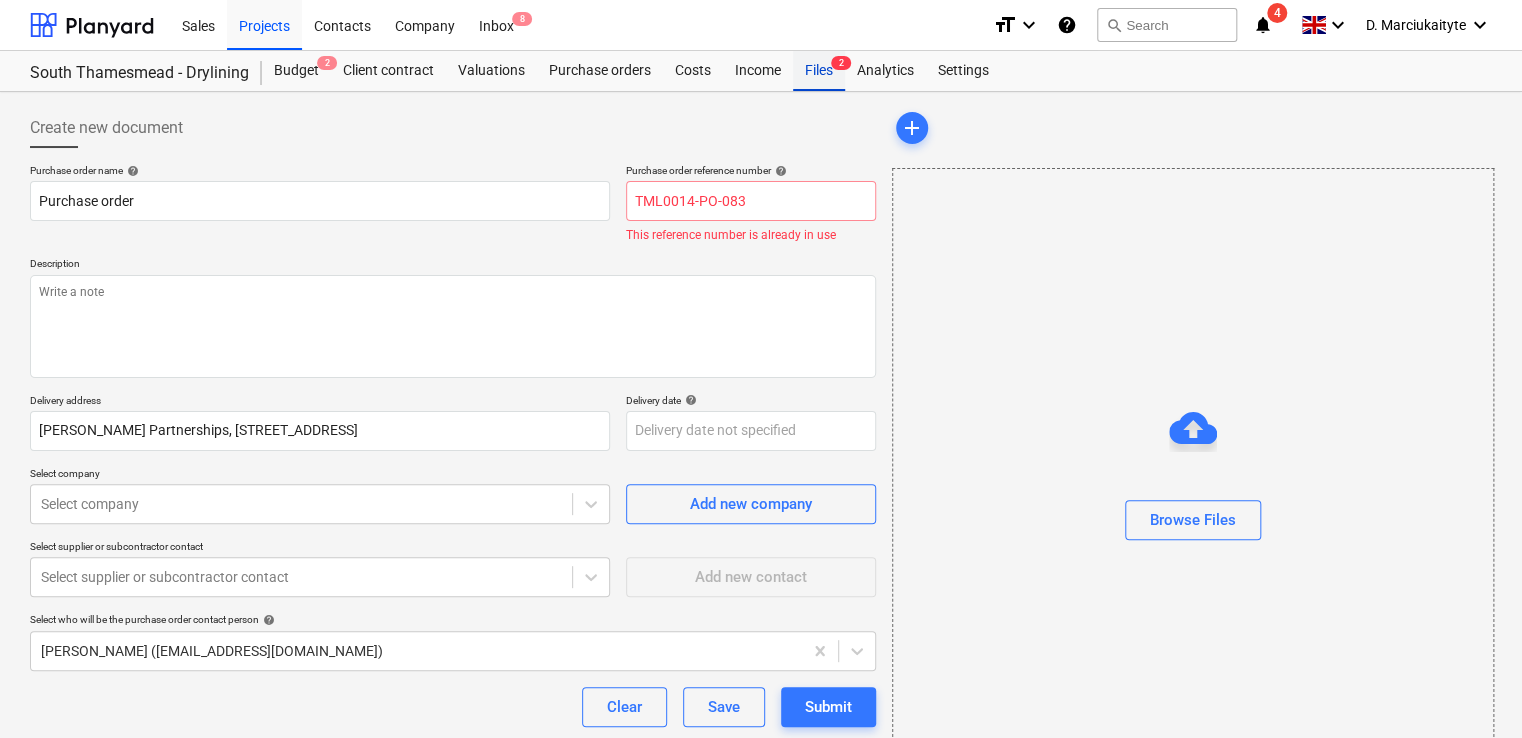 click on "Files 2" at bounding box center (819, 71) 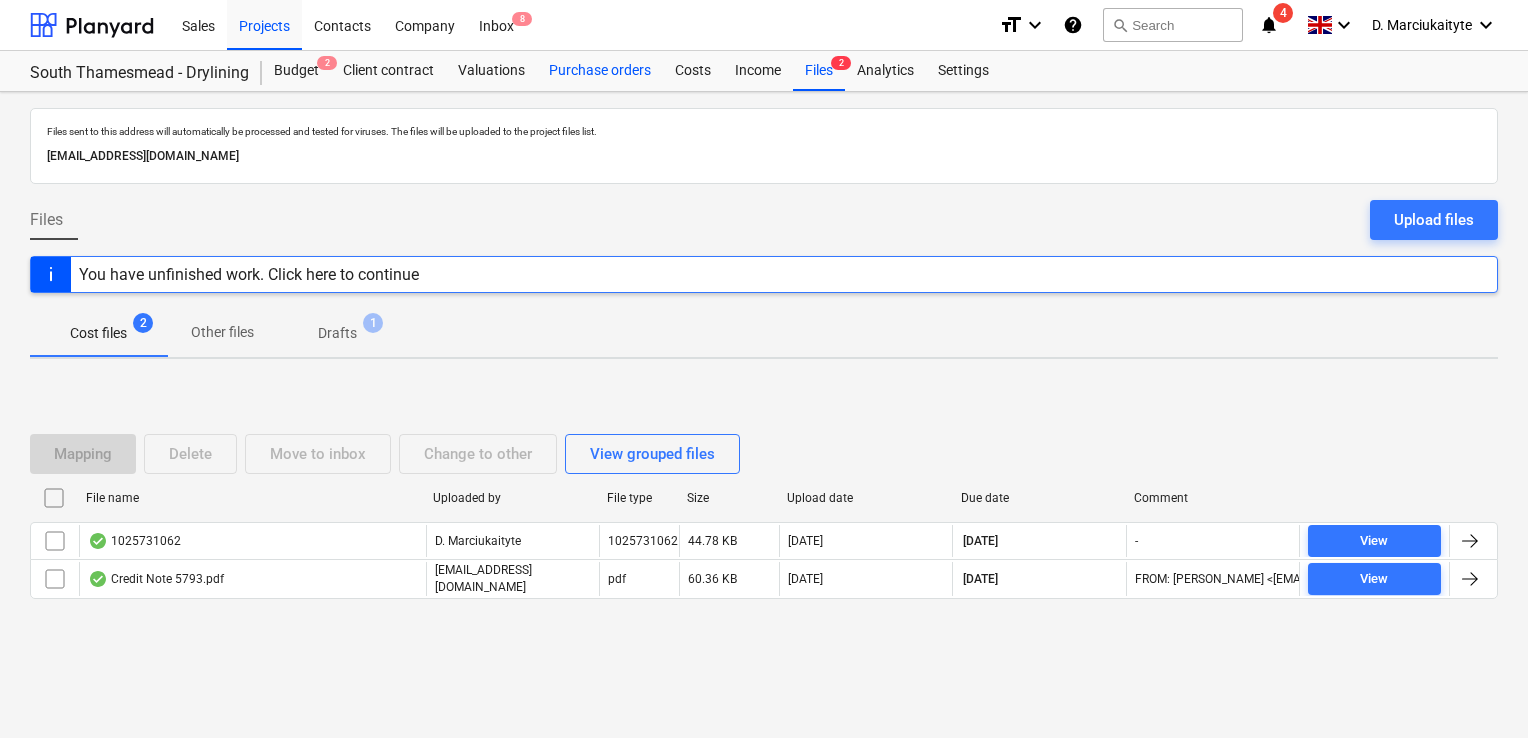 click on "Purchase orders" at bounding box center (600, 71) 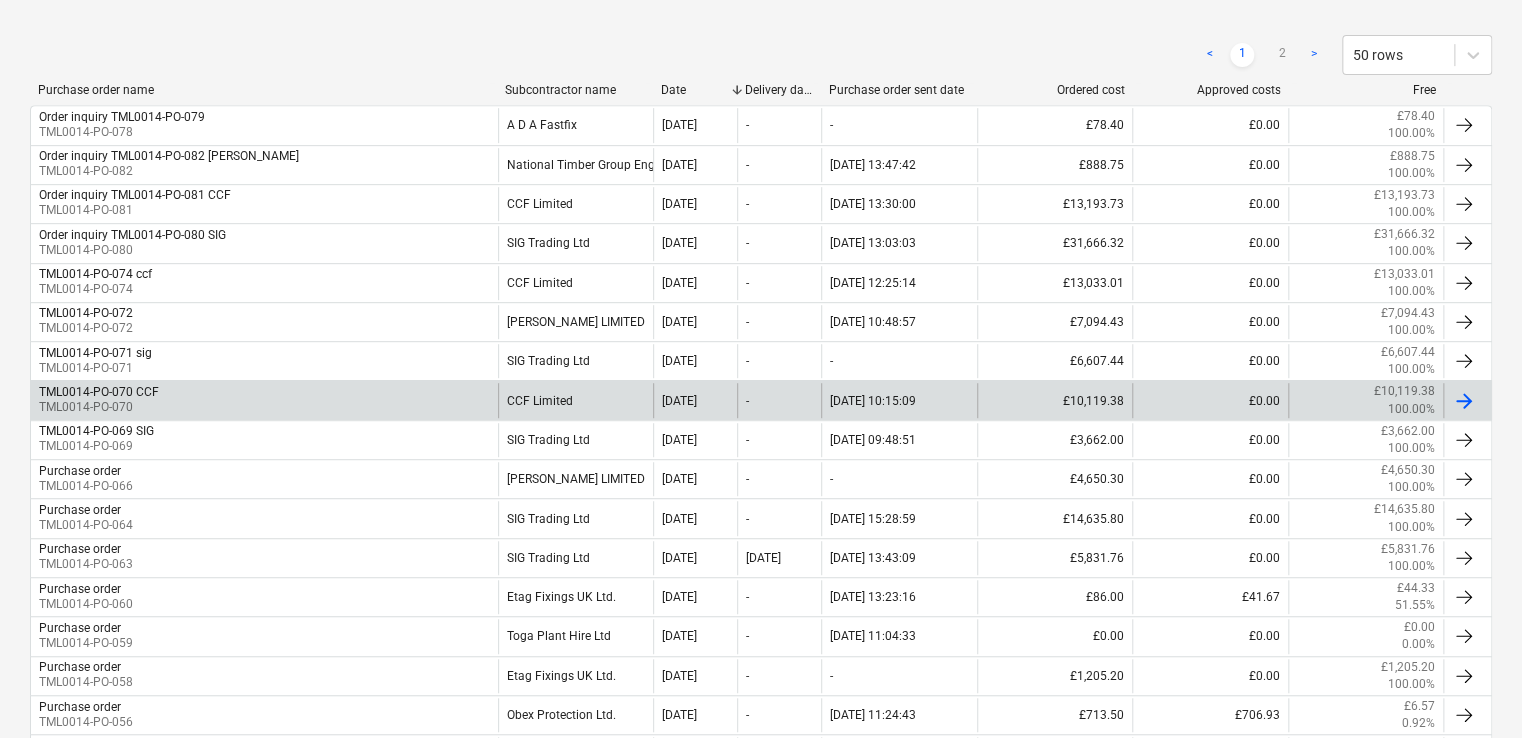 scroll, scrollTop: 300, scrollLeft: 0, axis: vertical 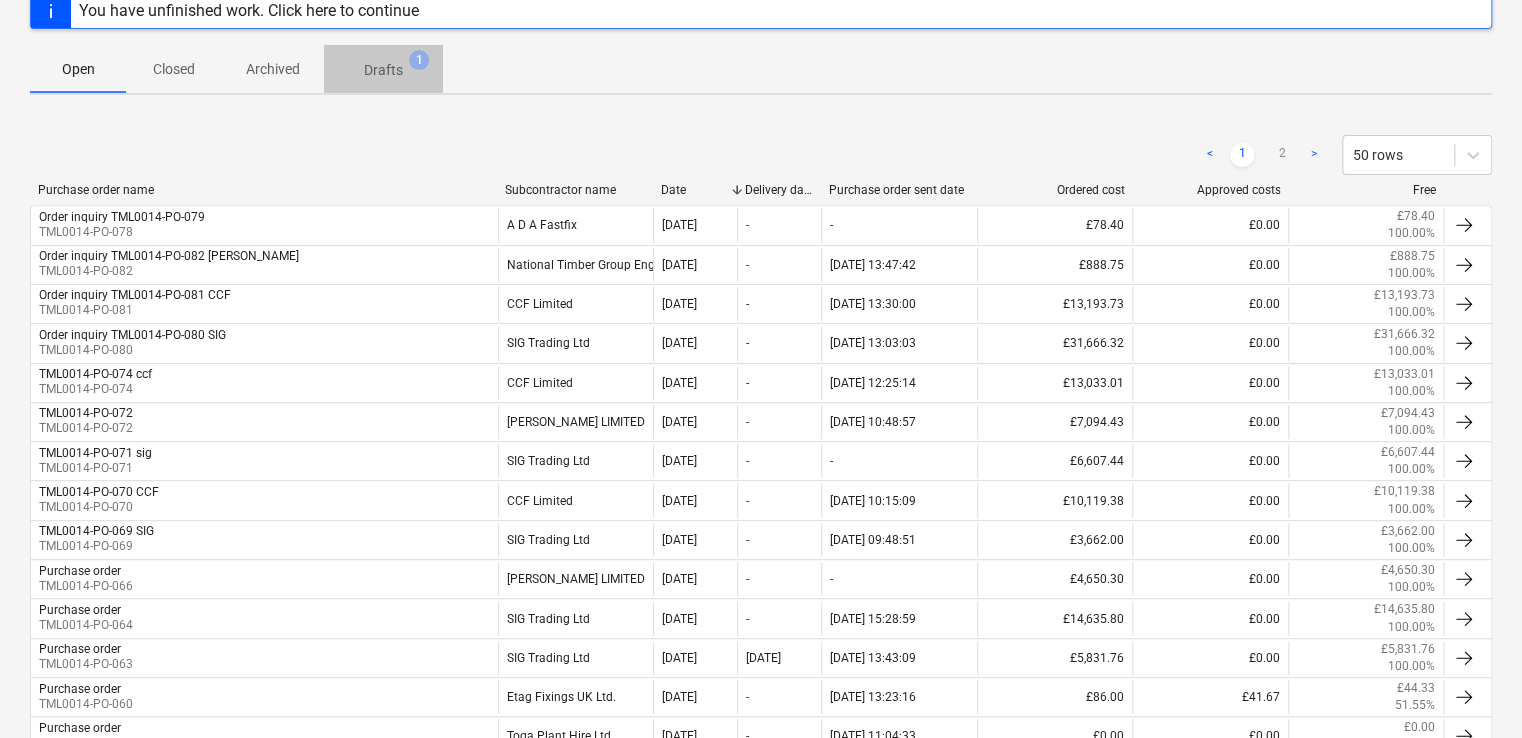 click on "Drafts 1" at bounding box center [383, 70] 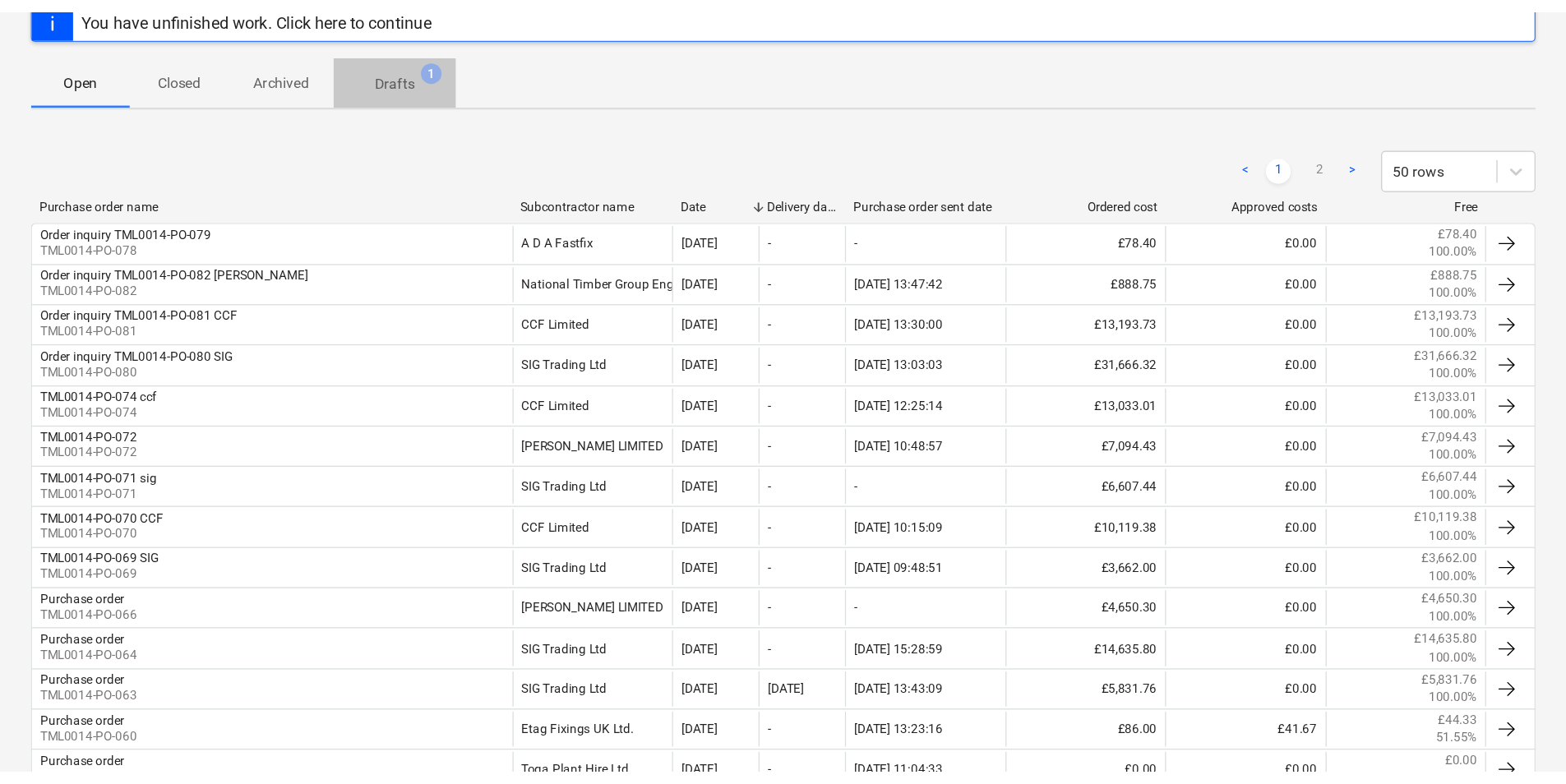 scroll, scrollTop: 3, scrollLeft: 0, axis: vertical 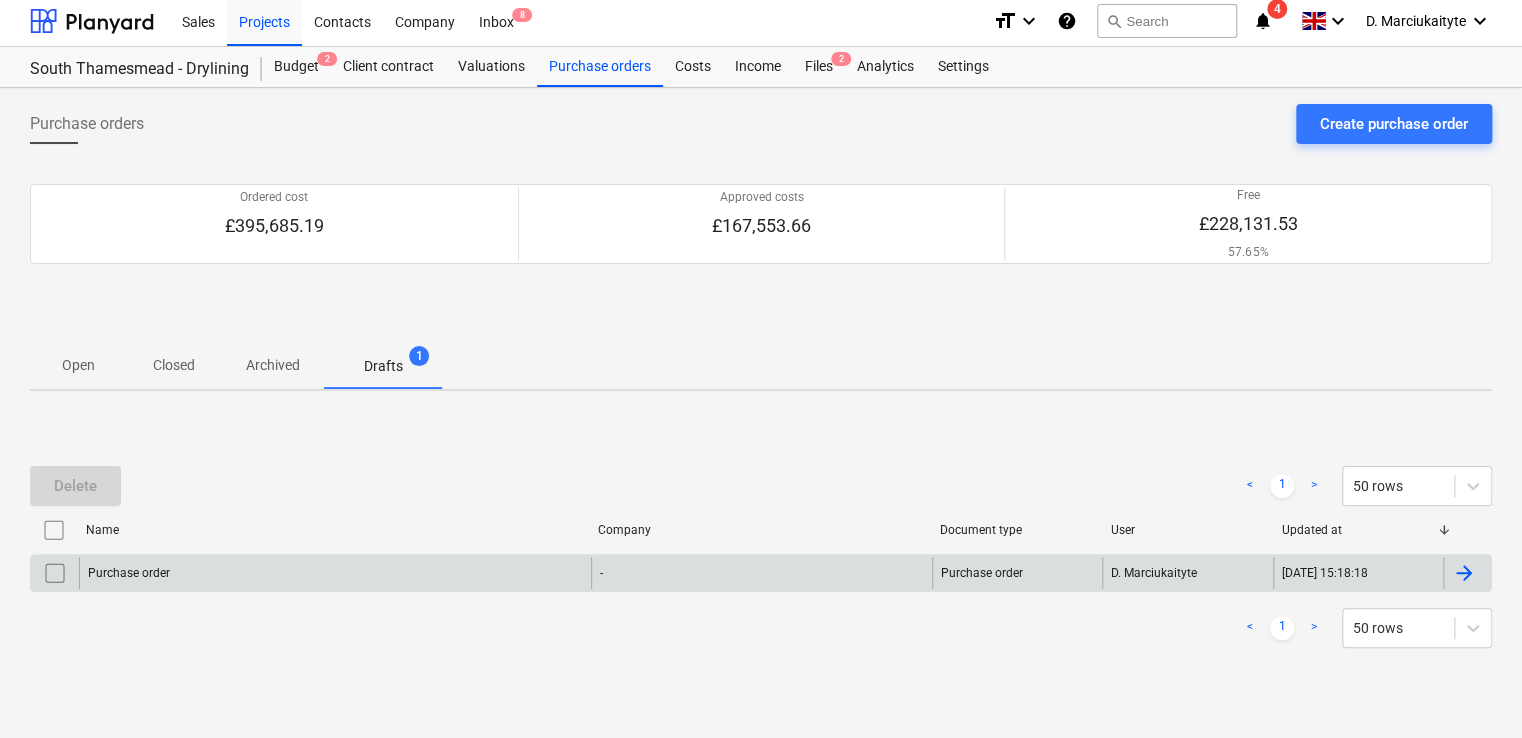 click on "Purchase order" at bounding box center (129, 573) 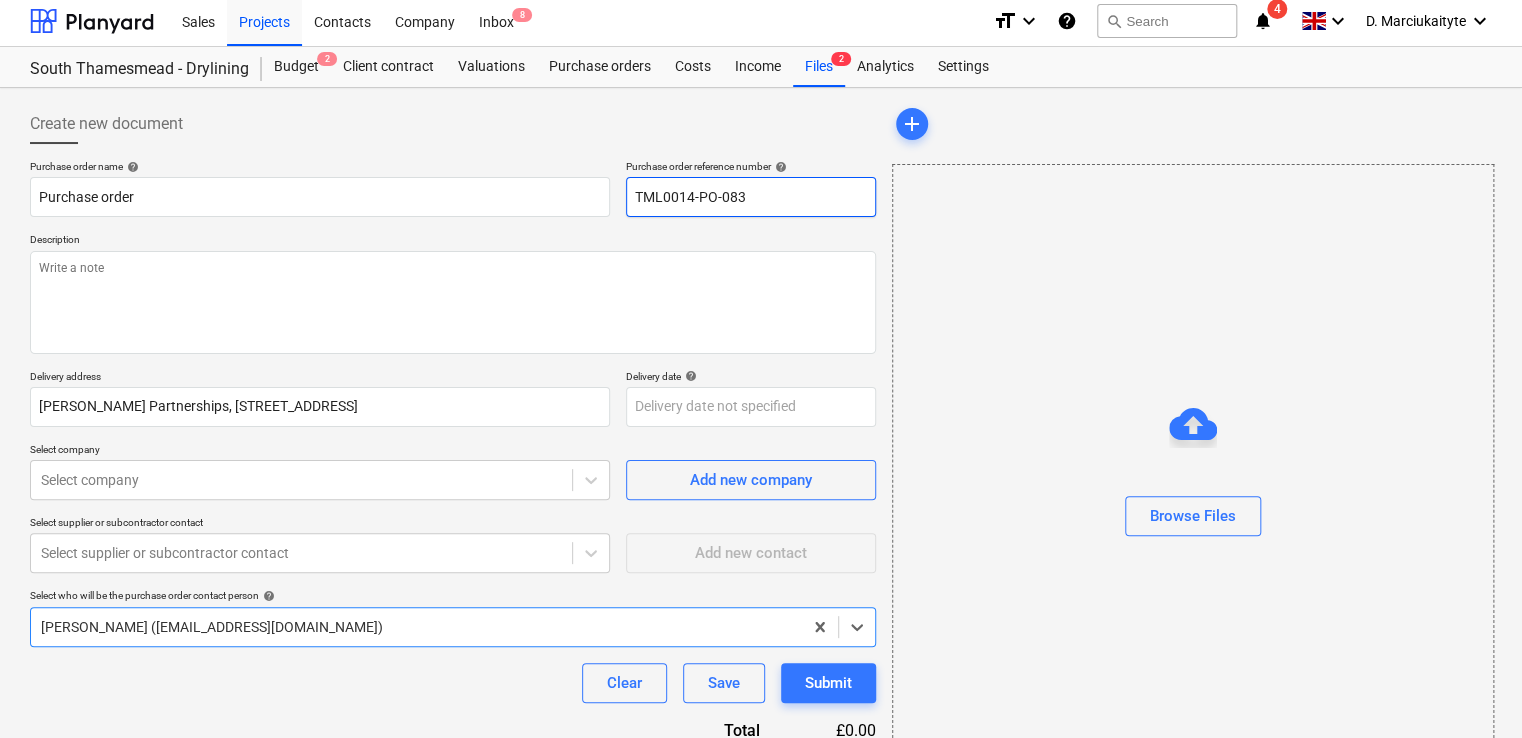 click on "TML0014-PO-083" at bounding box center (751, 197) 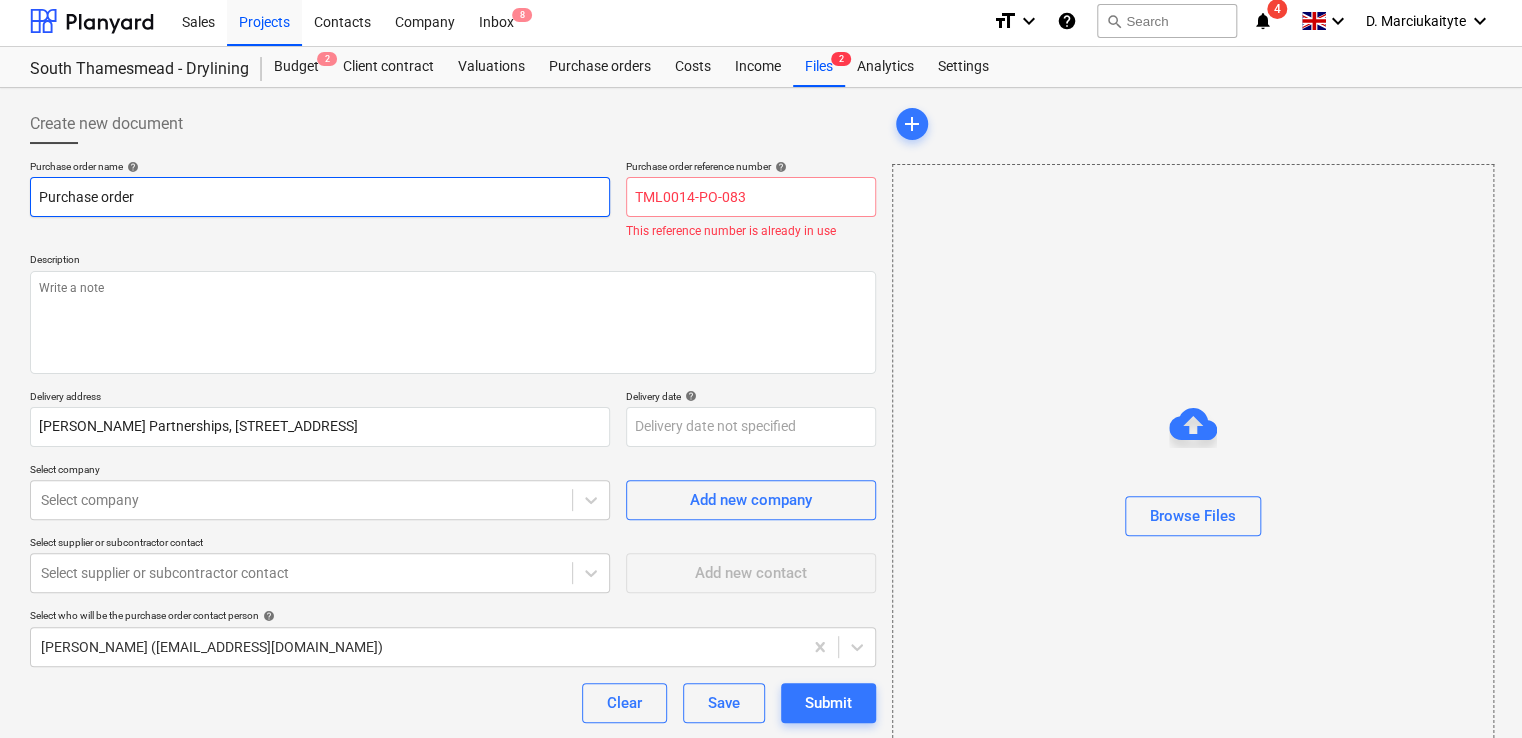 drag, startPoint x: 452, startPoint y: 205, endPoint x: 48, endPoint y: 202, distance: 404.01114 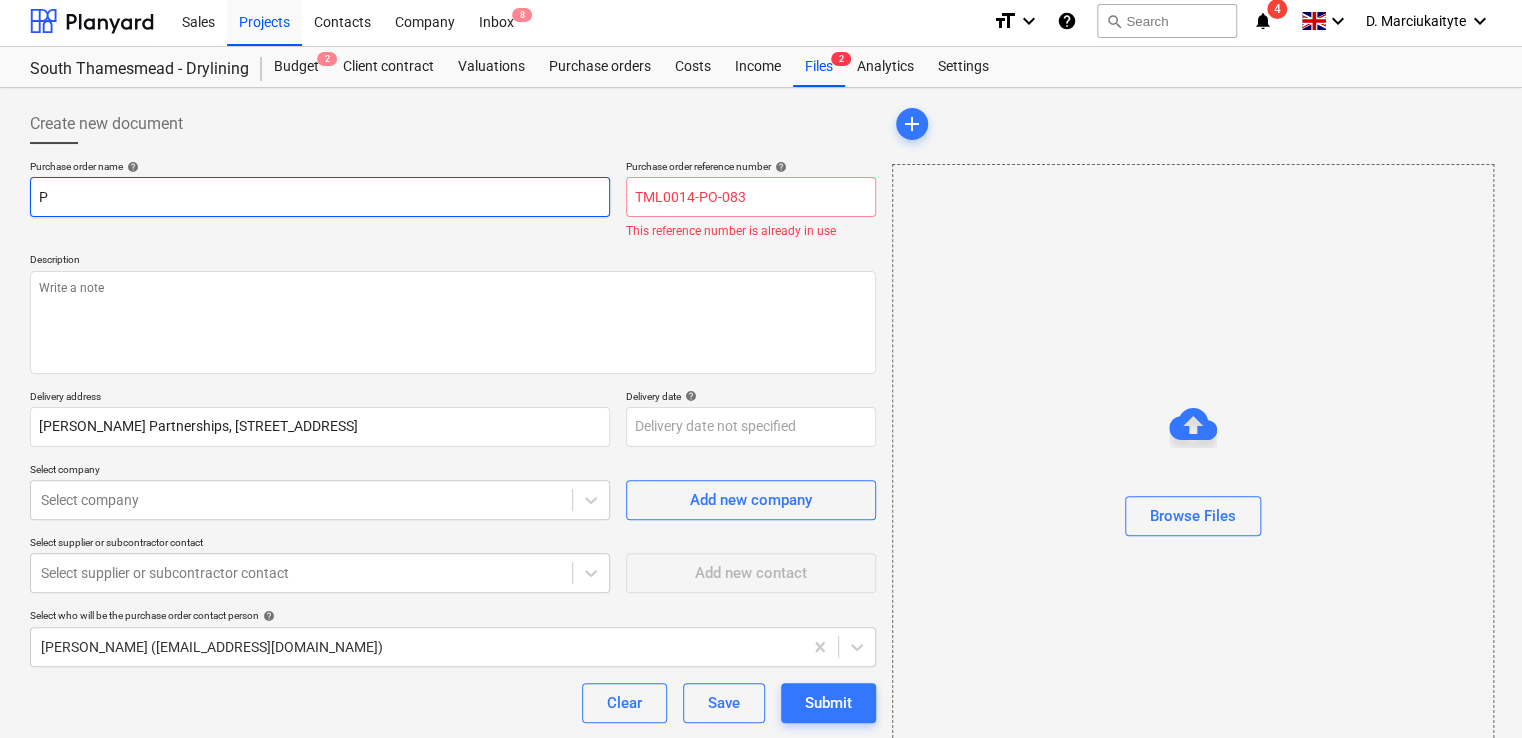 type on "x" 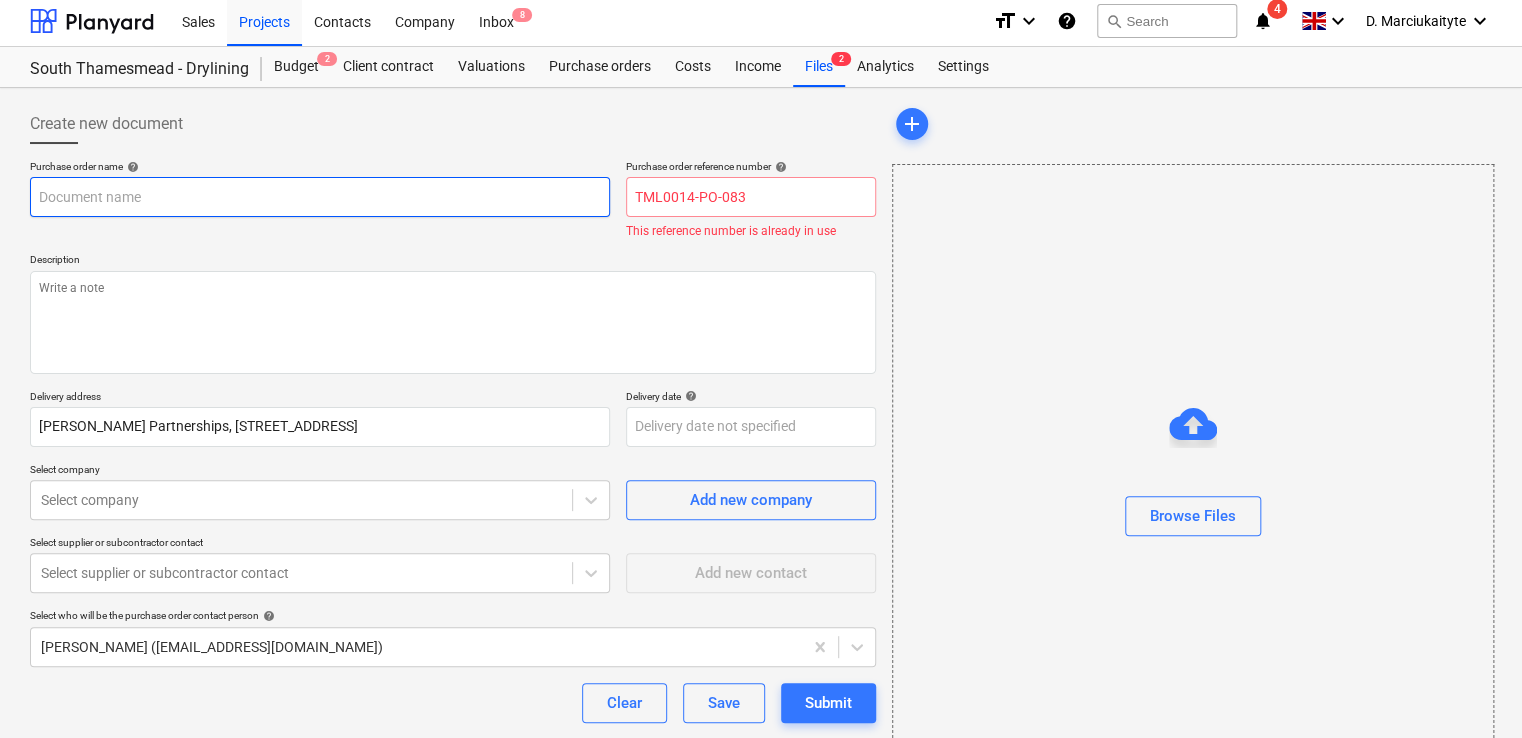 type on "x" 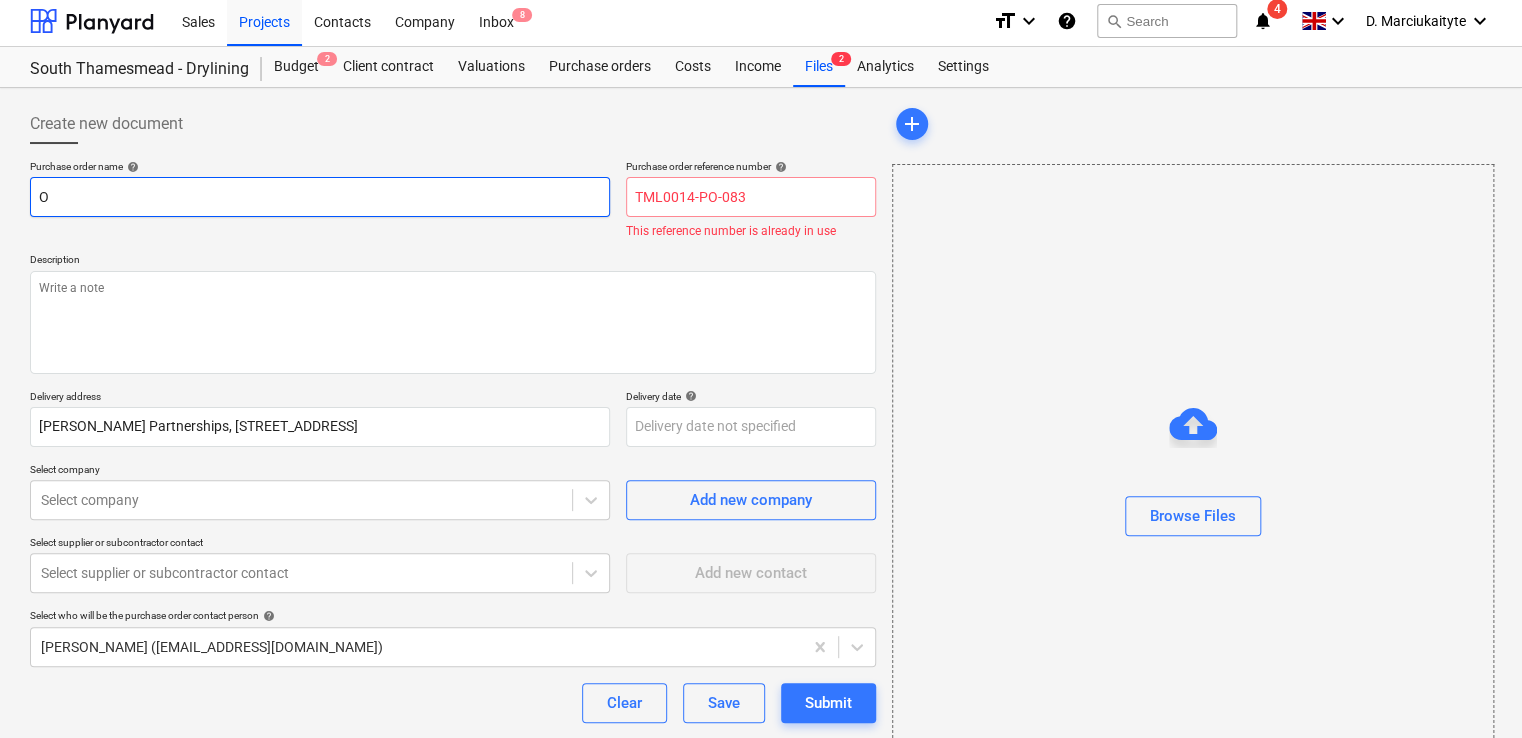 type on "x" 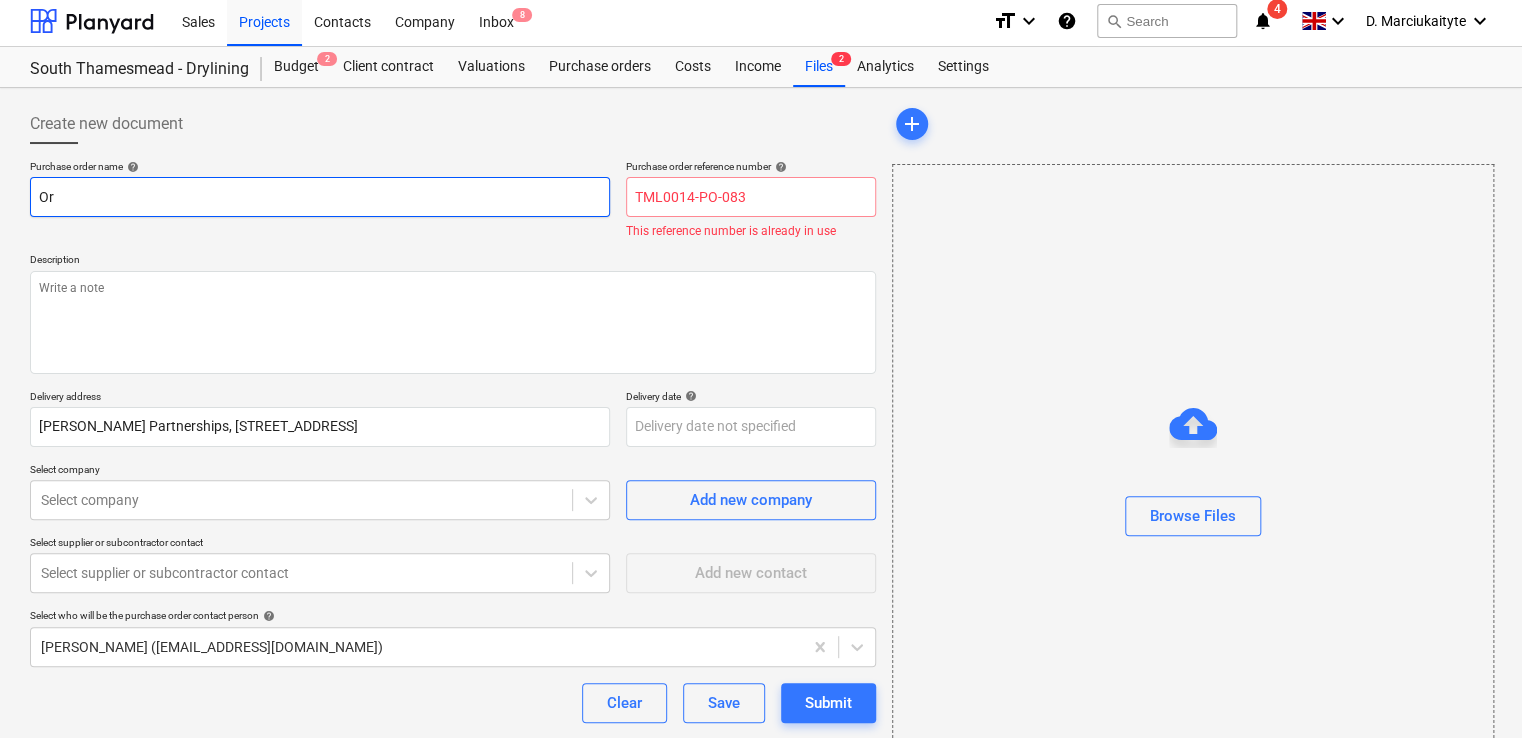 type on "x" 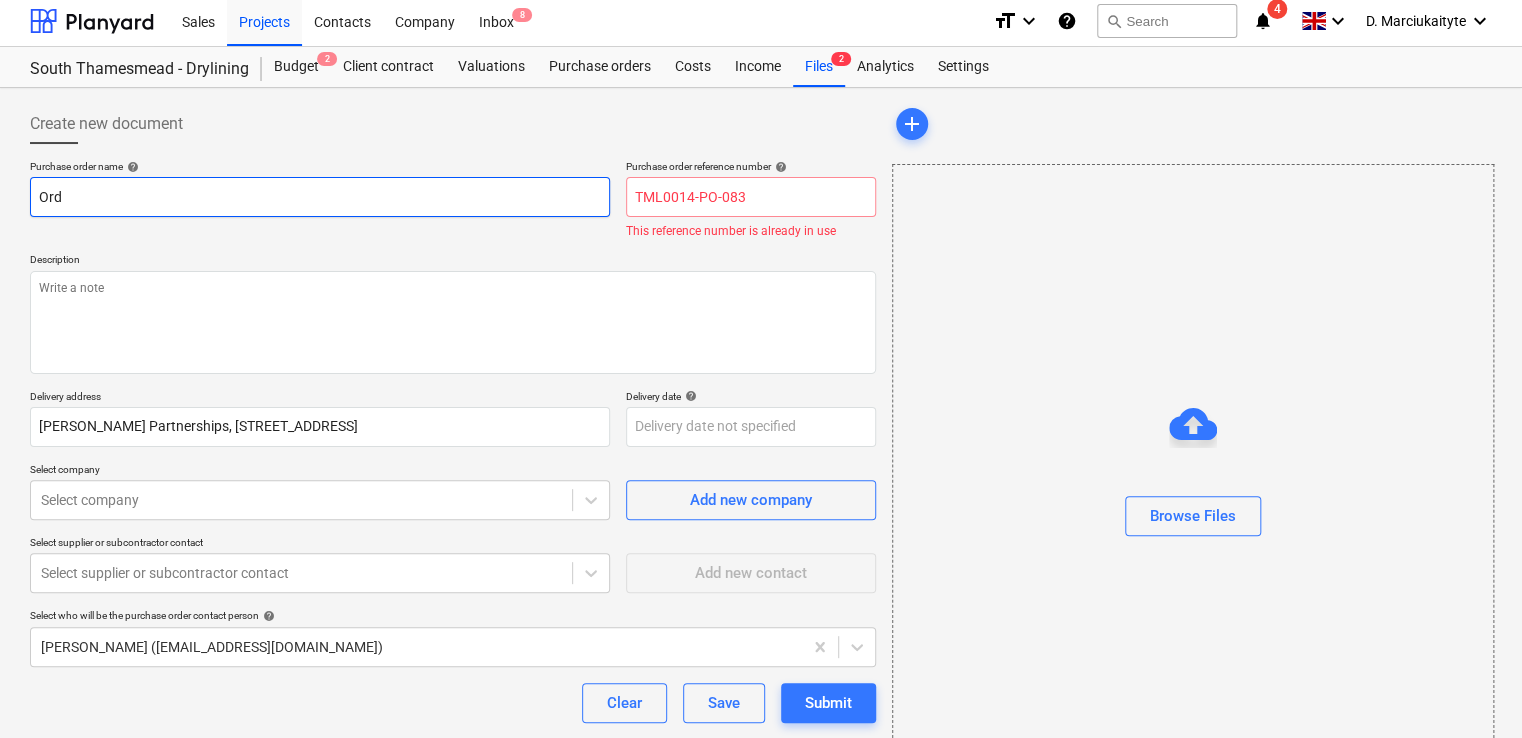 type on "x" 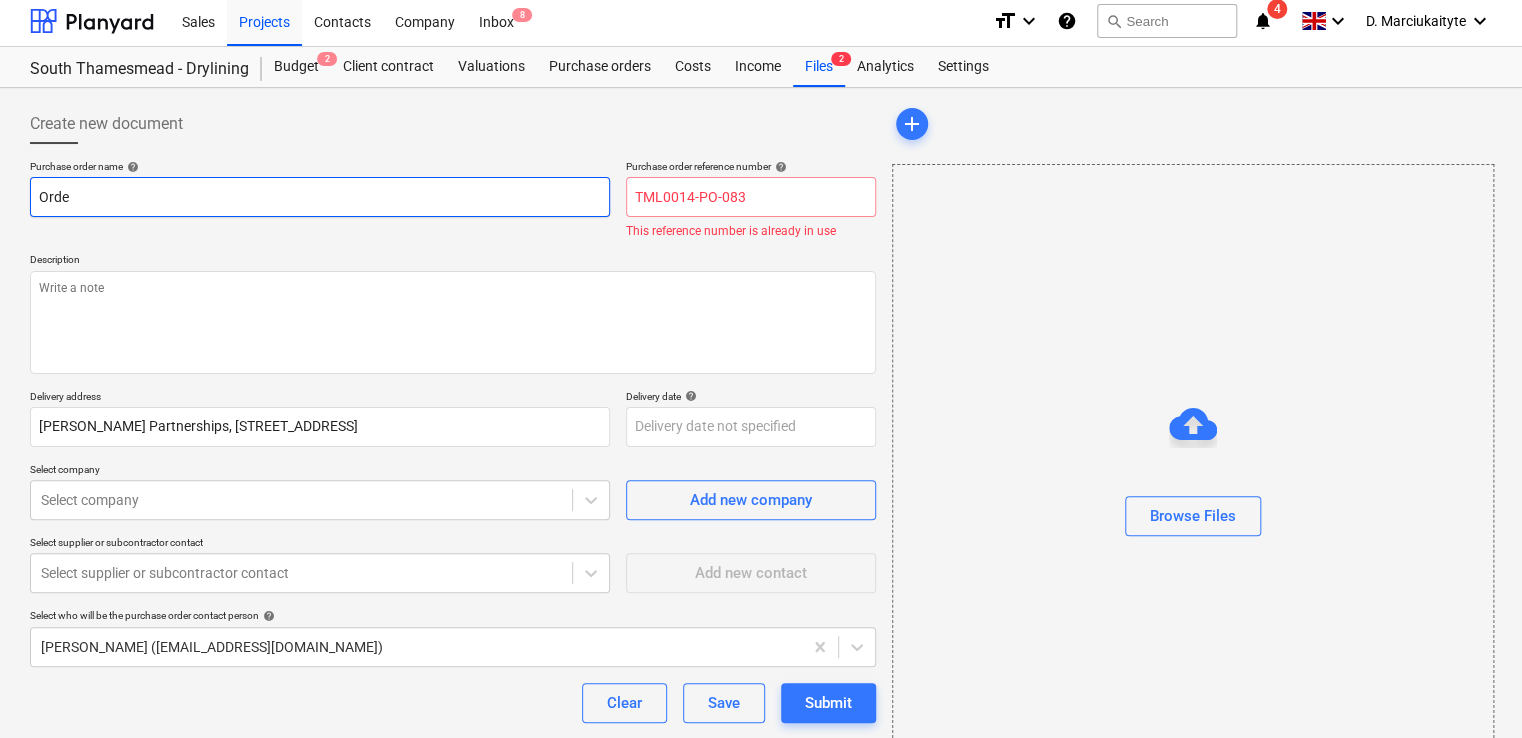 type on "Order" 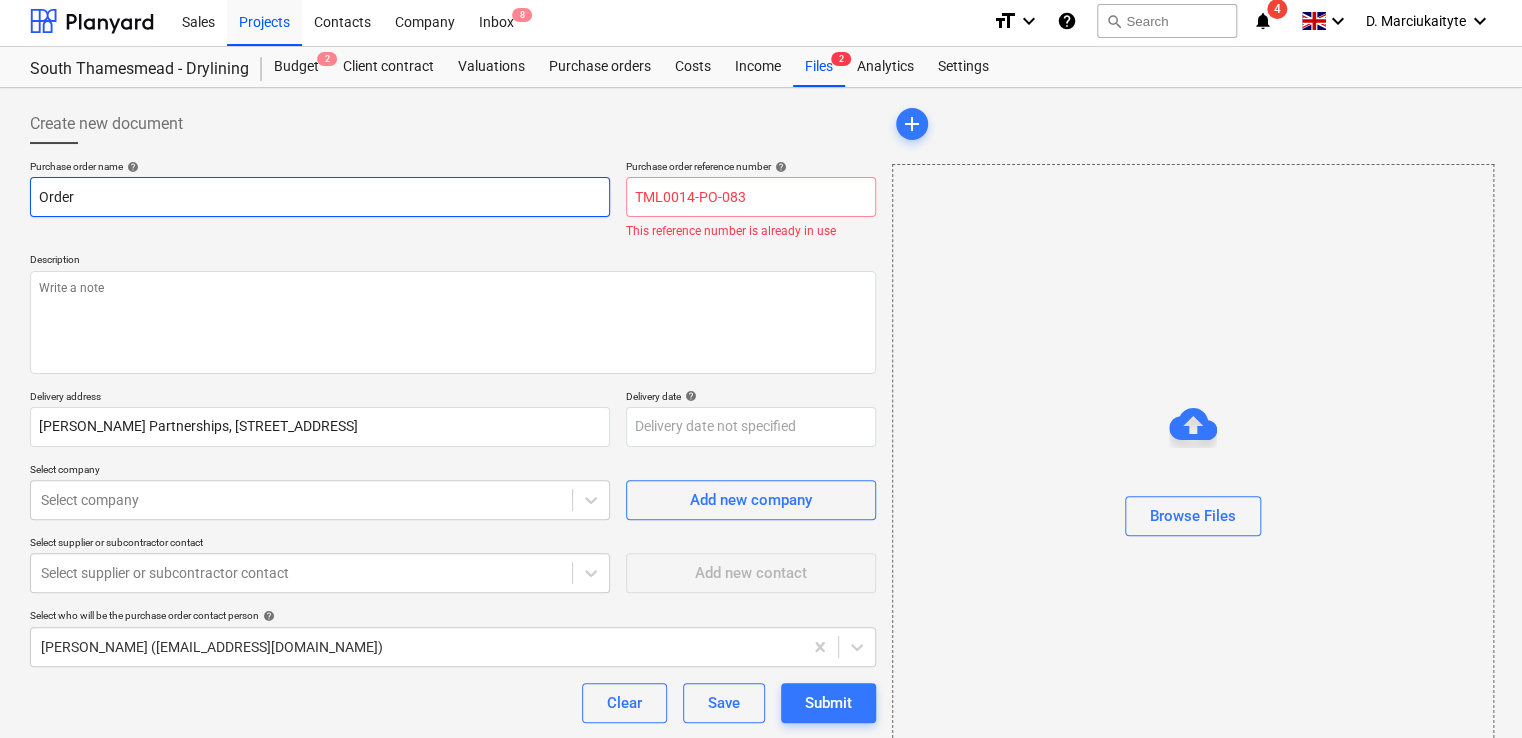 type on "x" 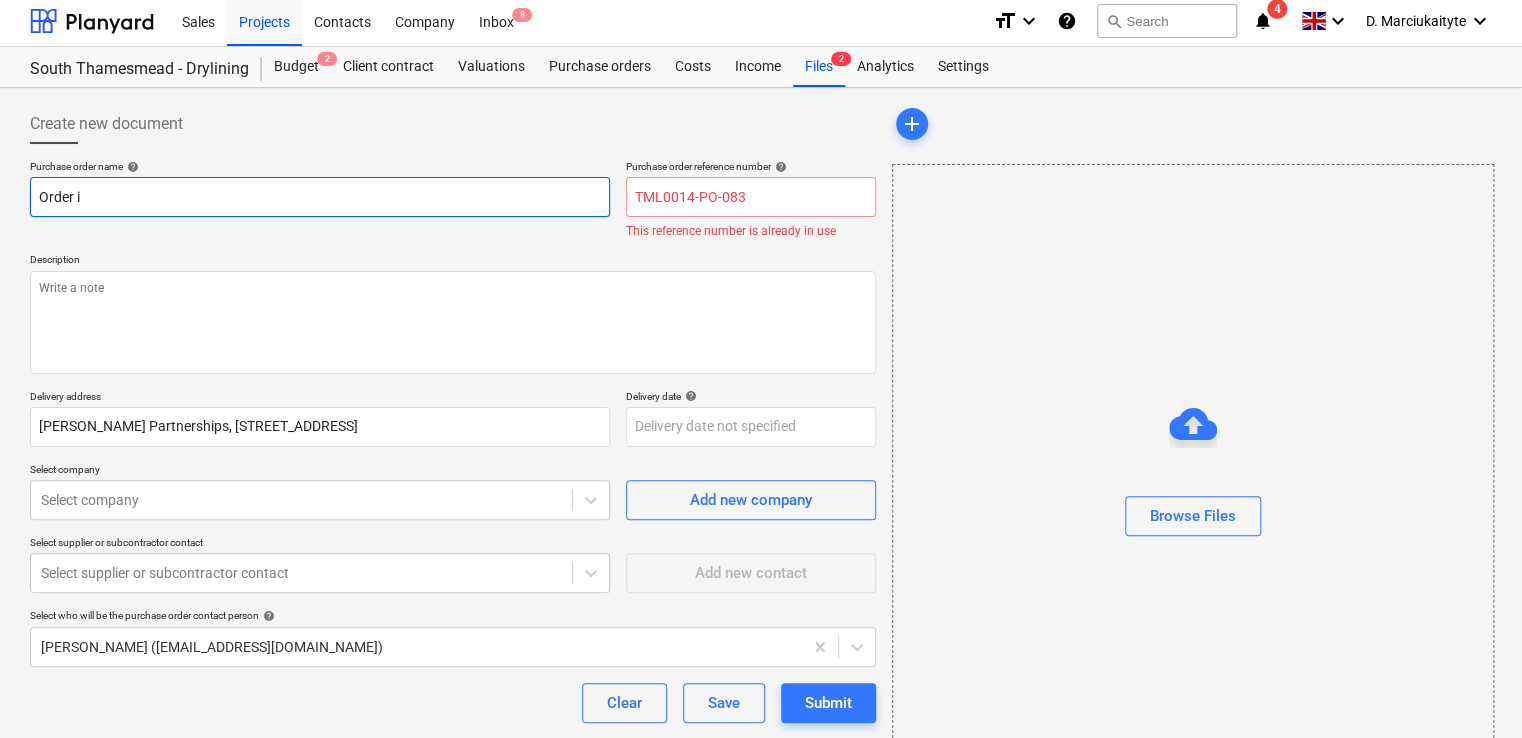 type on "x" 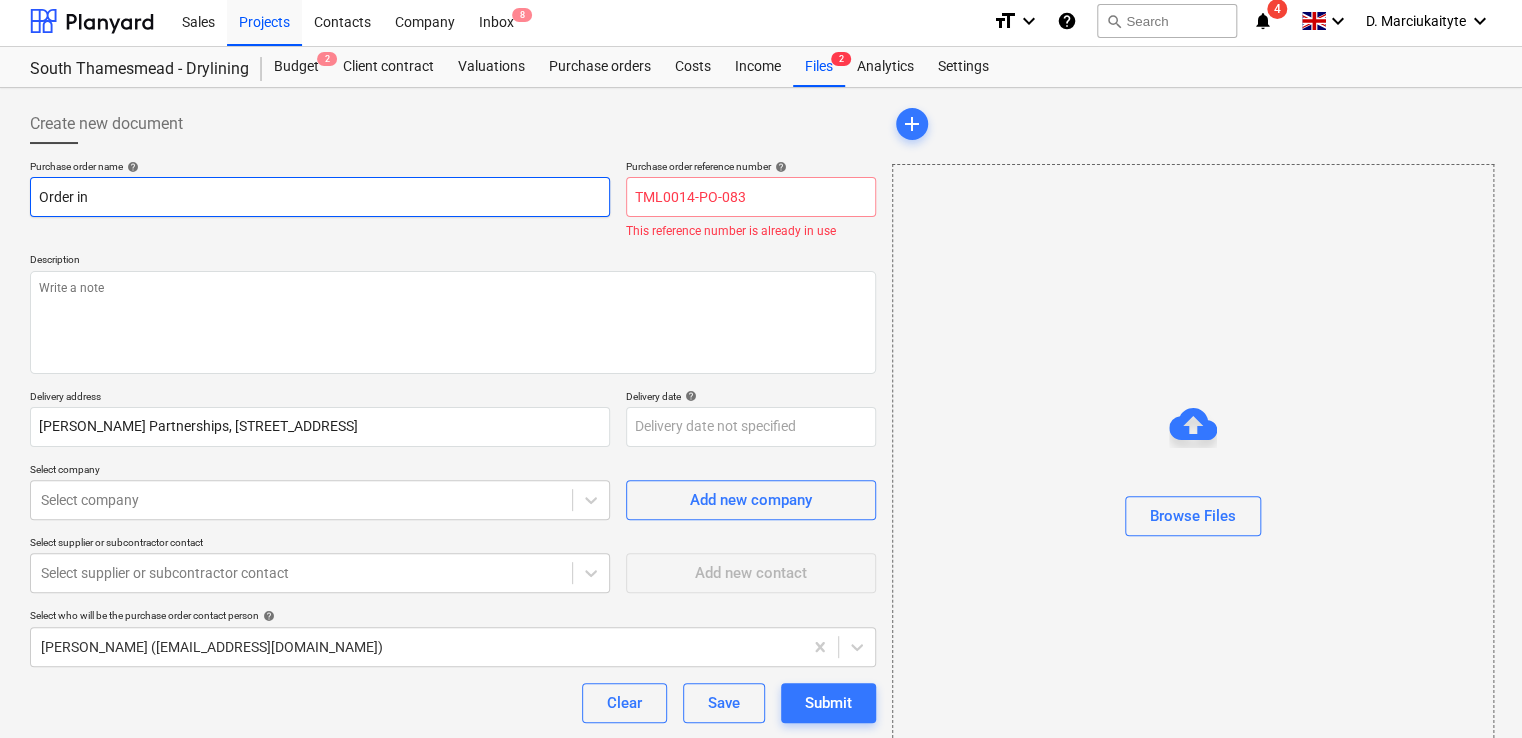 type on "x" 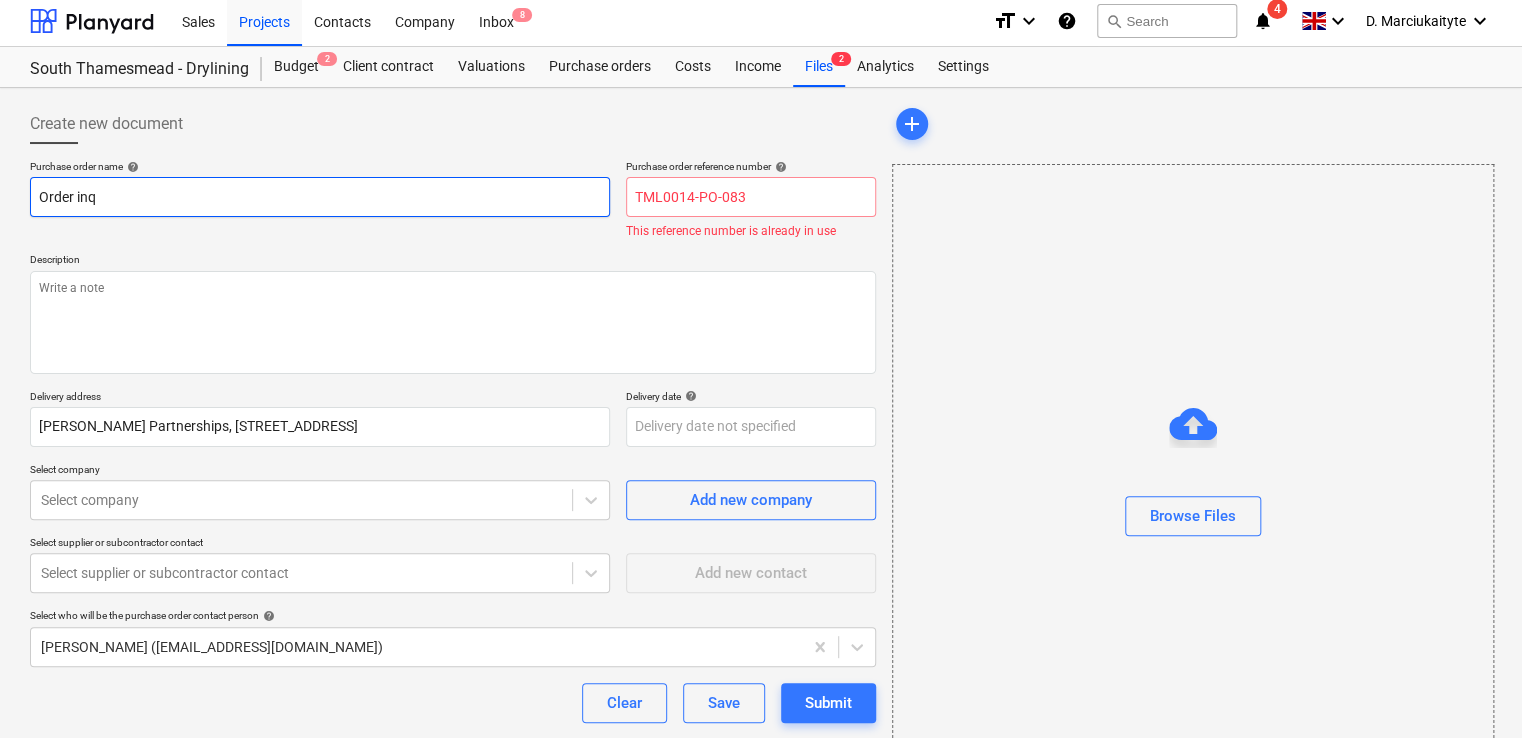 type on "x" 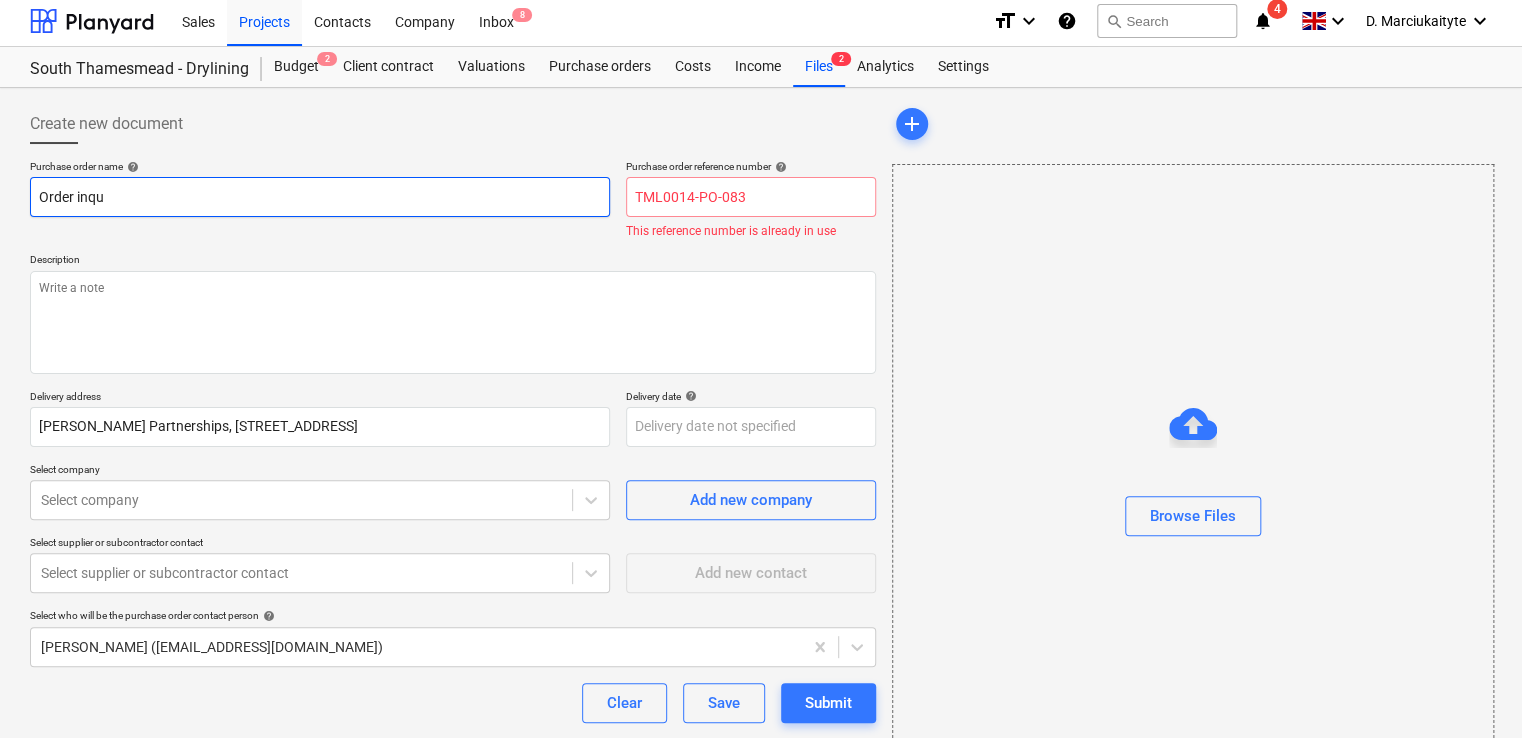 type on "x" 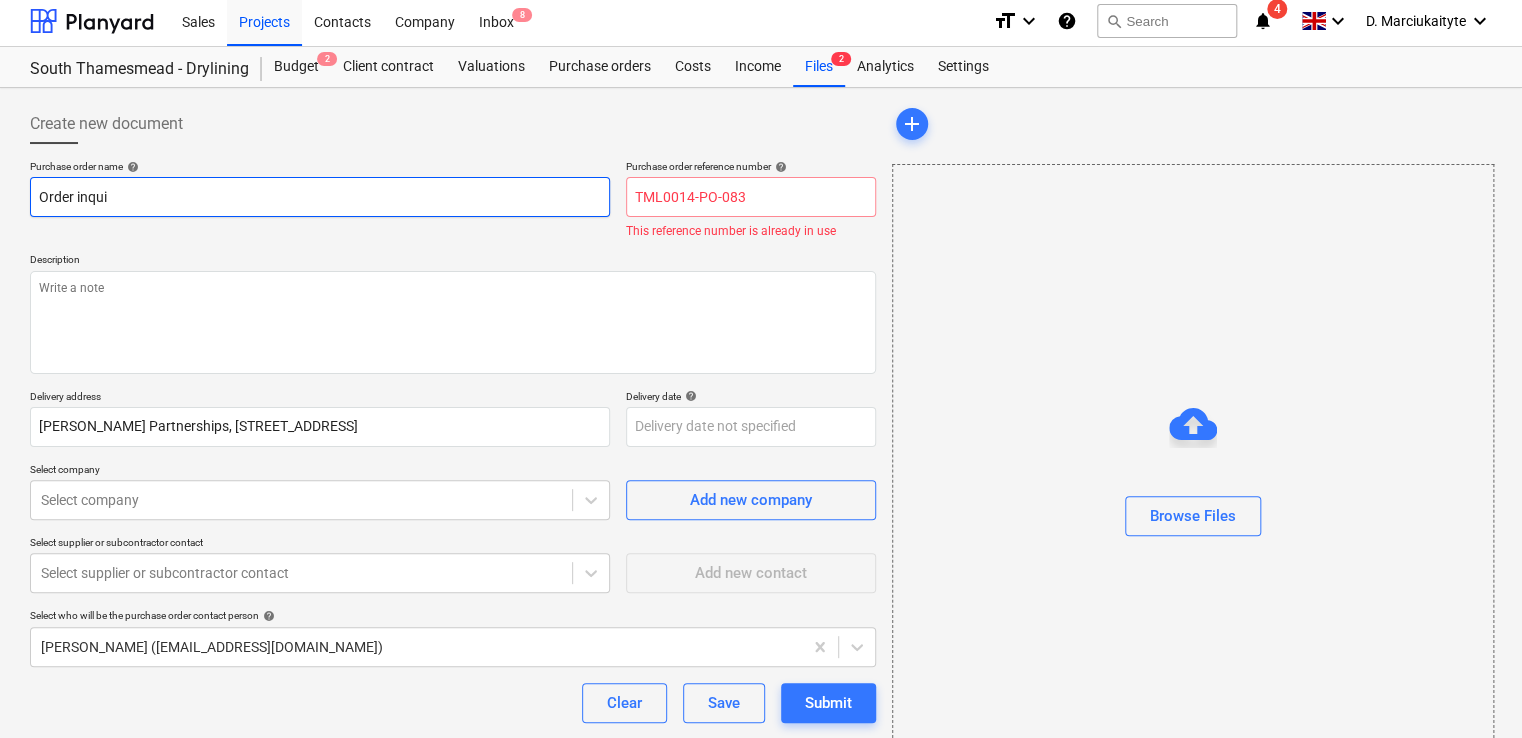 type on "x" 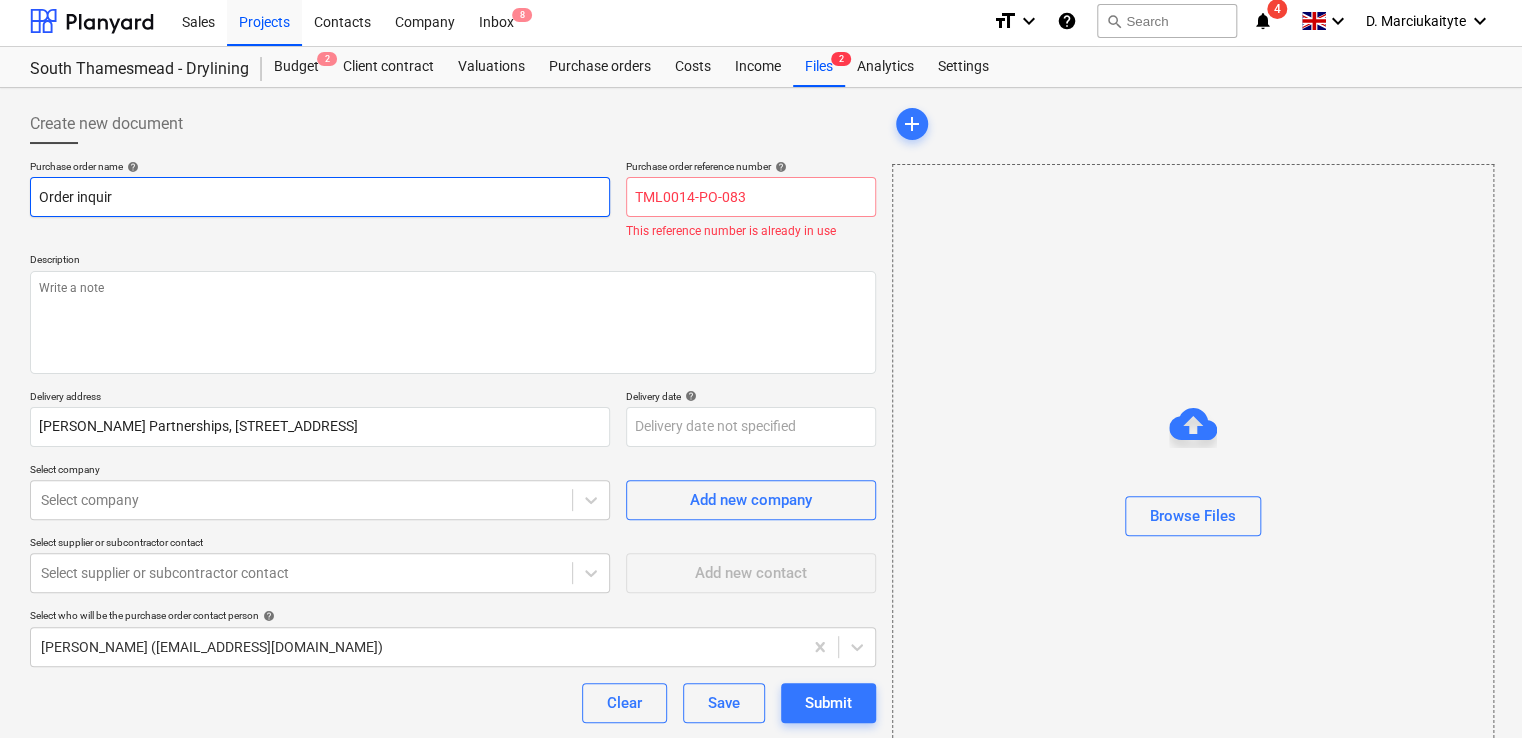 type on "x" 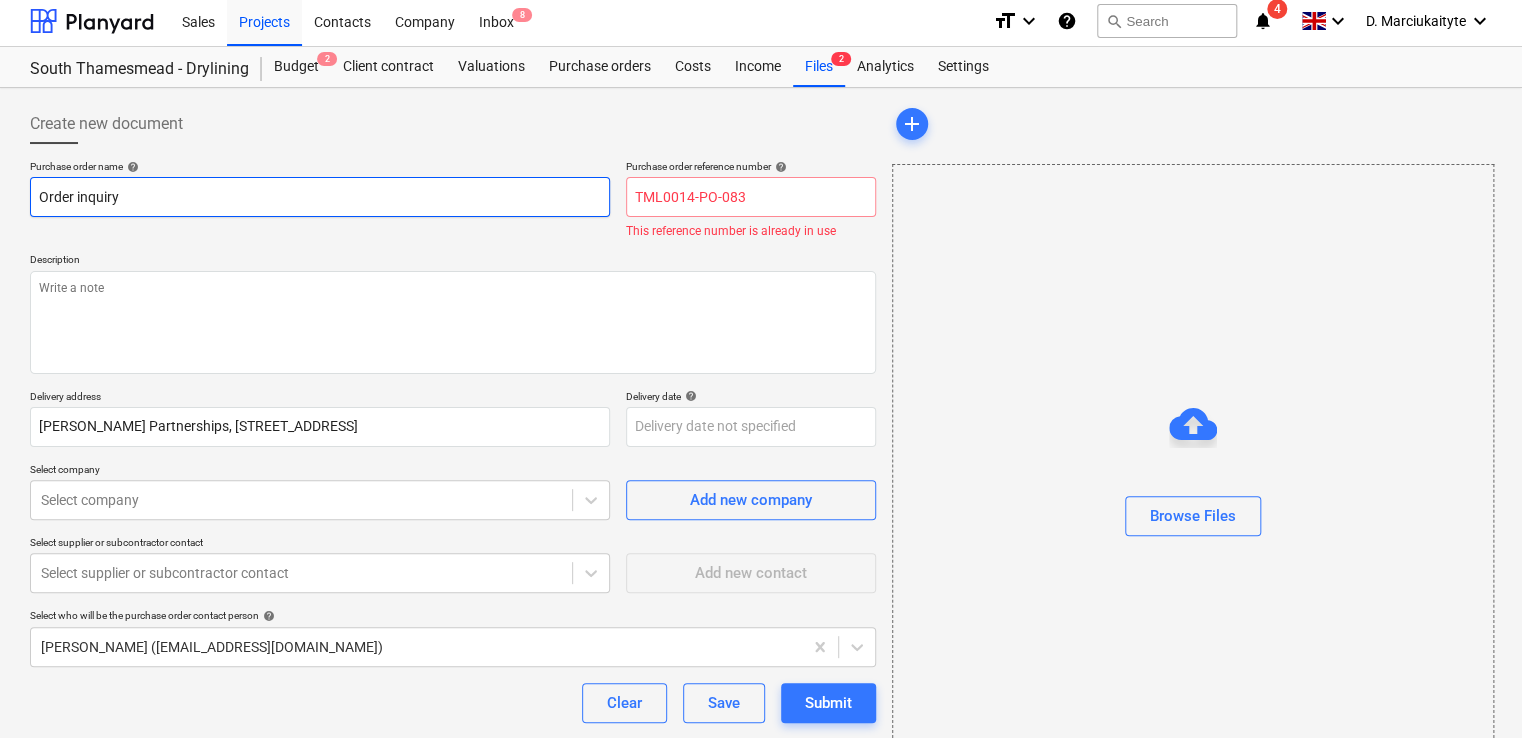 type on "x" 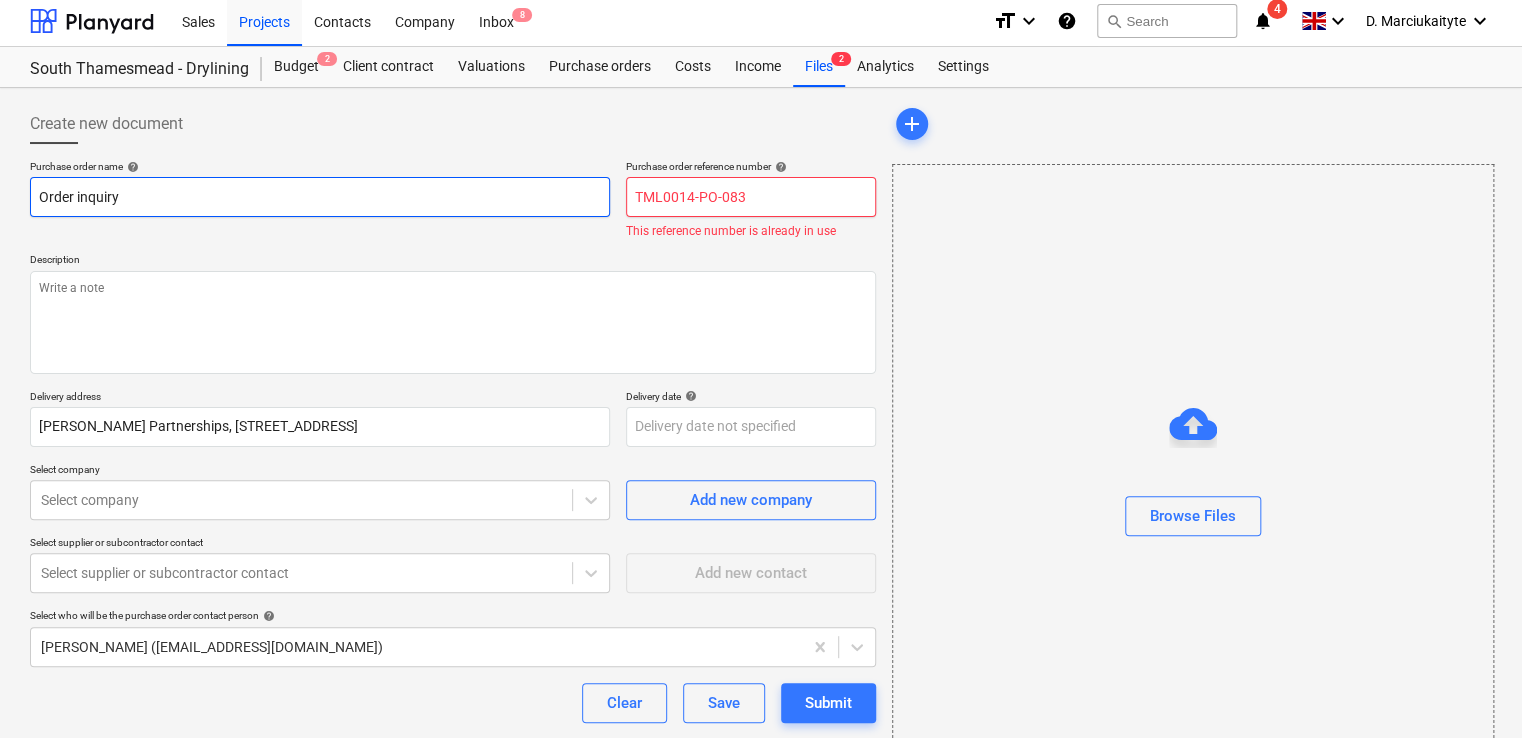 type on "Order inquiry" 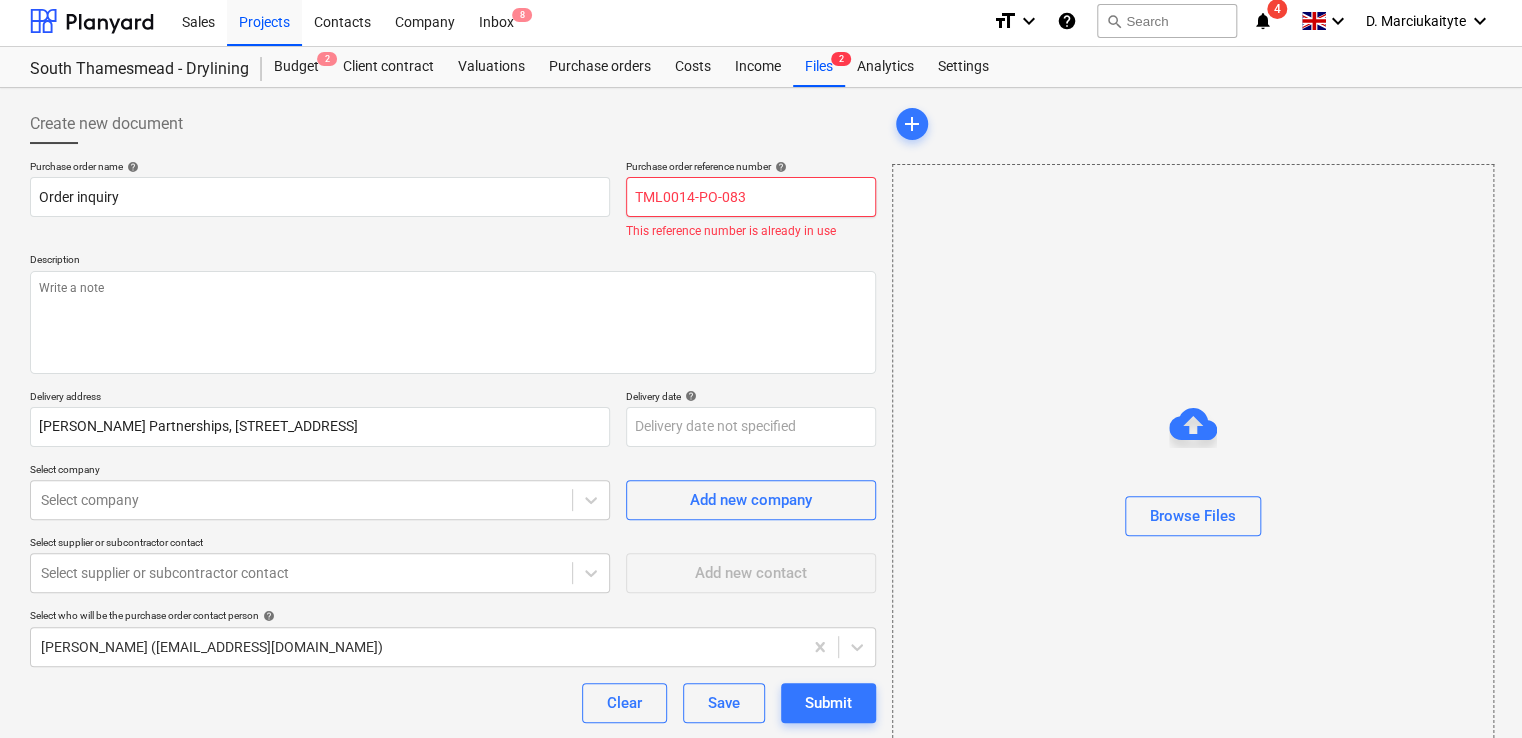 click on "TML0014-PO-083" at bounding box center [751, 197] 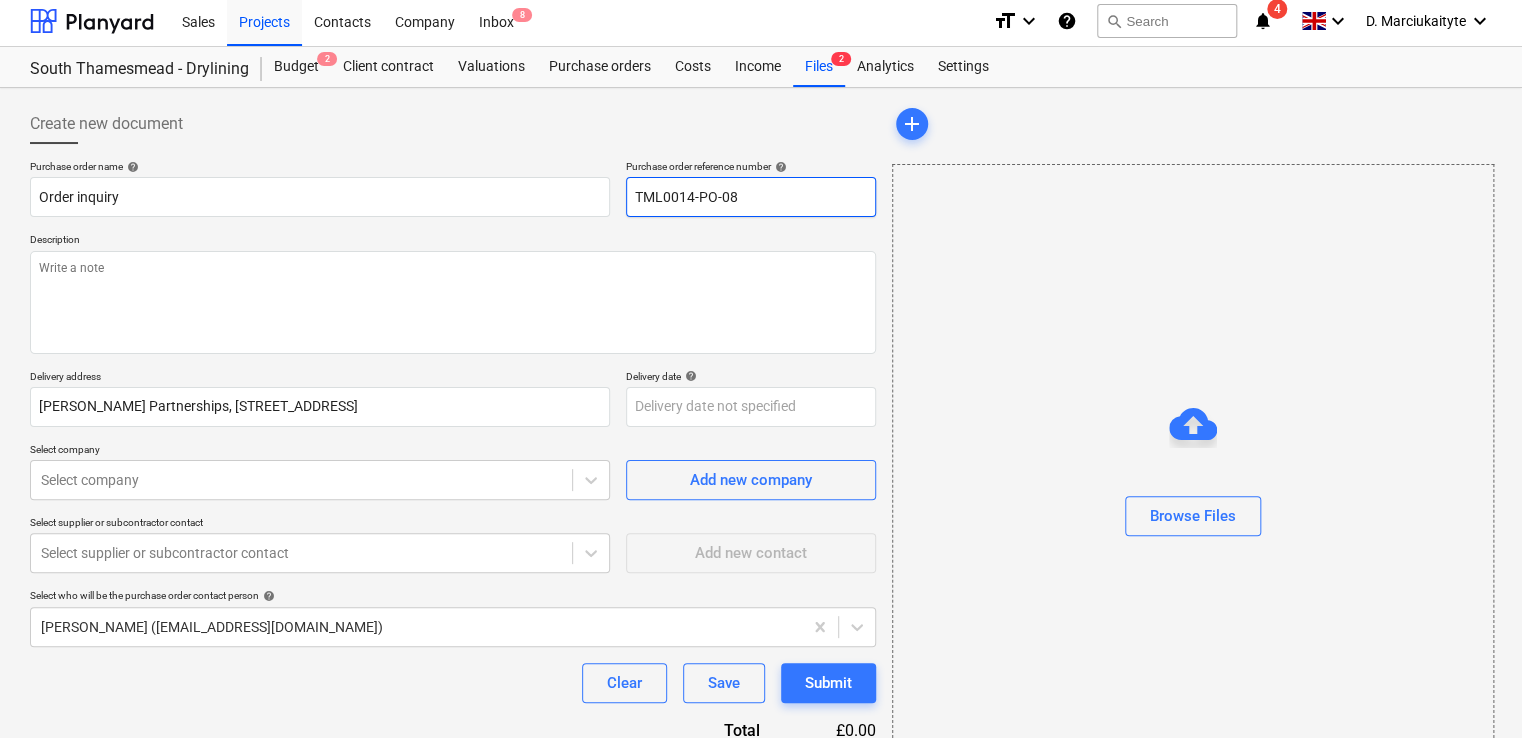 type on "x" 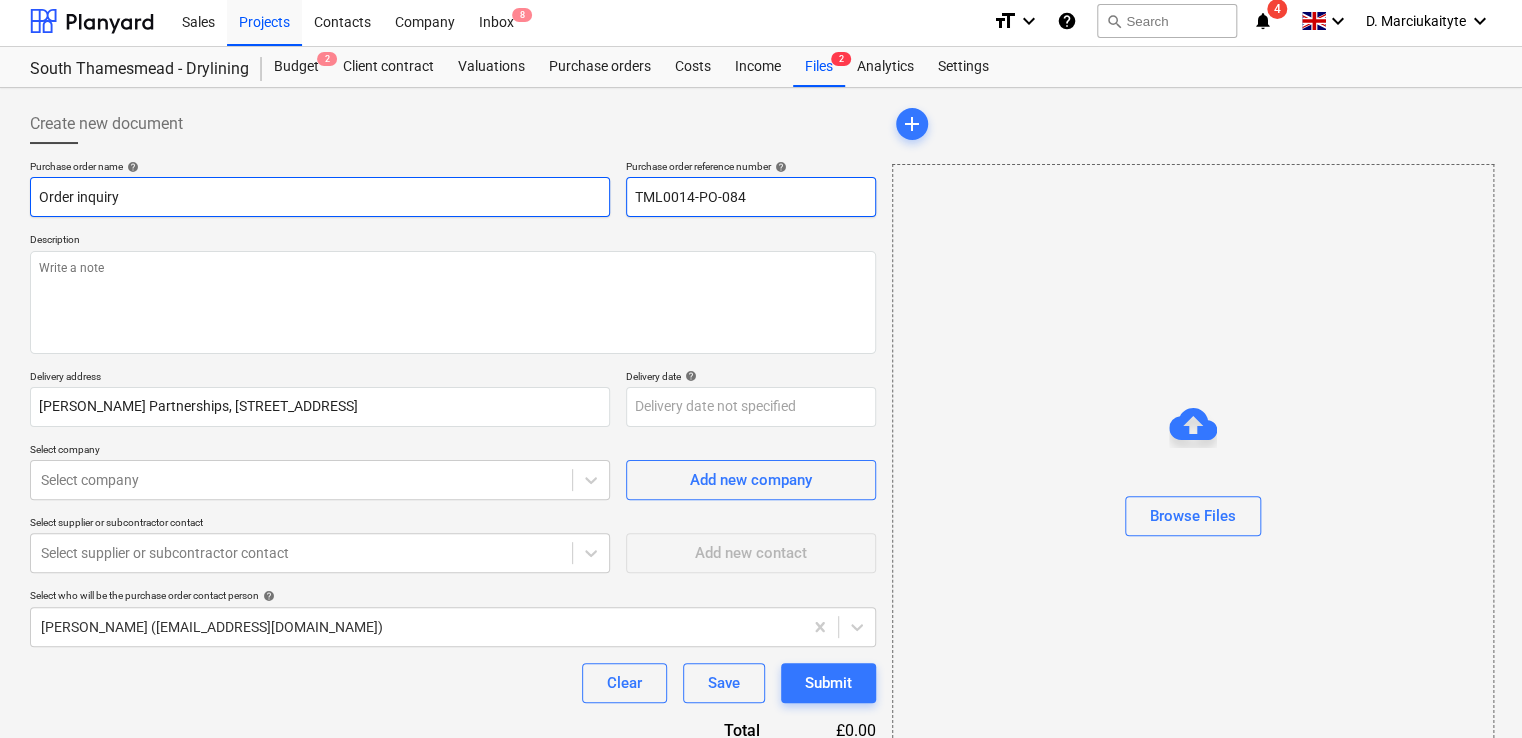drag, startPoint x: 686, startPoint y: 196, endPoint x: 588, endPoint y: 199, distance: 98.045906 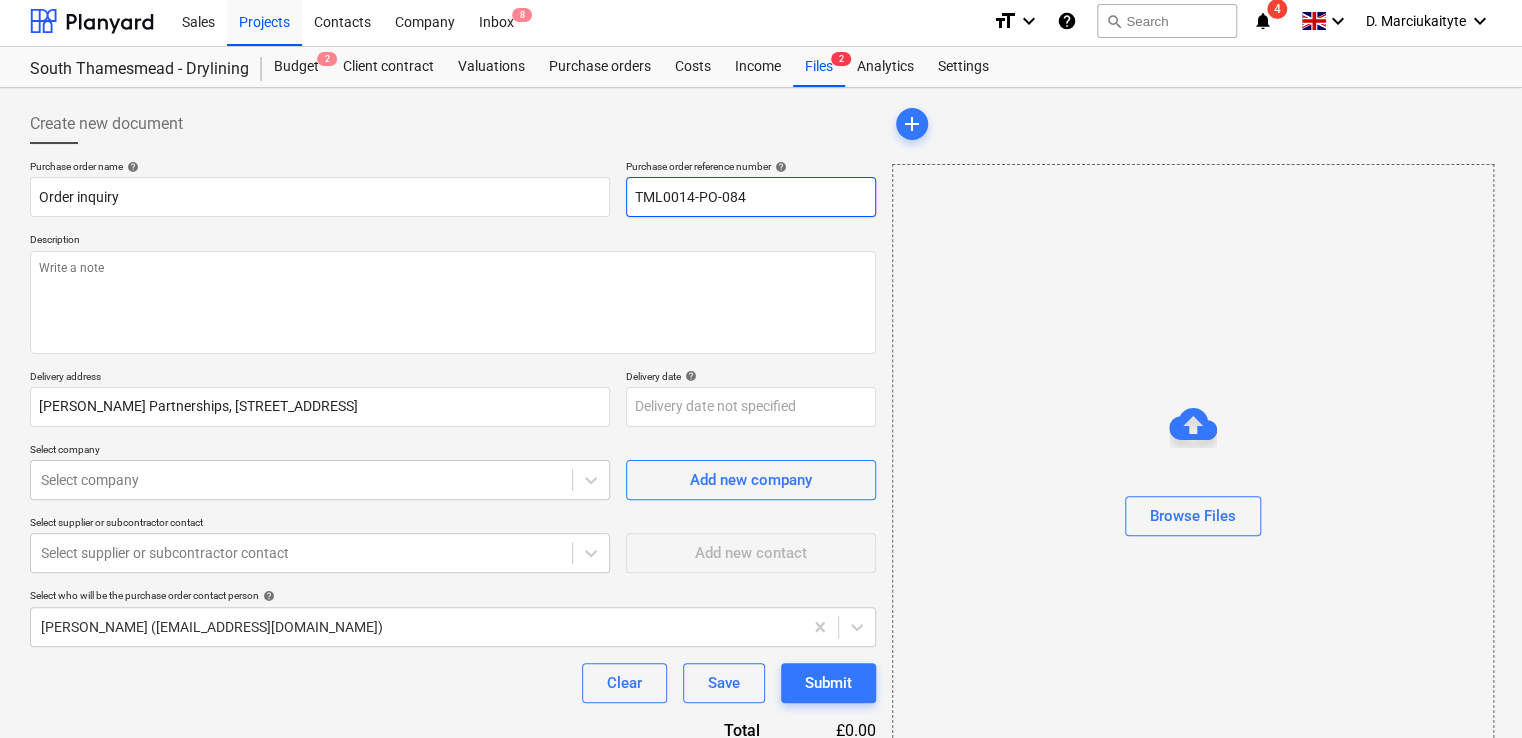 type on "TML0014-PO-084" 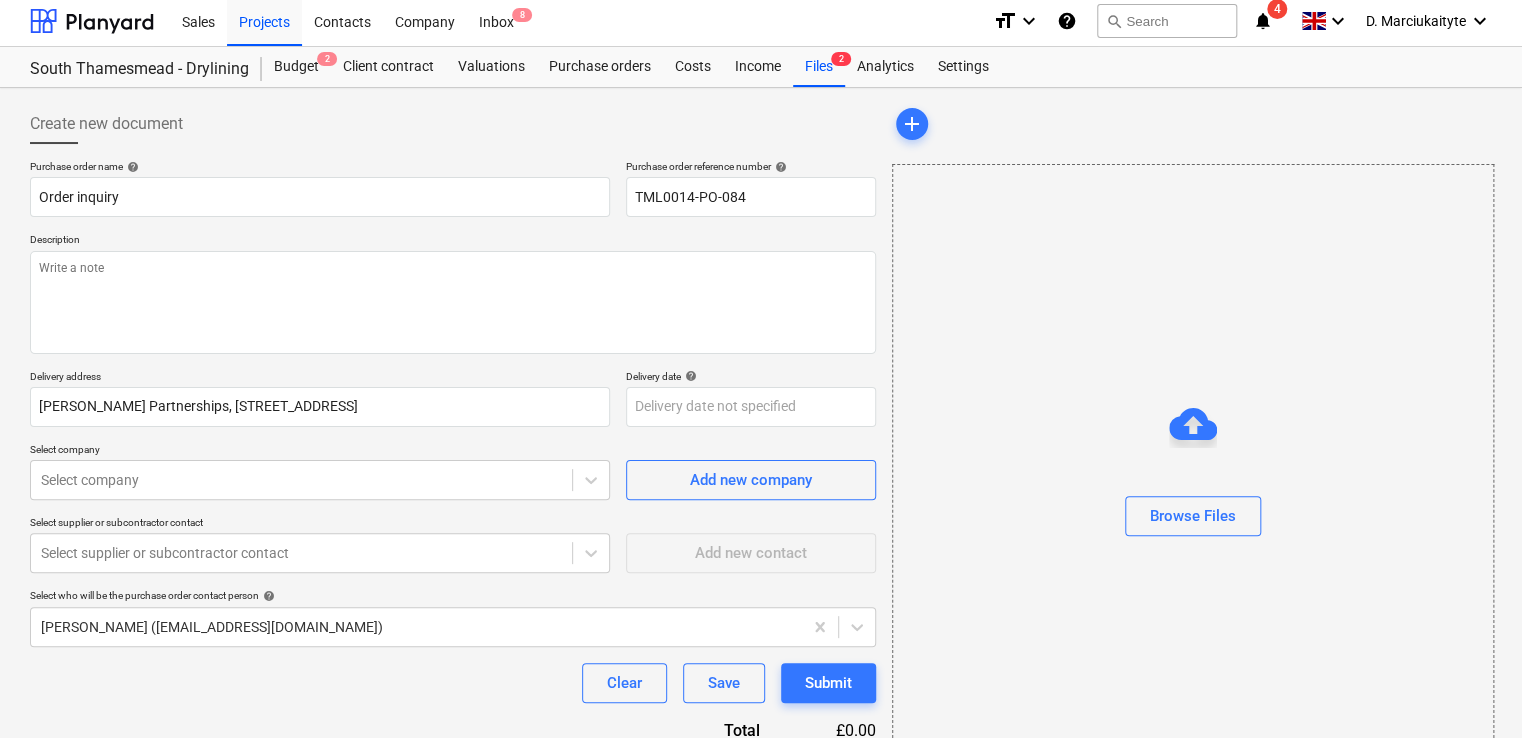 click on "Purchase order name help" at bounding box center [320, 166] 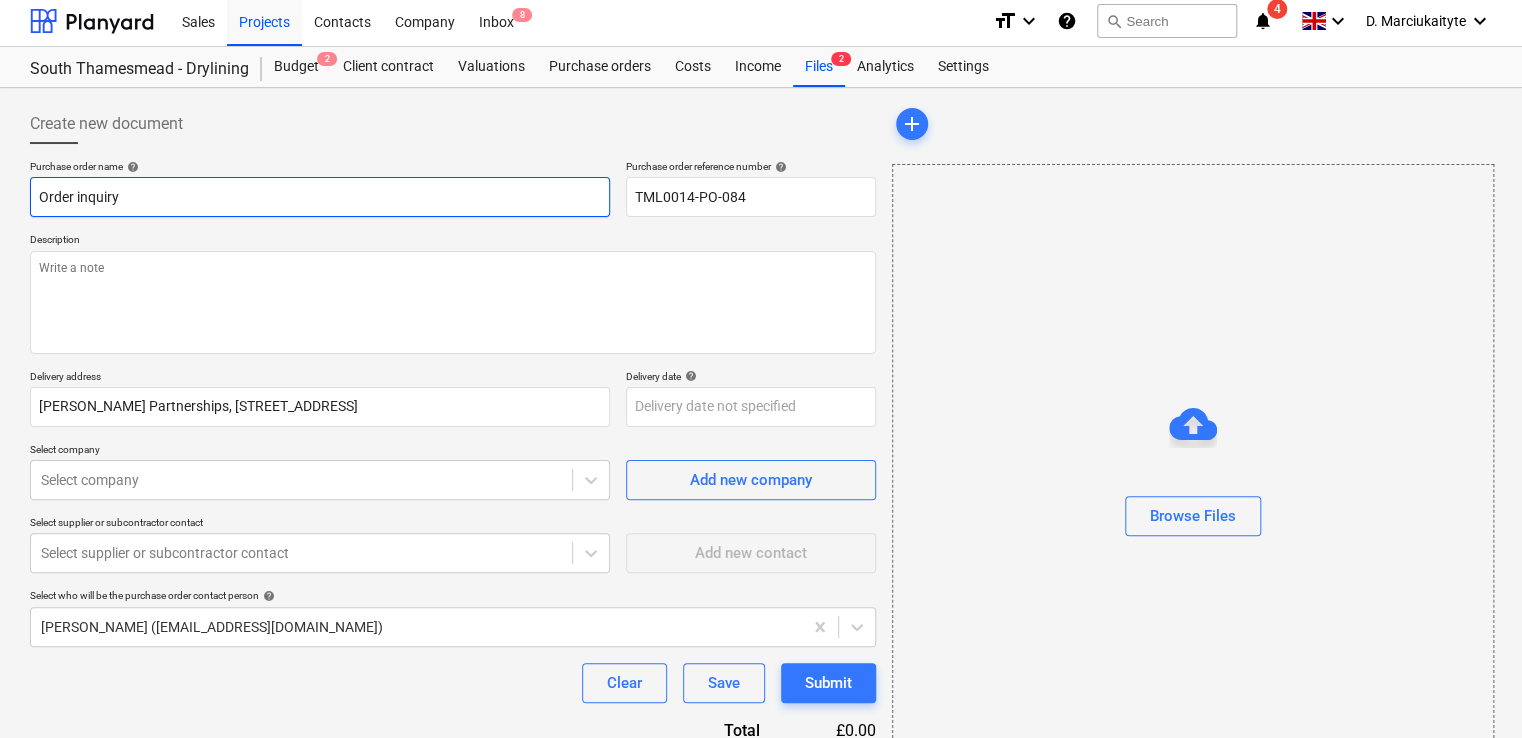 click on "Order inquiry" at bounding box center [320, 197] 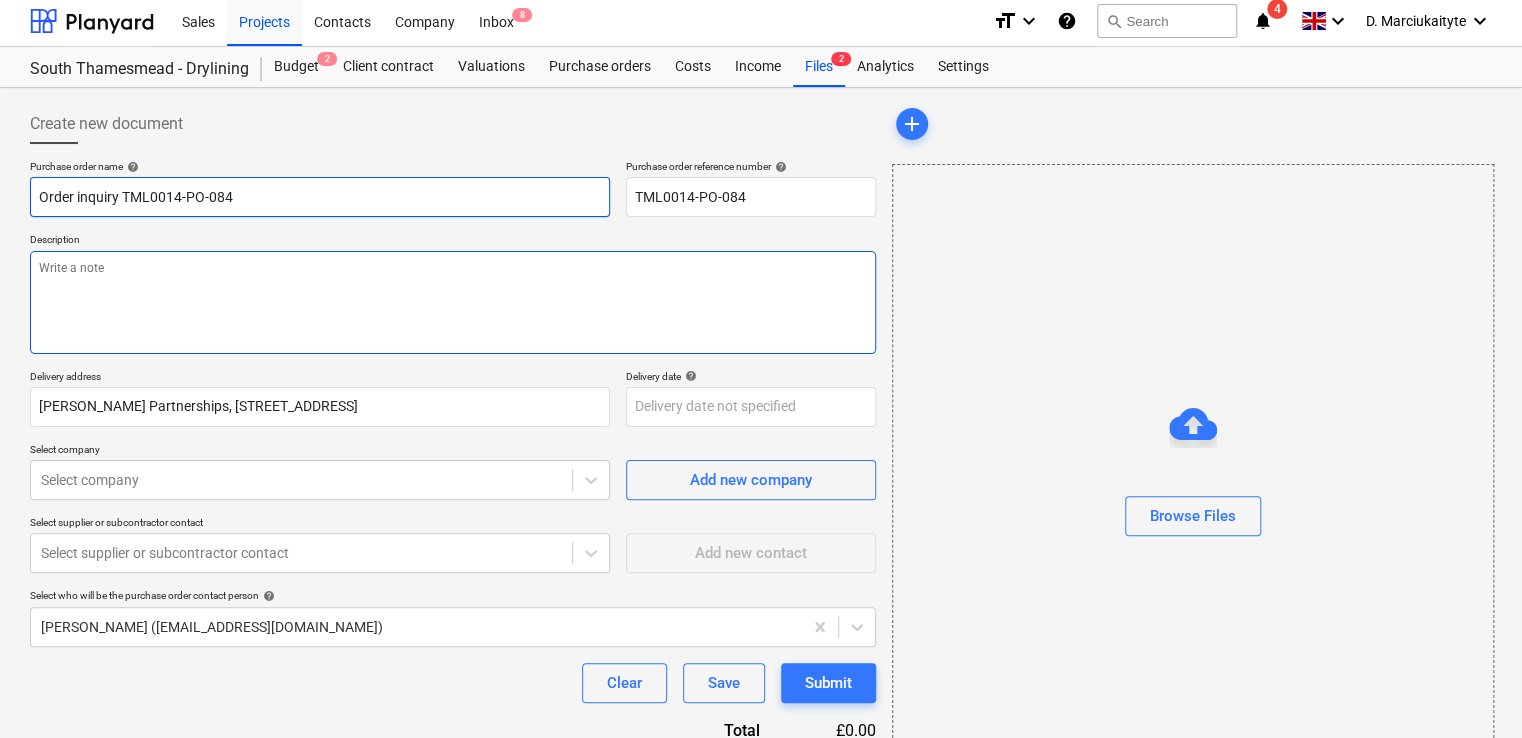 type on "Order inquiry TML0014-PO-084" 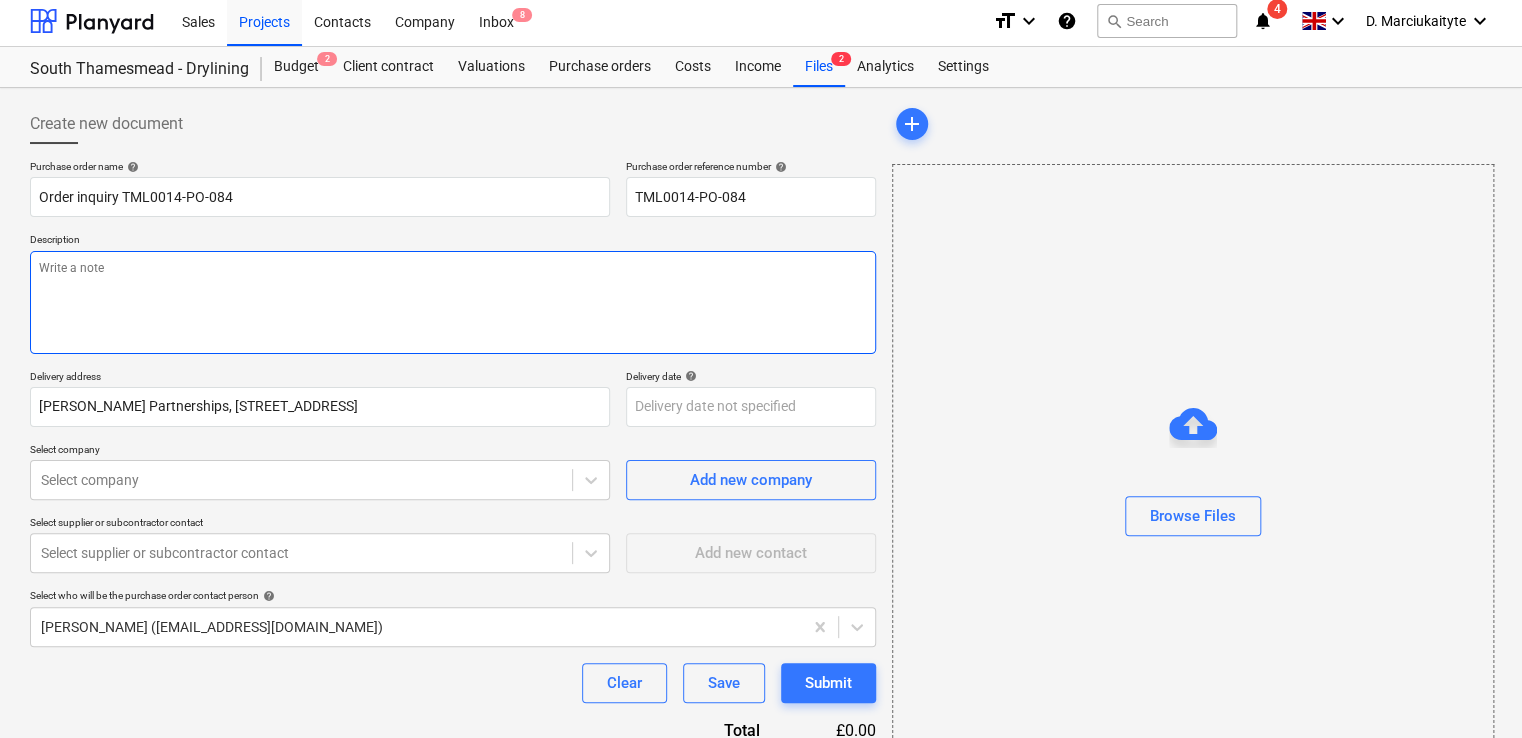 click at bounding box center [453, 302] 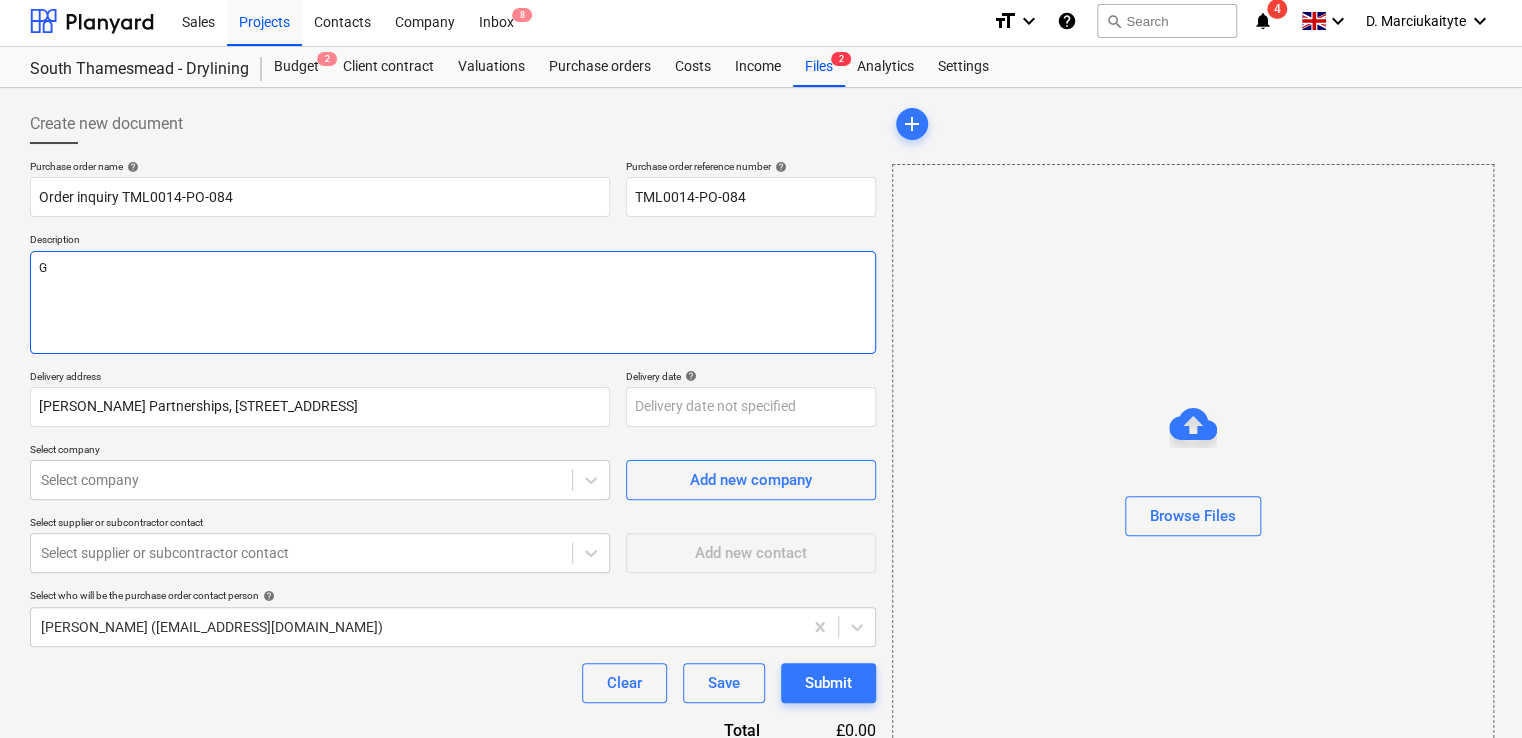 type on "x" 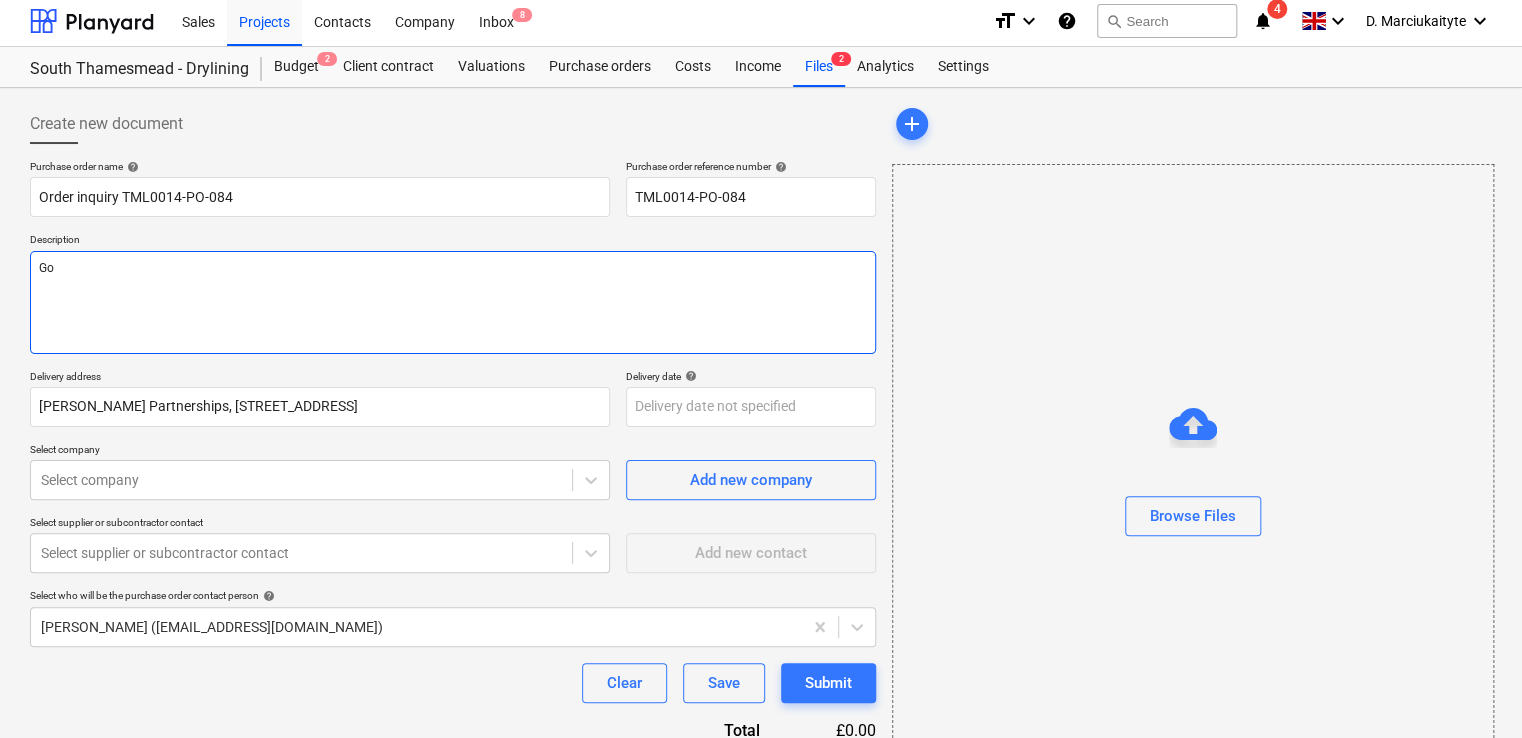 type on "x" 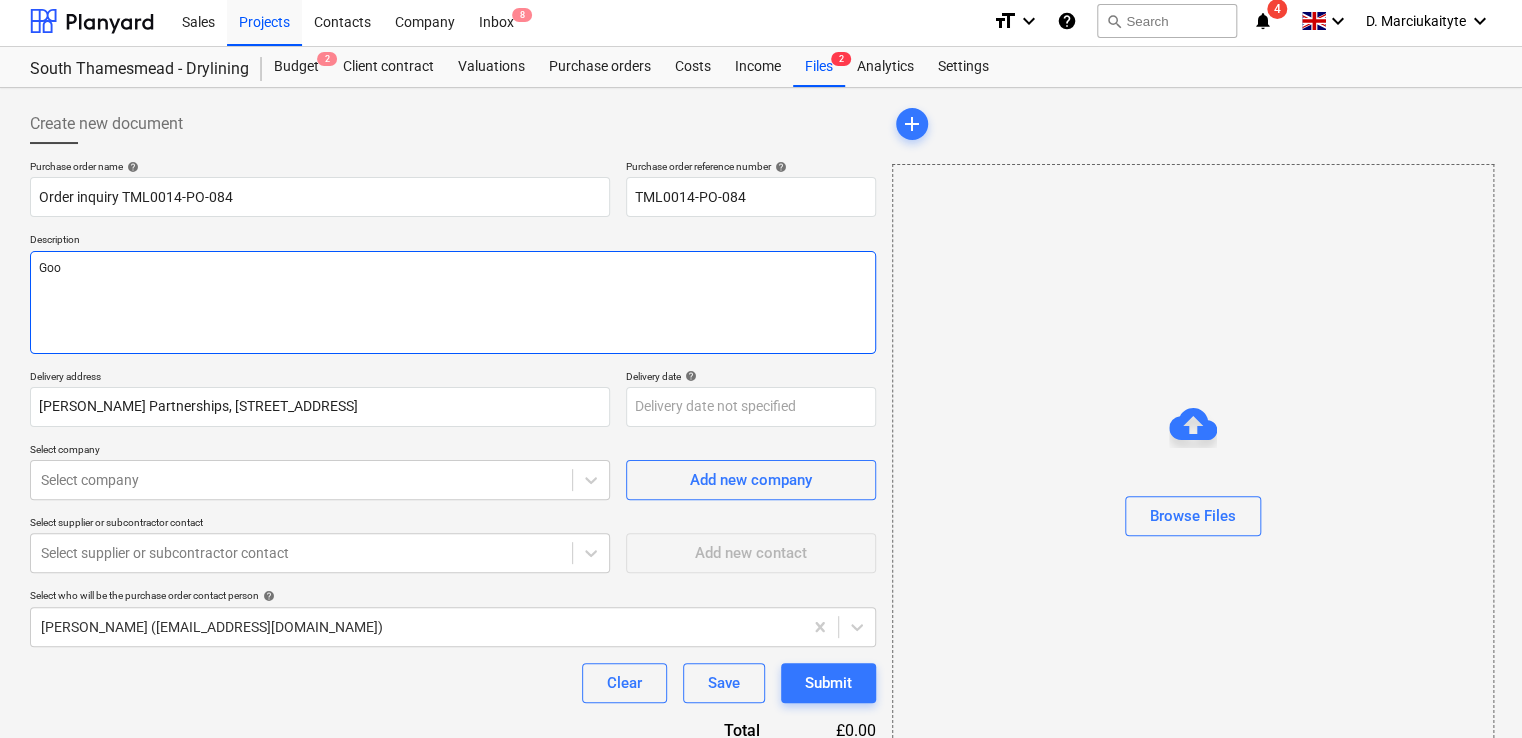 type on "x" 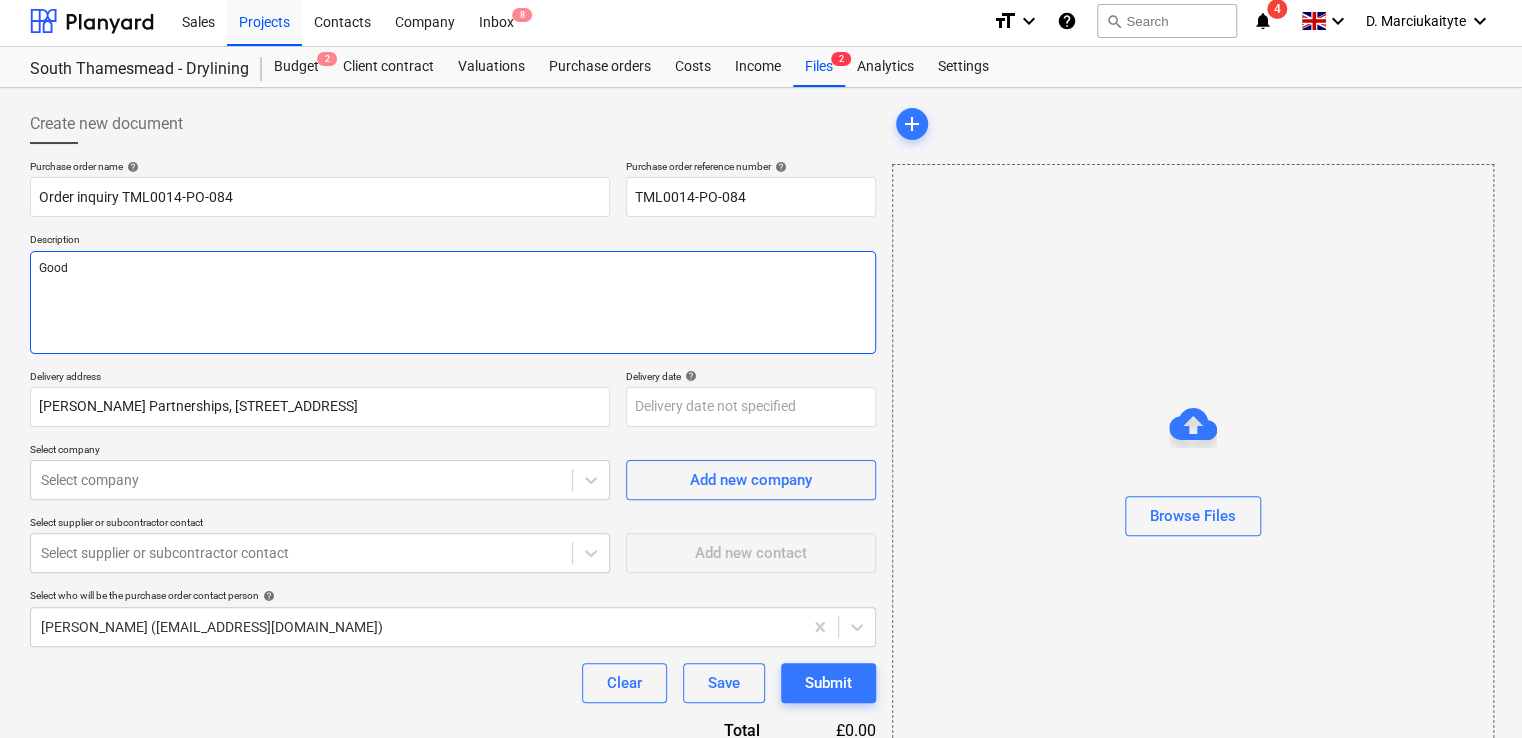 type on "x" 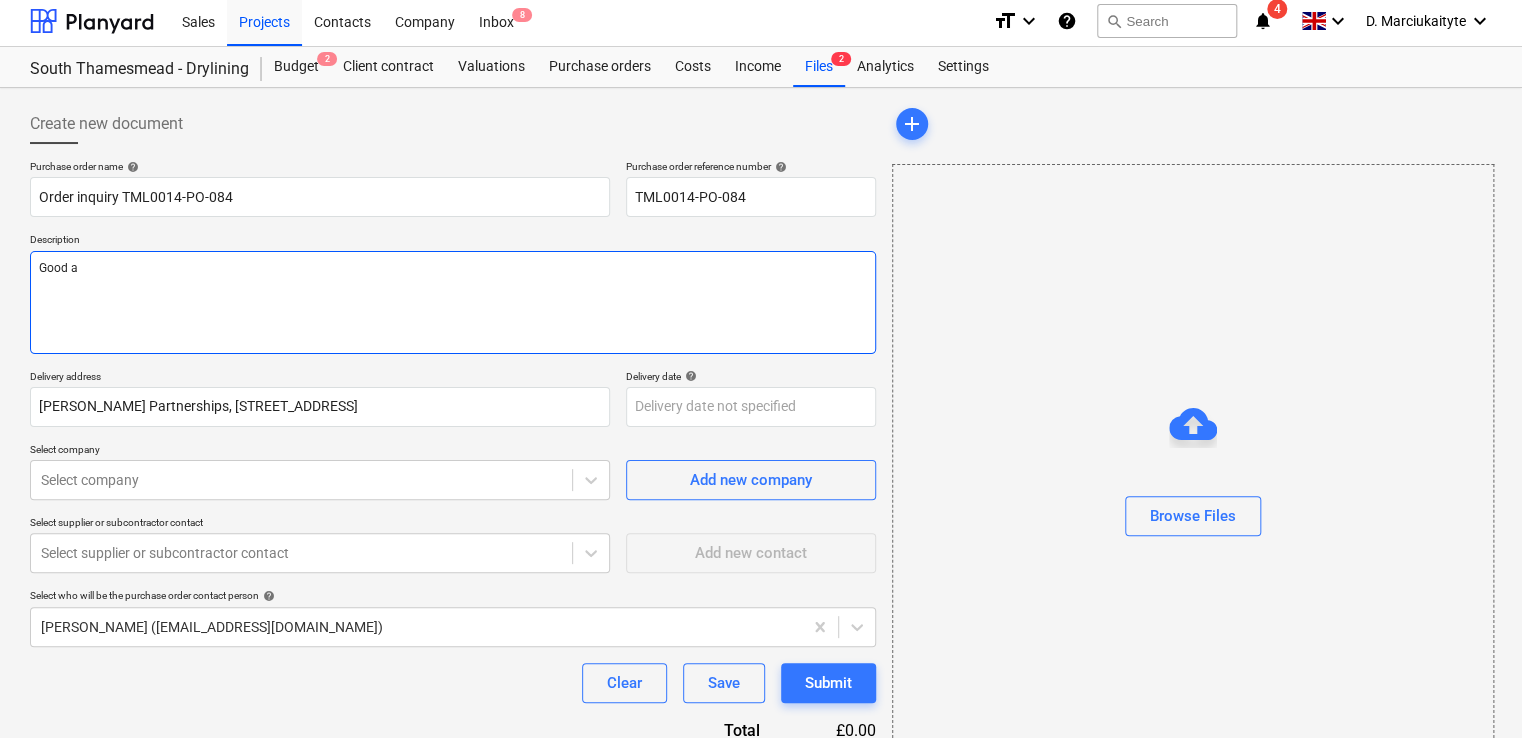 type on "x" 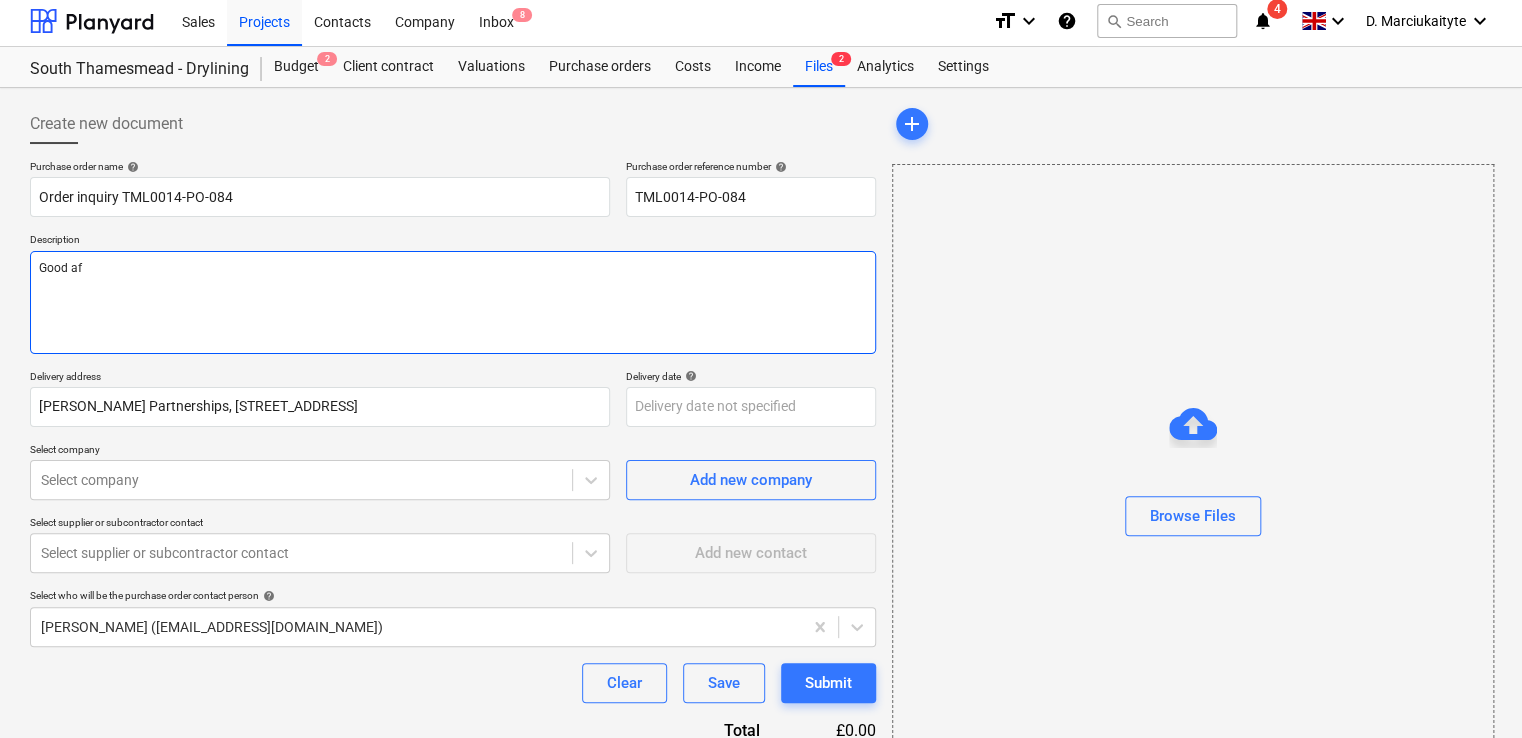 type on "x" 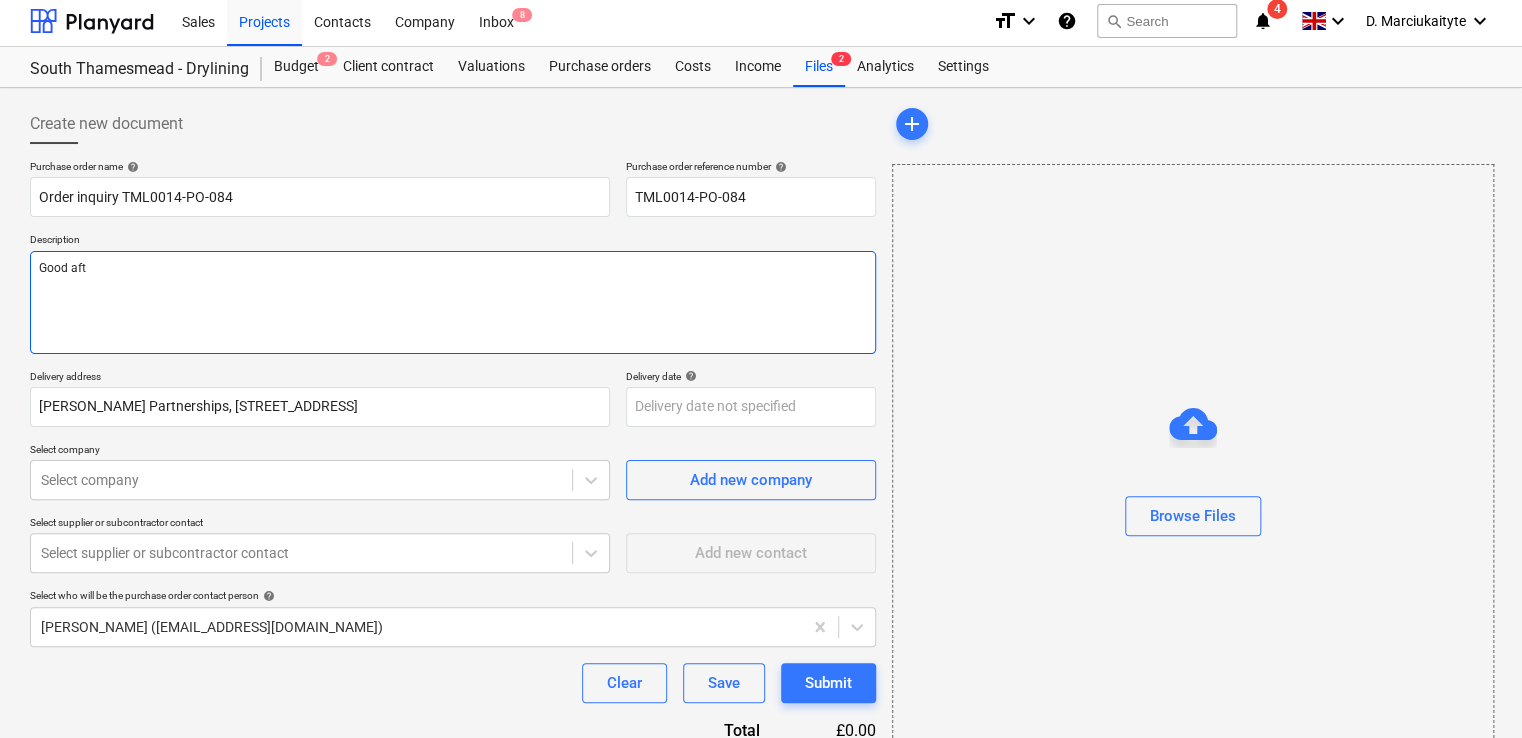 type on "x" 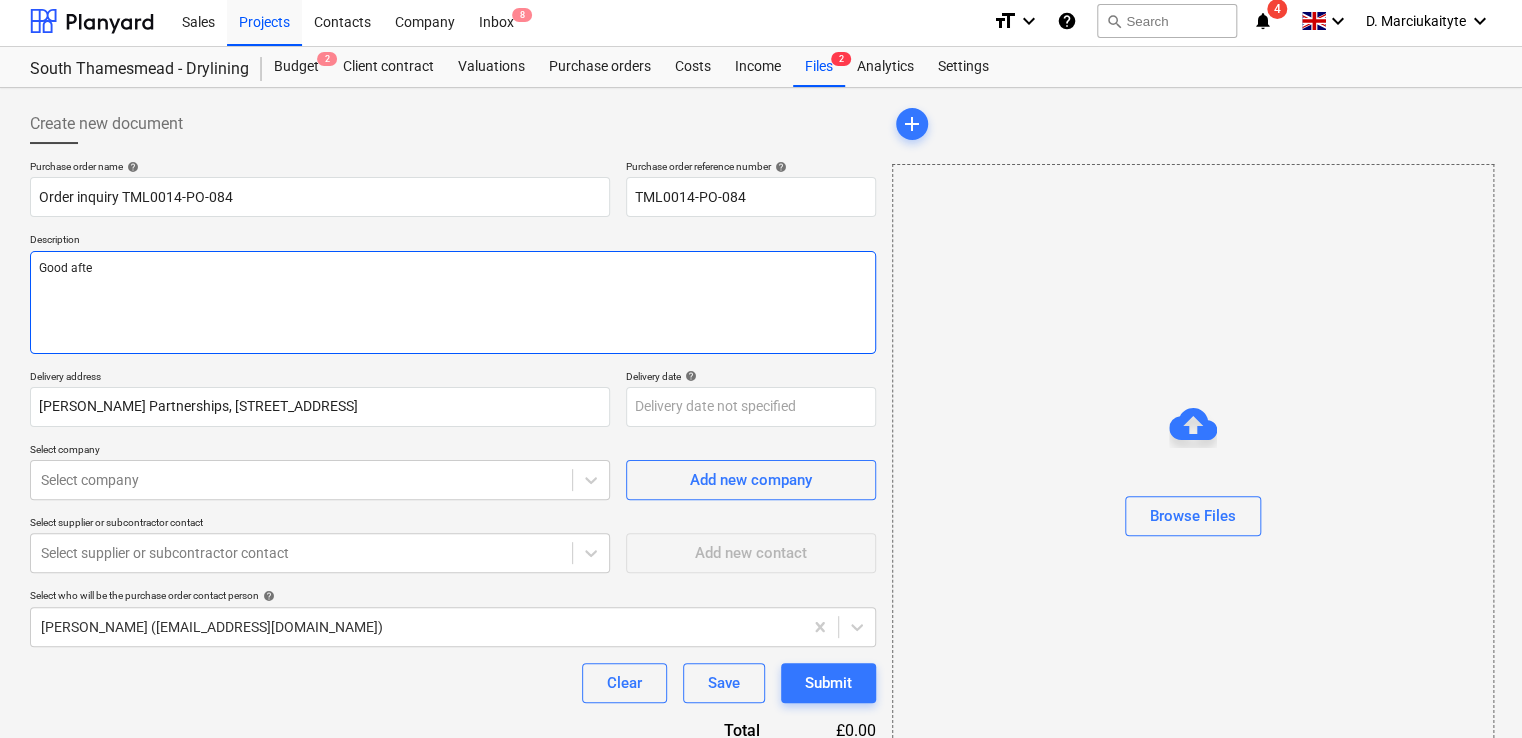 type on "x" 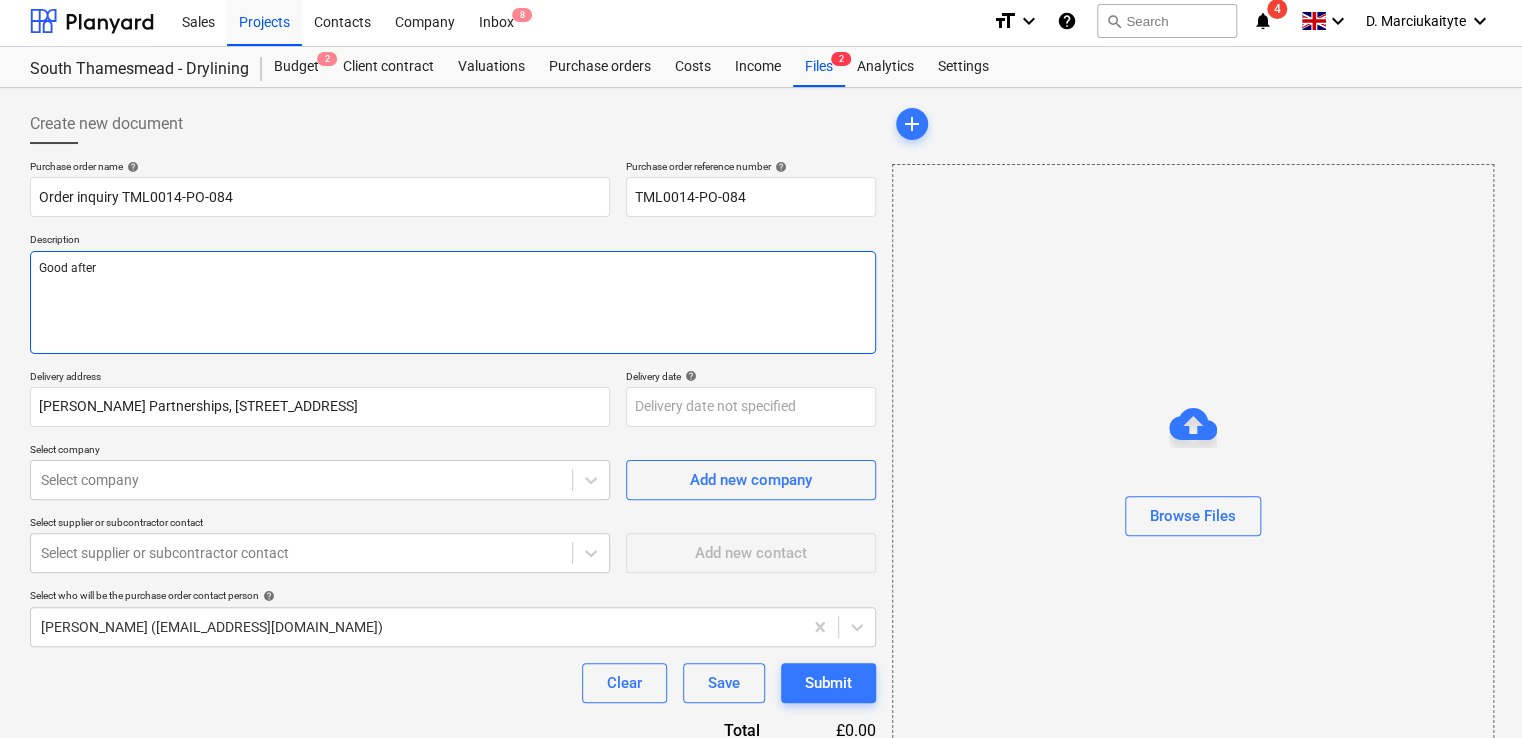 type on "x" 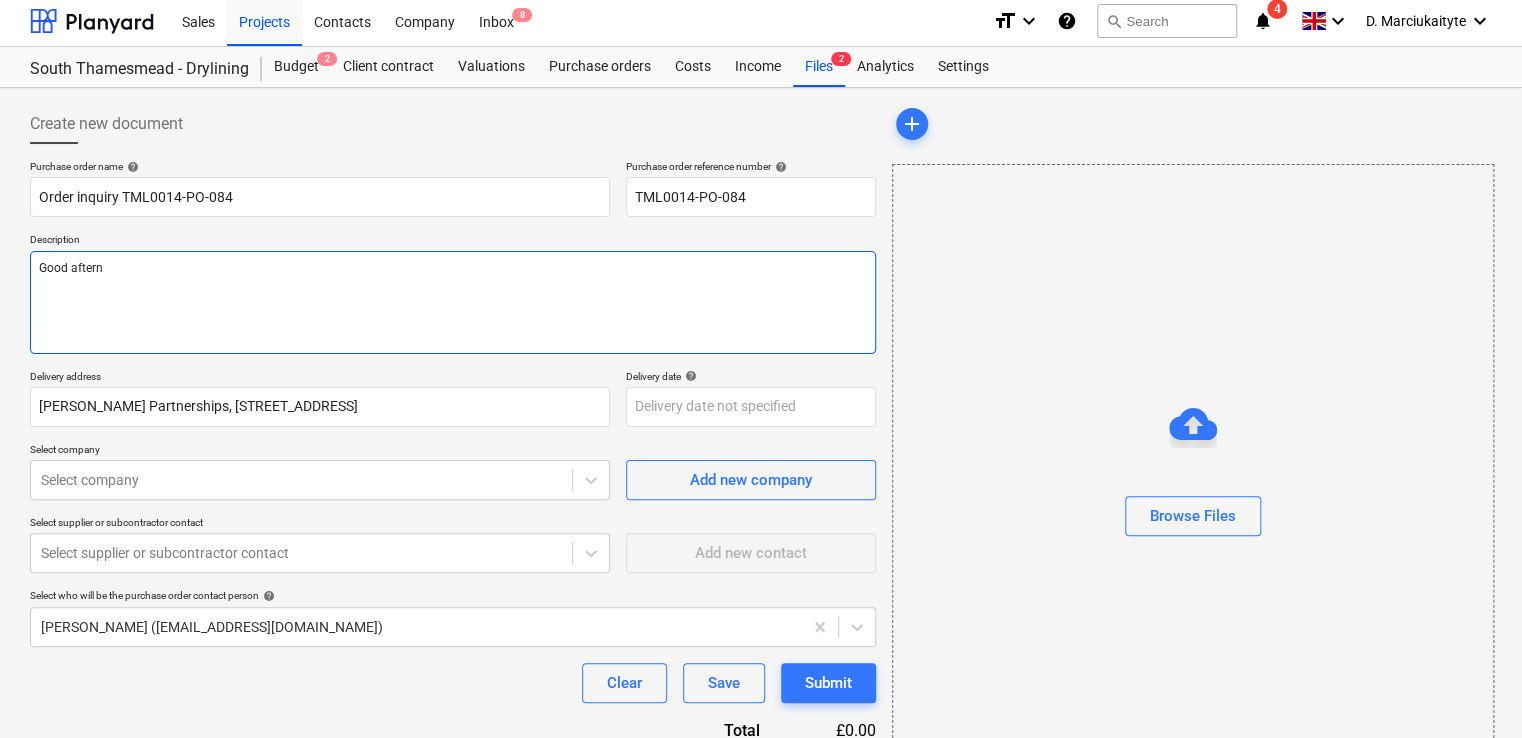 type on "x" 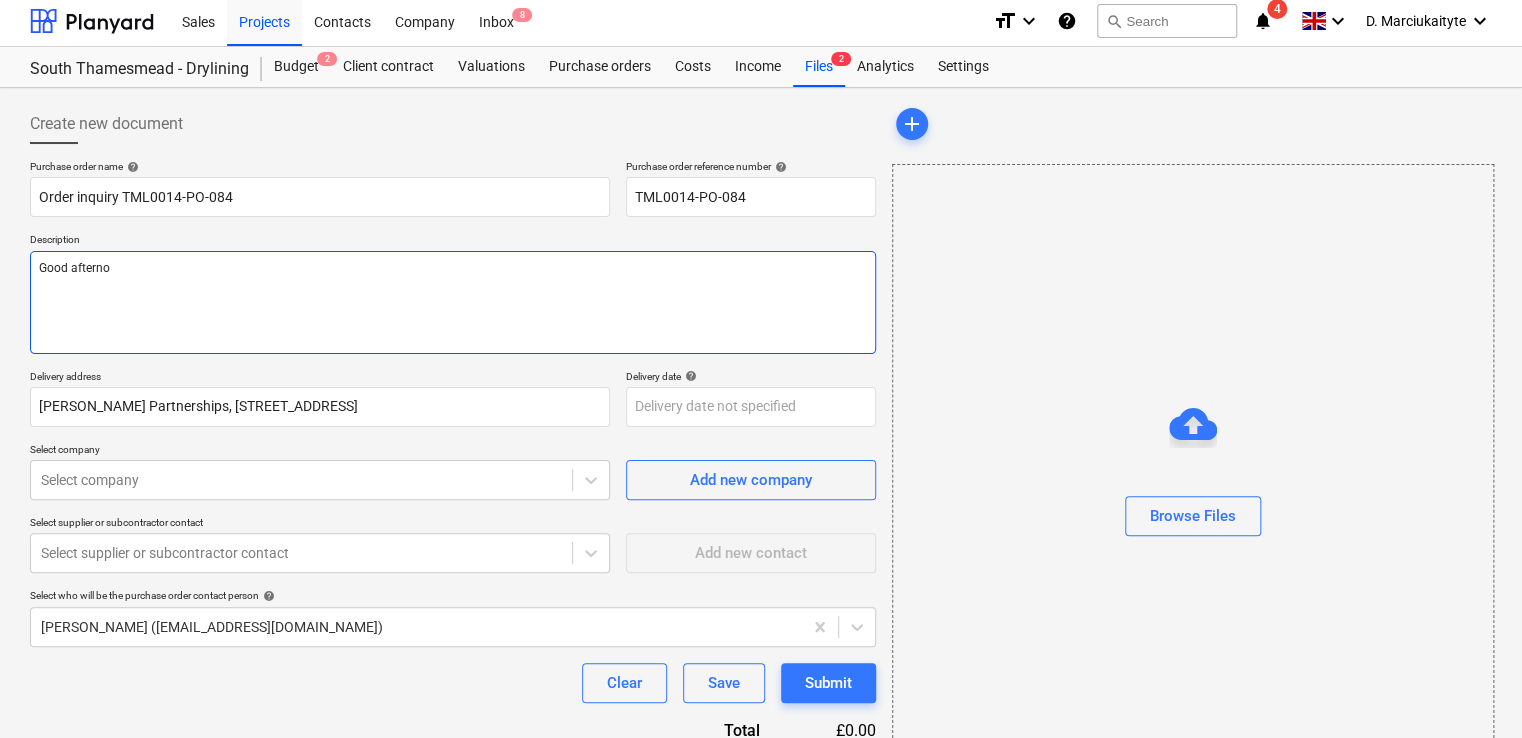 type on "x" 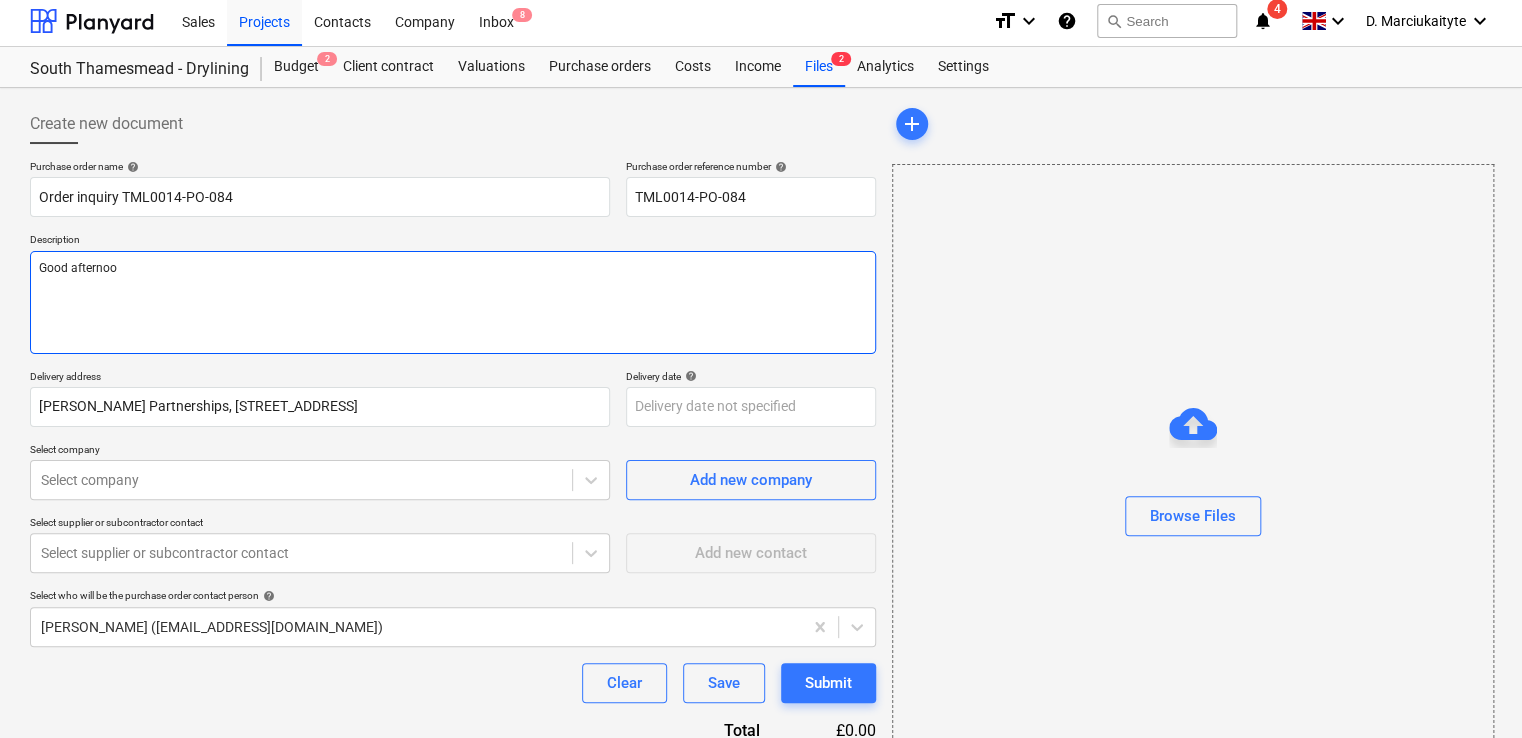 type on "x" 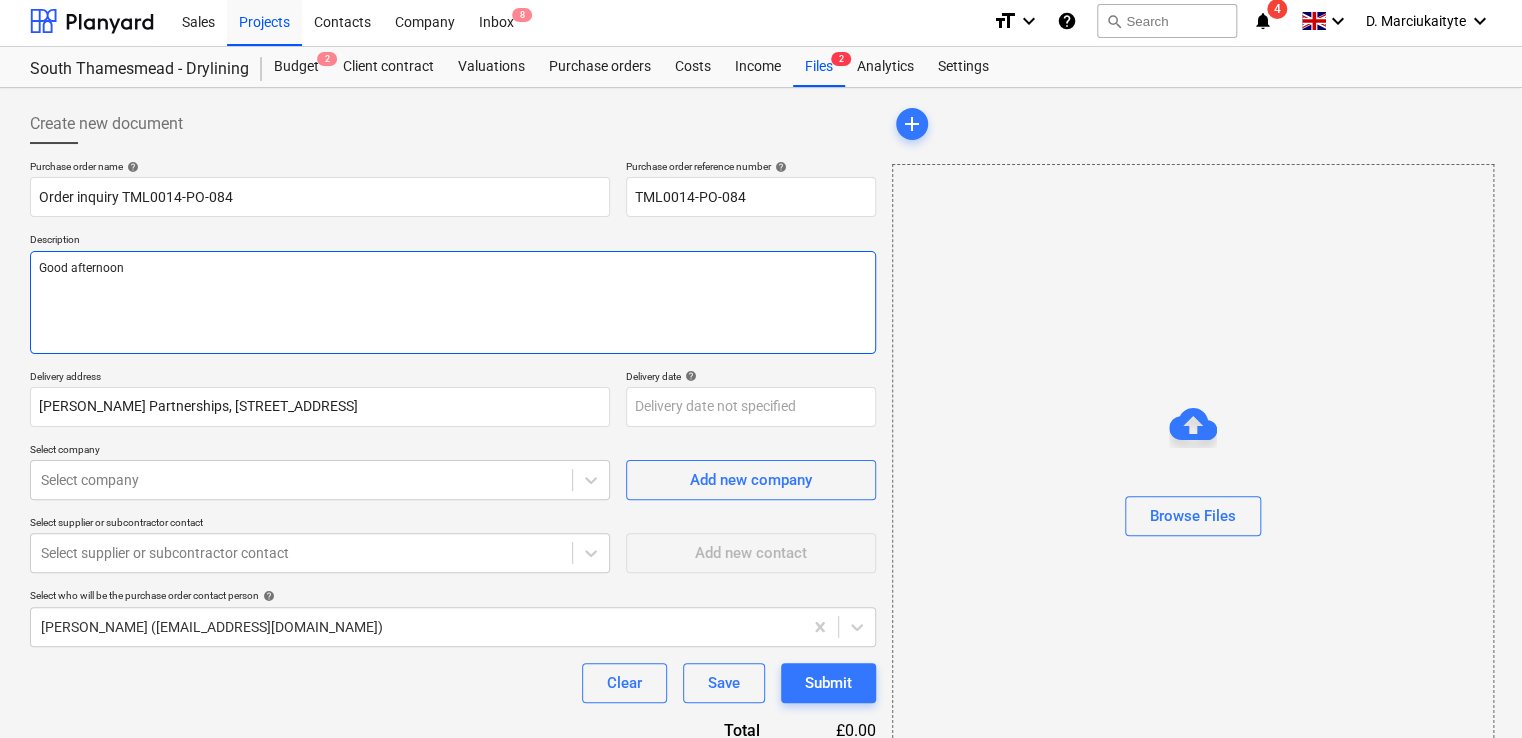 type on "x" 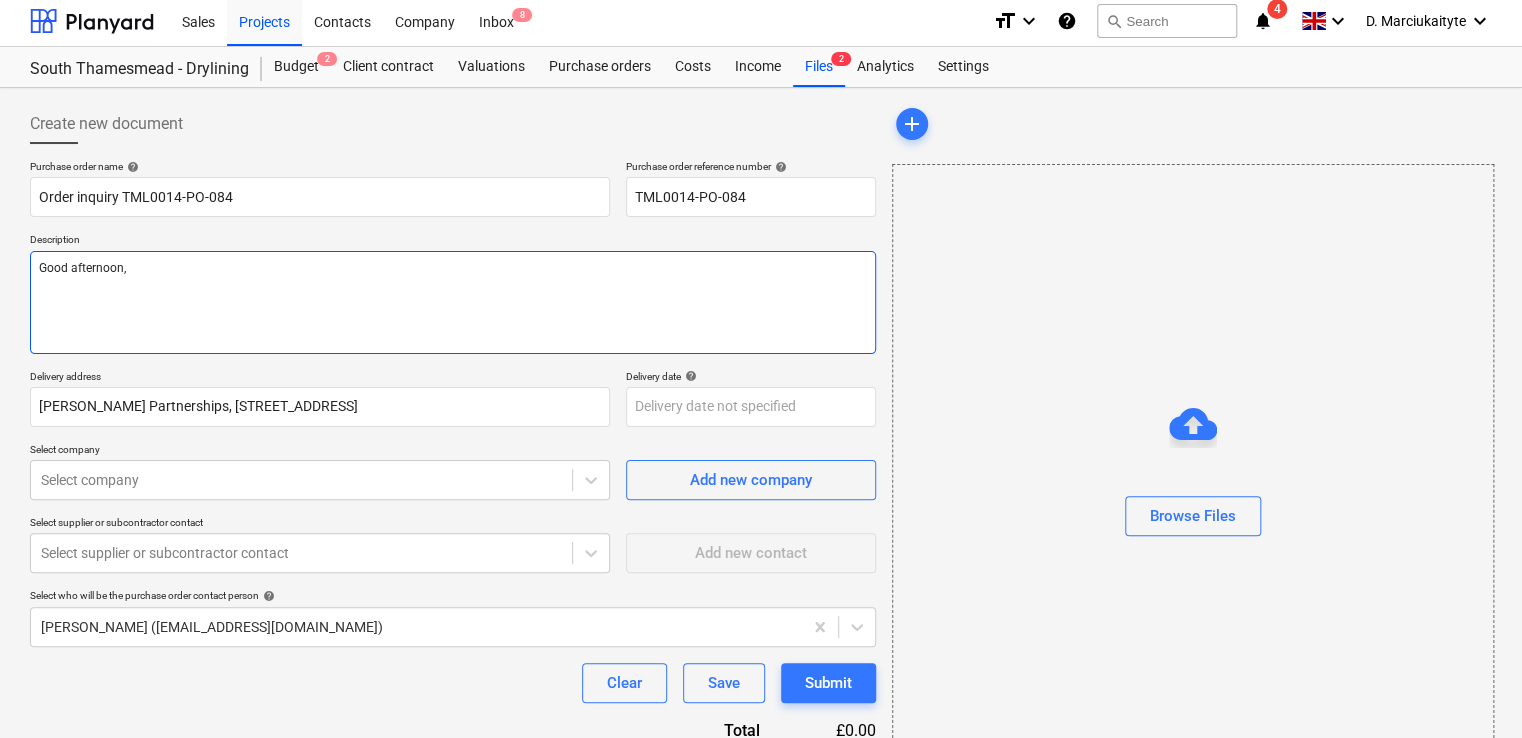 type on "x" 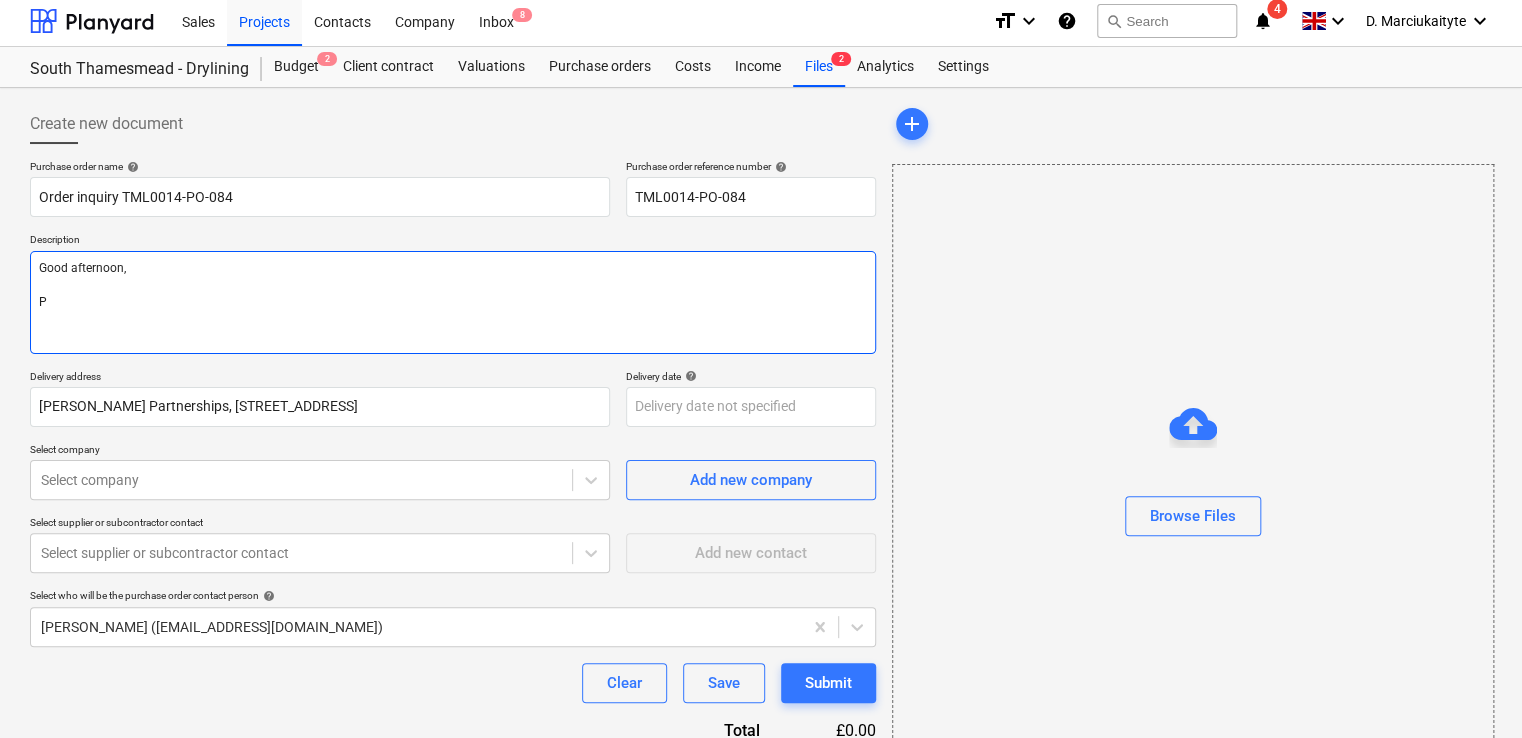 type on "x" 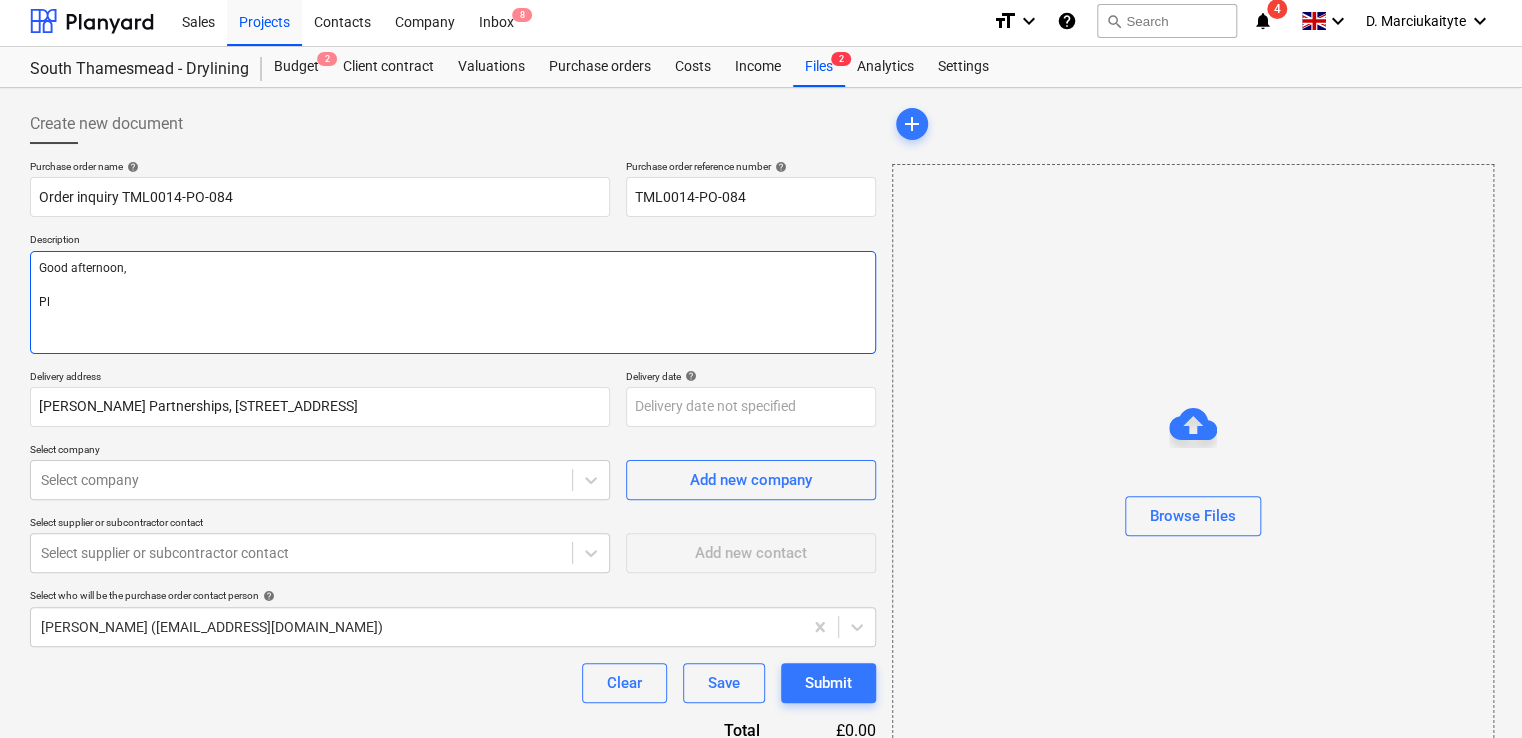 type on "x" 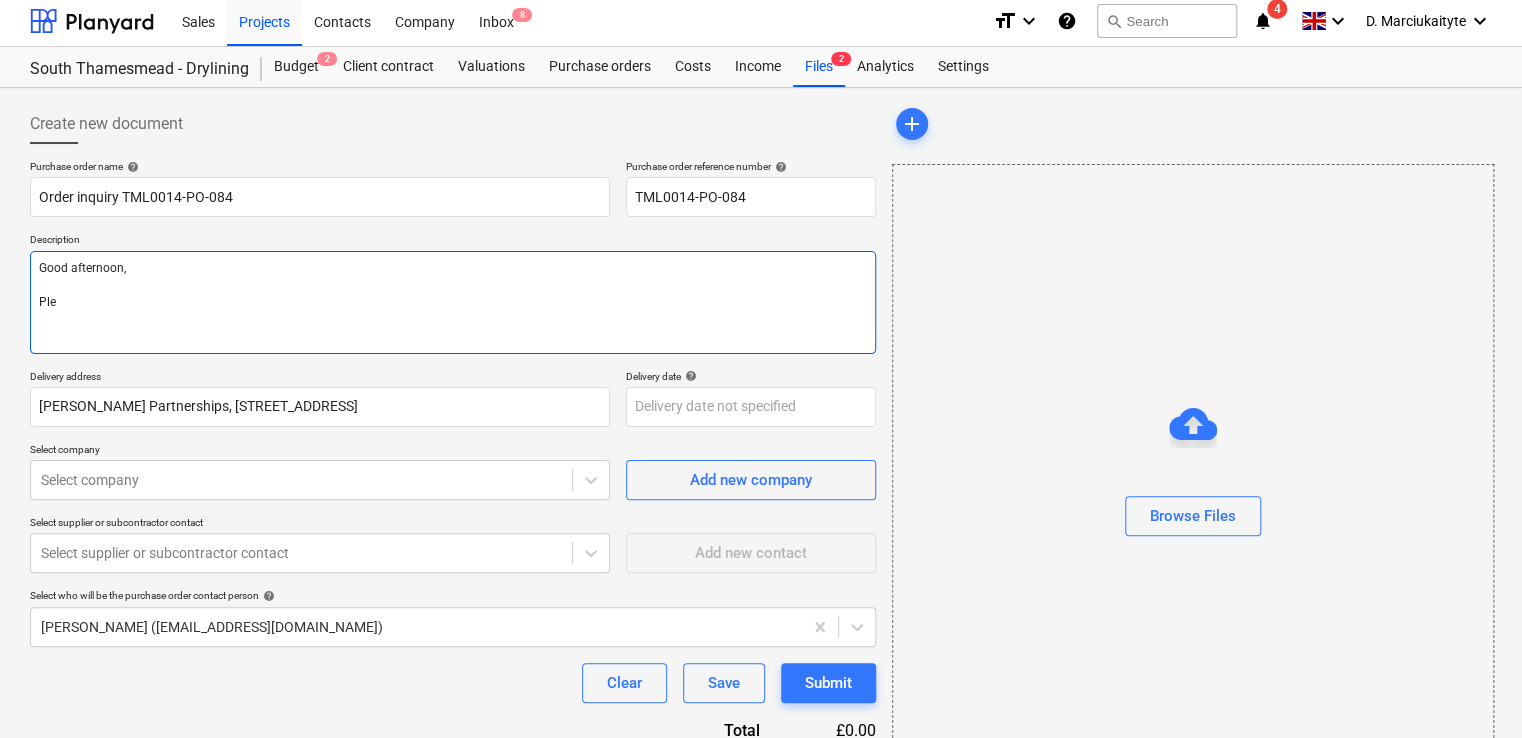 type on "x" 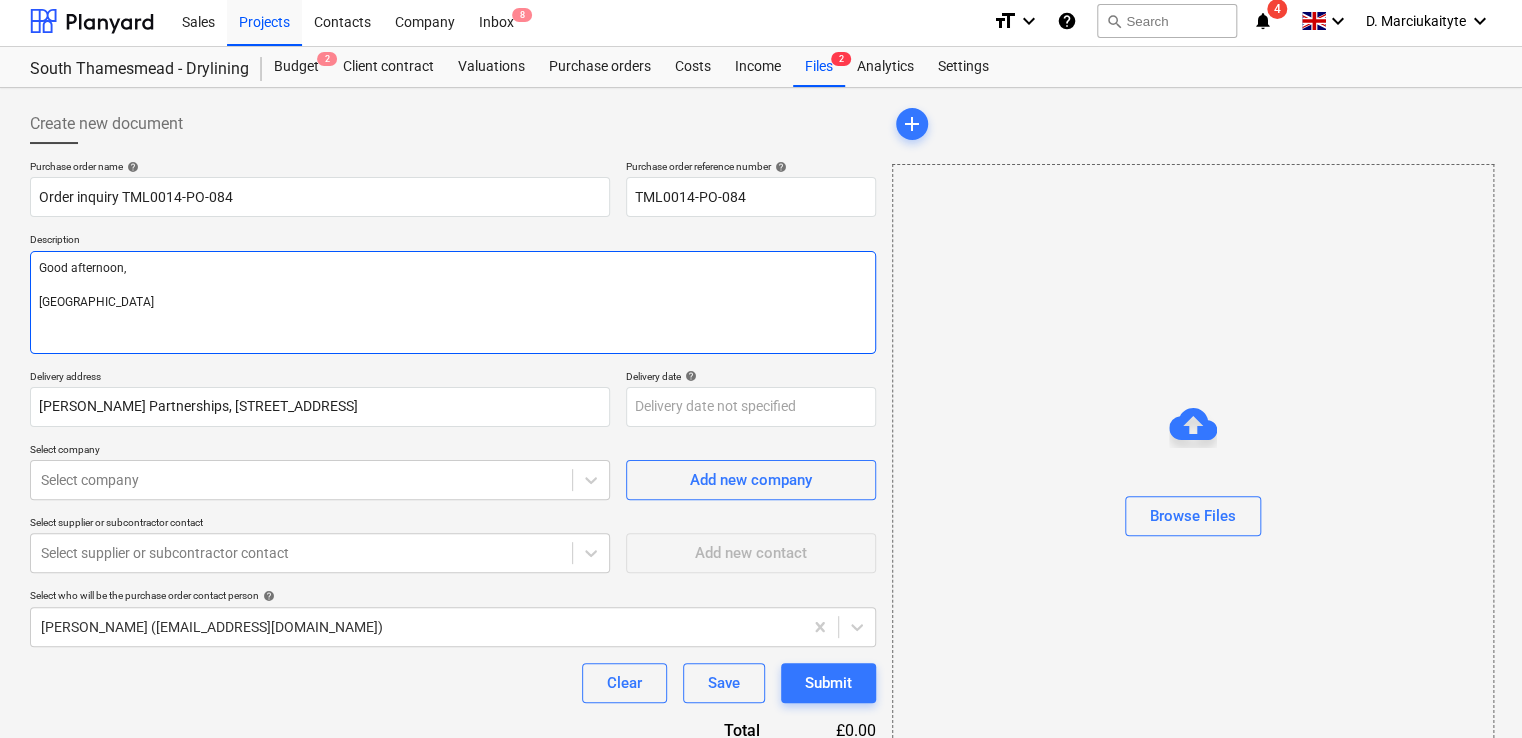 type on "x" 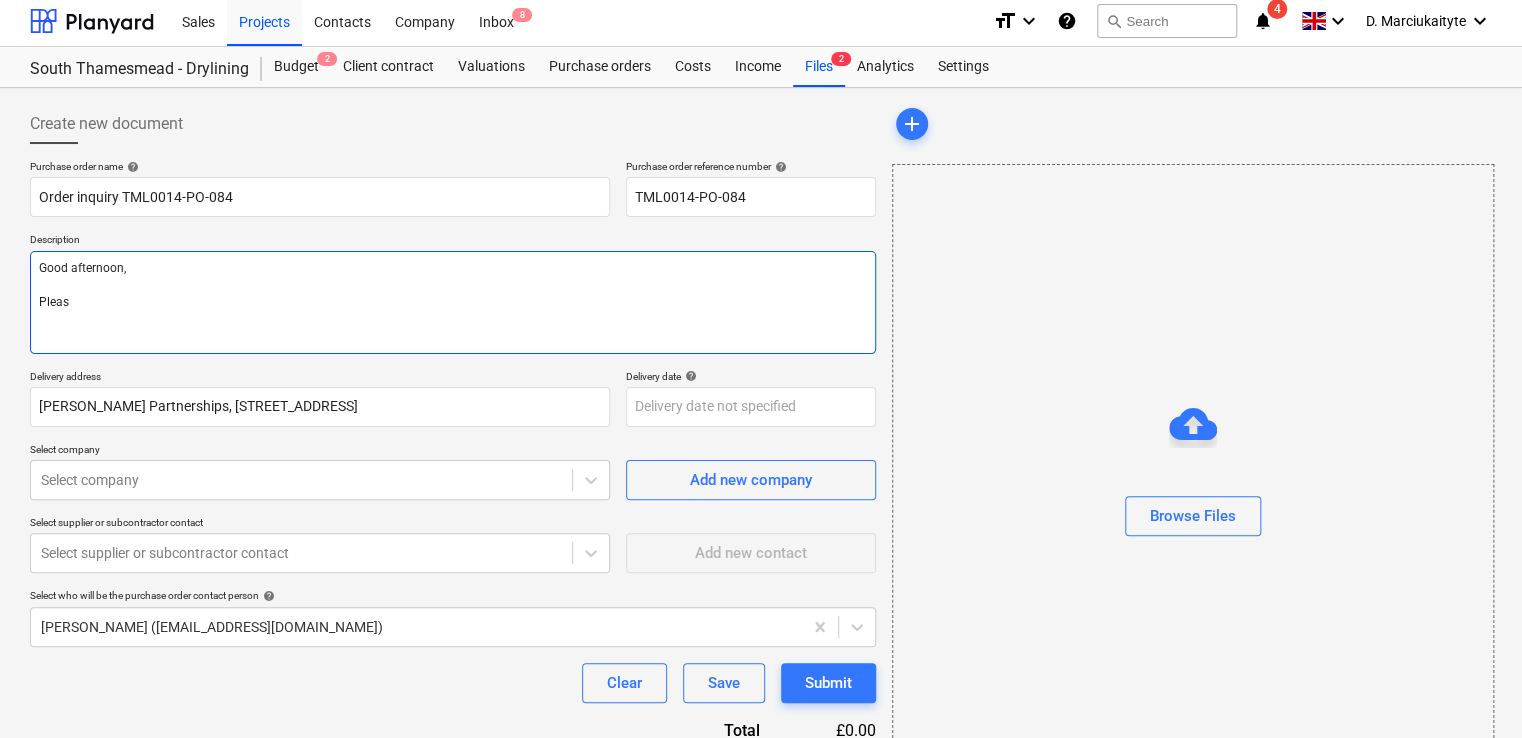 type on "x" 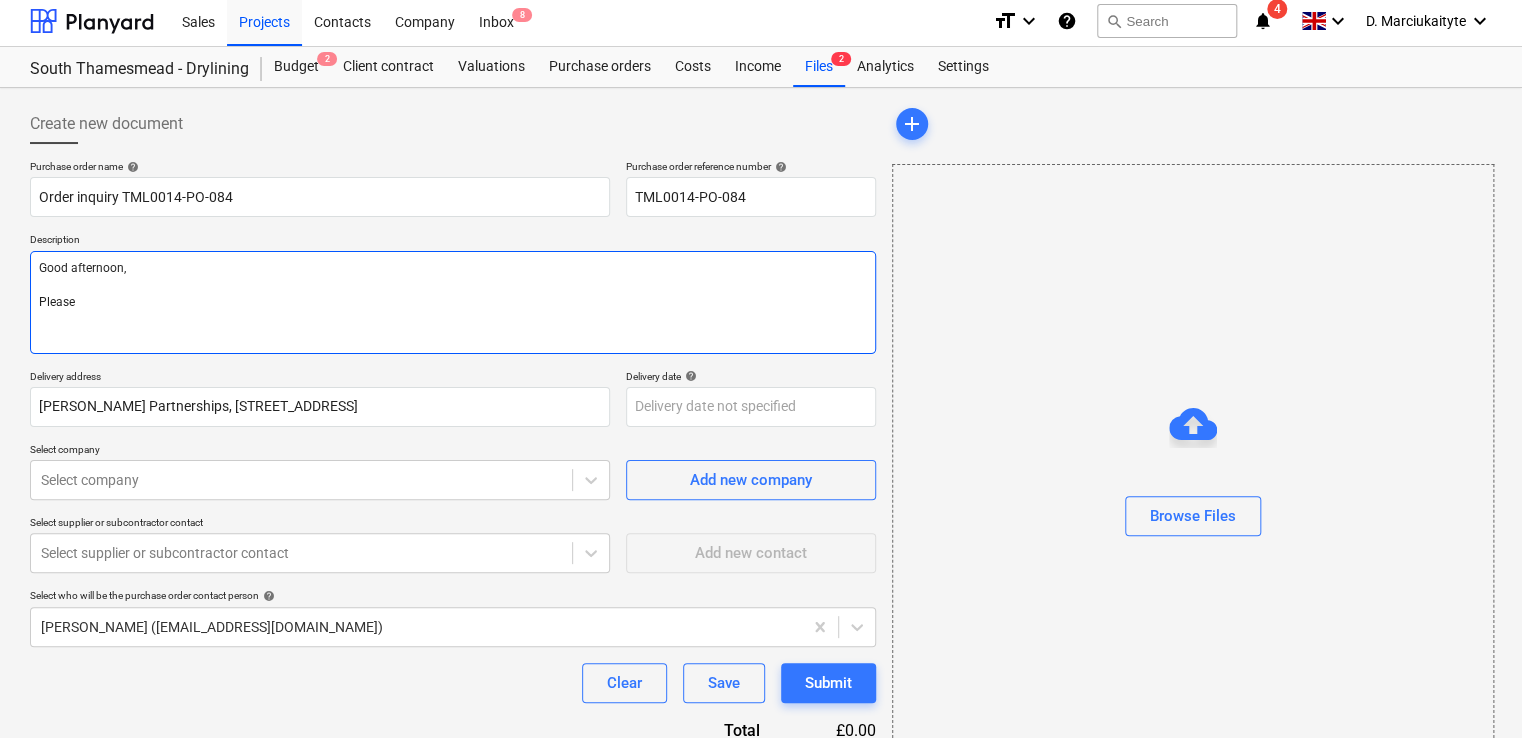 type on "x" 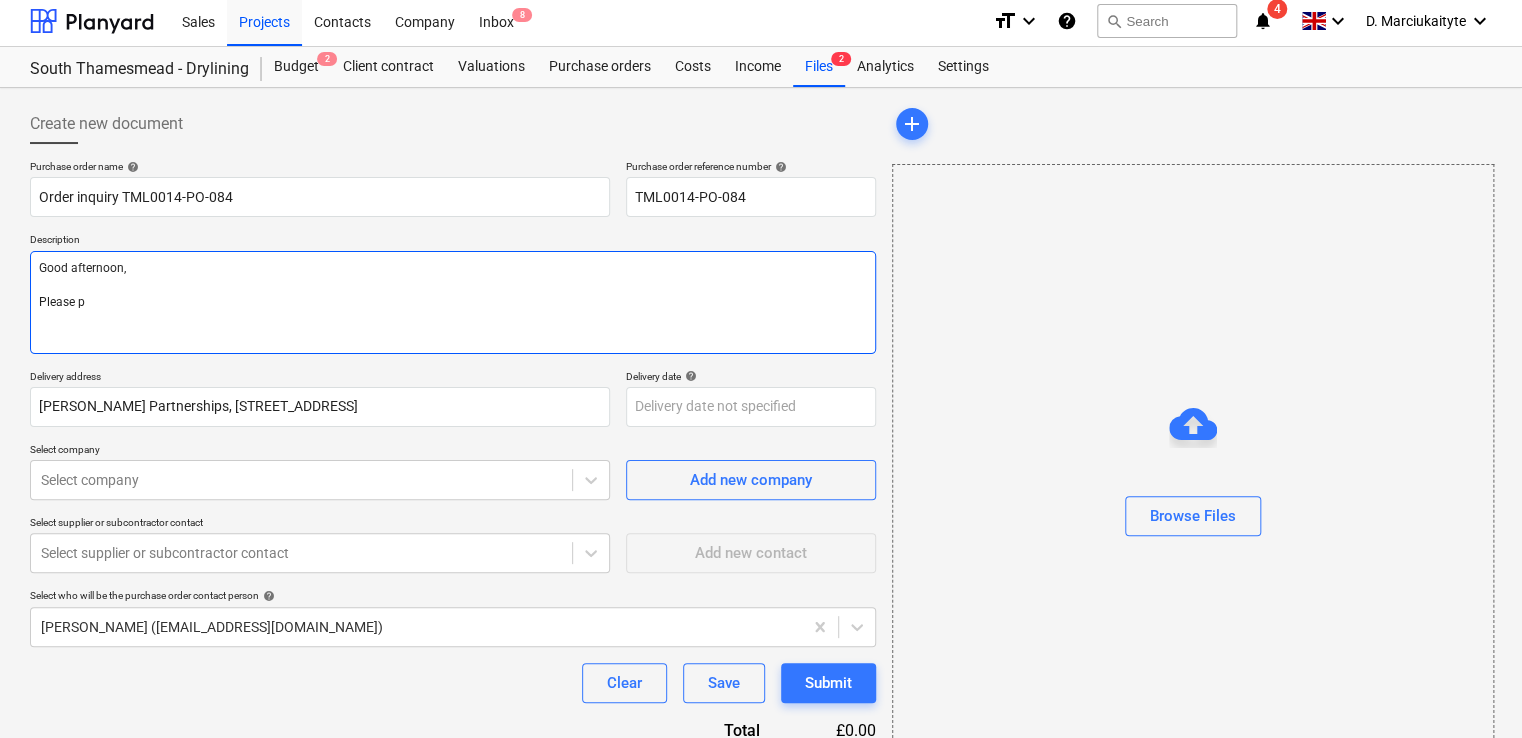 type on "x" 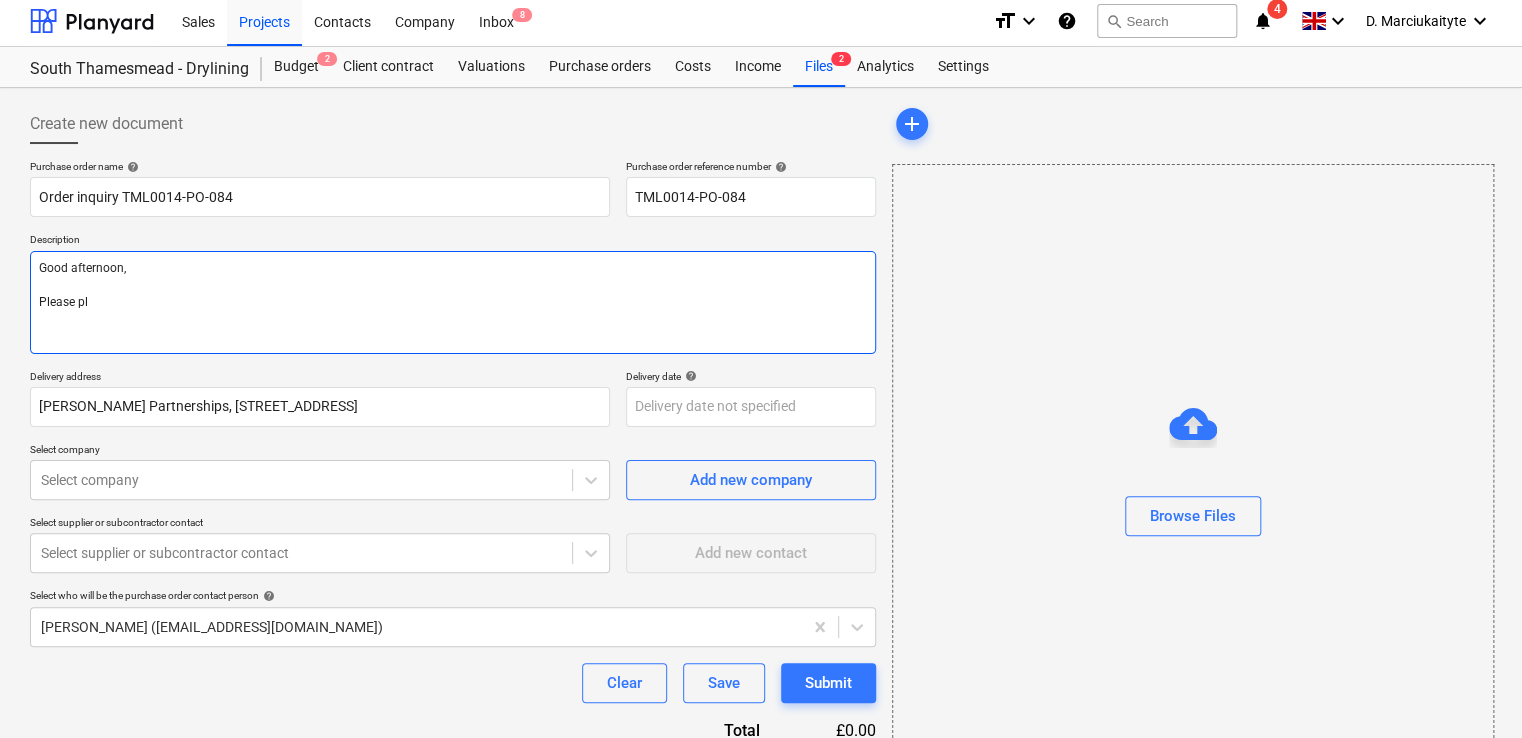 type on "x" 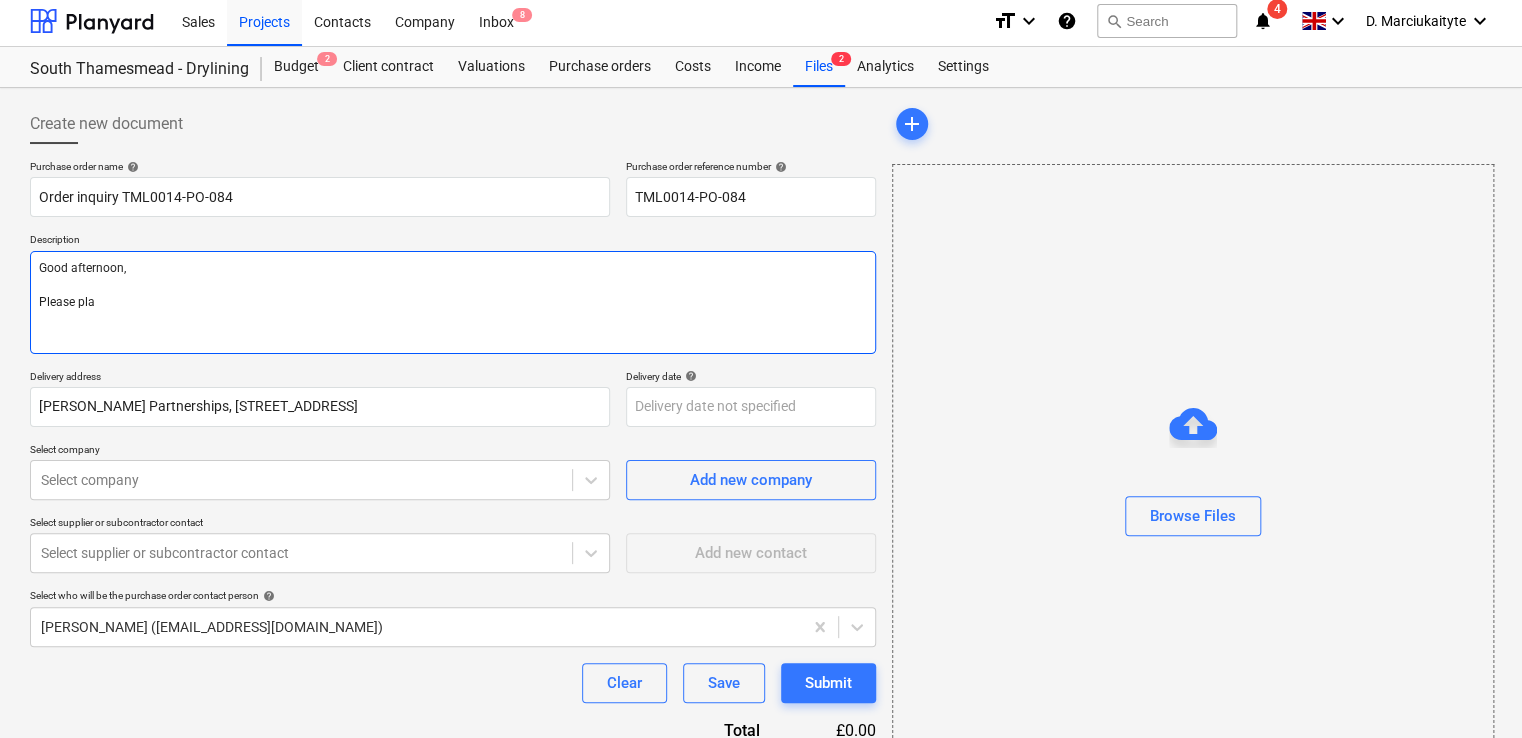 type on "x" 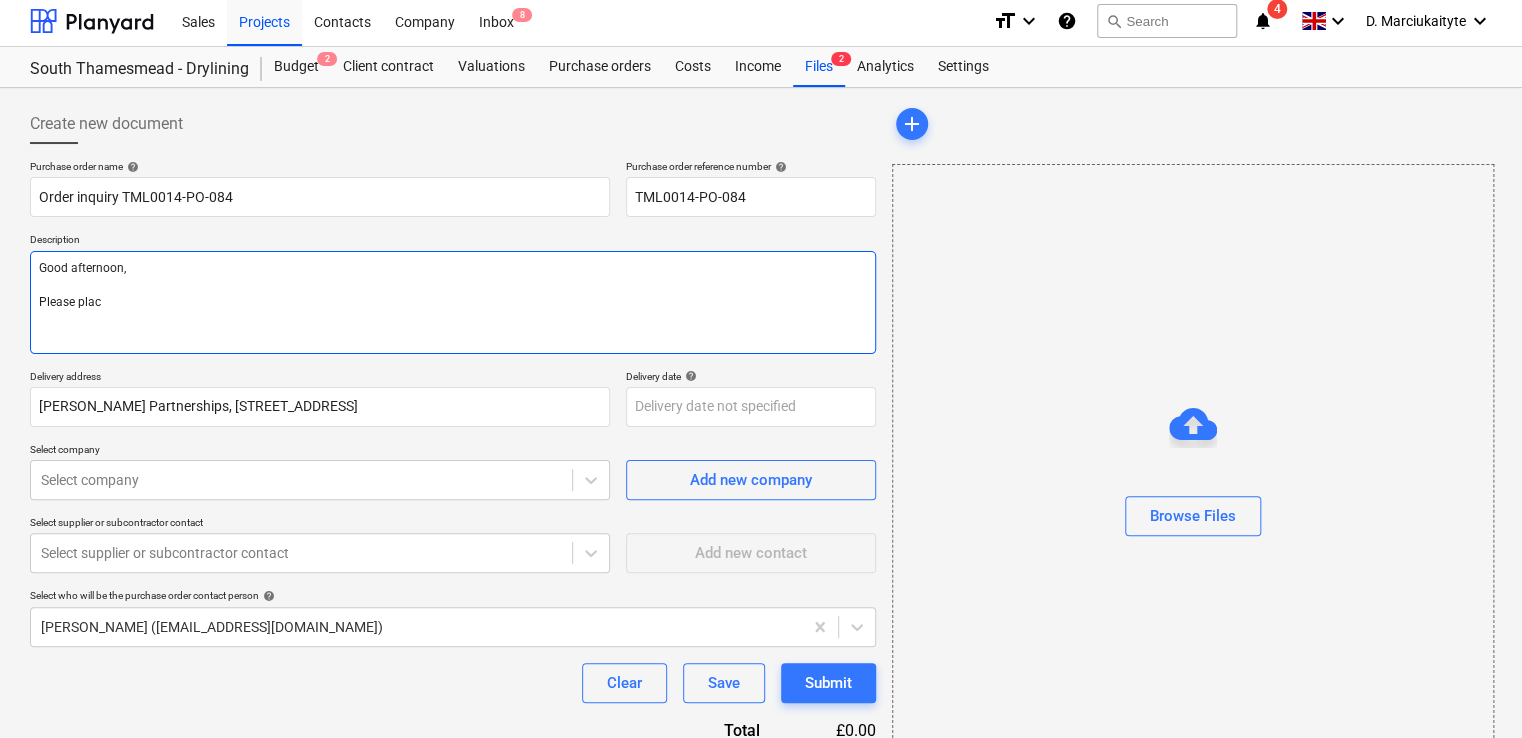 type on "x" 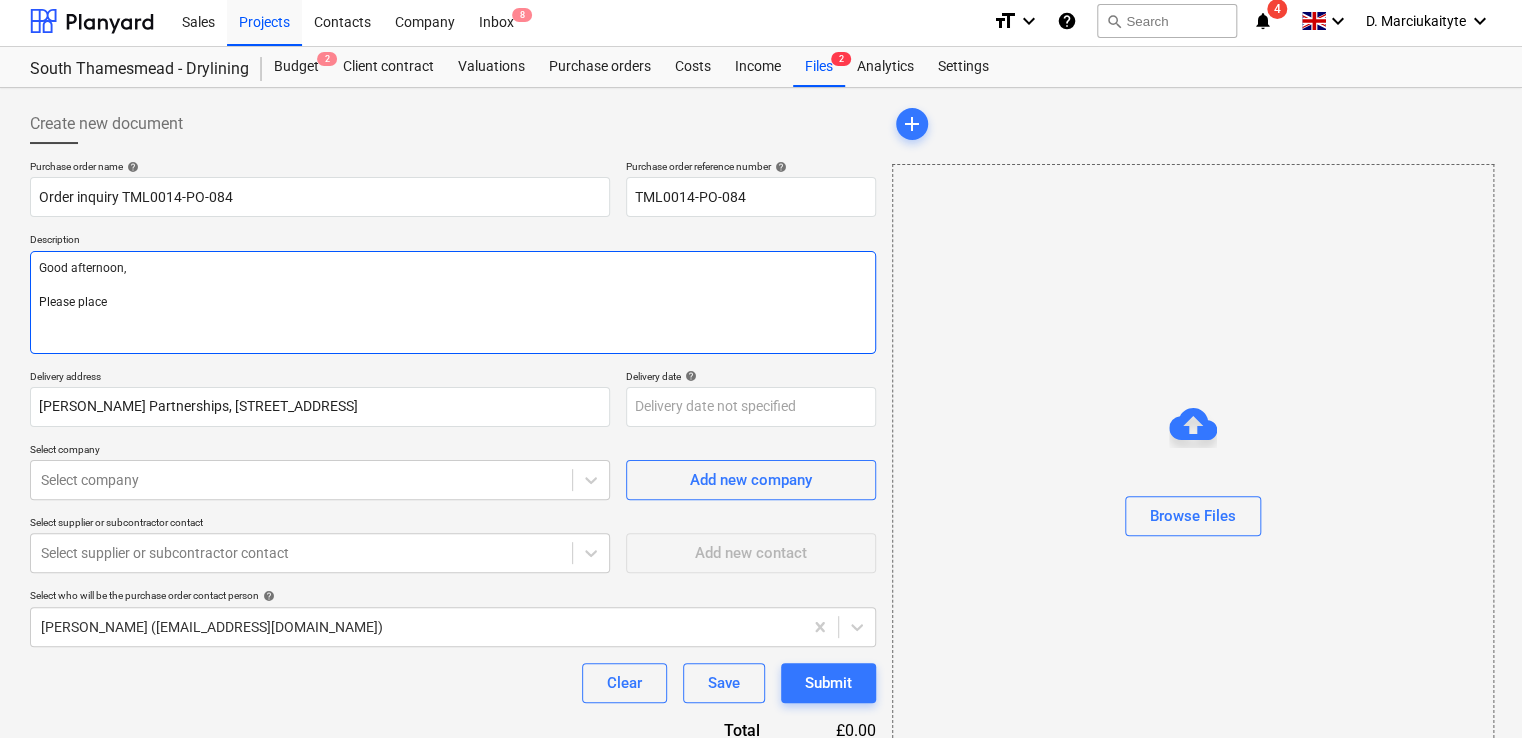 type on "x" 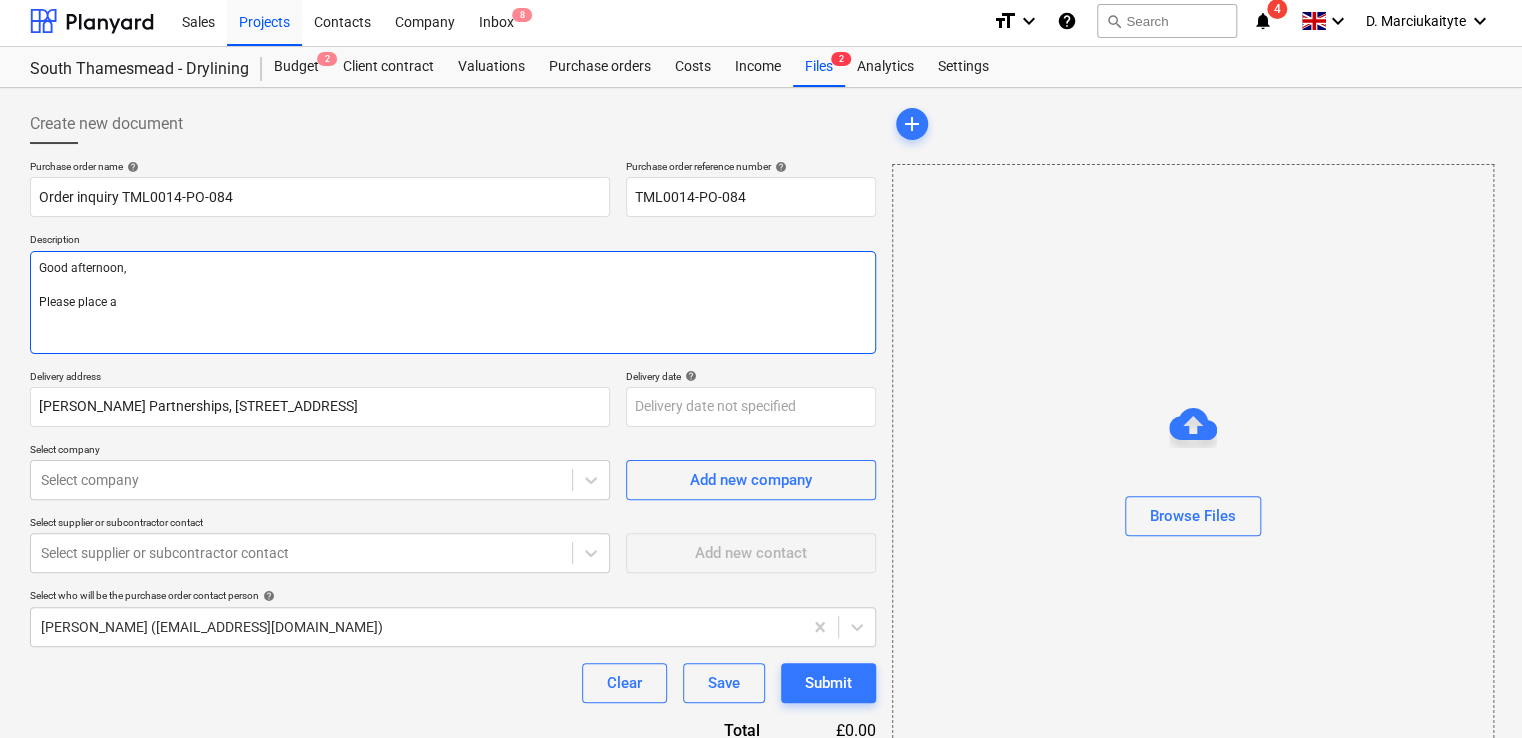 type on "x" 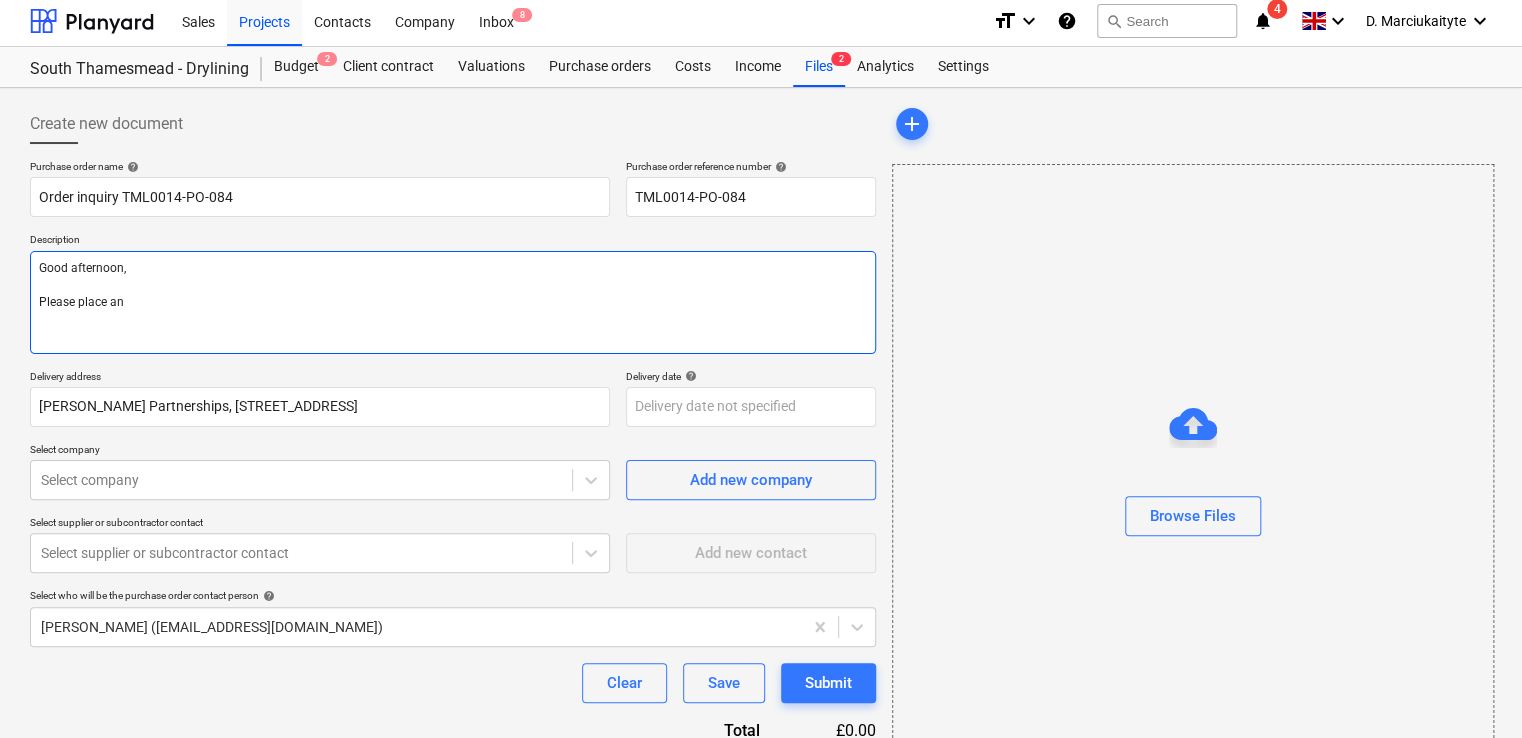 type on "x" 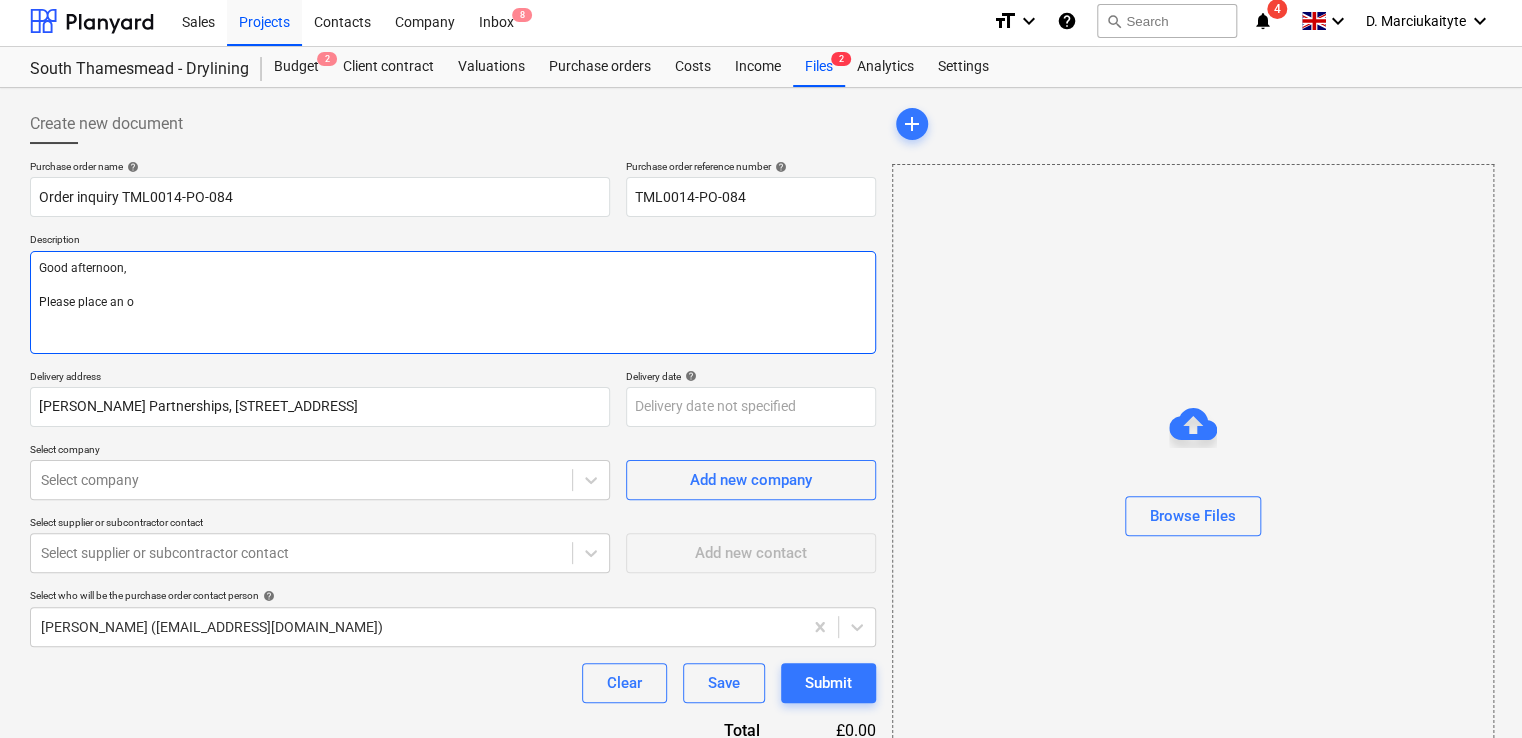 type on "x" 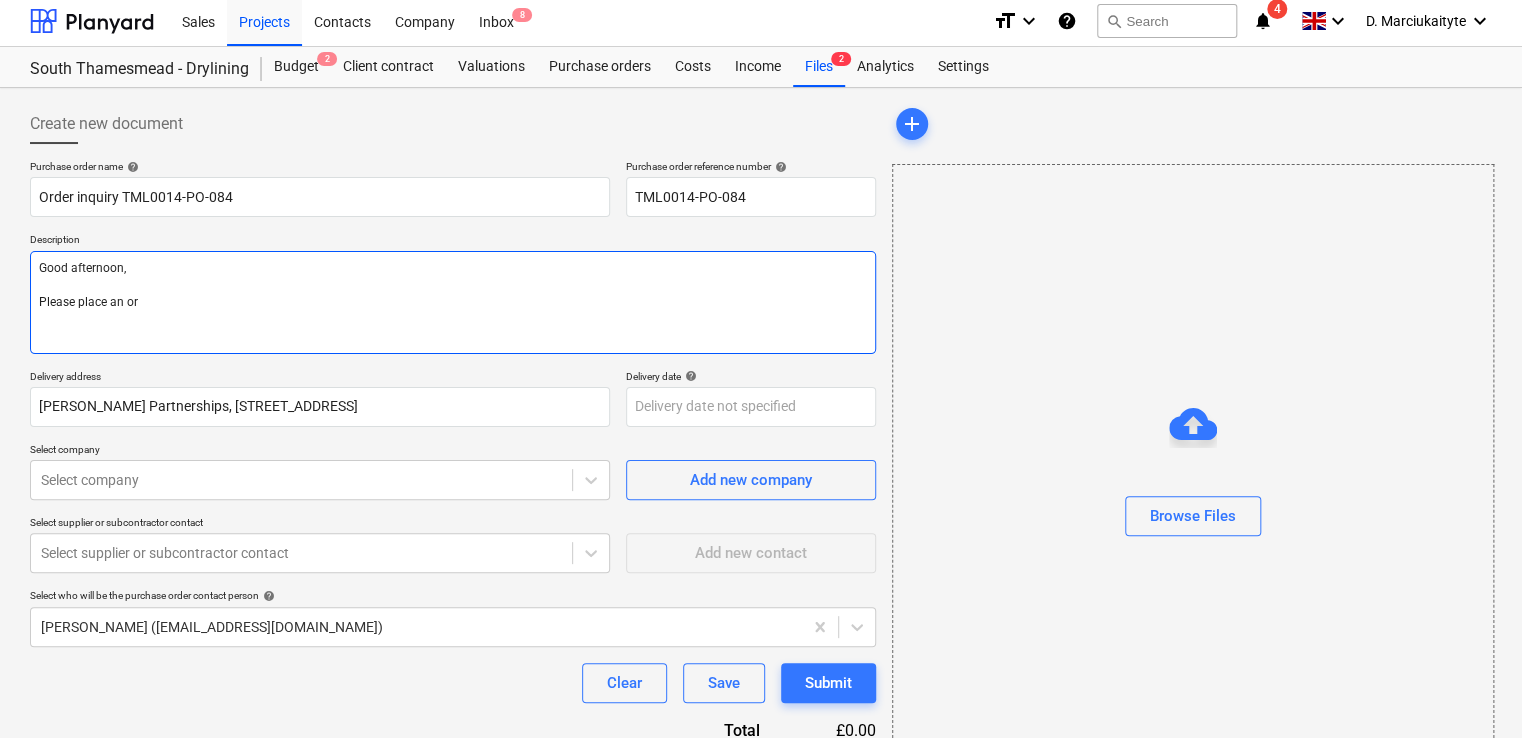 type on "x" 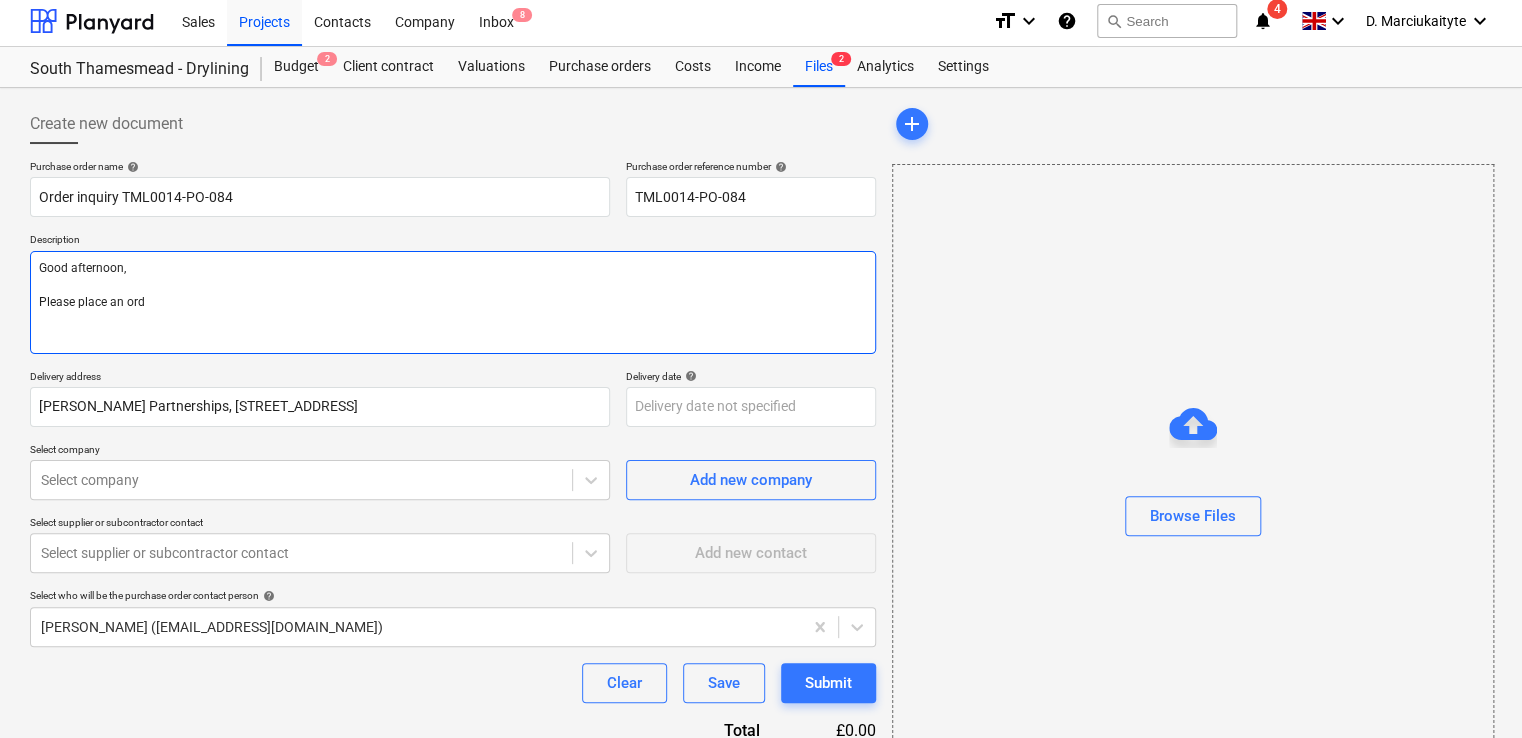type on "x" 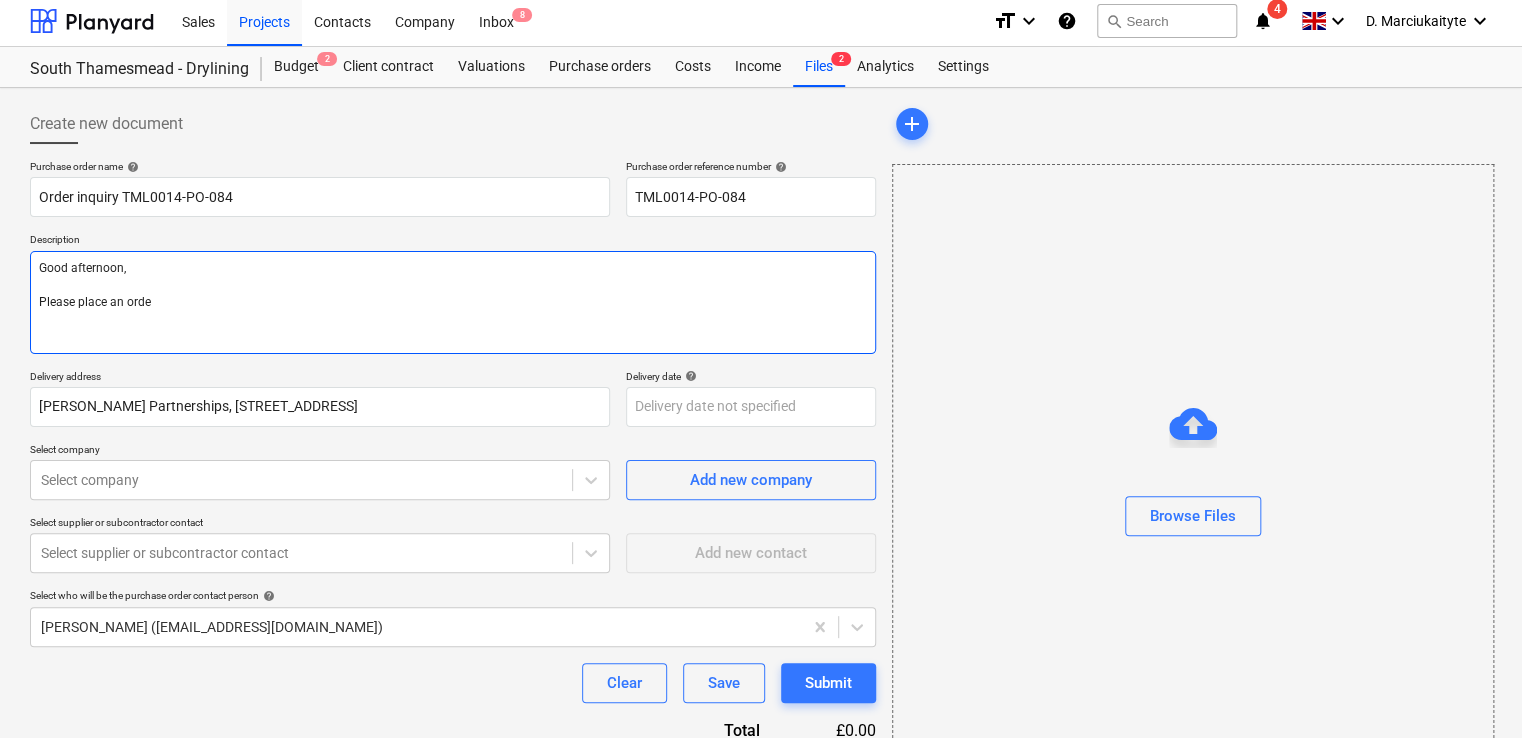 type on "x" 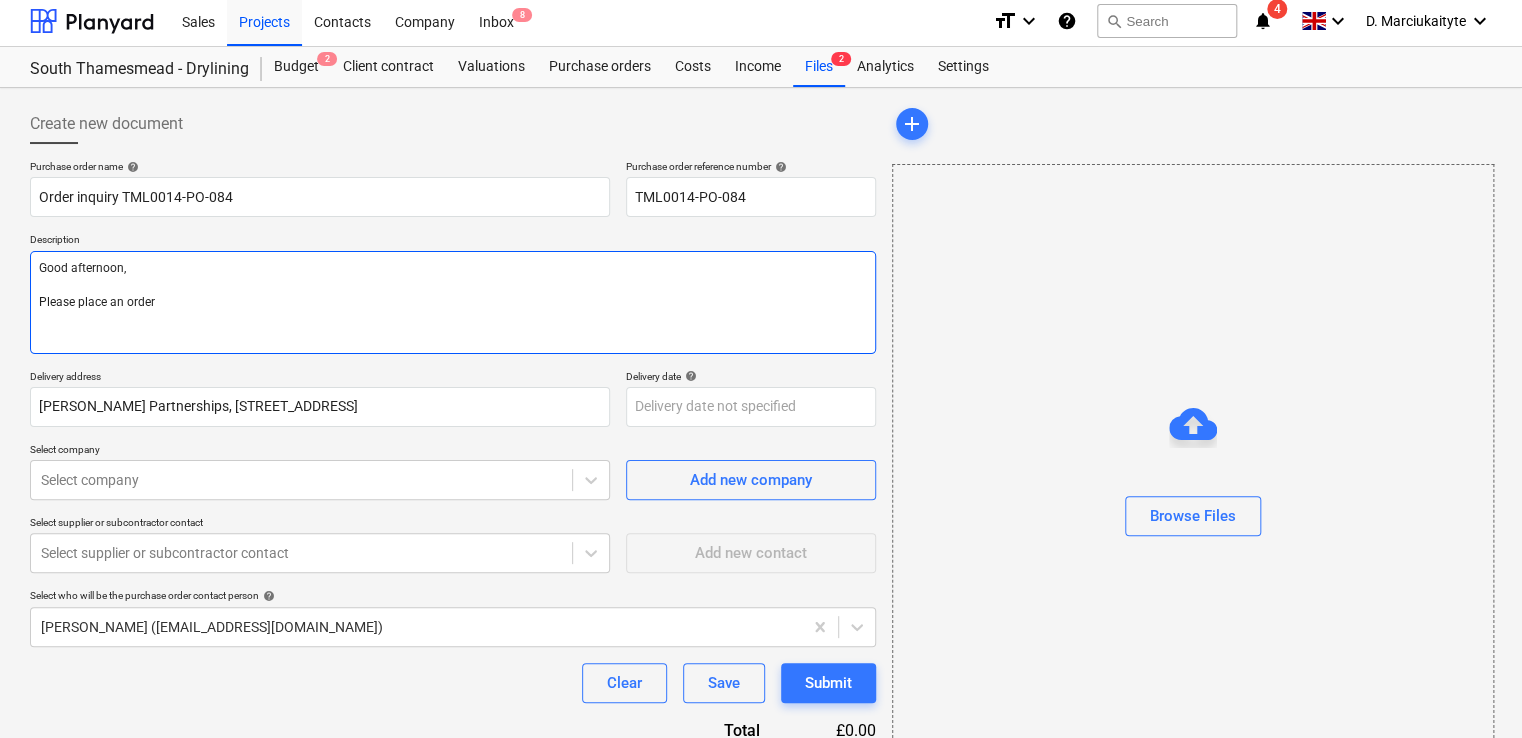 type on "Good afternoon,
Please place an order" 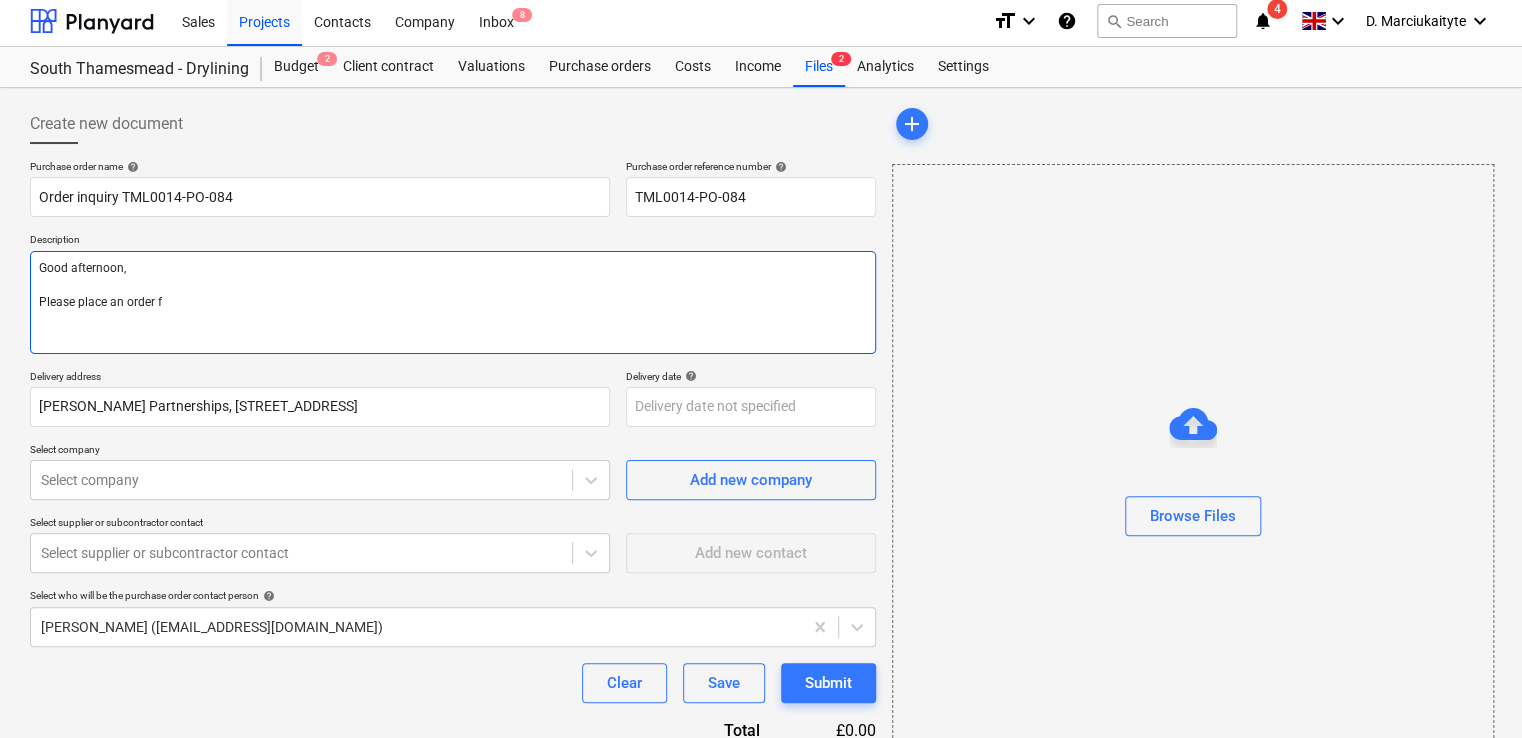 type on "x" 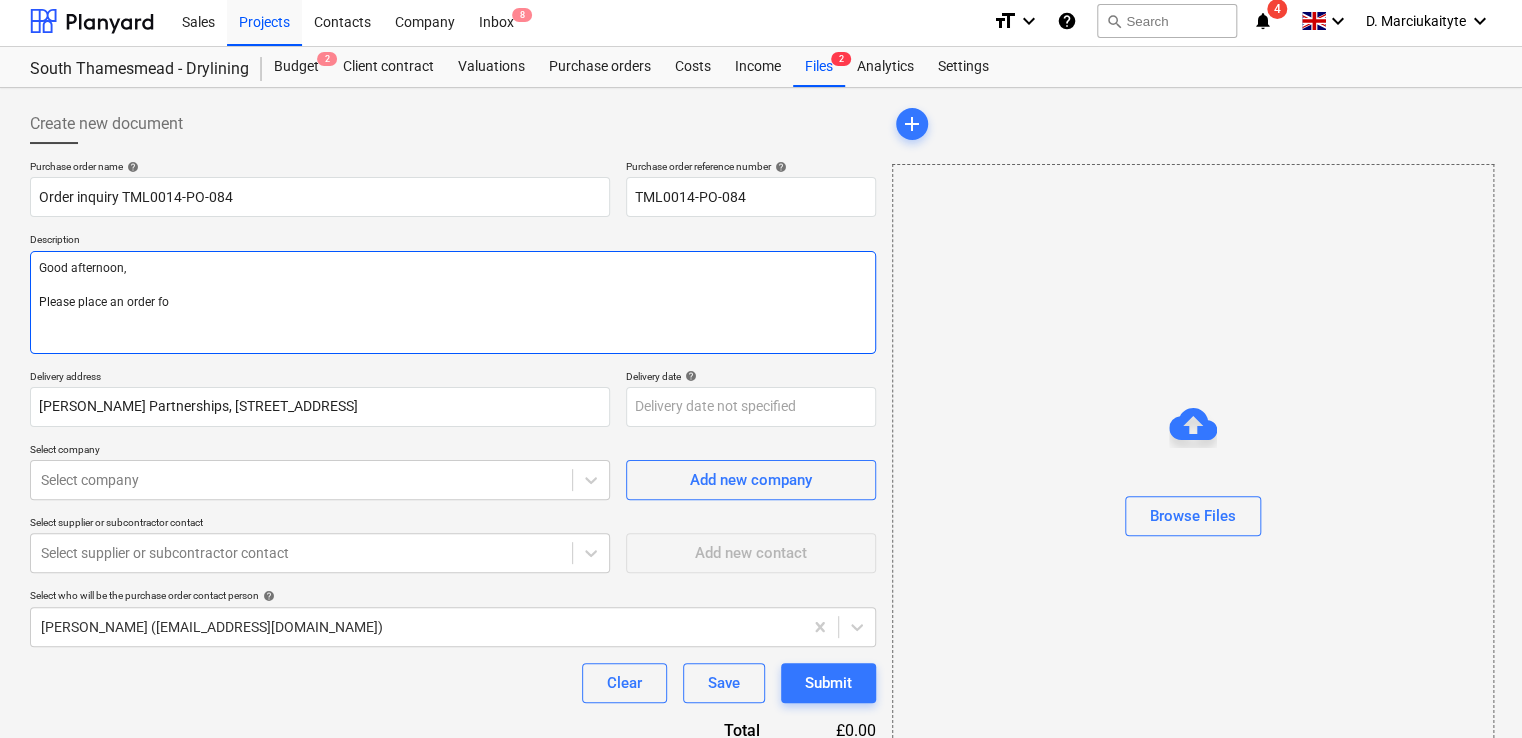 type on "Good afternoon,
Please place an order for" 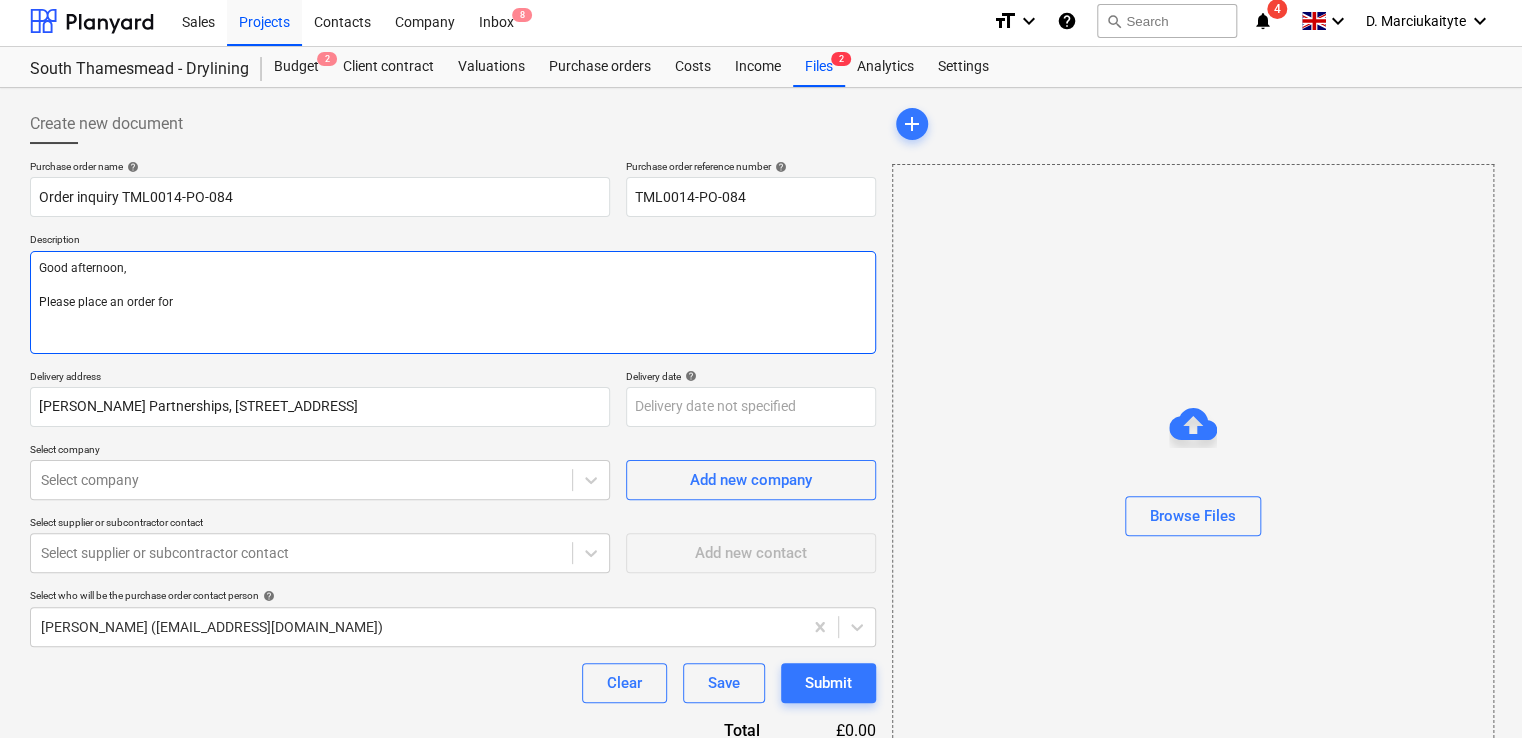 type on "x" 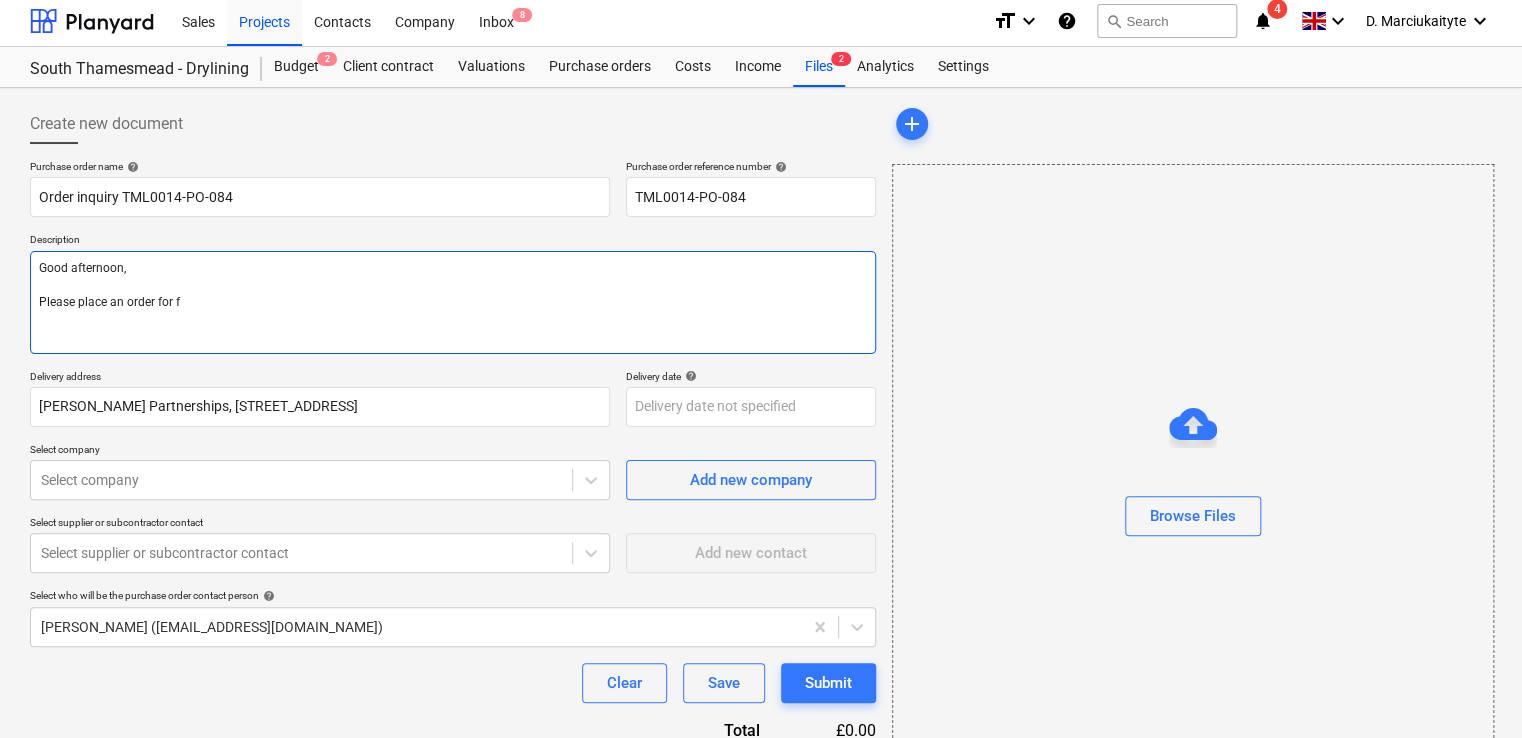 type on "x" 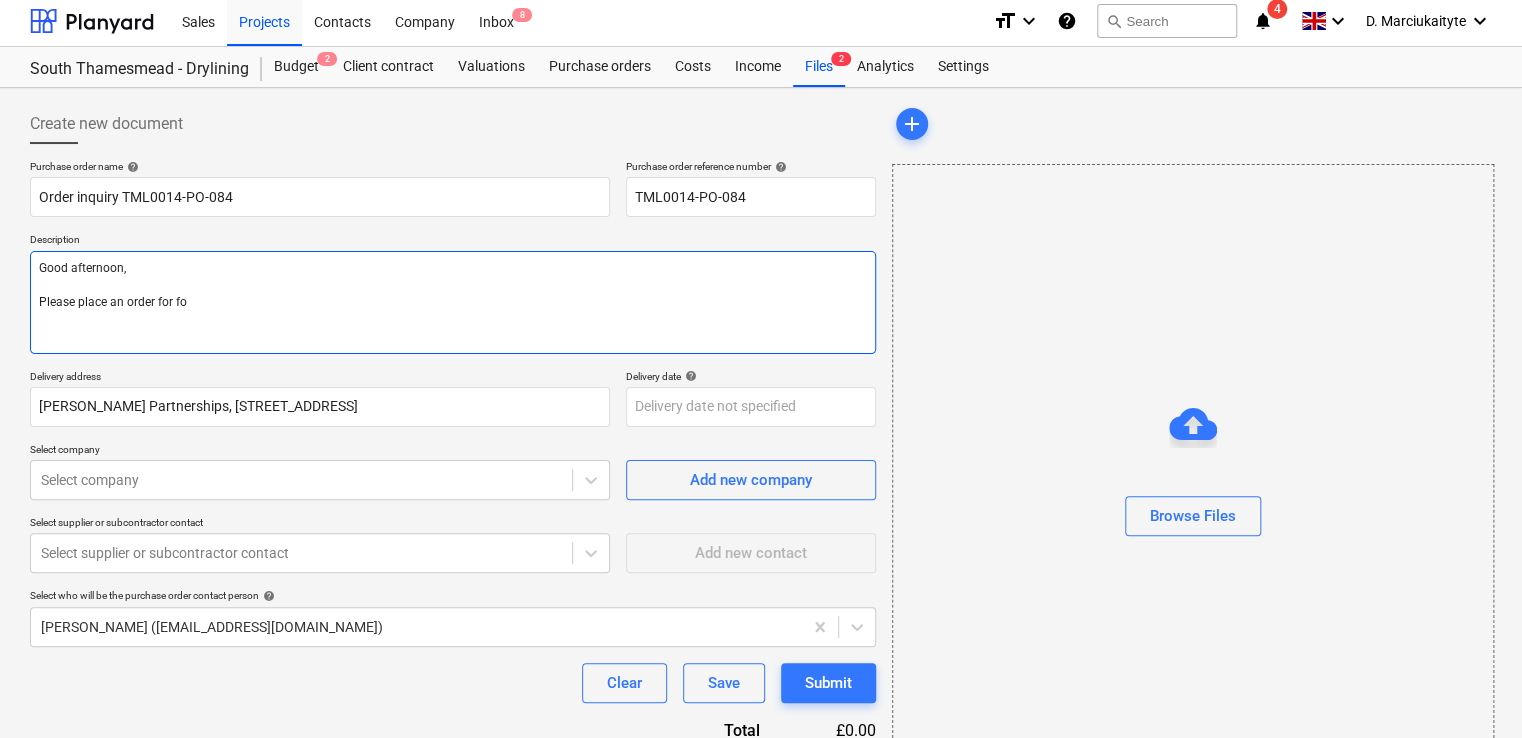 type on "x" 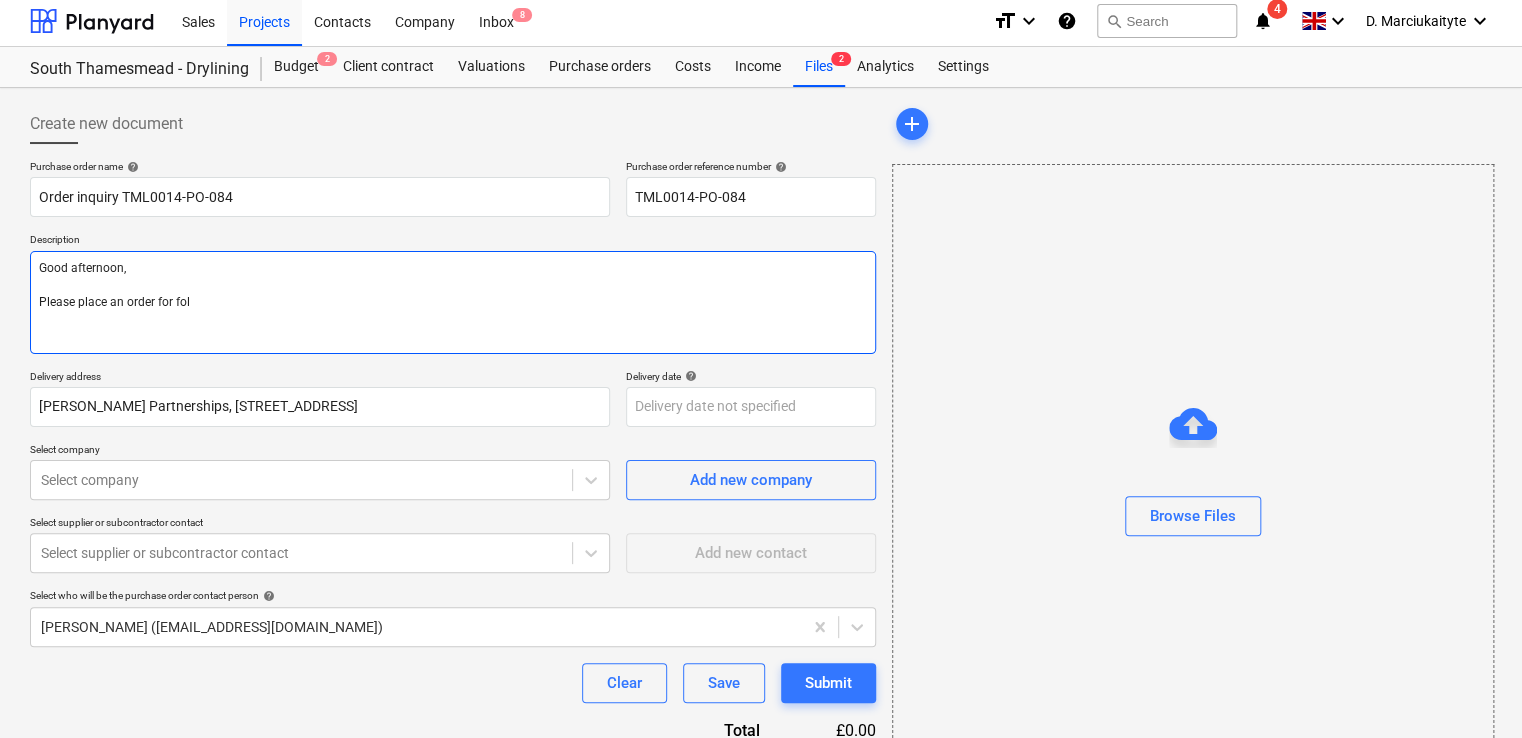type on "x" 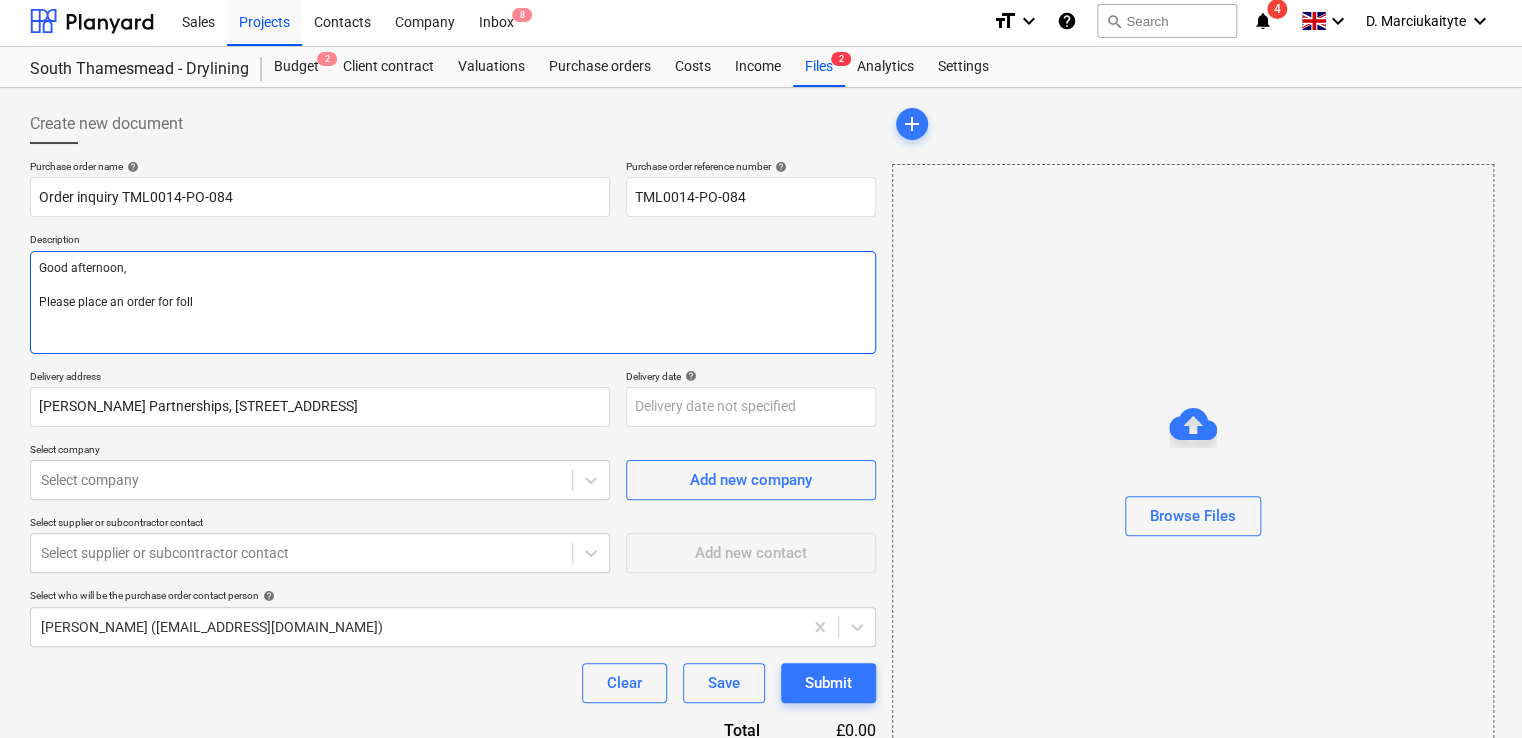 type on "x" 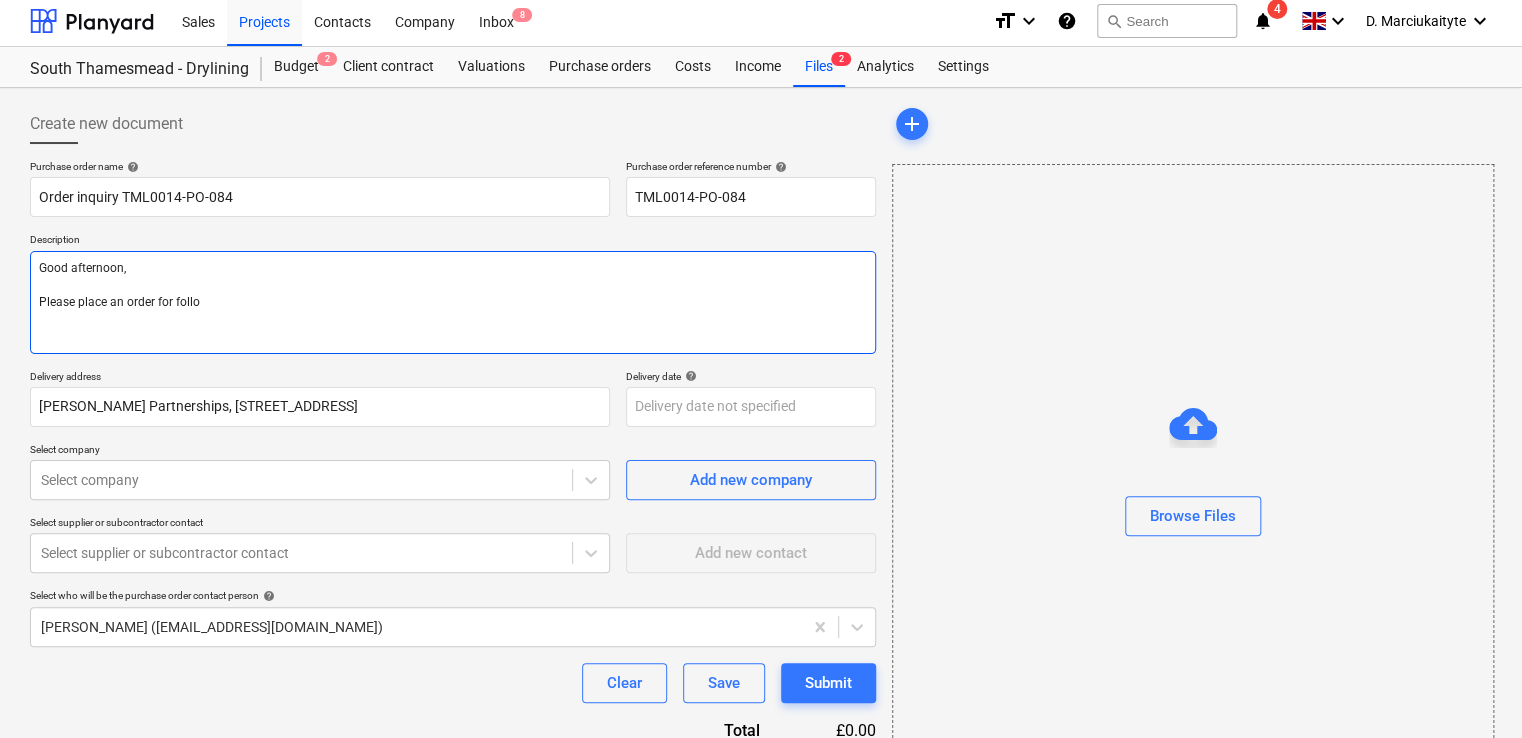 type on "x" 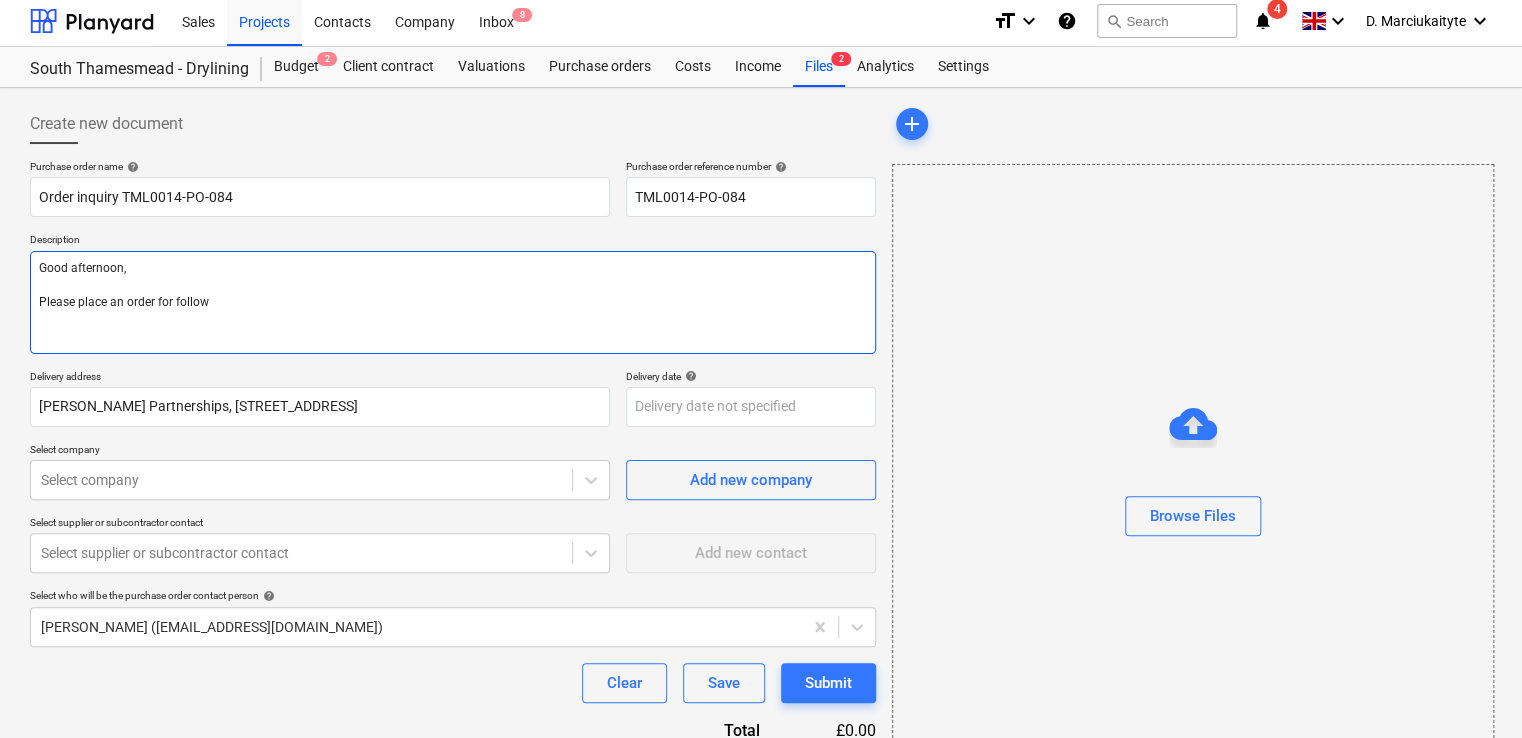 type on "x" 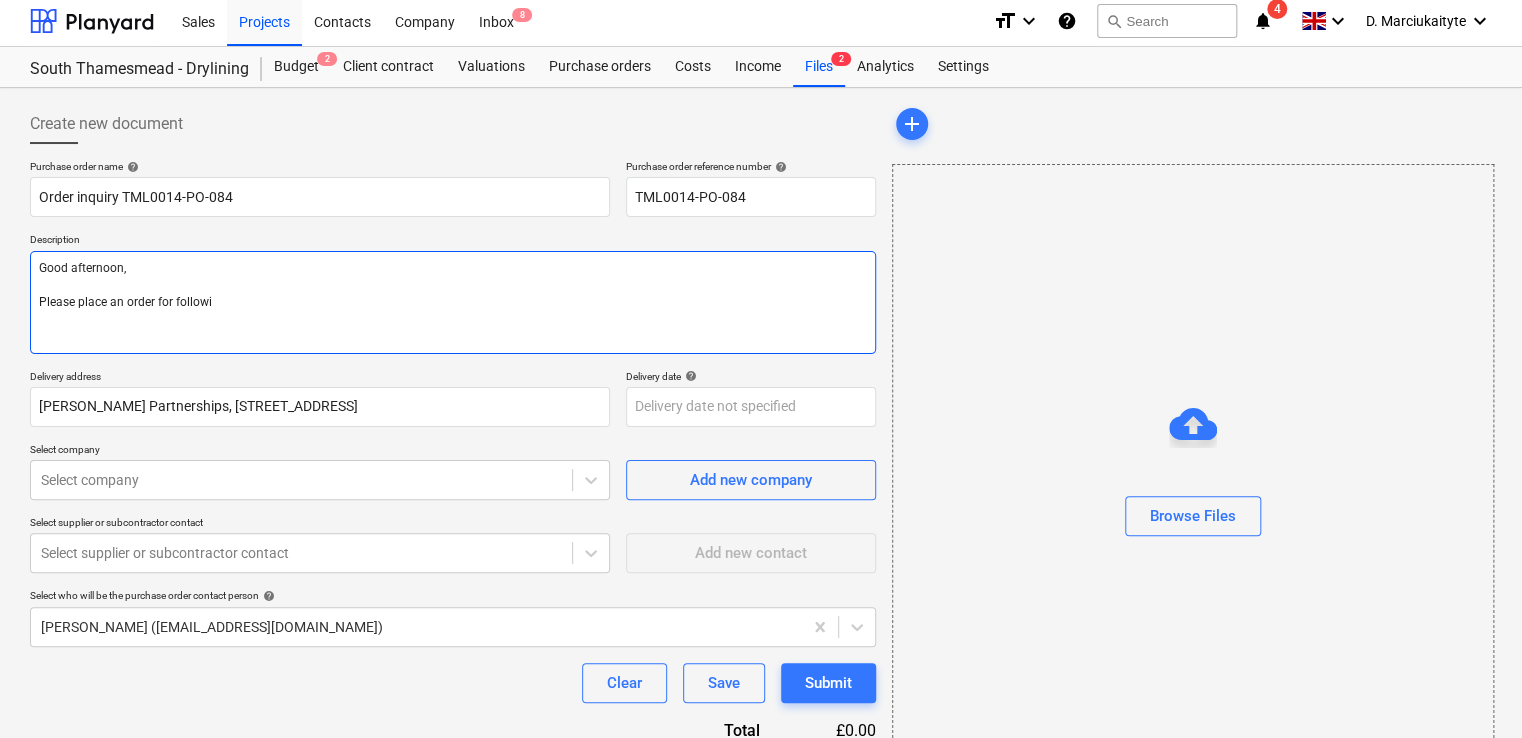 type on "x" 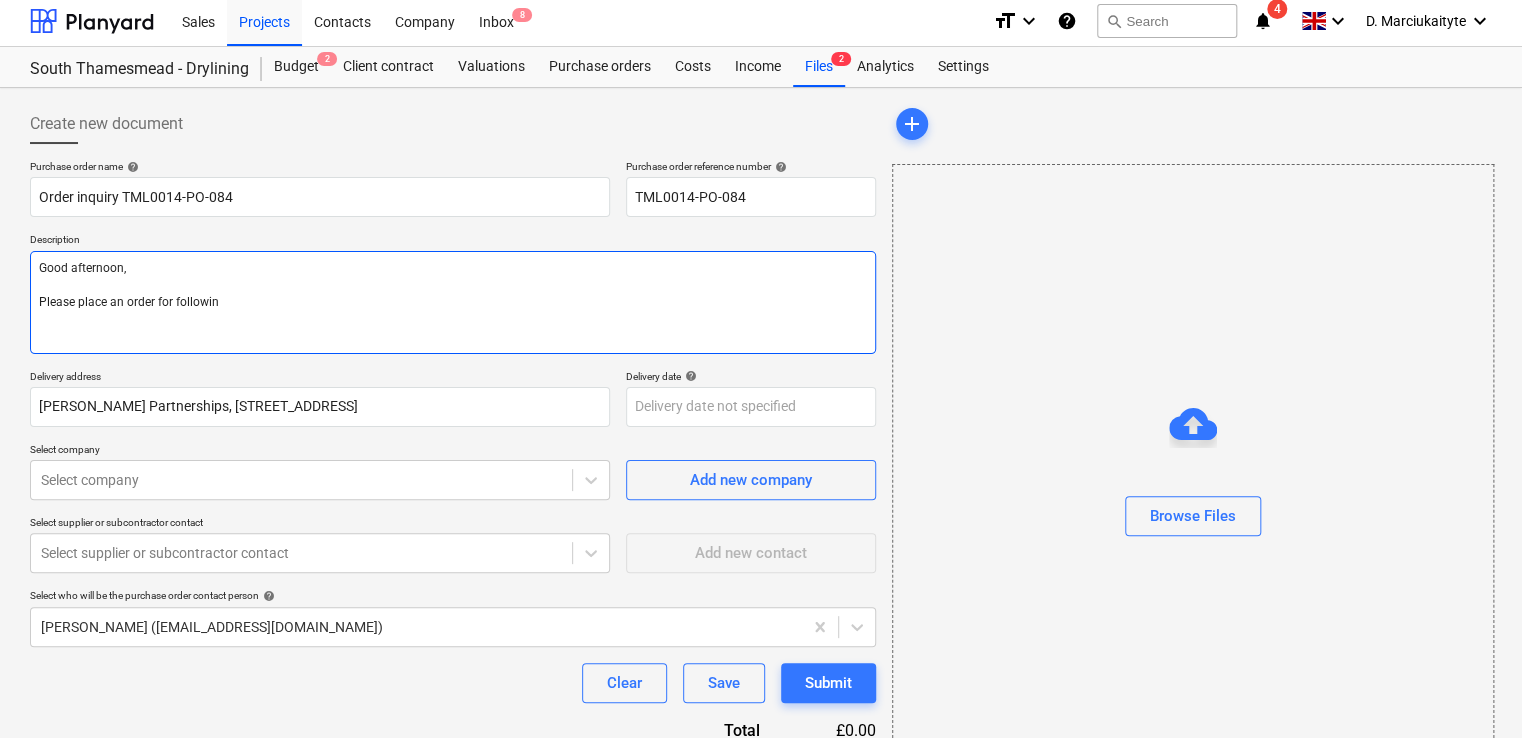 type on "Good afternoon,
Please place an order for following" 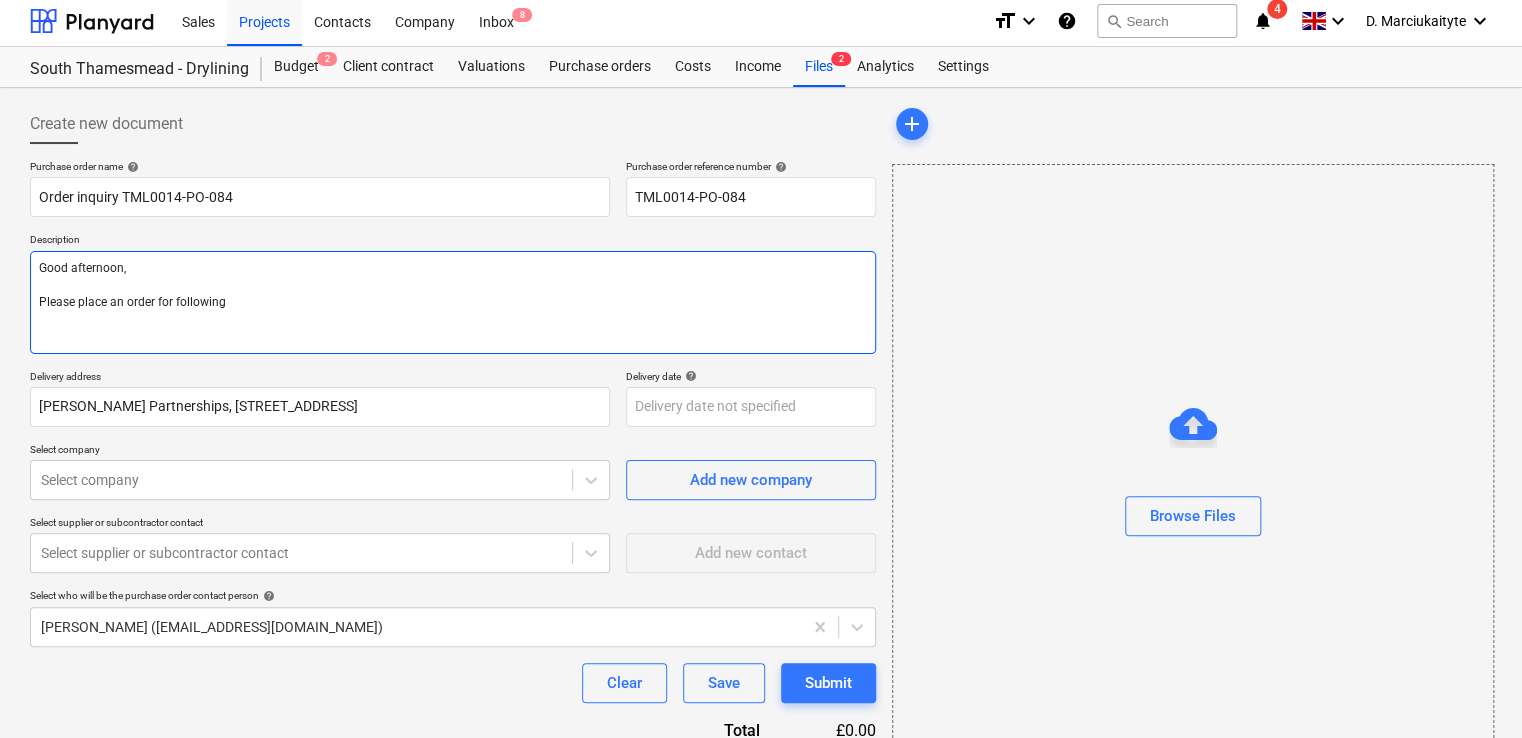 type on "x" 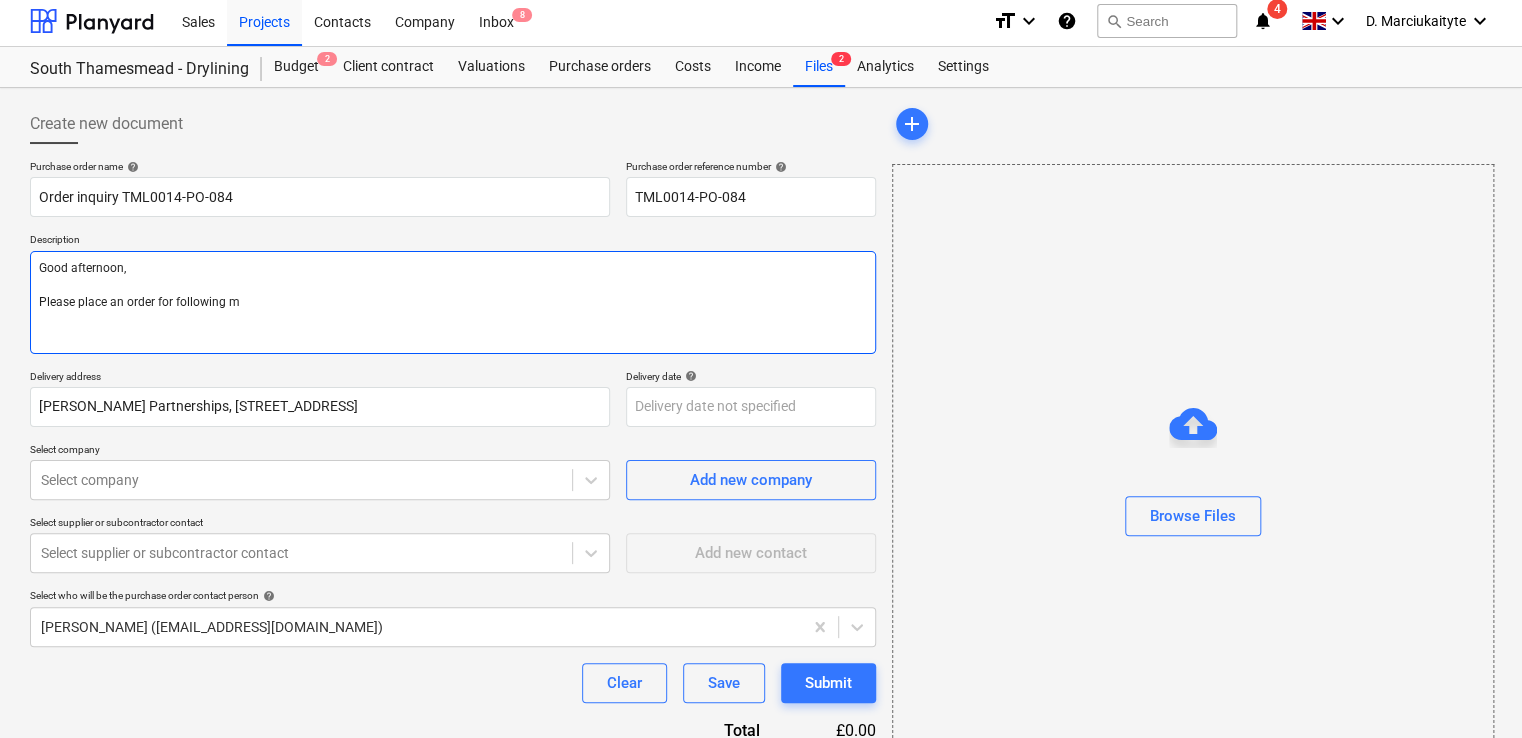 type on "x" 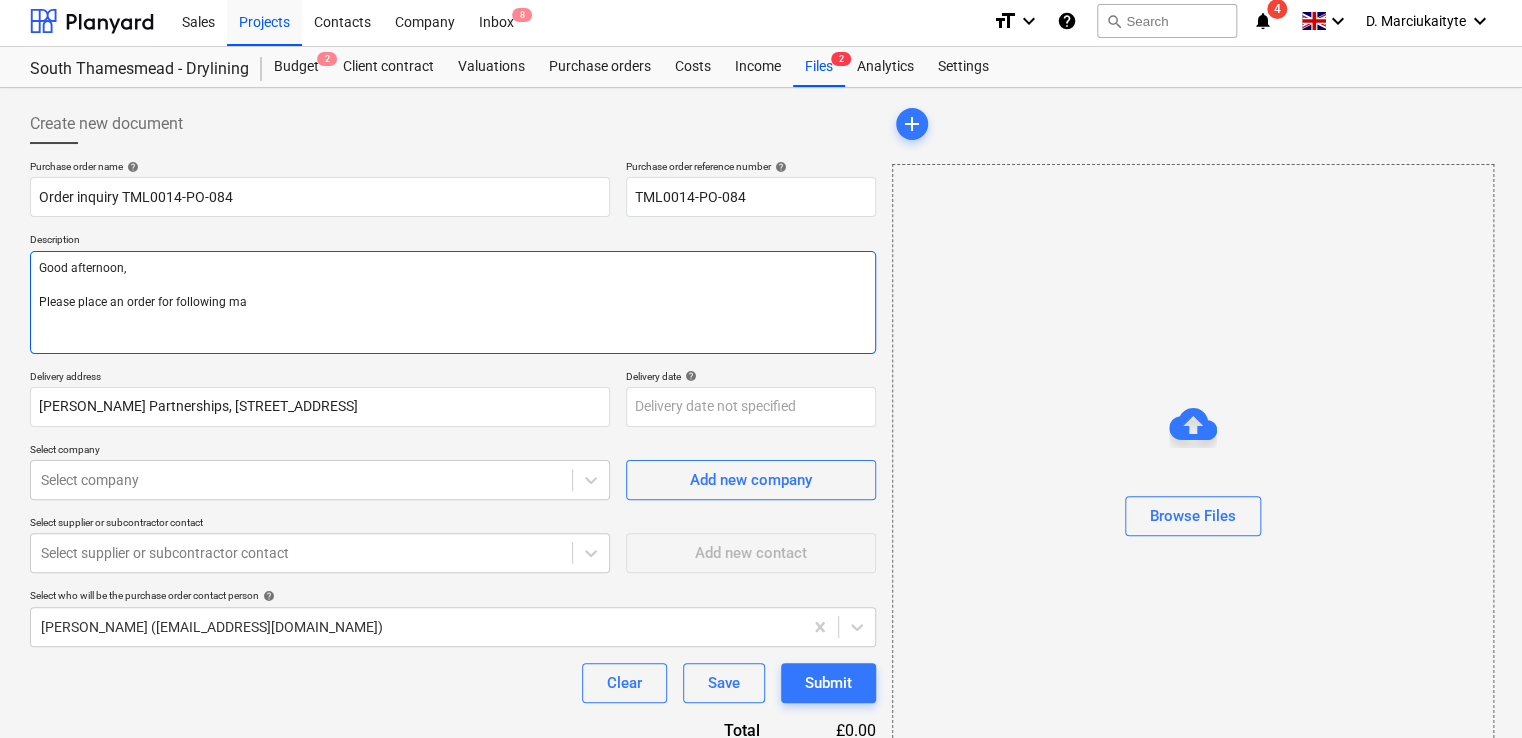 type on "x" 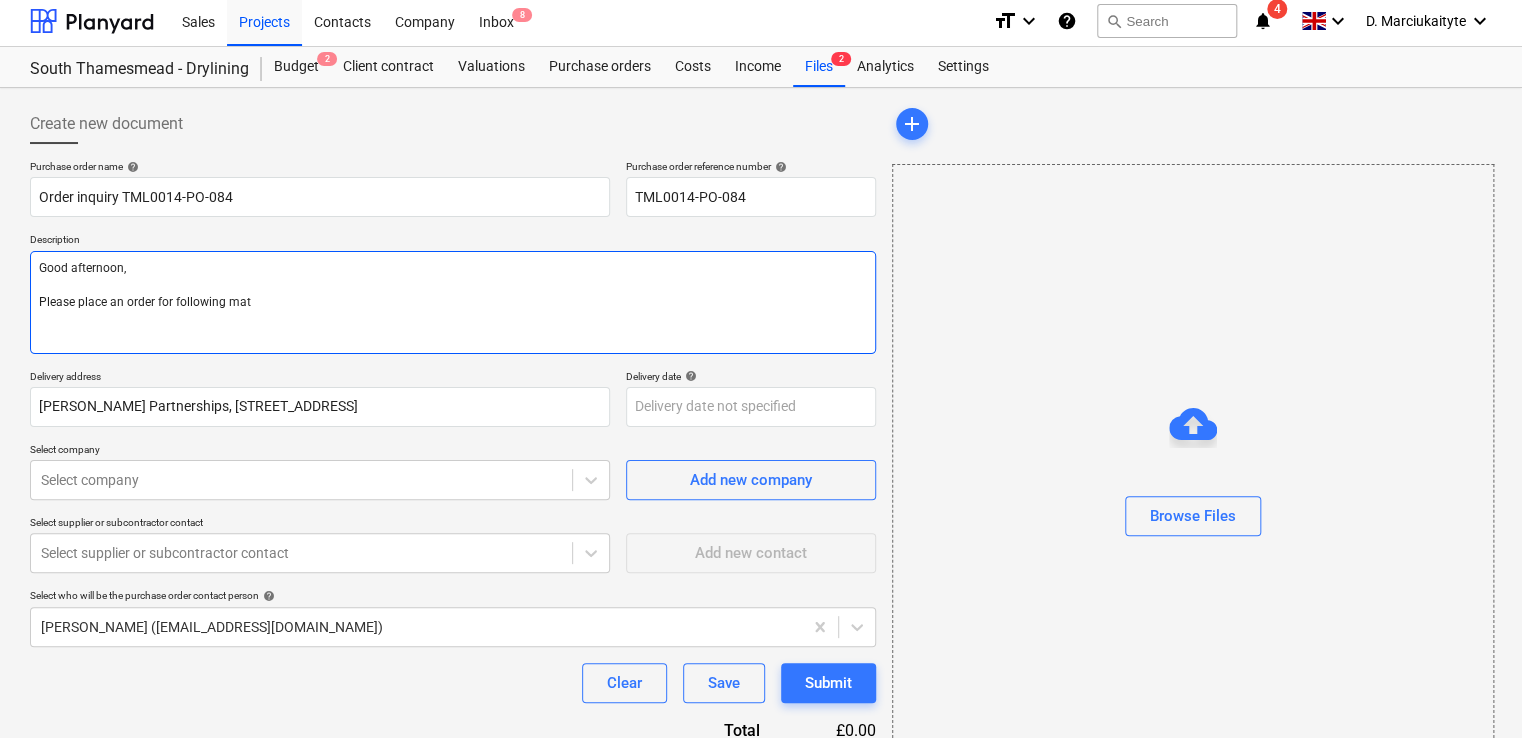 type on "x" 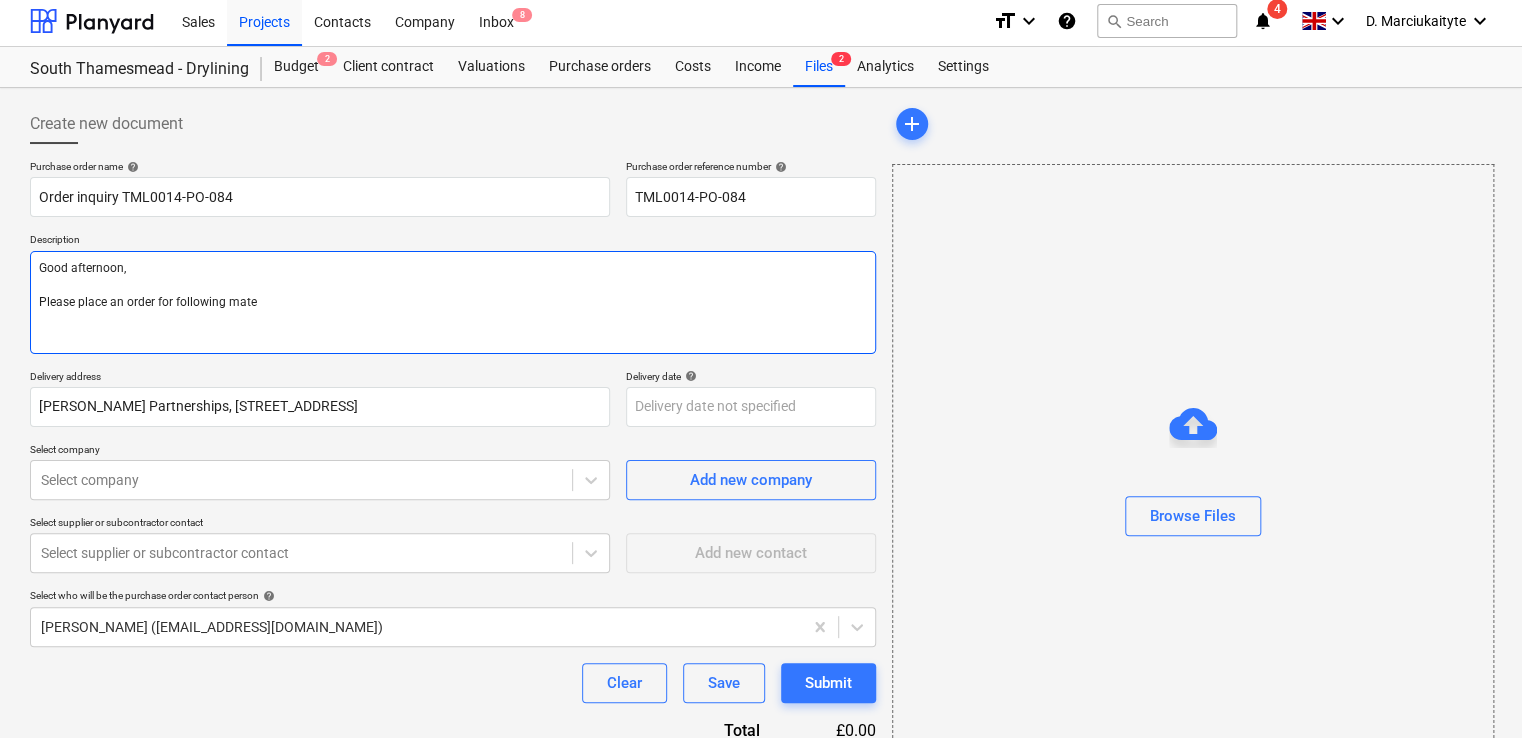 type on "x" 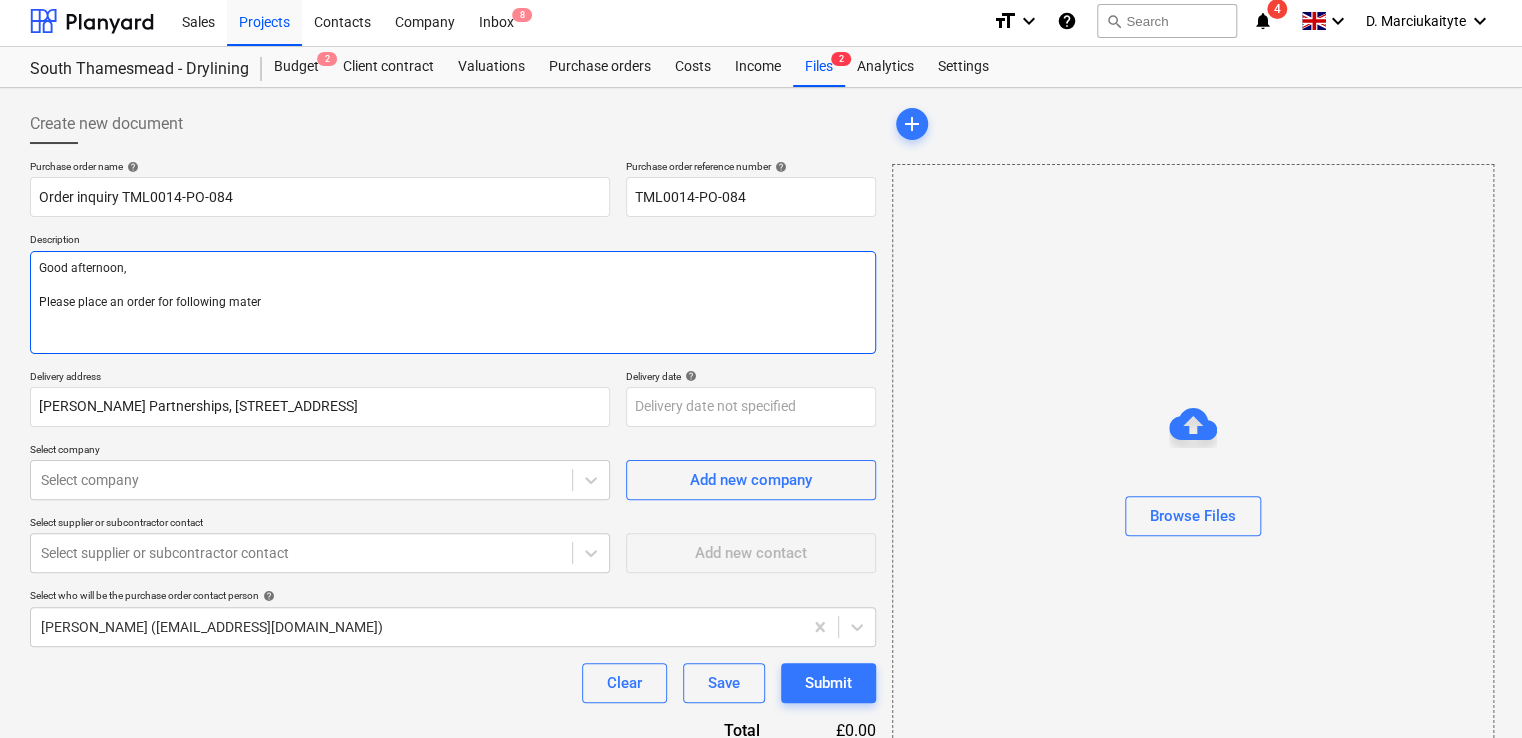 type on "Good afternoon,
Please place an order for following materi" 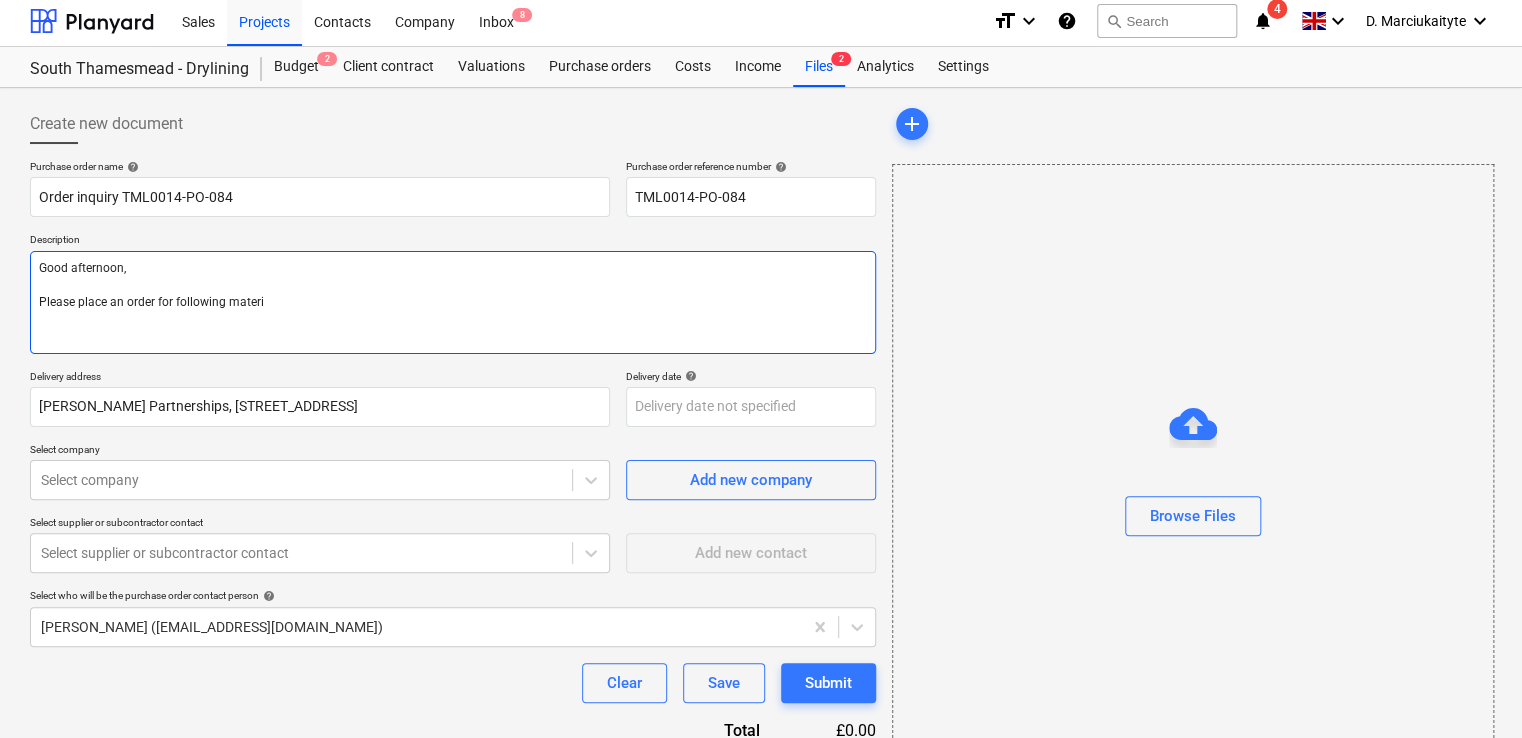 type on "x" 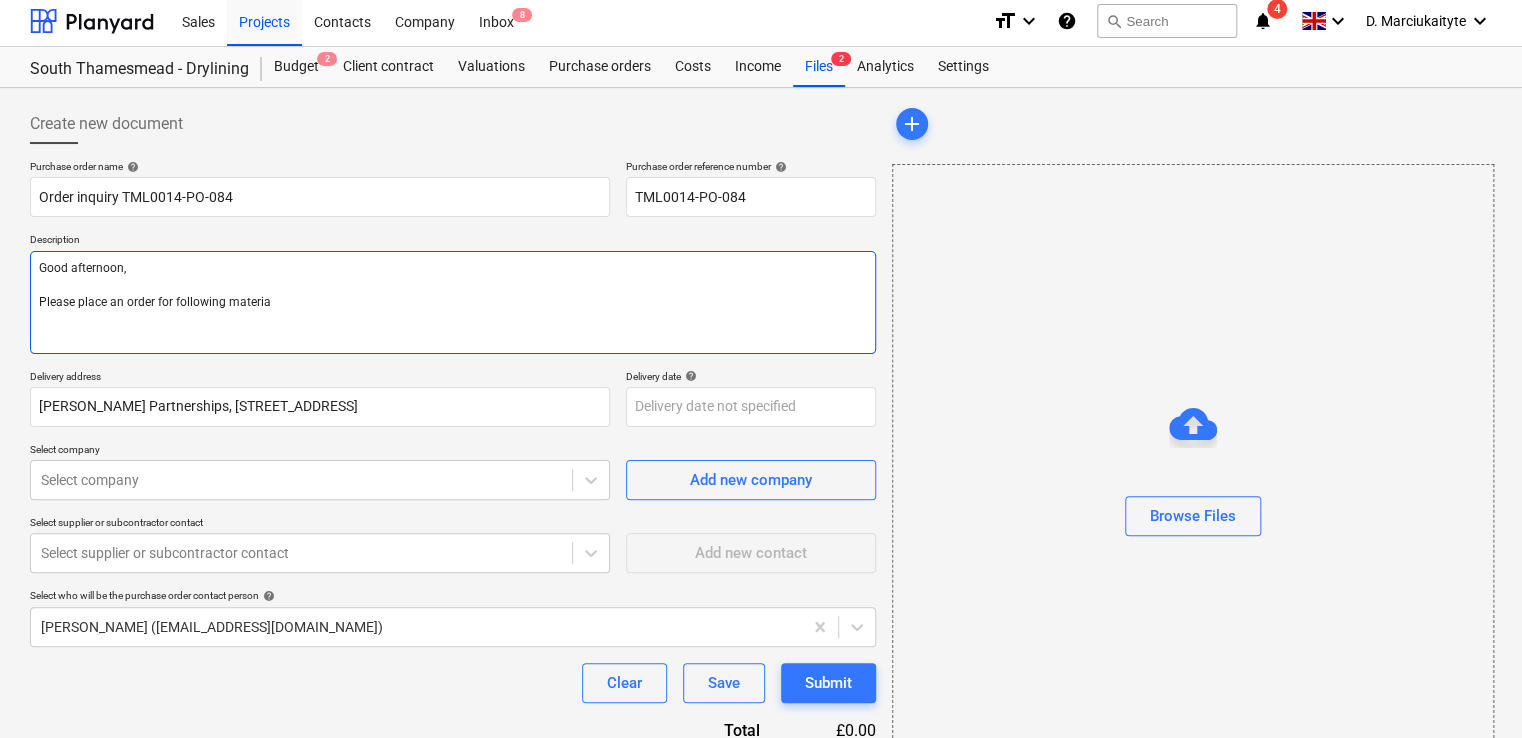 type on "x" 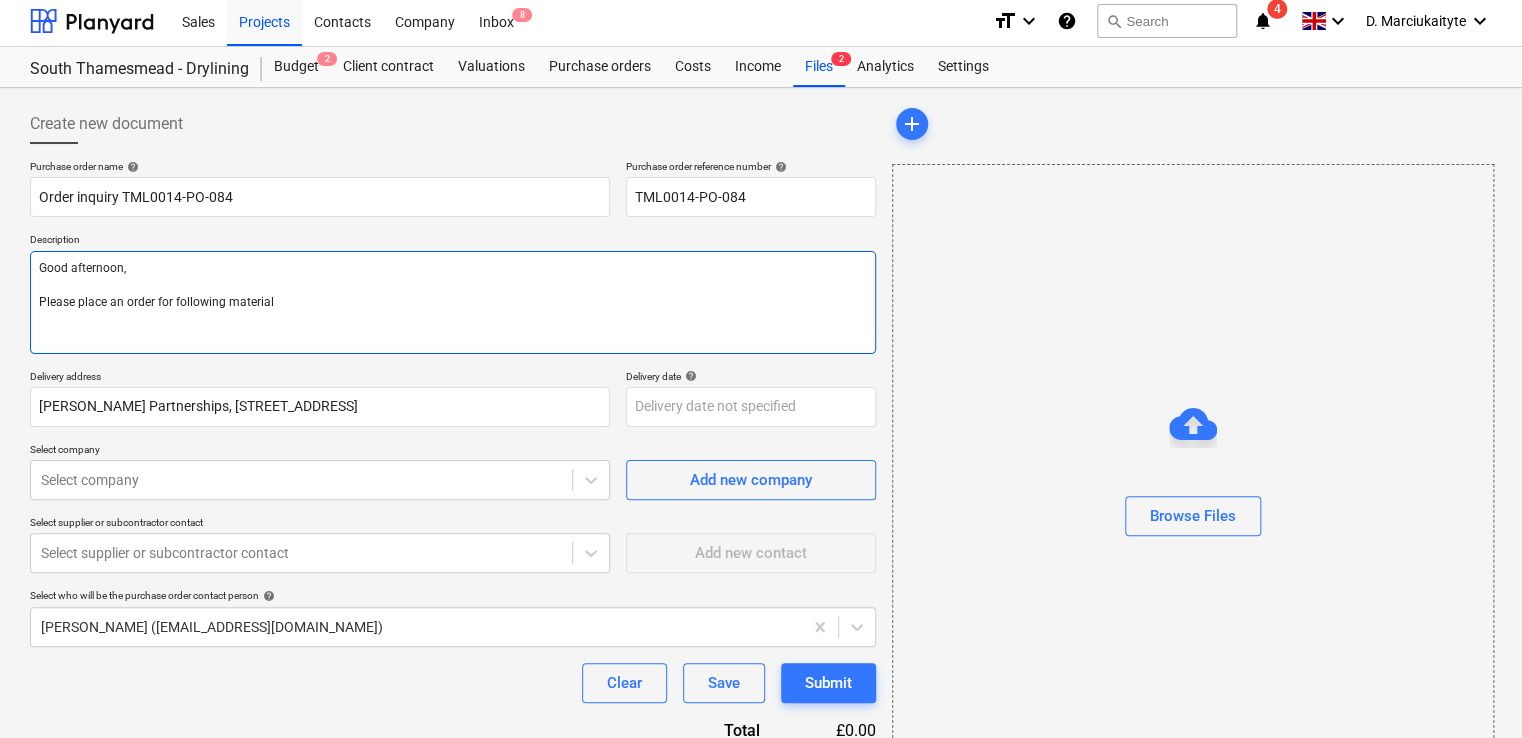 type on "x" 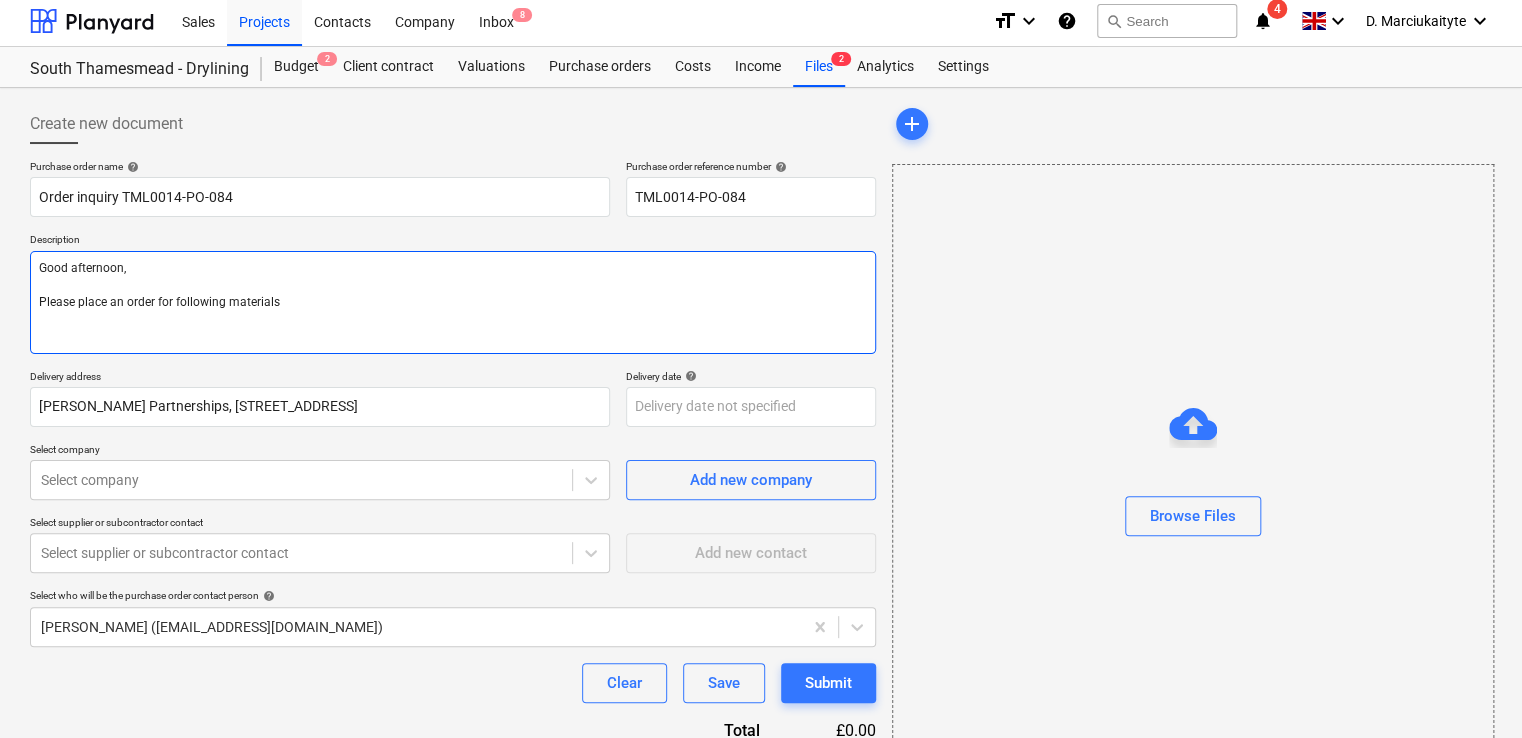 type on "x" 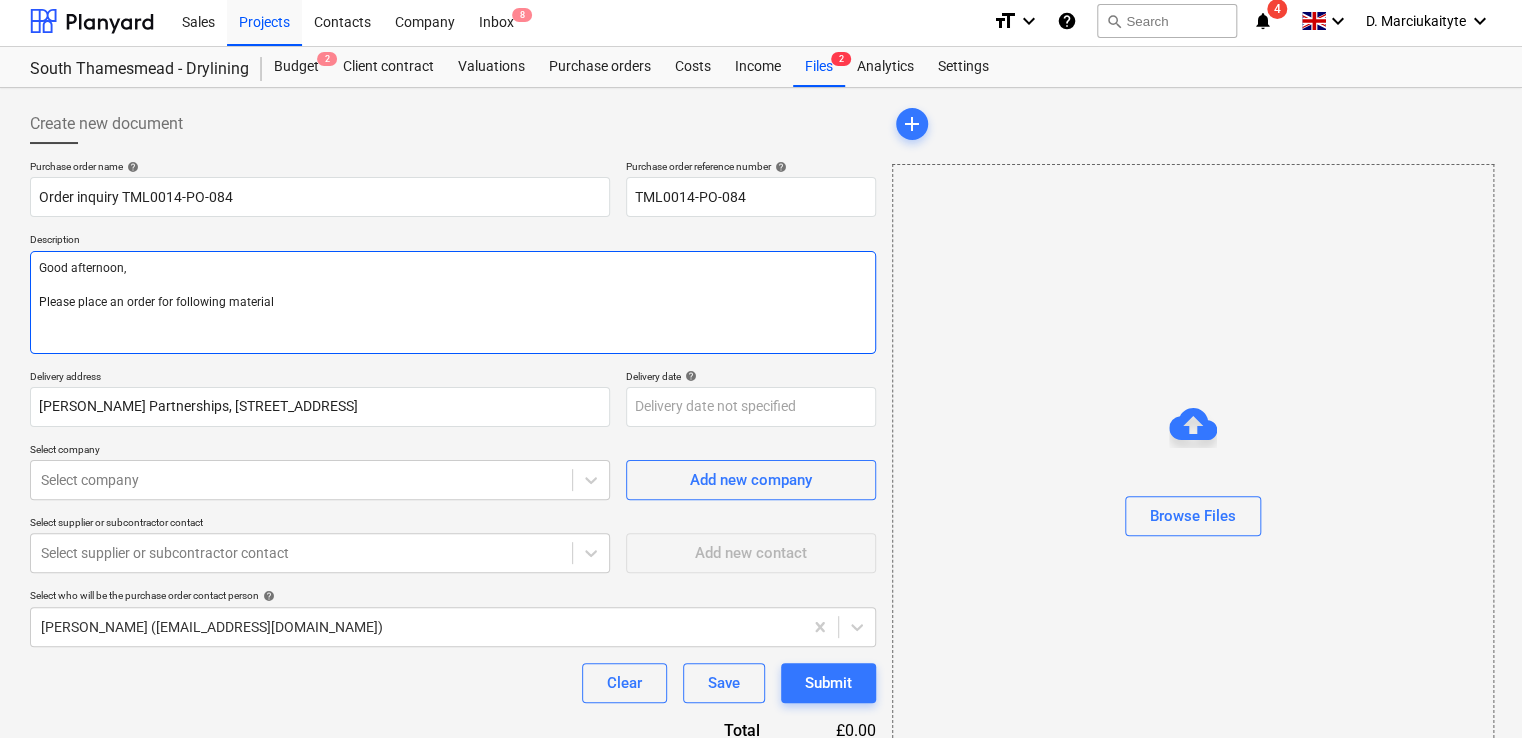 type on "x" 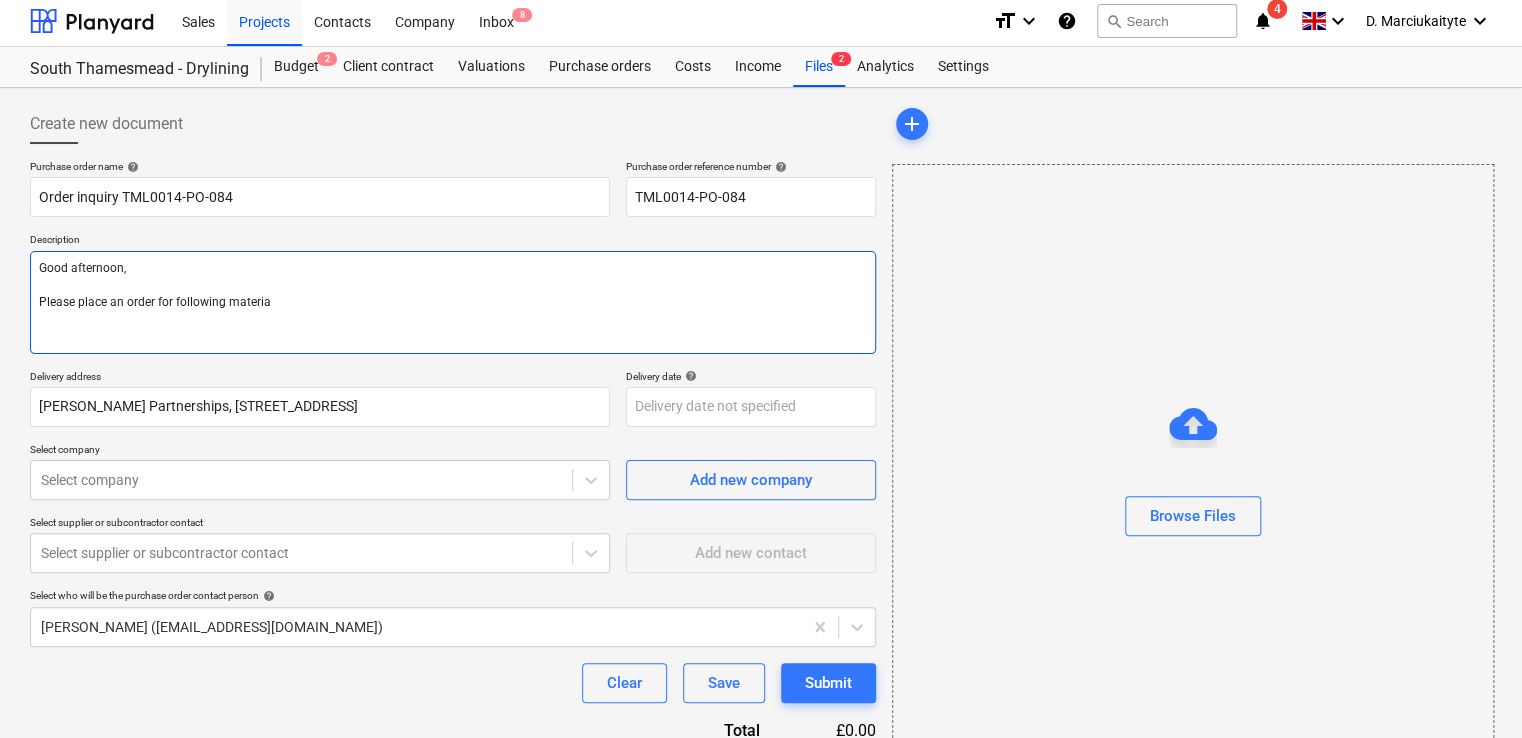 type on "x" 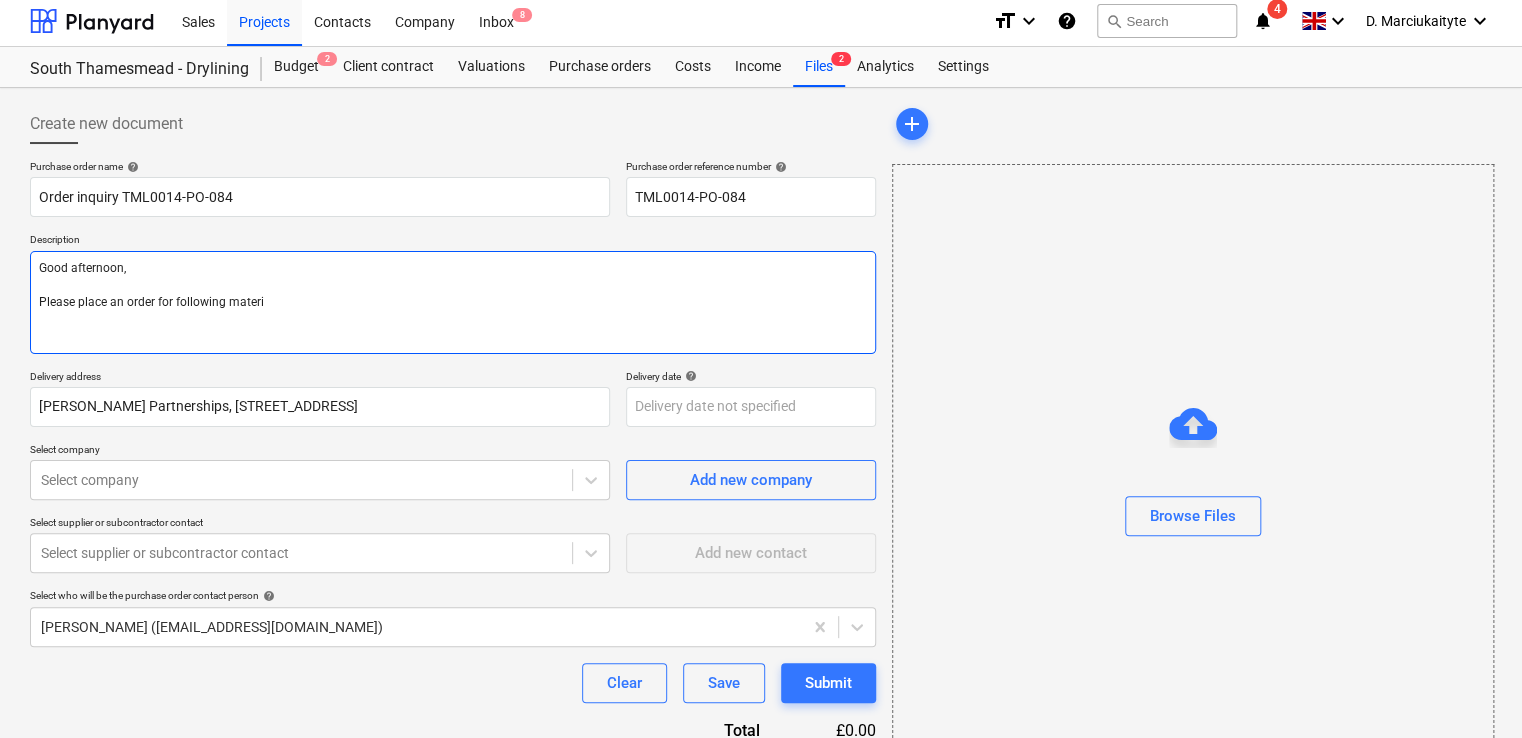 type on "x" 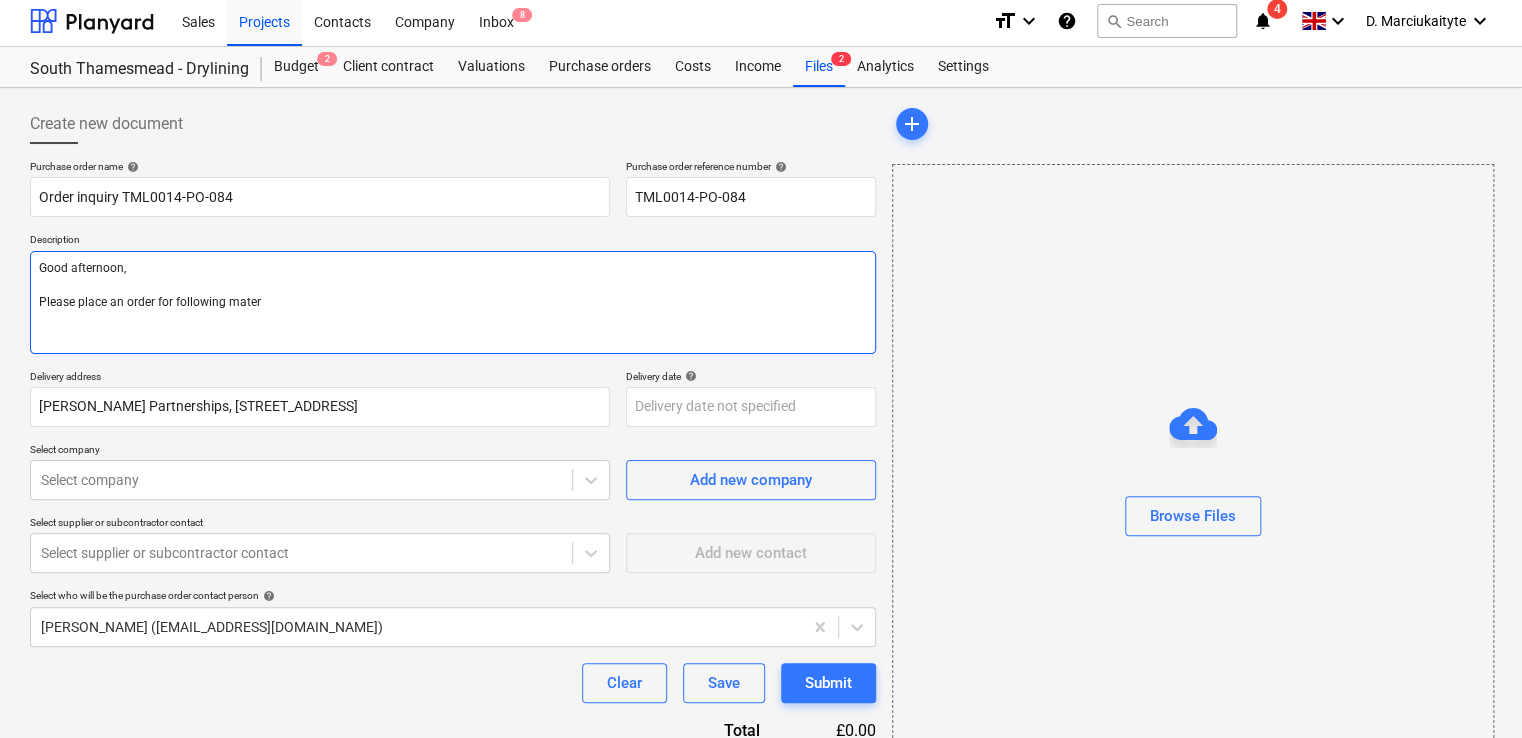 type on "x" 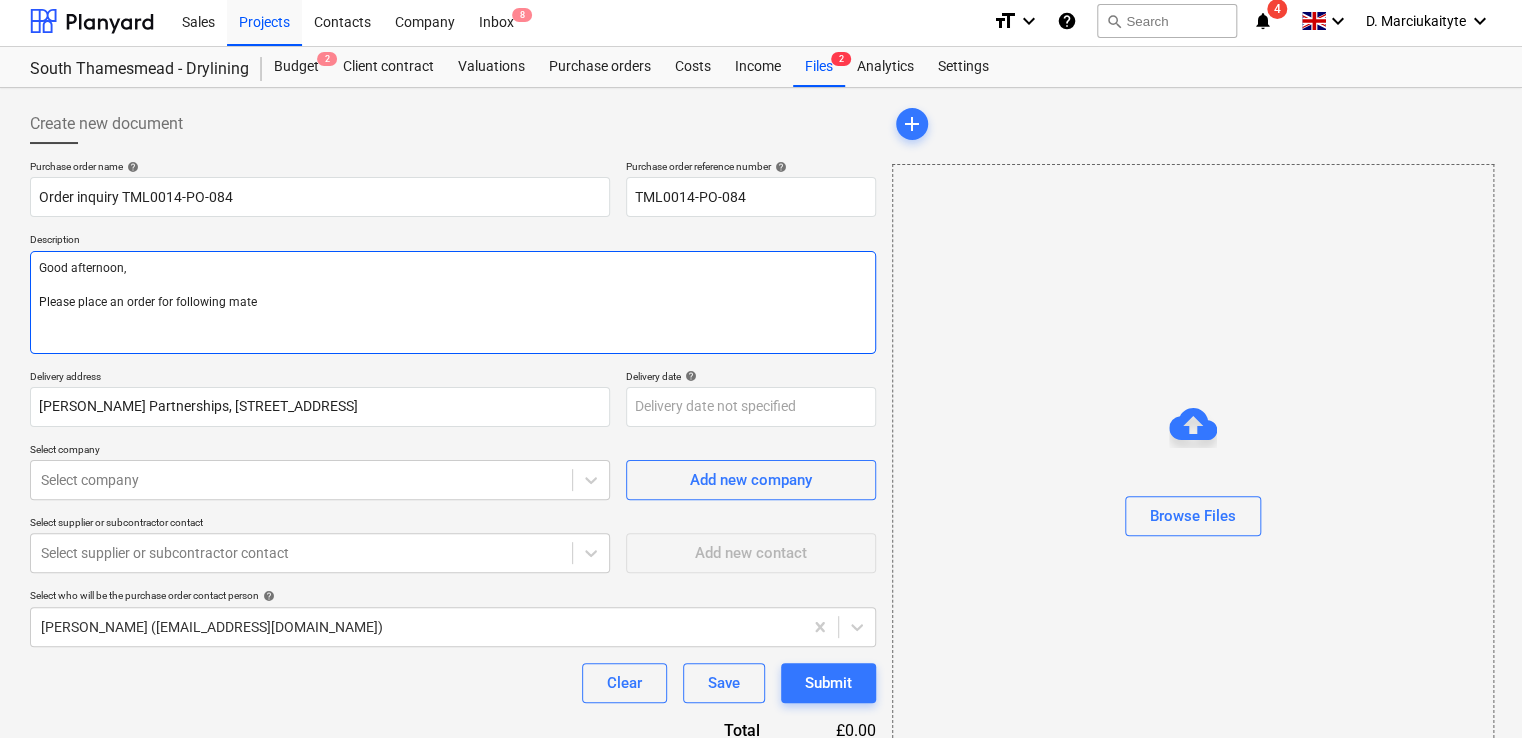 type on "x" 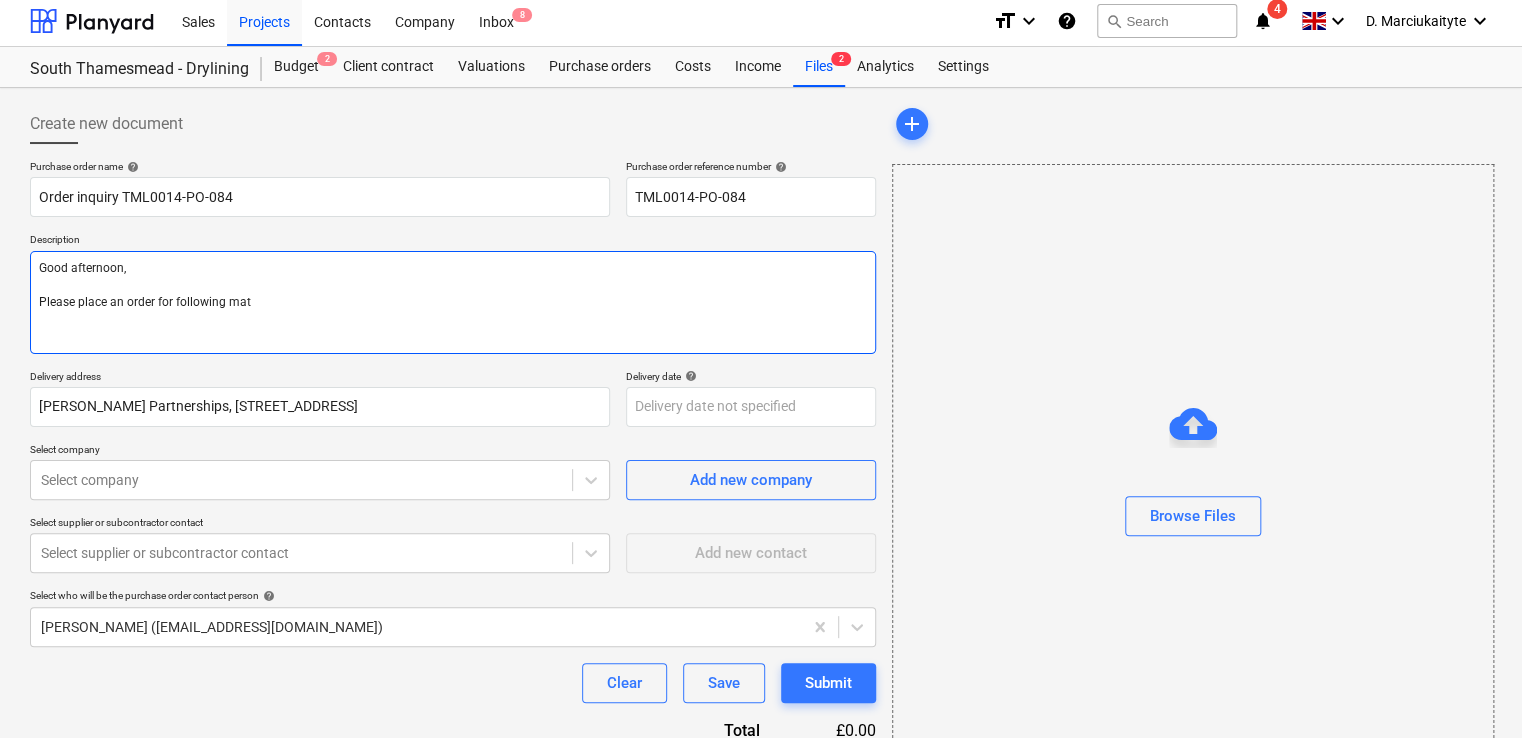type on "x" 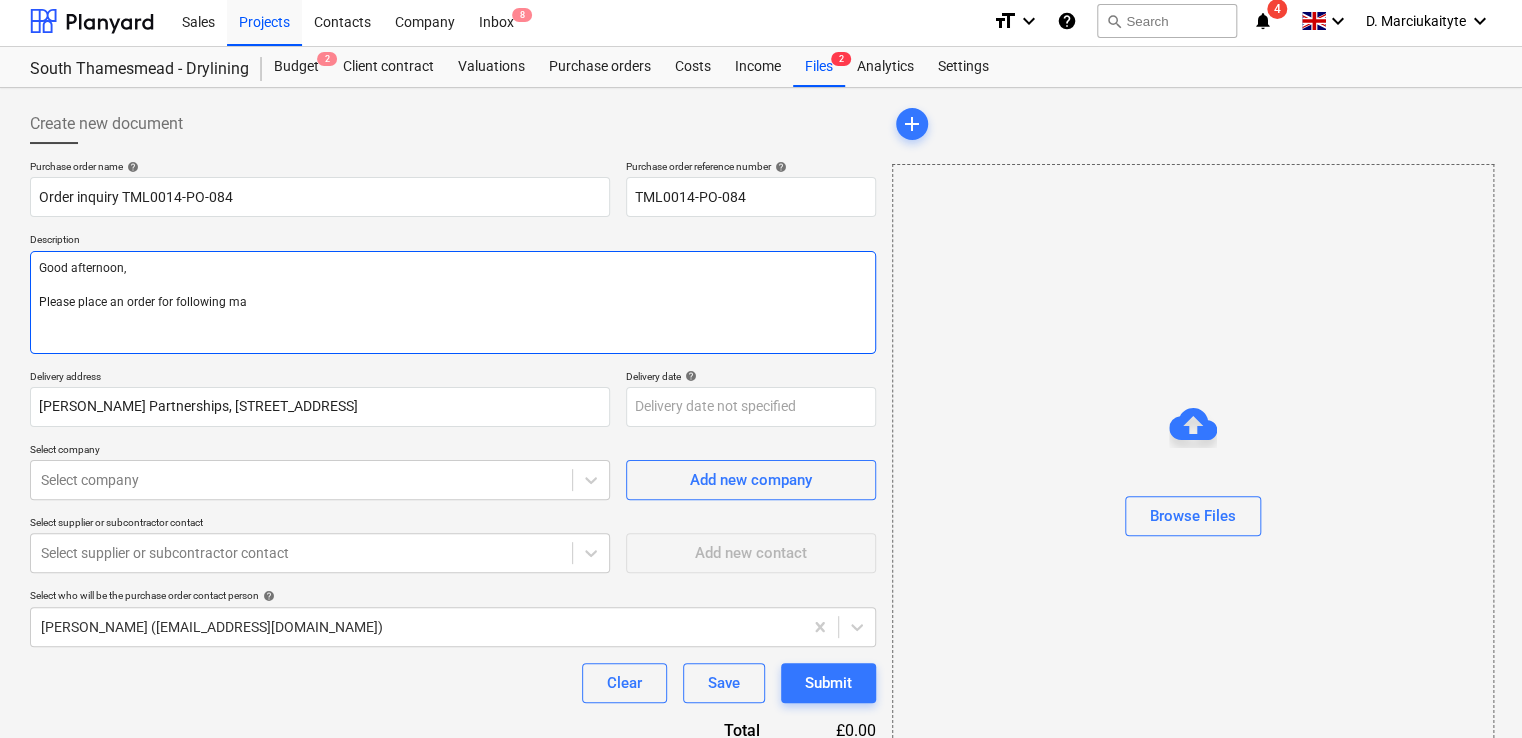type on "x" 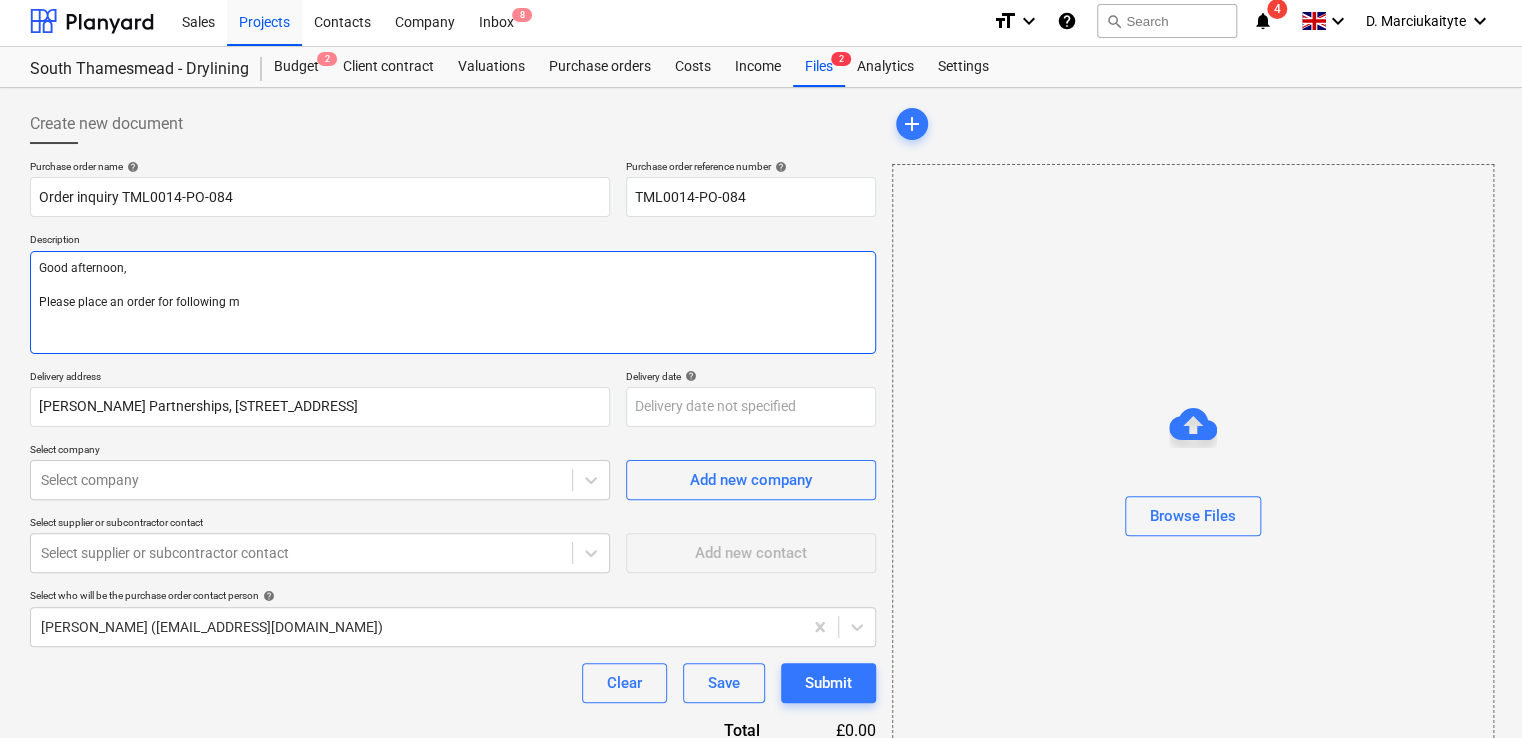 type on "x" 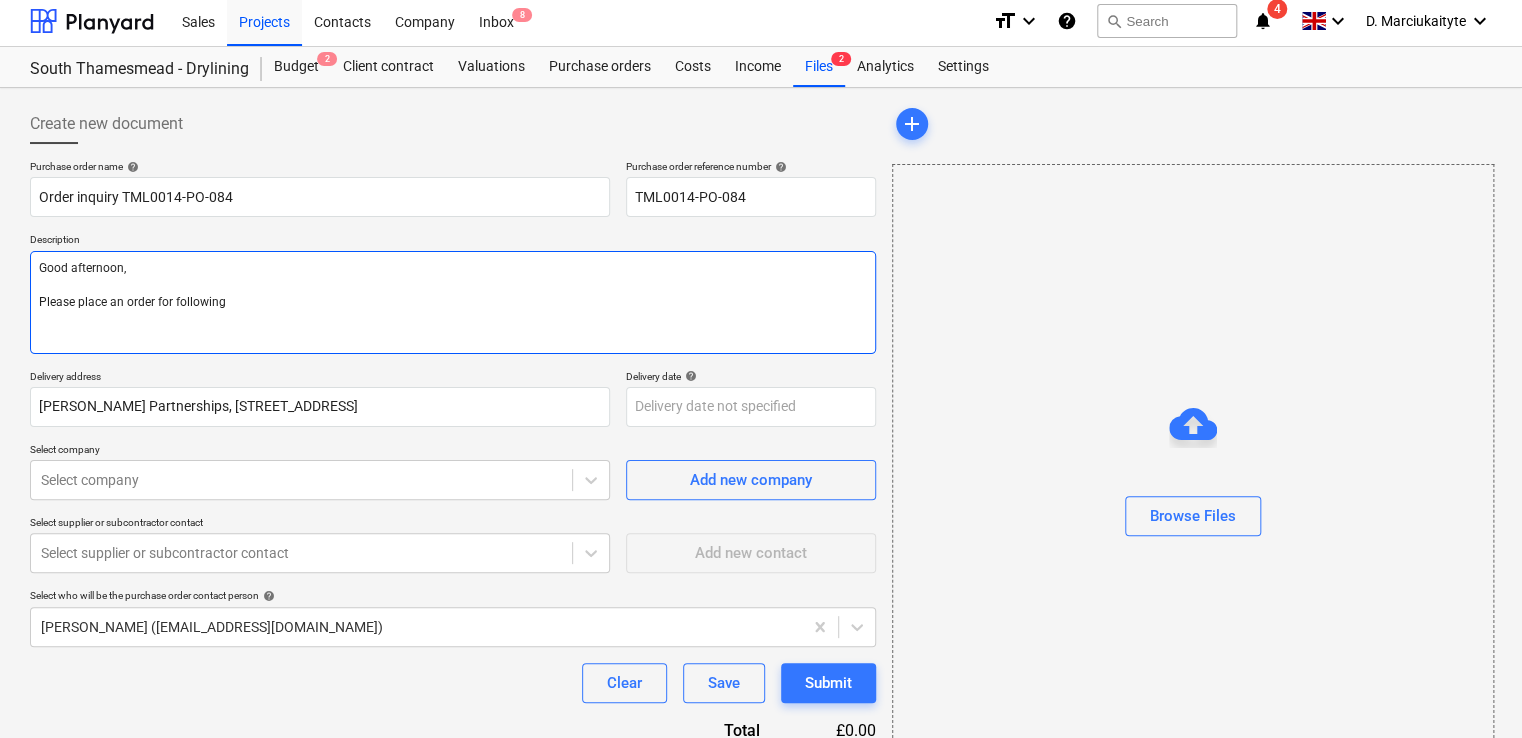 type on "x" 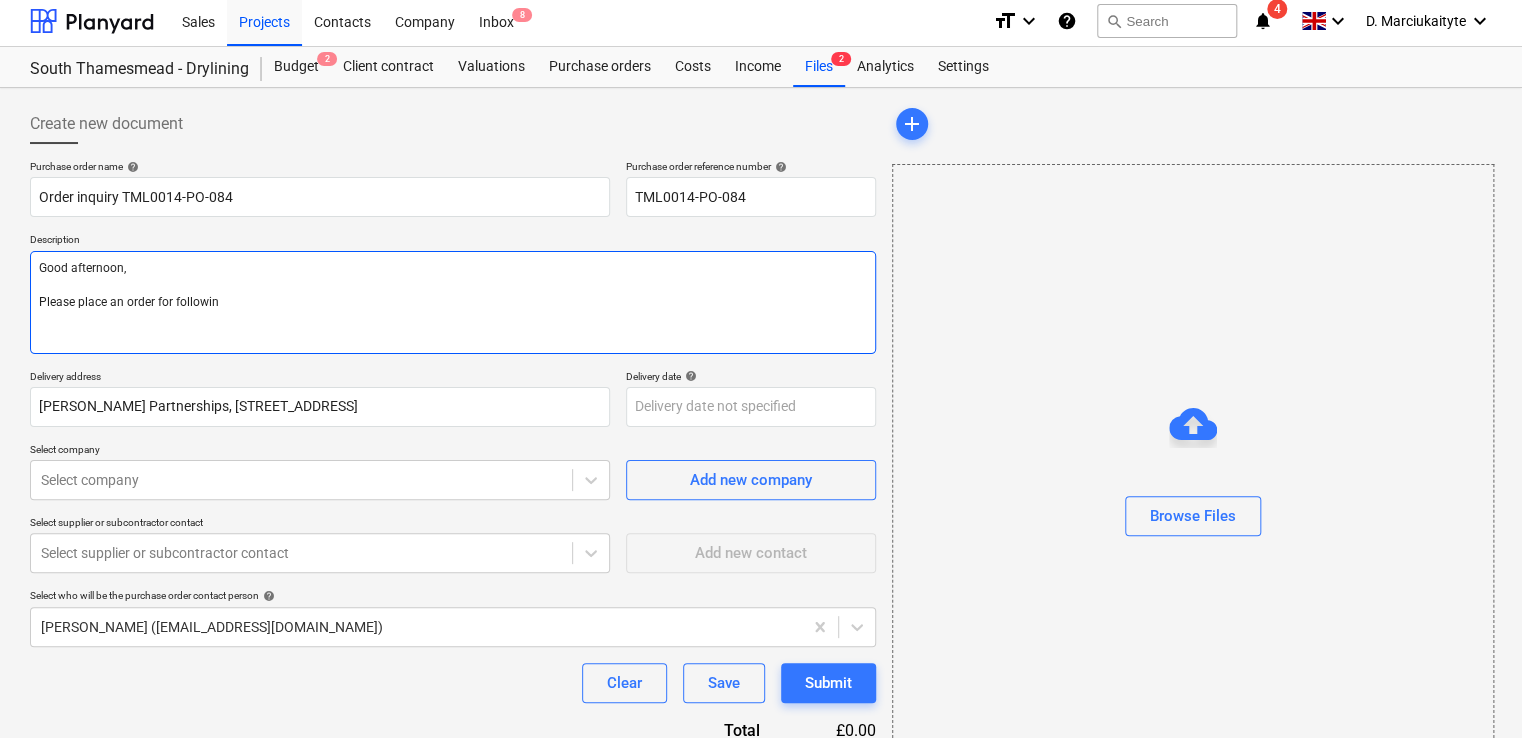 type on "x" 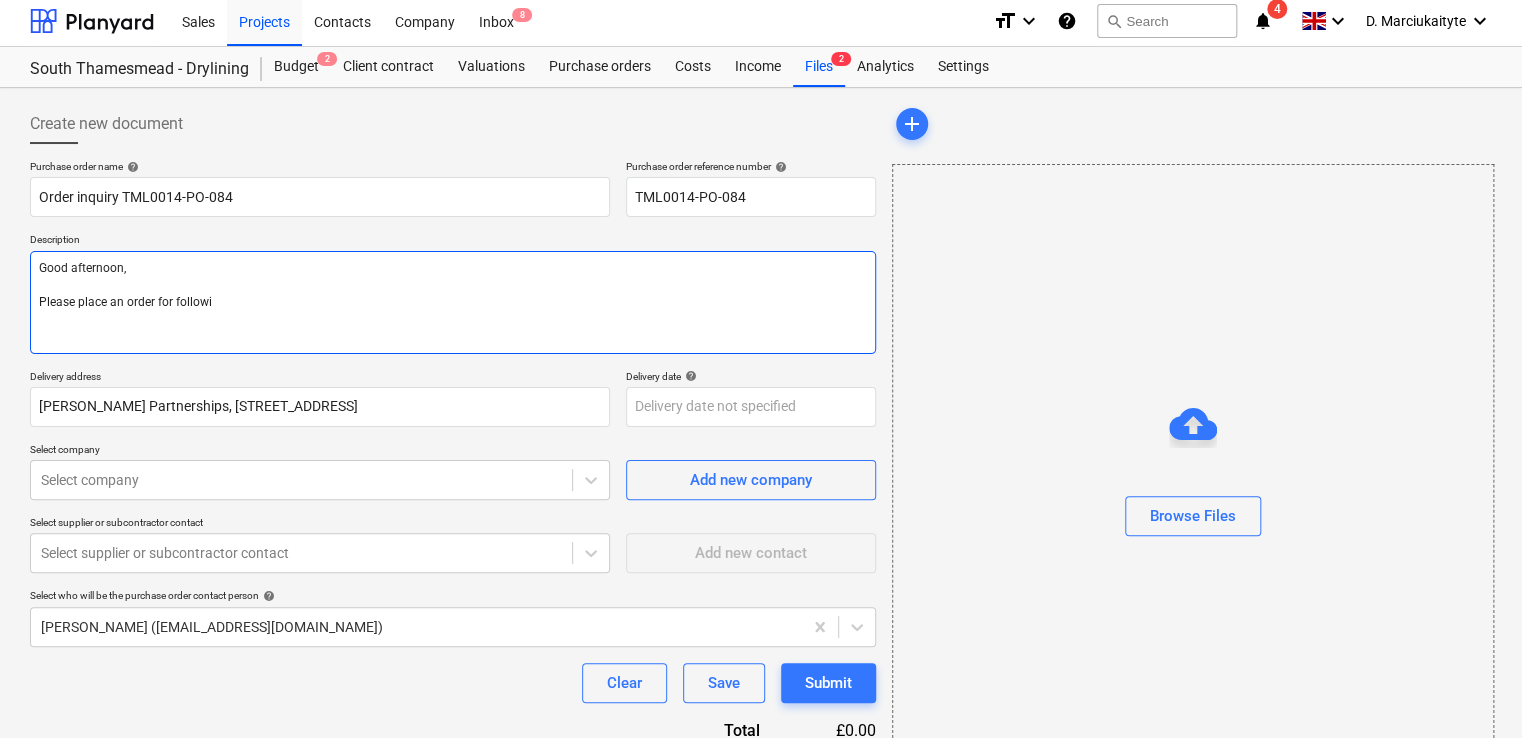 type on "Good afternoon,
Please place an order for follow" 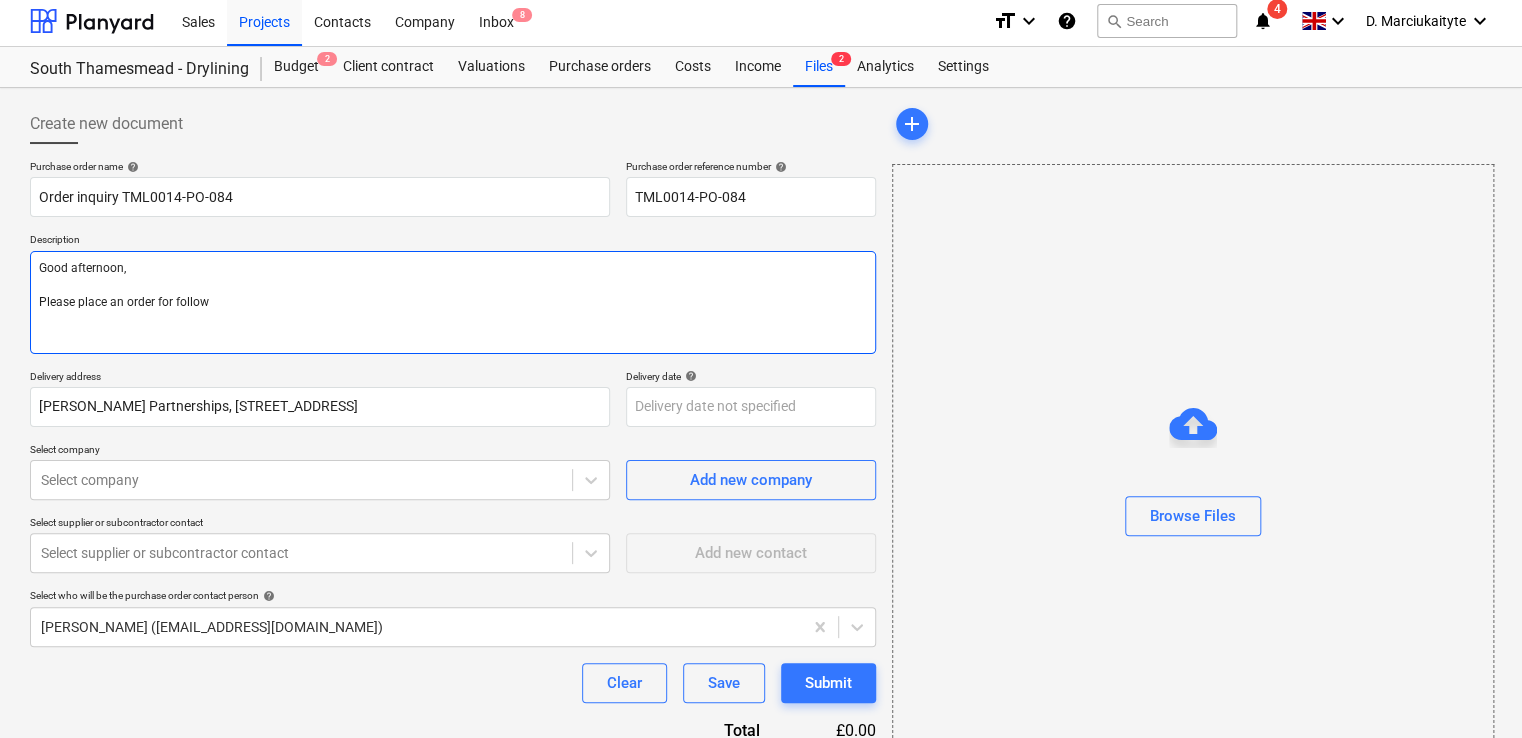 type on "x" 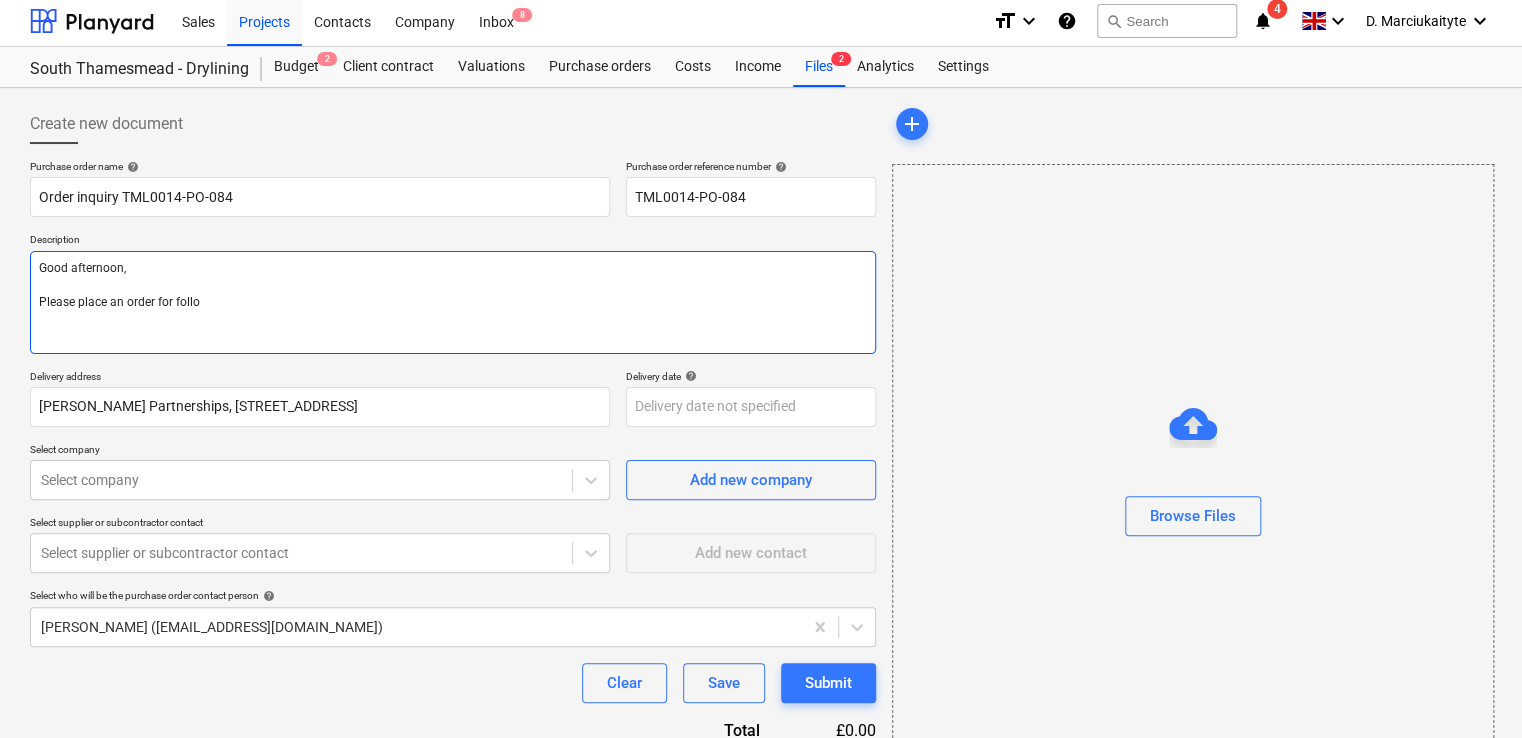 type on "x" 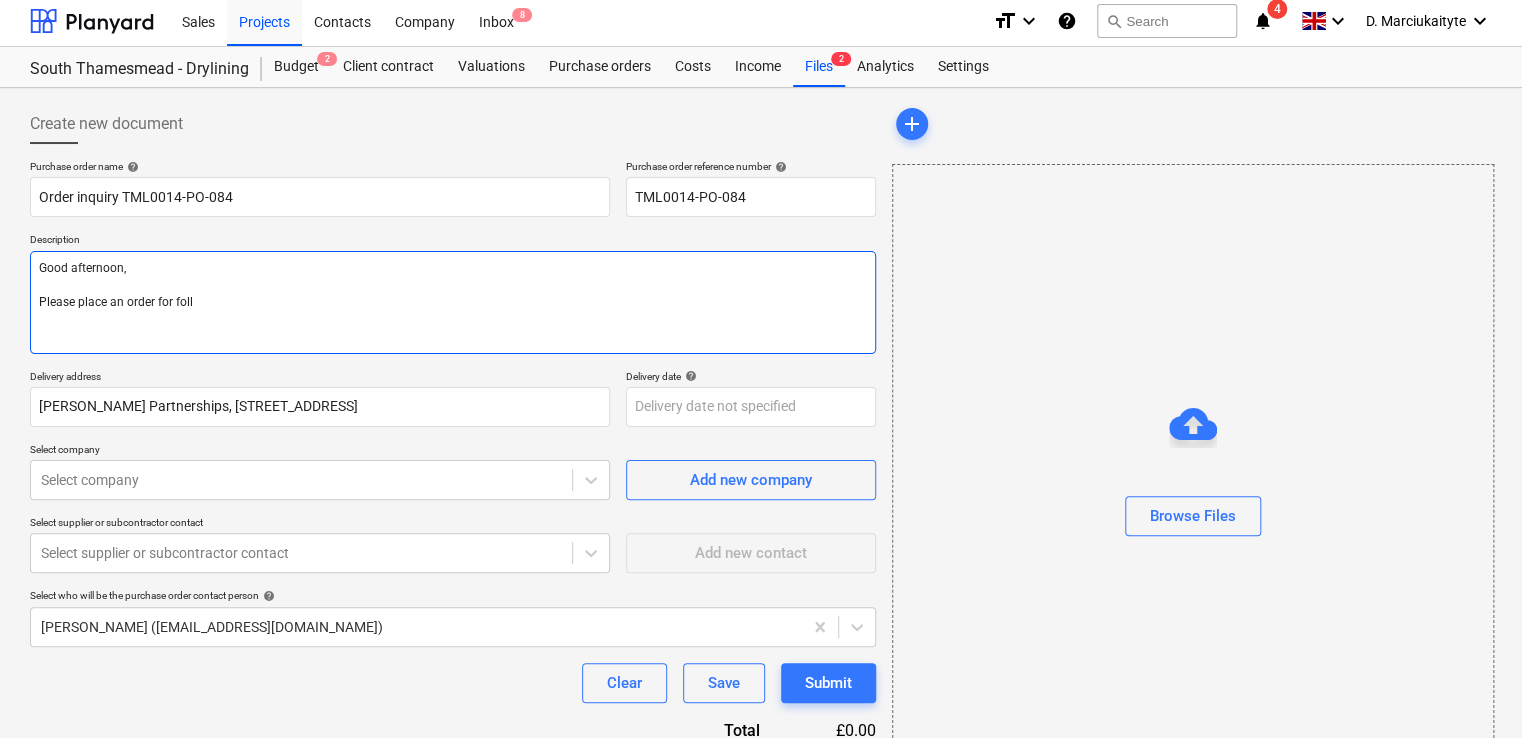 type on "x" 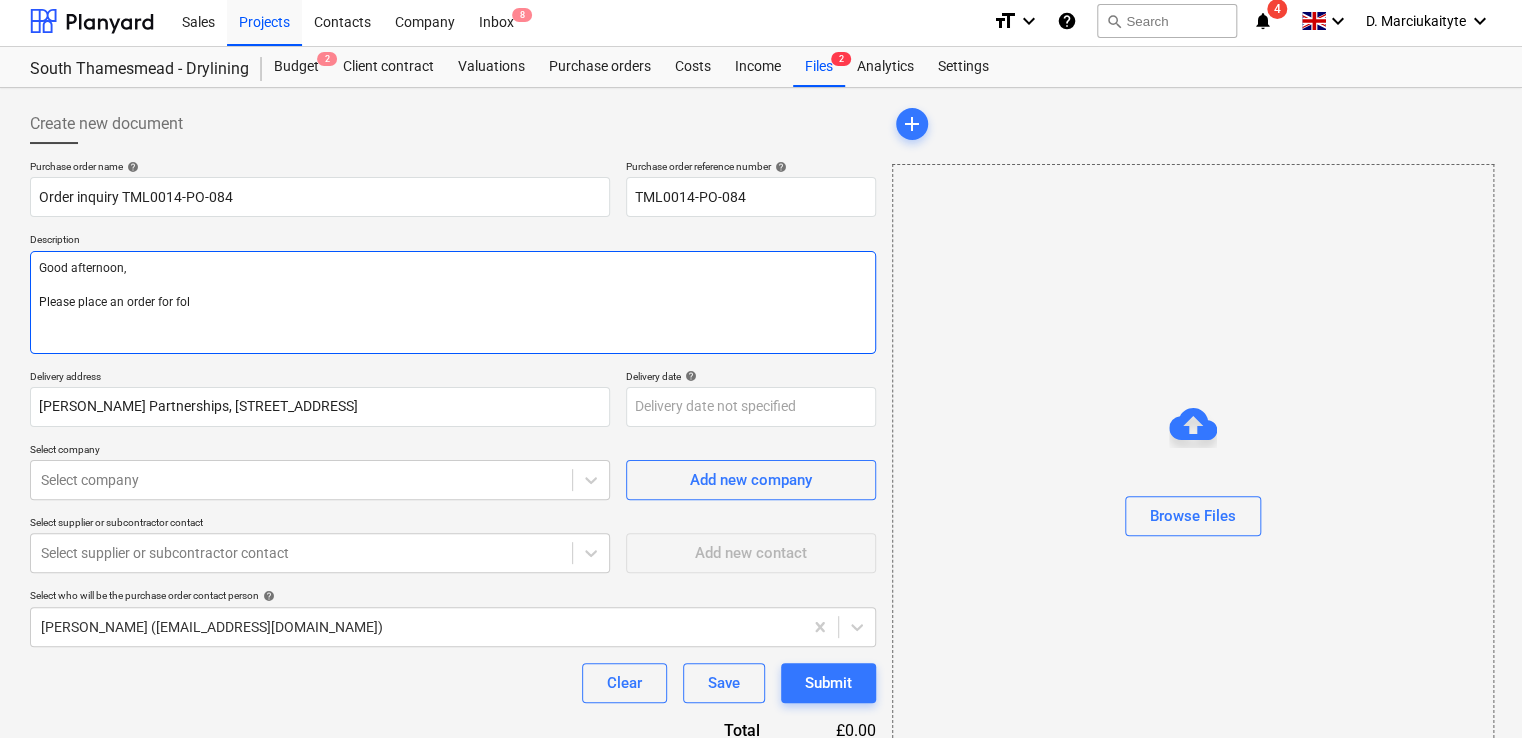 type on "x" 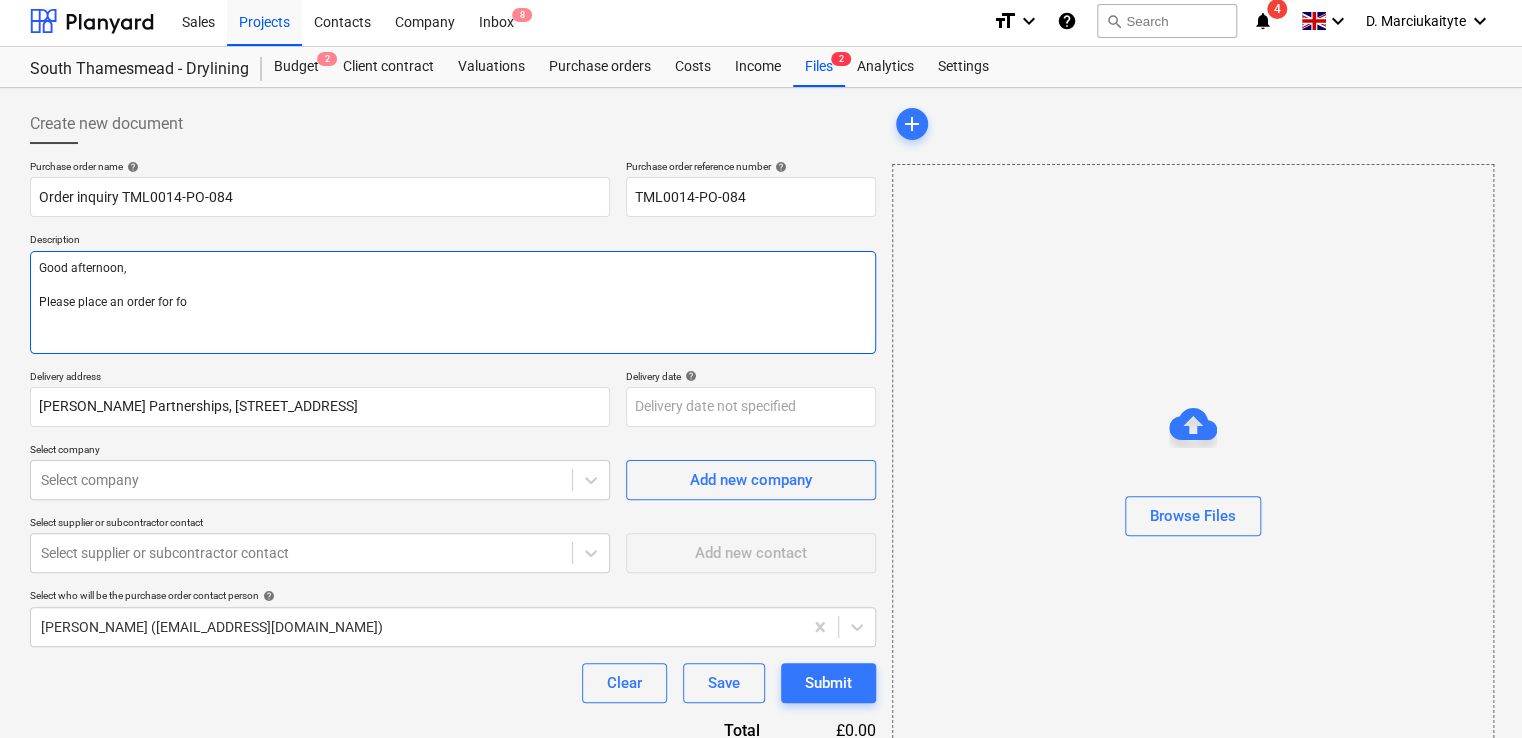type on "x" 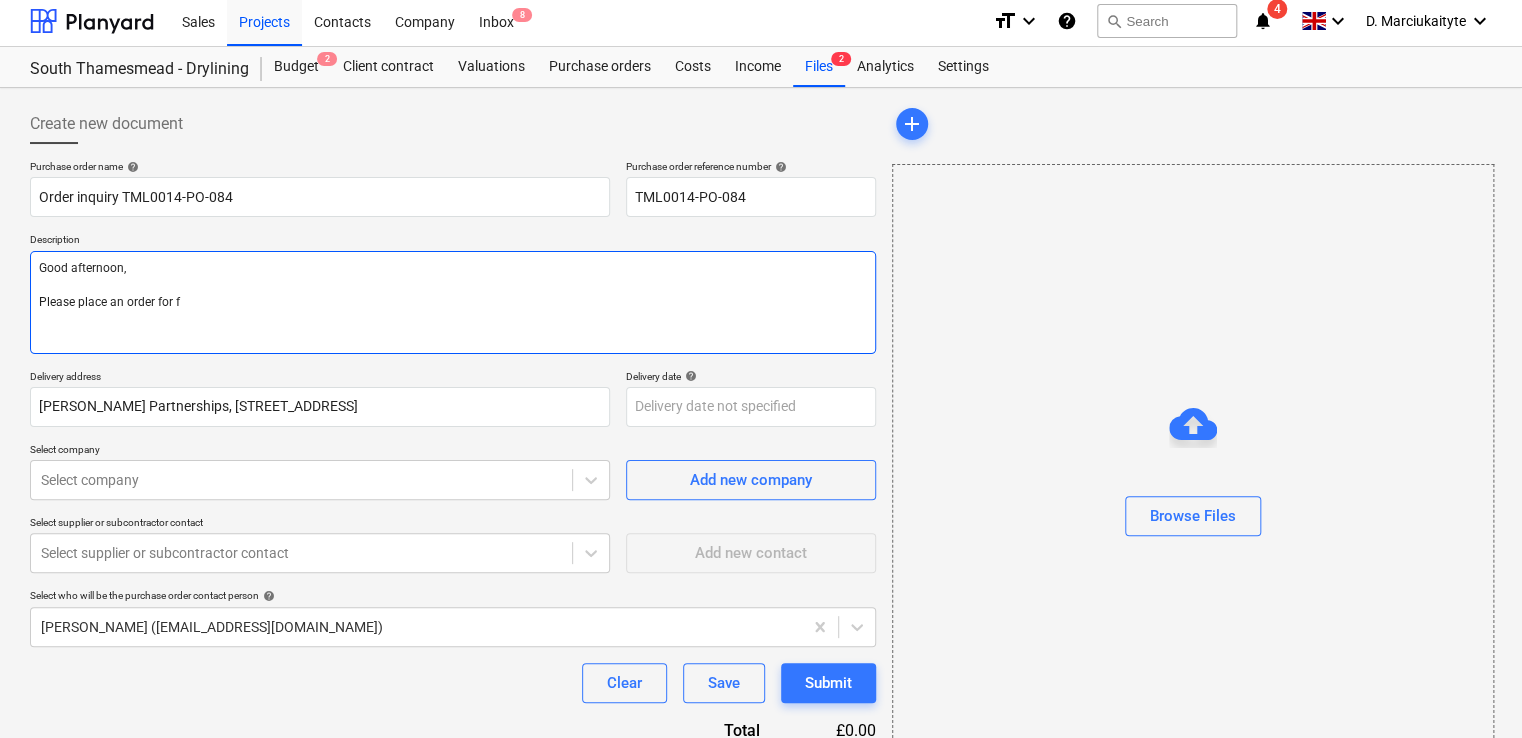 type on "x" 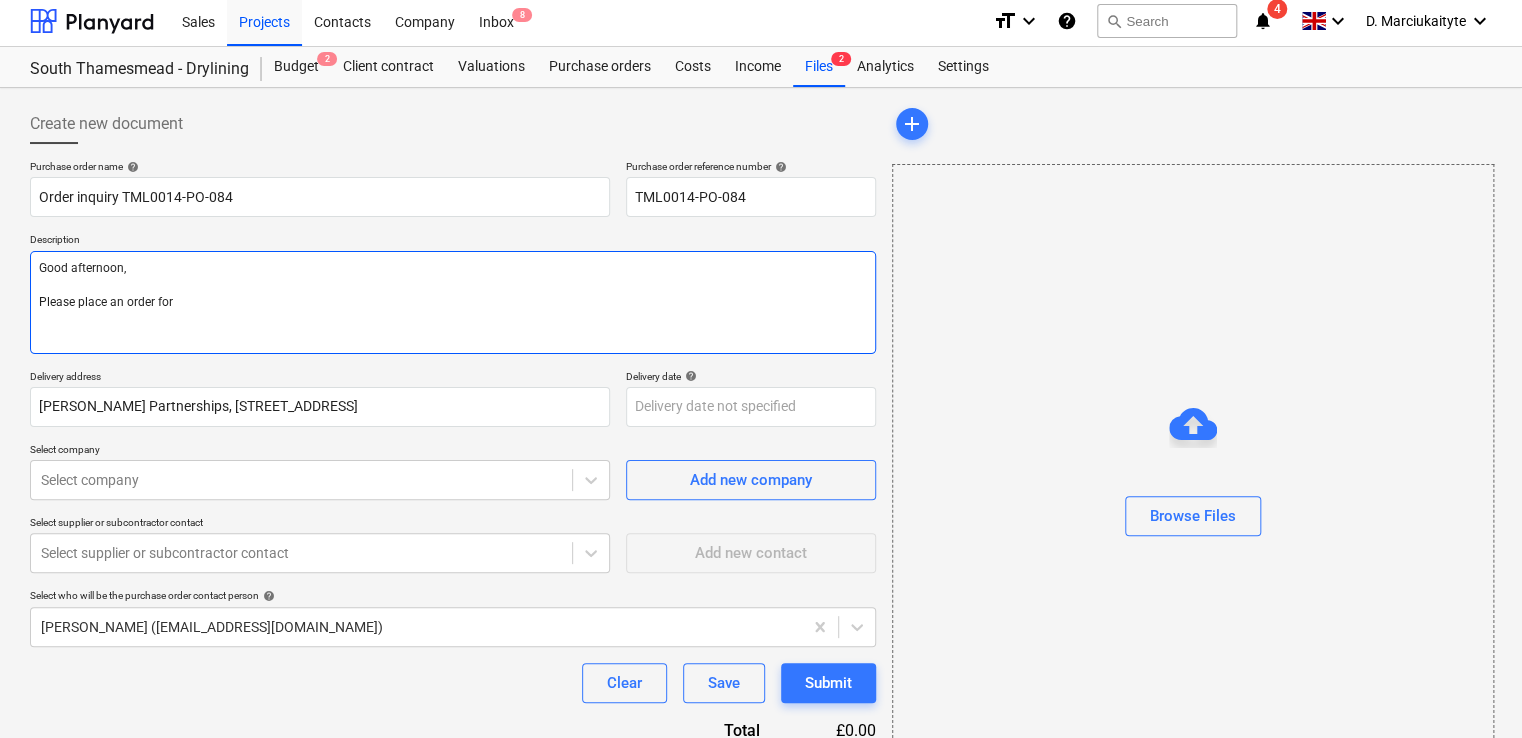 type on "x" 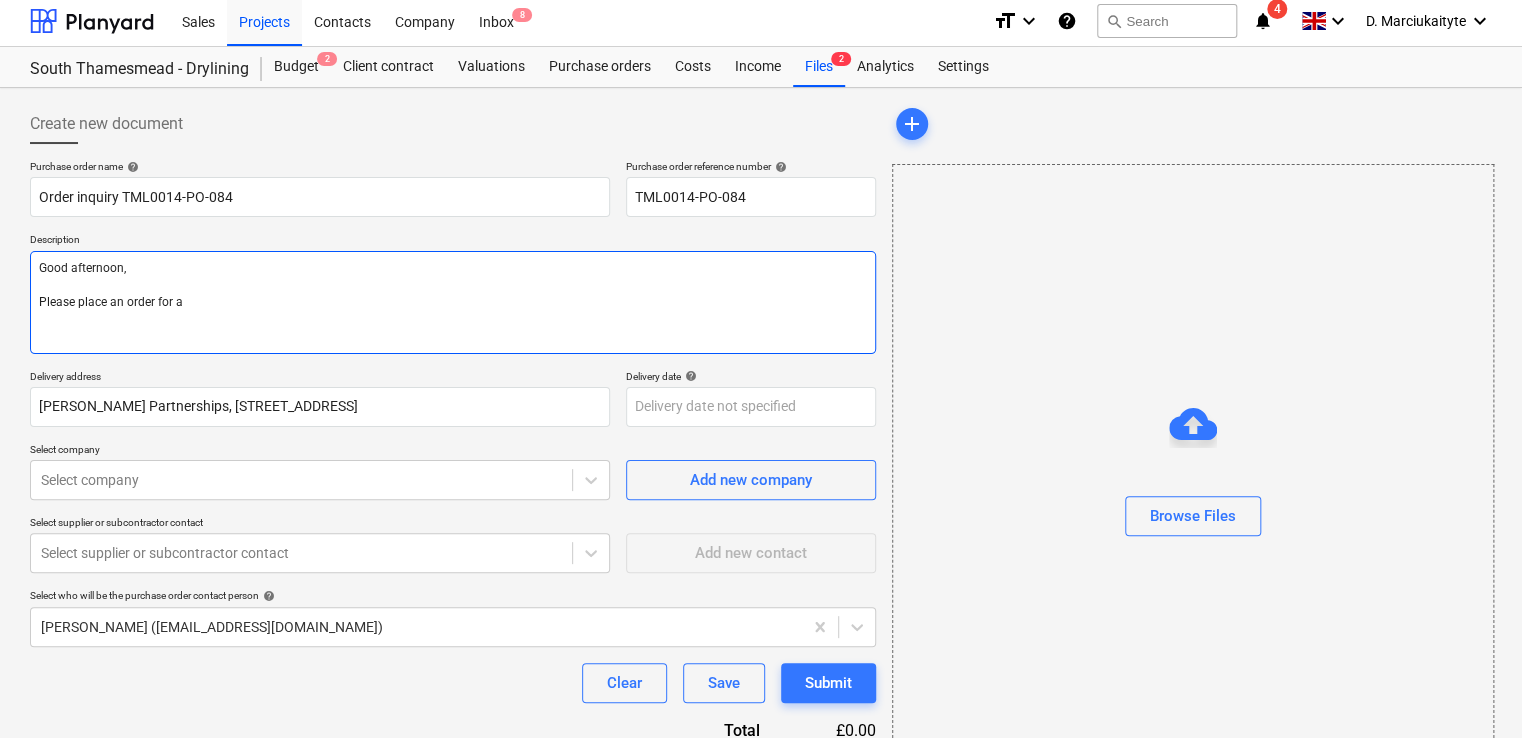 type 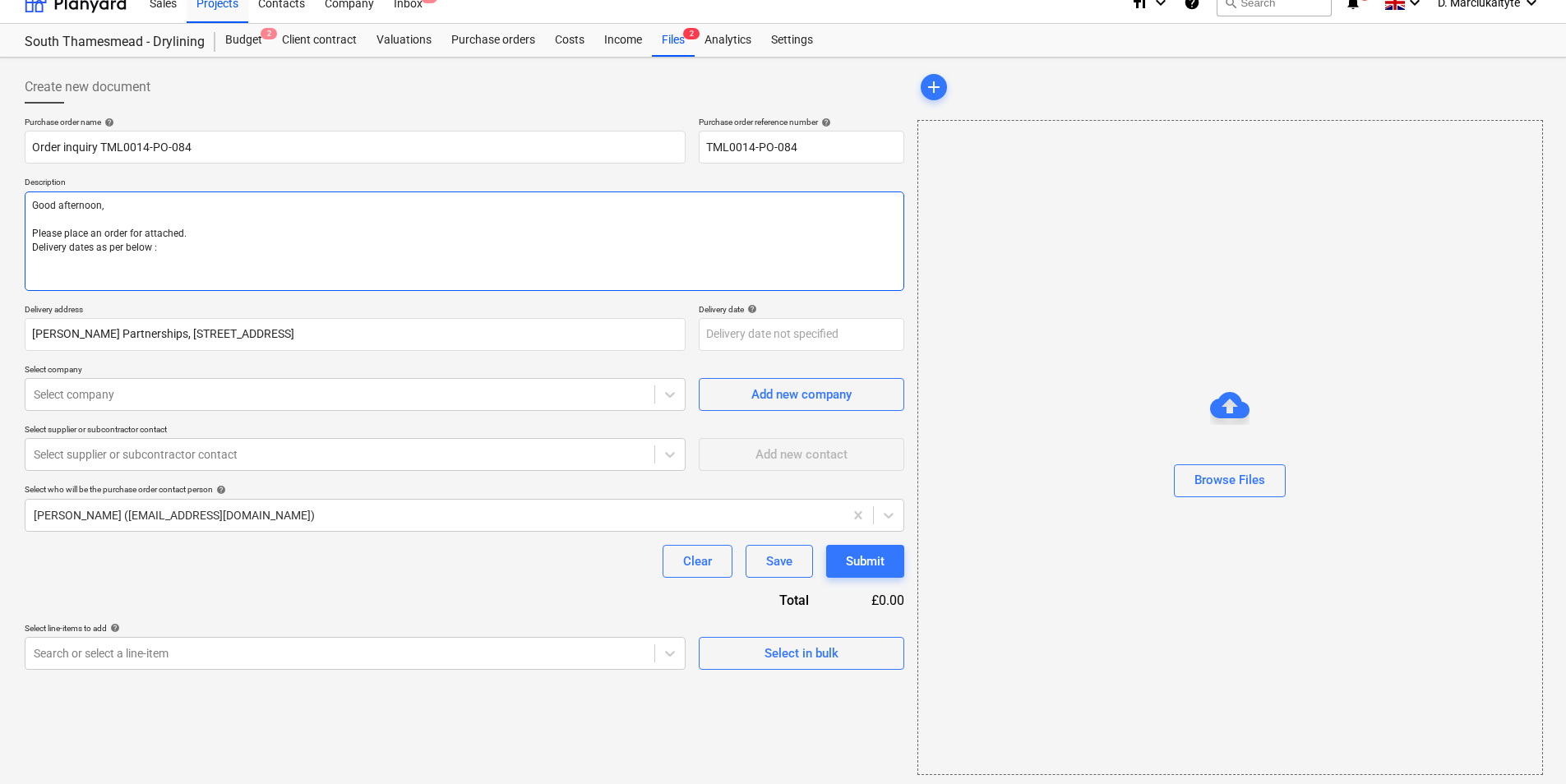 scroll, scrollTop: 22, scrollLeft: 0, axis: vertical 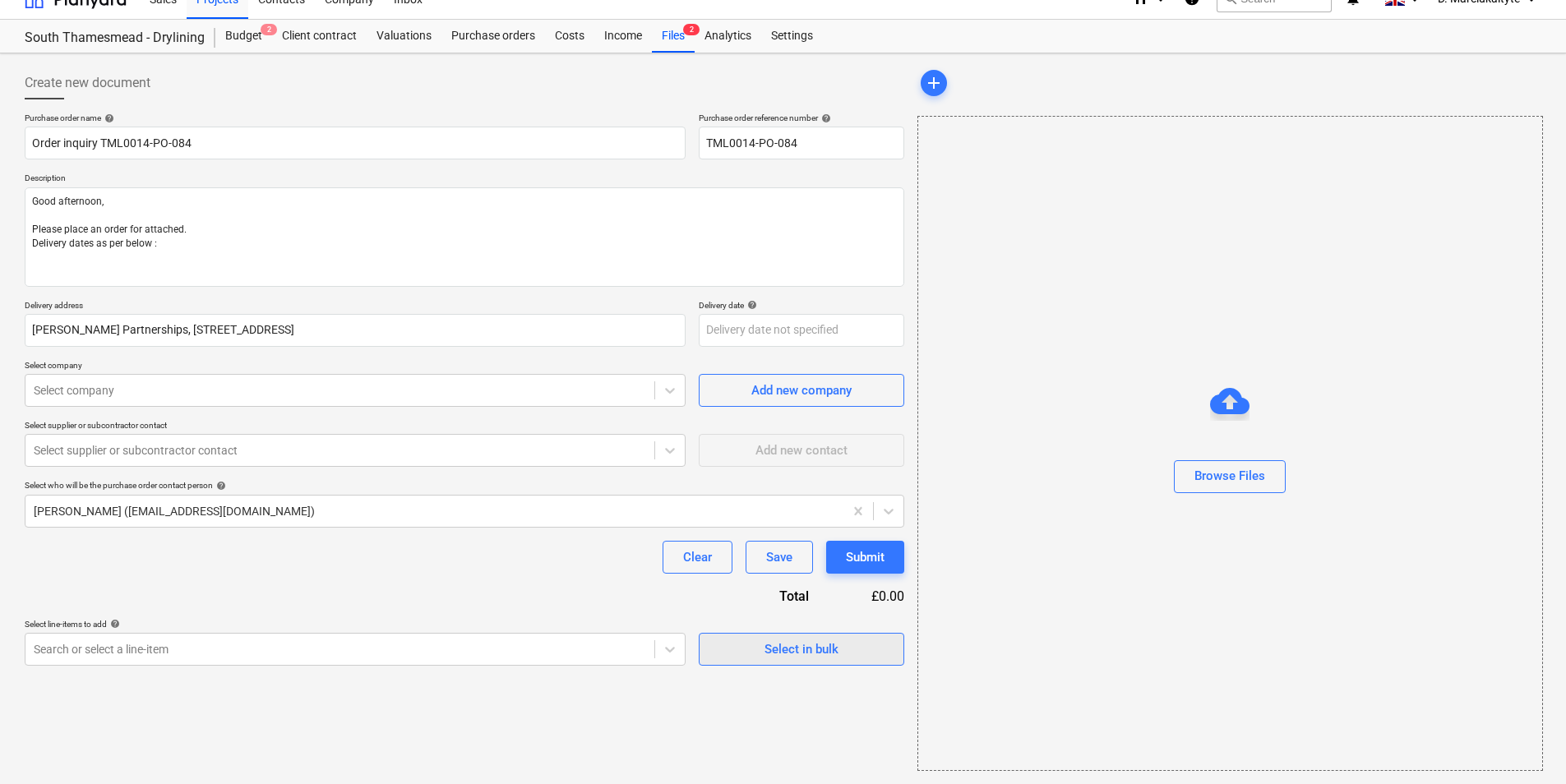 click on "Select in bulk" at bounding box center (801, 649) 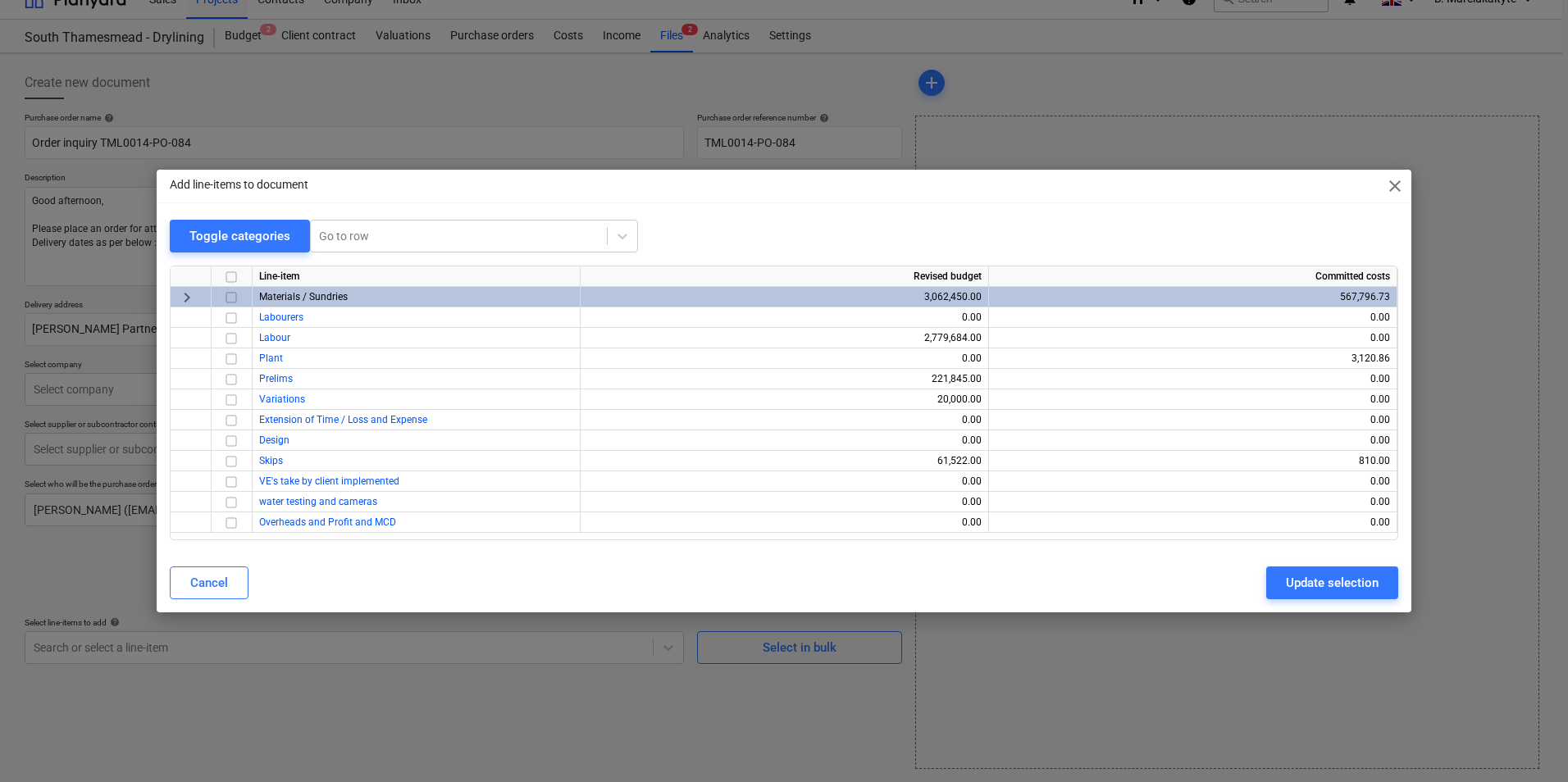 click at bounding box center [231, 298] 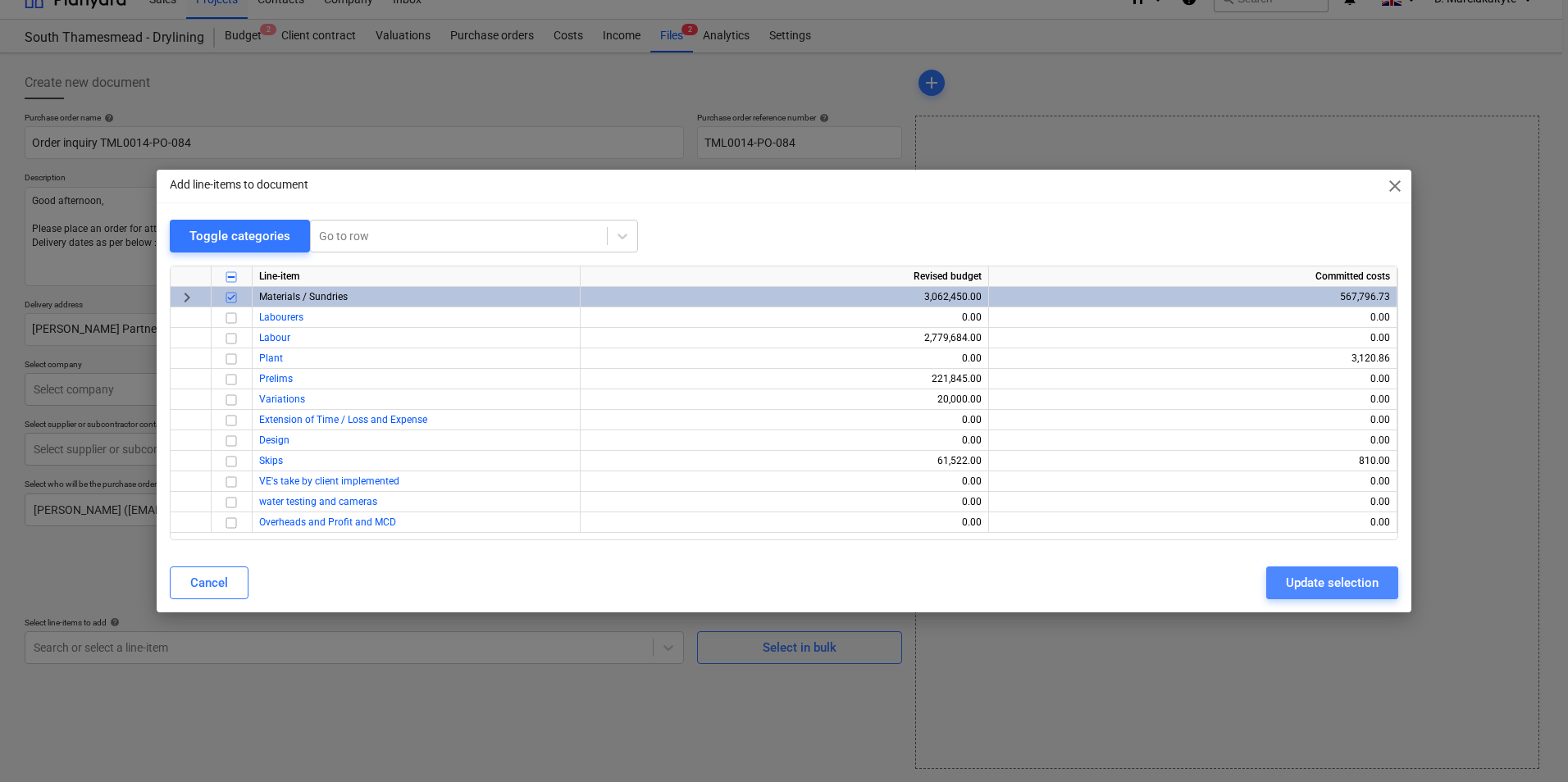 click on "Update selection" at bounding box center (1332, 583) 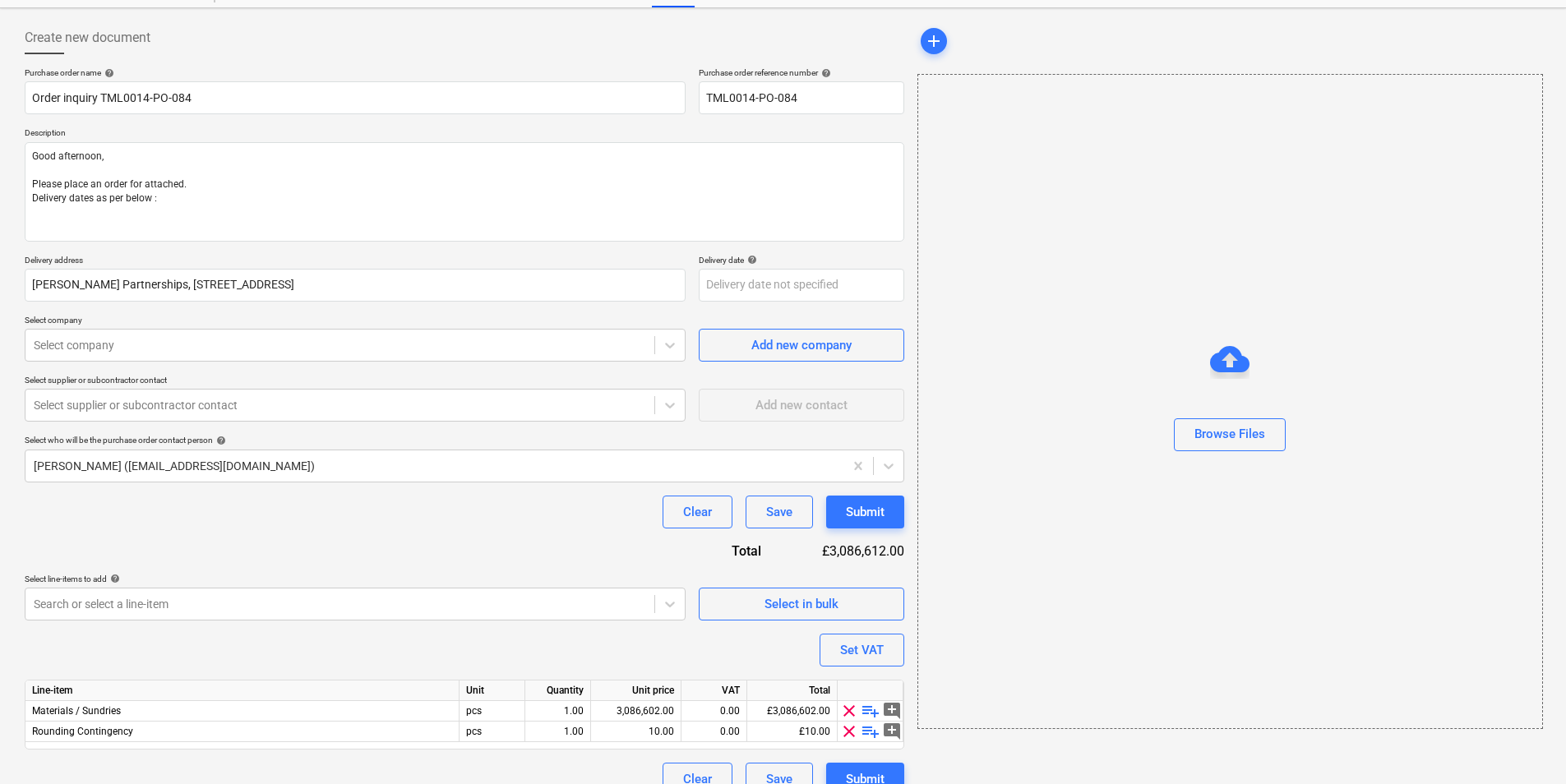 scroll, scrollTop: 92, scrollLeft: 0, axis: vertical 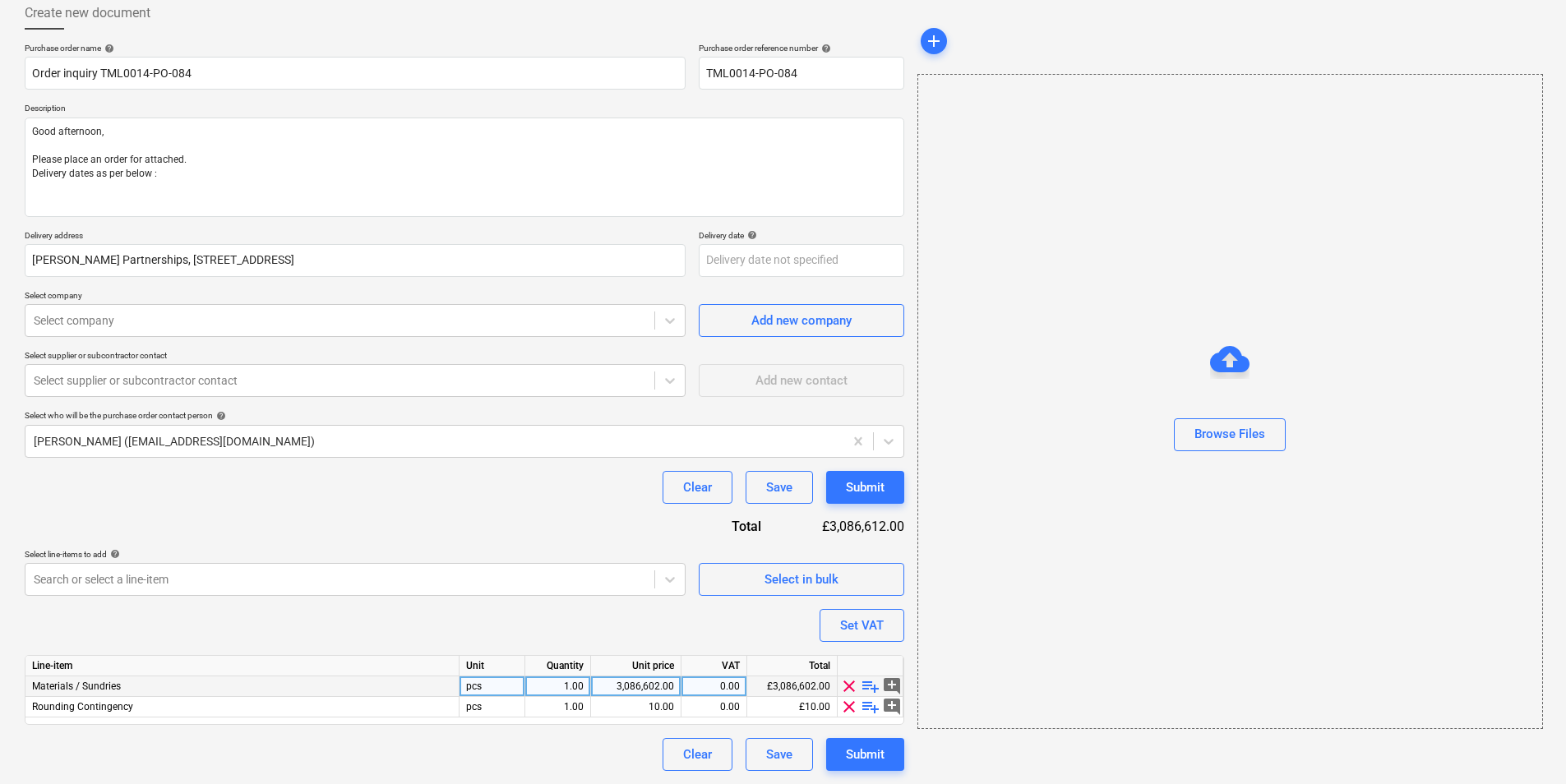 click on "playlist_add" at bounding box center [871, 686] 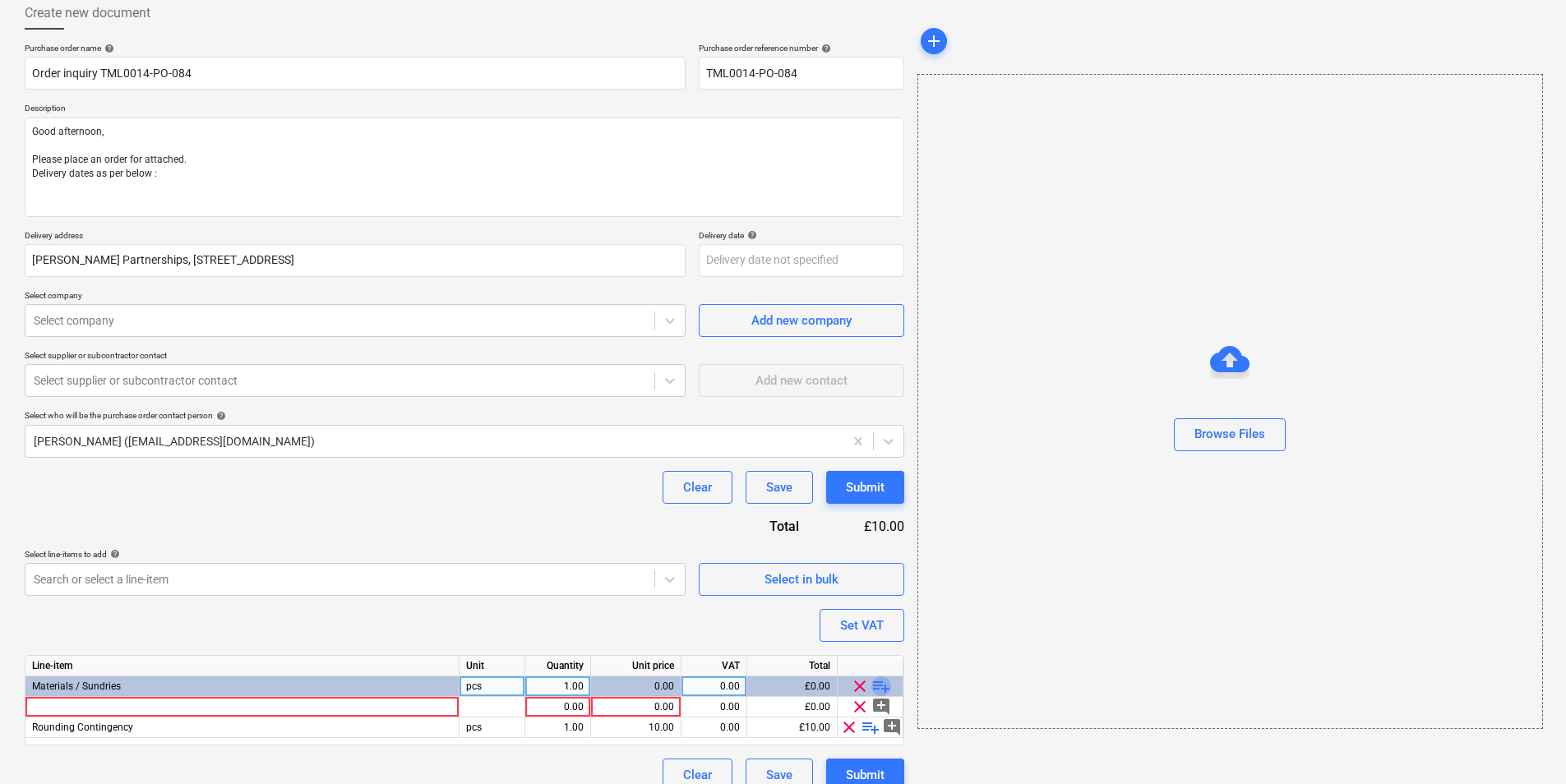 click on "playlist_add" at bounding box center [881, 686] 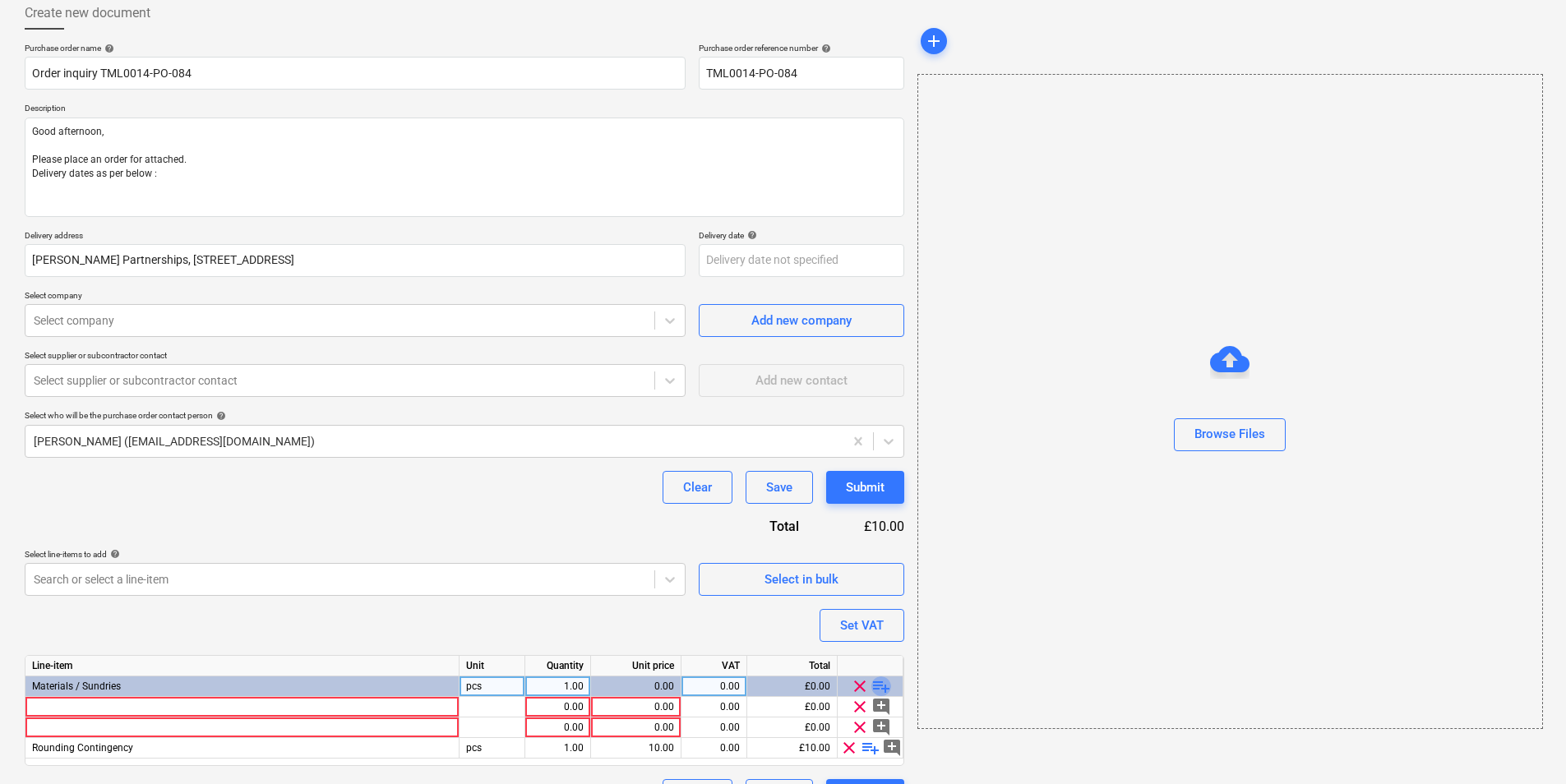 click on "playlist_add" at bounding box center [881, 686] 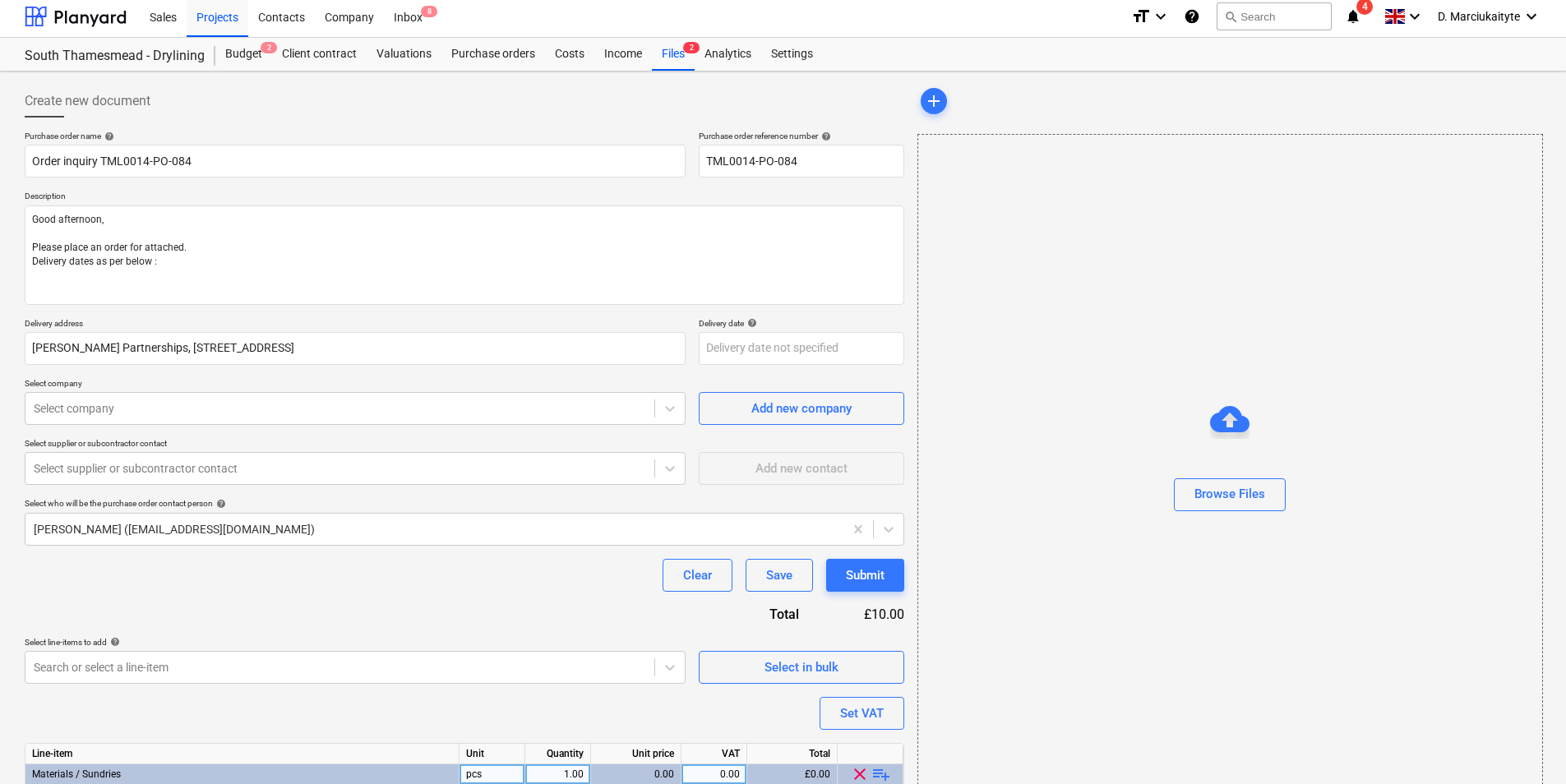 scroll, scrollTop: 0, scrollLeft: 0, axis: both 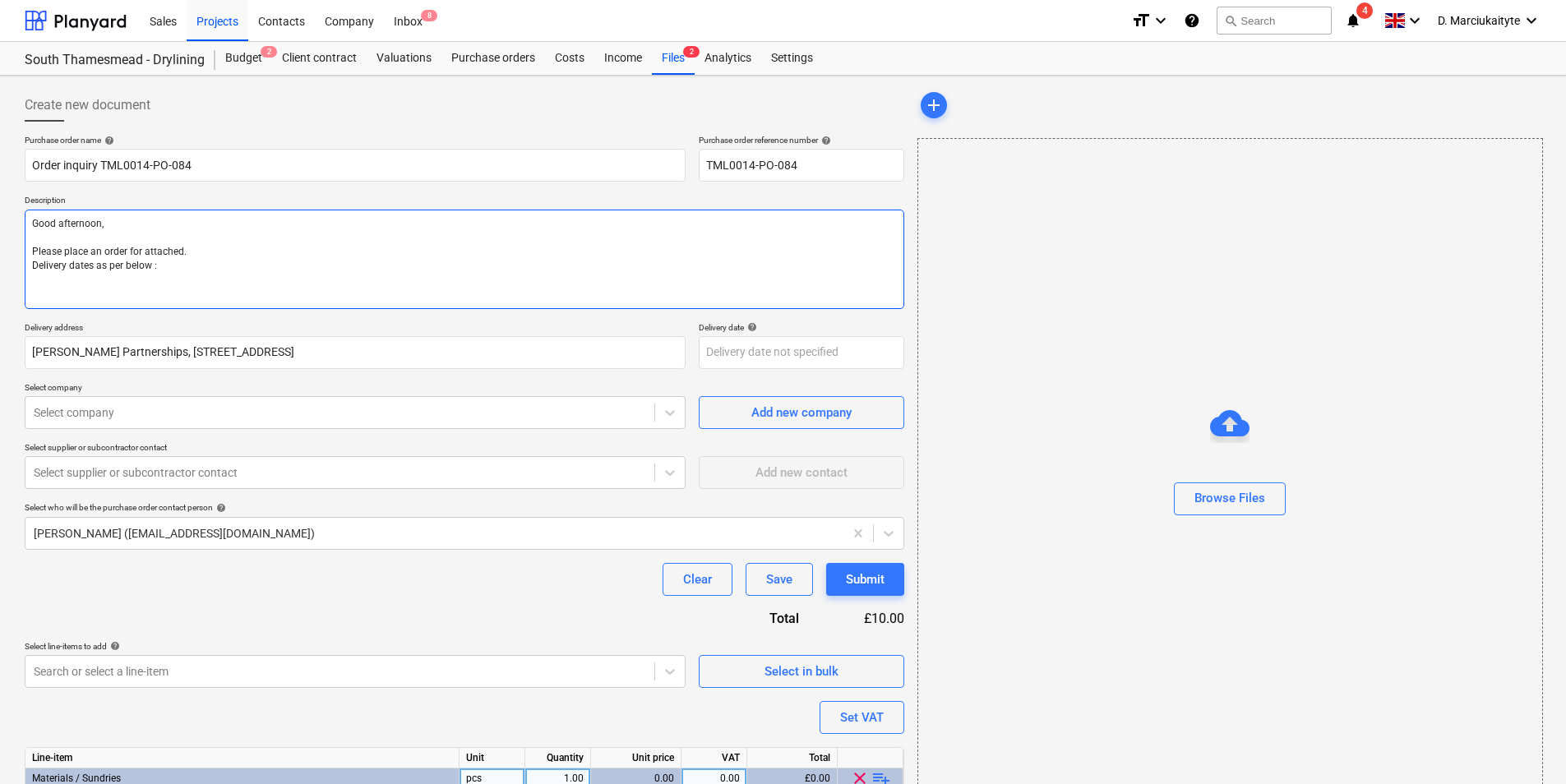 click on "Good afternoon,
Please place an order for attached.
Delivery dates as per below :" at bounding box center (464, 259) 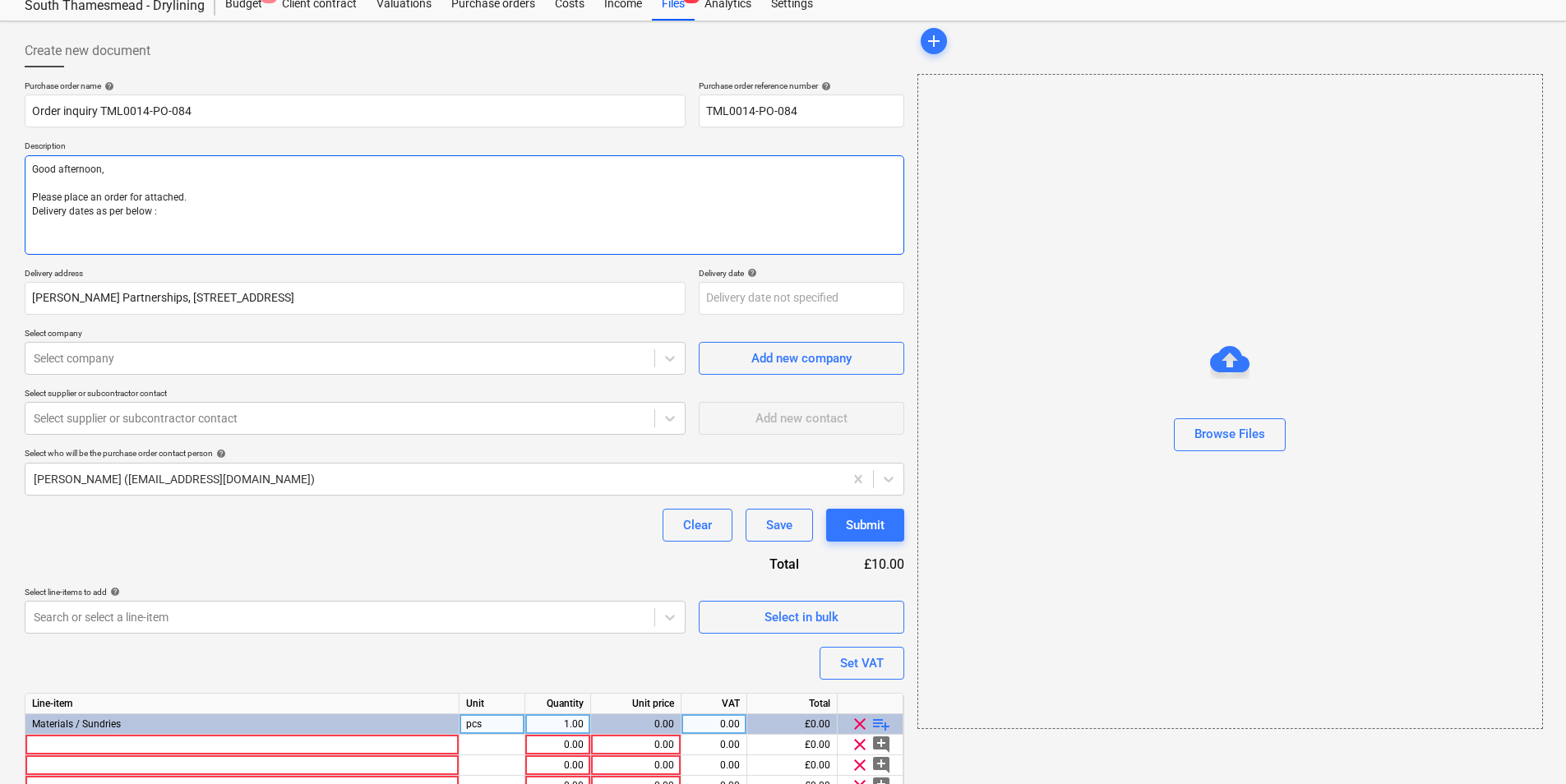 scroll, scrollTop: 154, scrollLeft: 0, axis: vertical 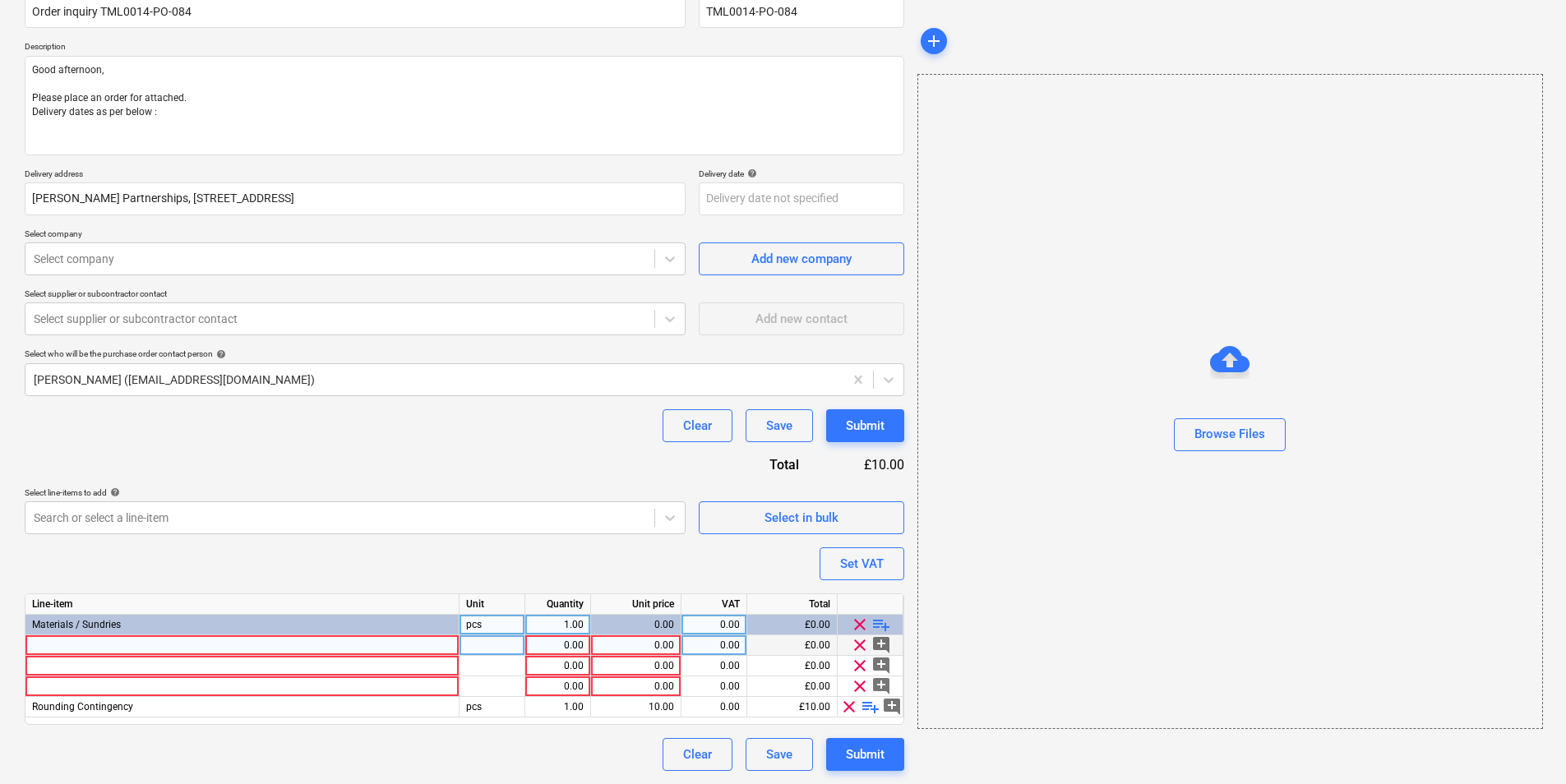 click at bounding box center [243, 645] 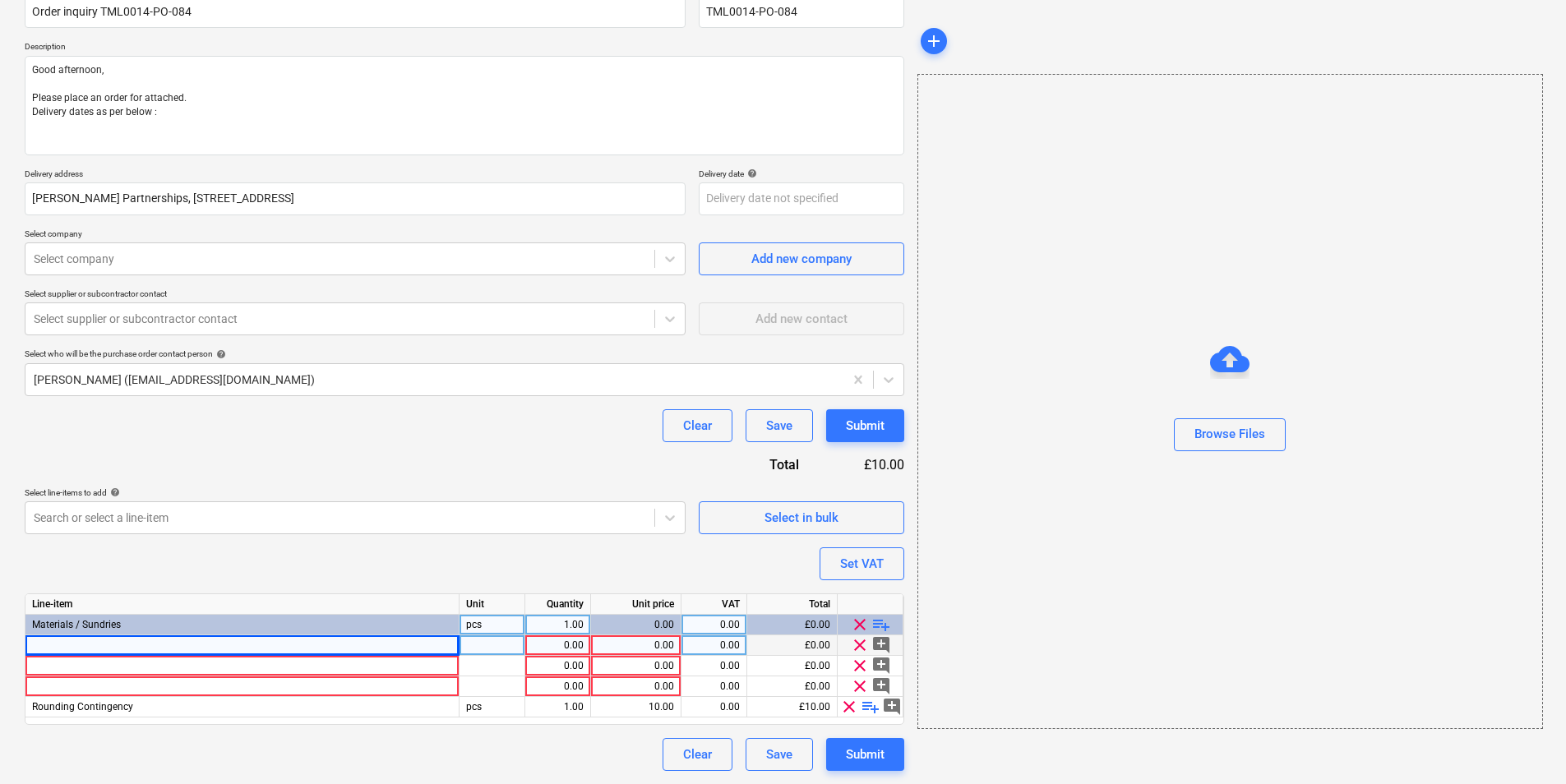 click at bounding box center (243, 645) 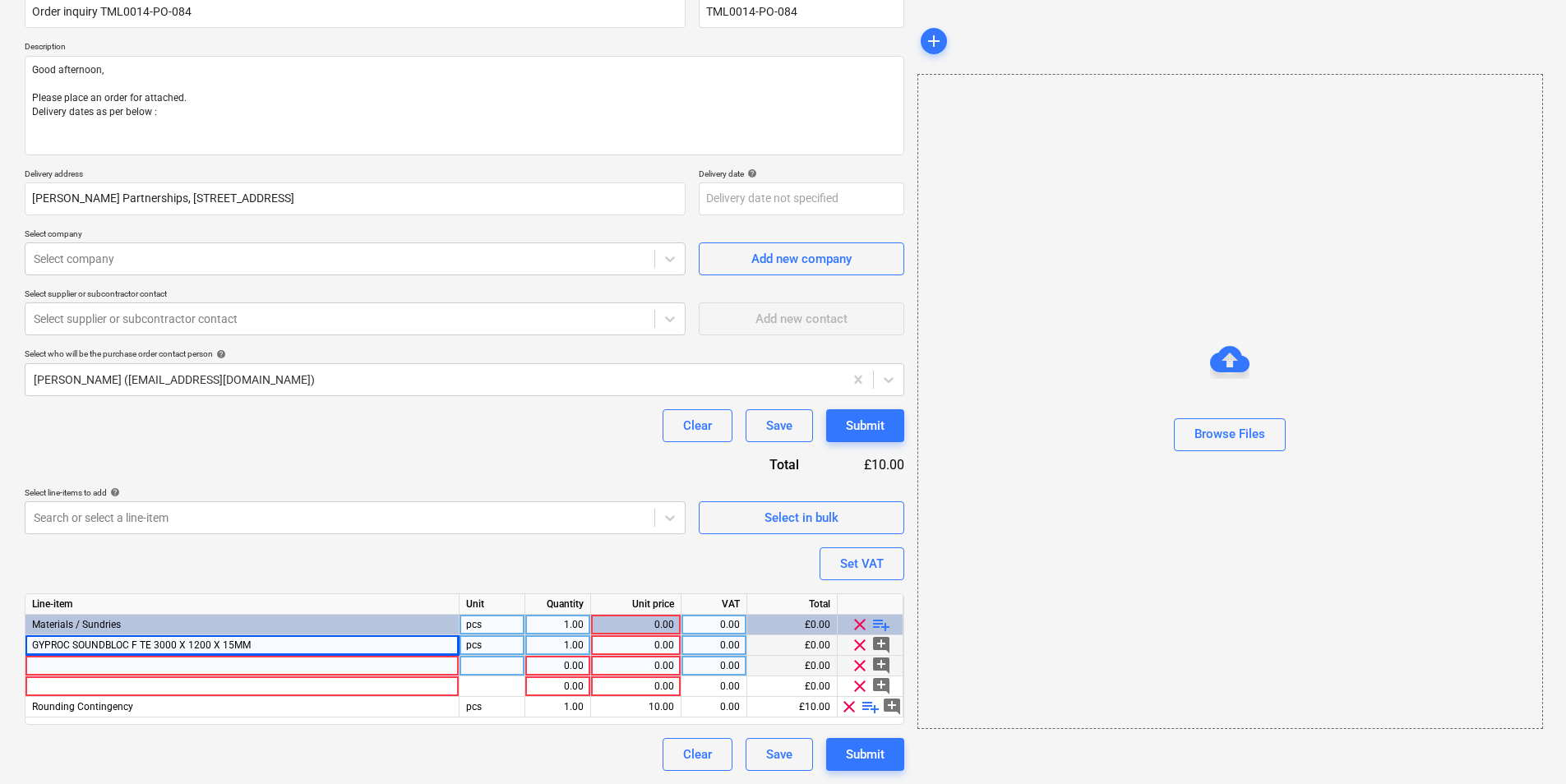 click at bounding box center (243, 666) 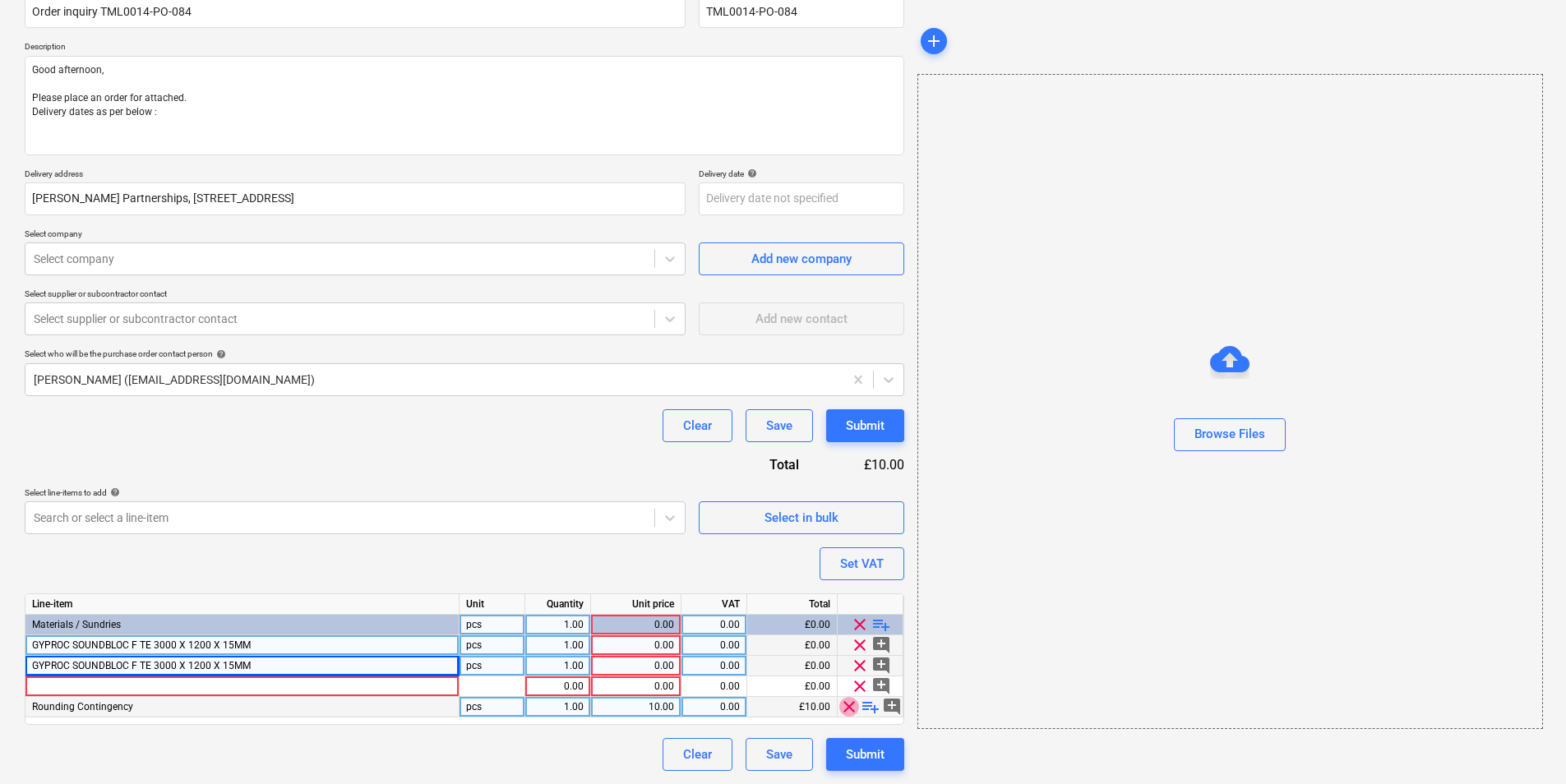 click on "clear" at bounding box center (849, 707) 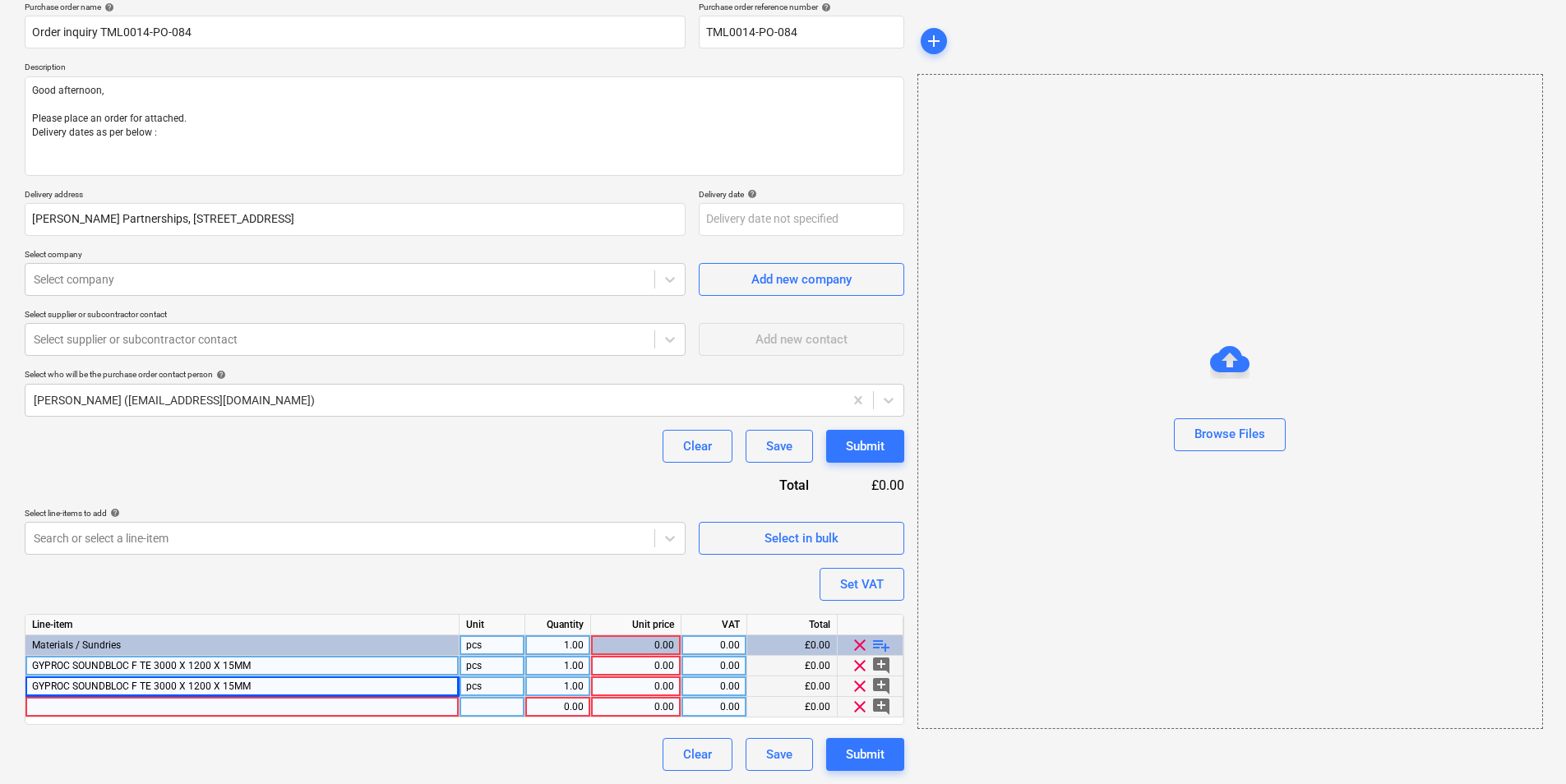 click on "clear" at bounding box center (860, 707) 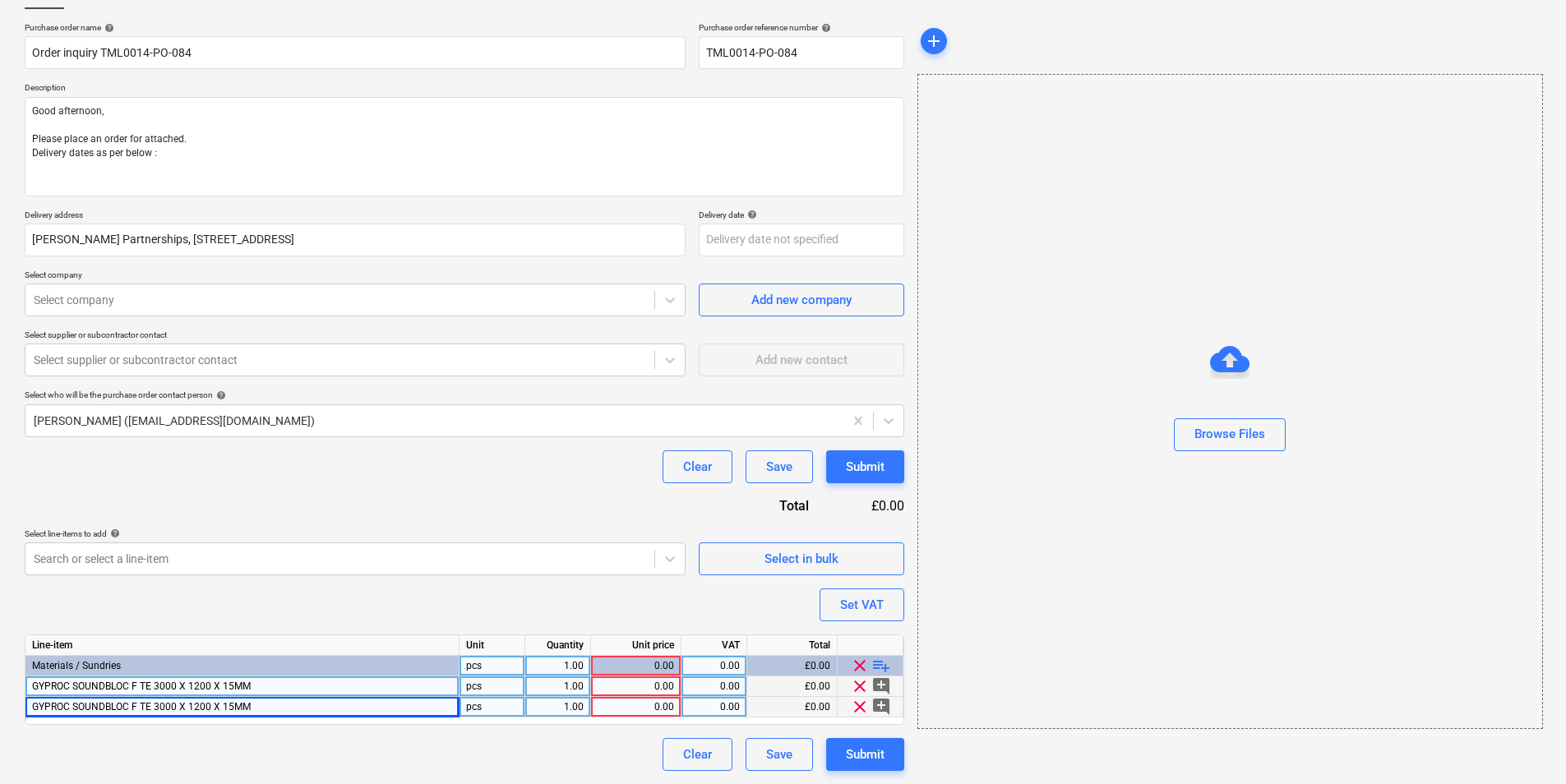 scroll, scrollTop: 113, scrollLeft: 0, axis: vertical 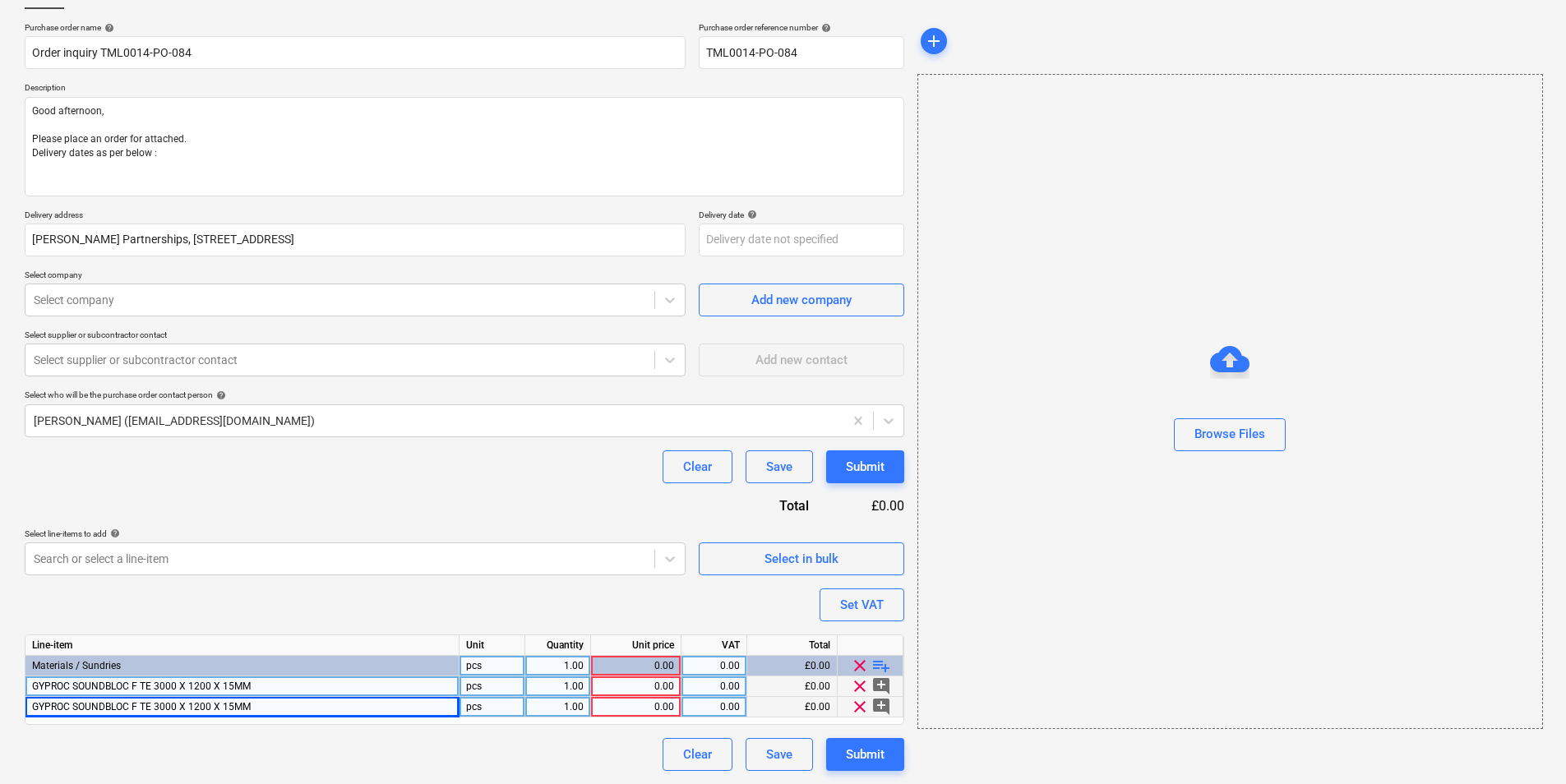 click on "0.00" at bounding box center (635, 666) 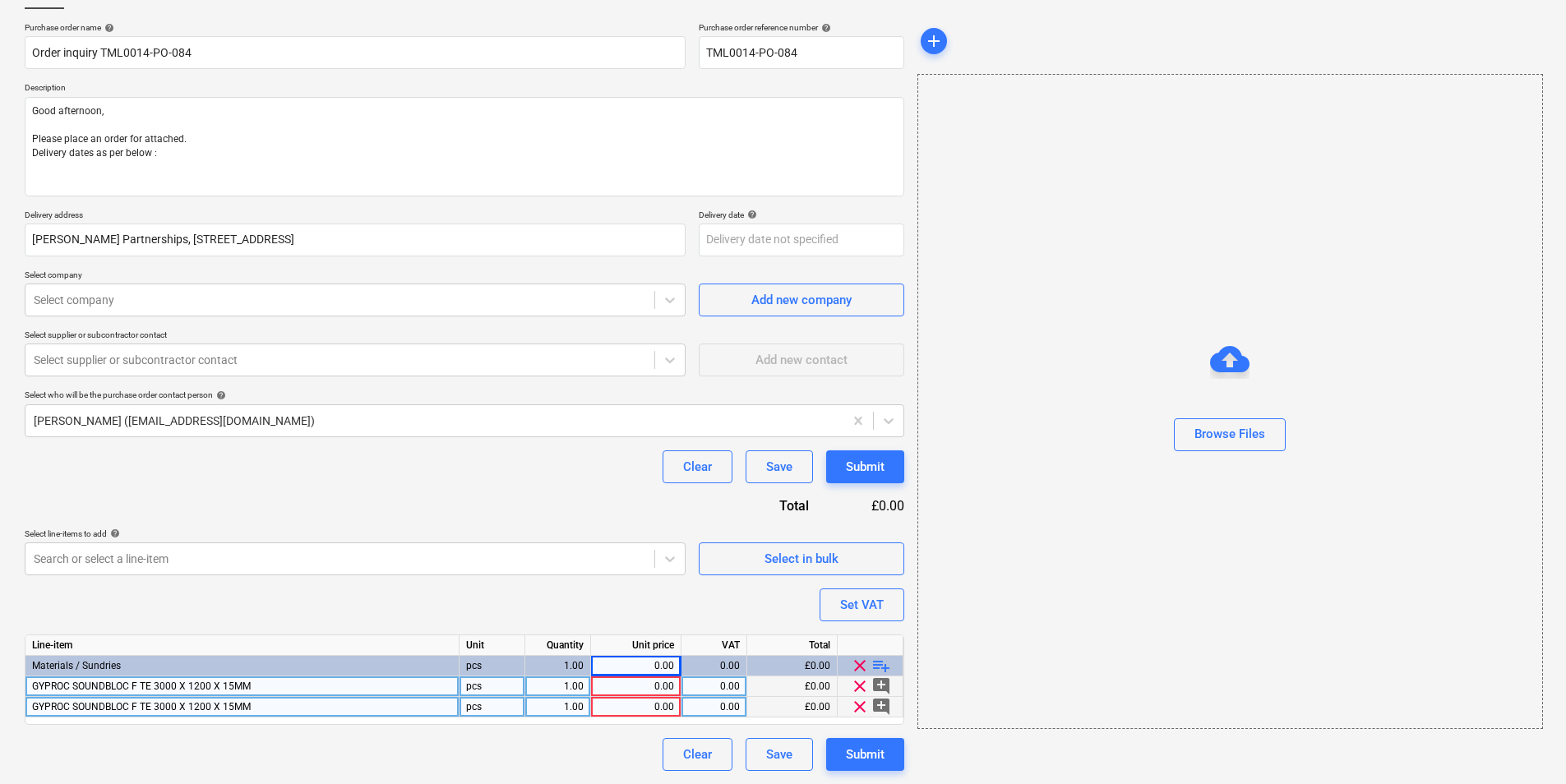 click on "0.00" at bounding box center (635, 686) 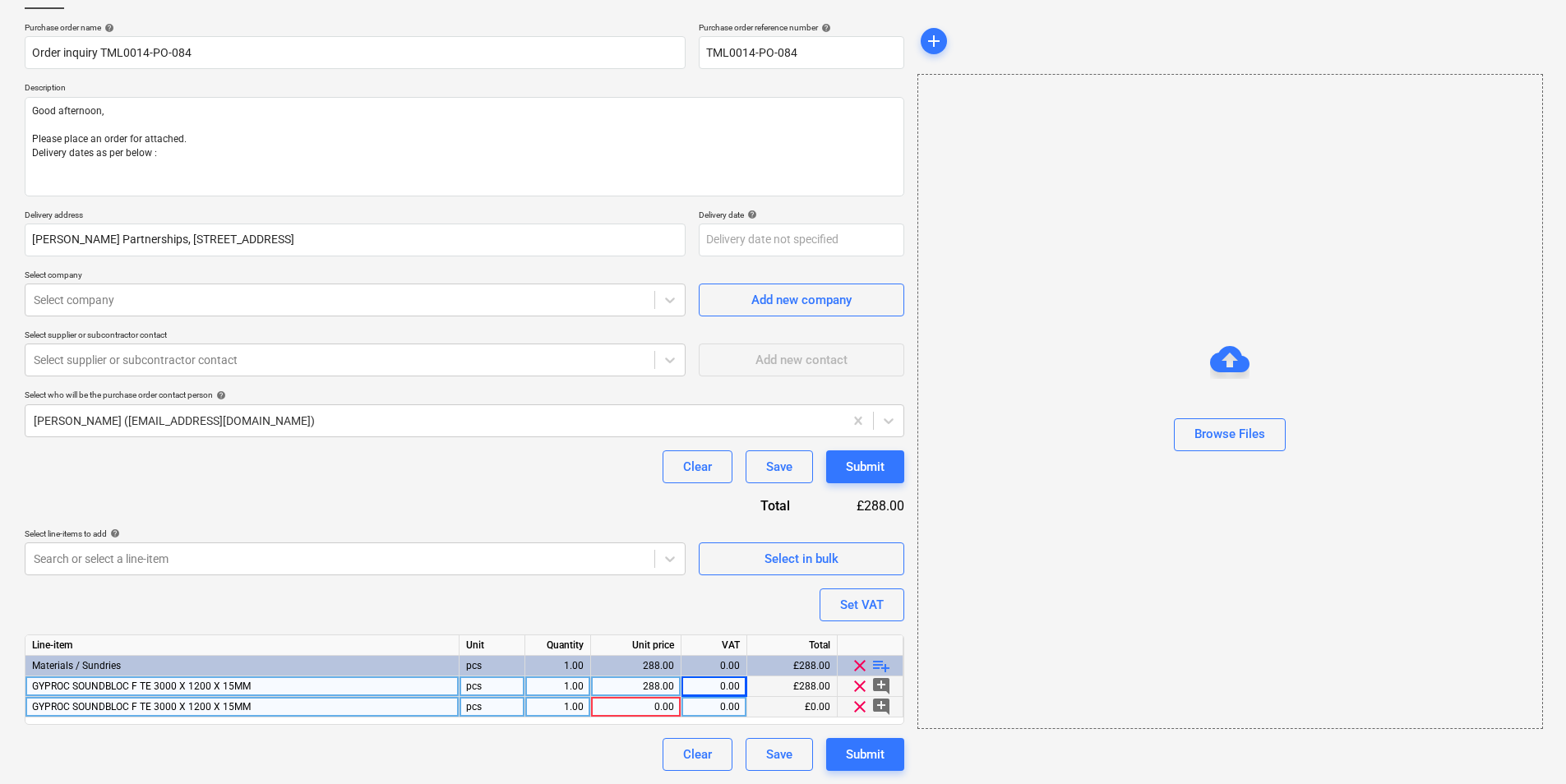 click on "0.00" at bounding box center (714, 686) 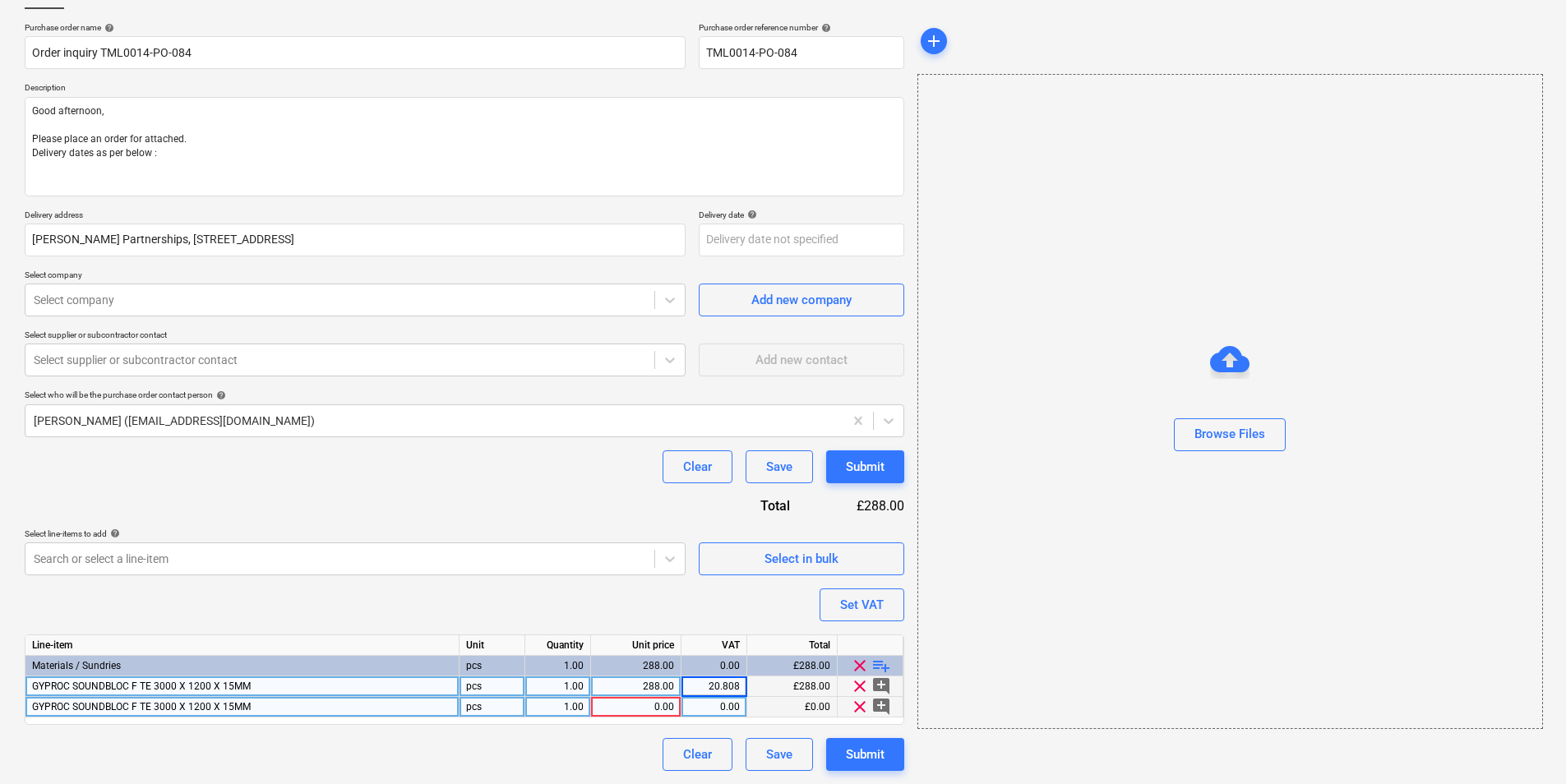 click on "Line-item Unit Quantity Unit price VAT Total  Materials / Sundries pcs 1.00 288.00 0.00 £288.00 clear playlist_add GYPROC SOUNDBLOC F TE 3000 X 1200 X 15MM pcs 1.00 288.00 20.808 £288.00 clear add_comment  GYPROC SOUNDBLOC F TE 3000 X 1200 X 15MM pcs 1.00 0.00 0.00 £0.00 clear add_comment" at bounding box center [464, 680] 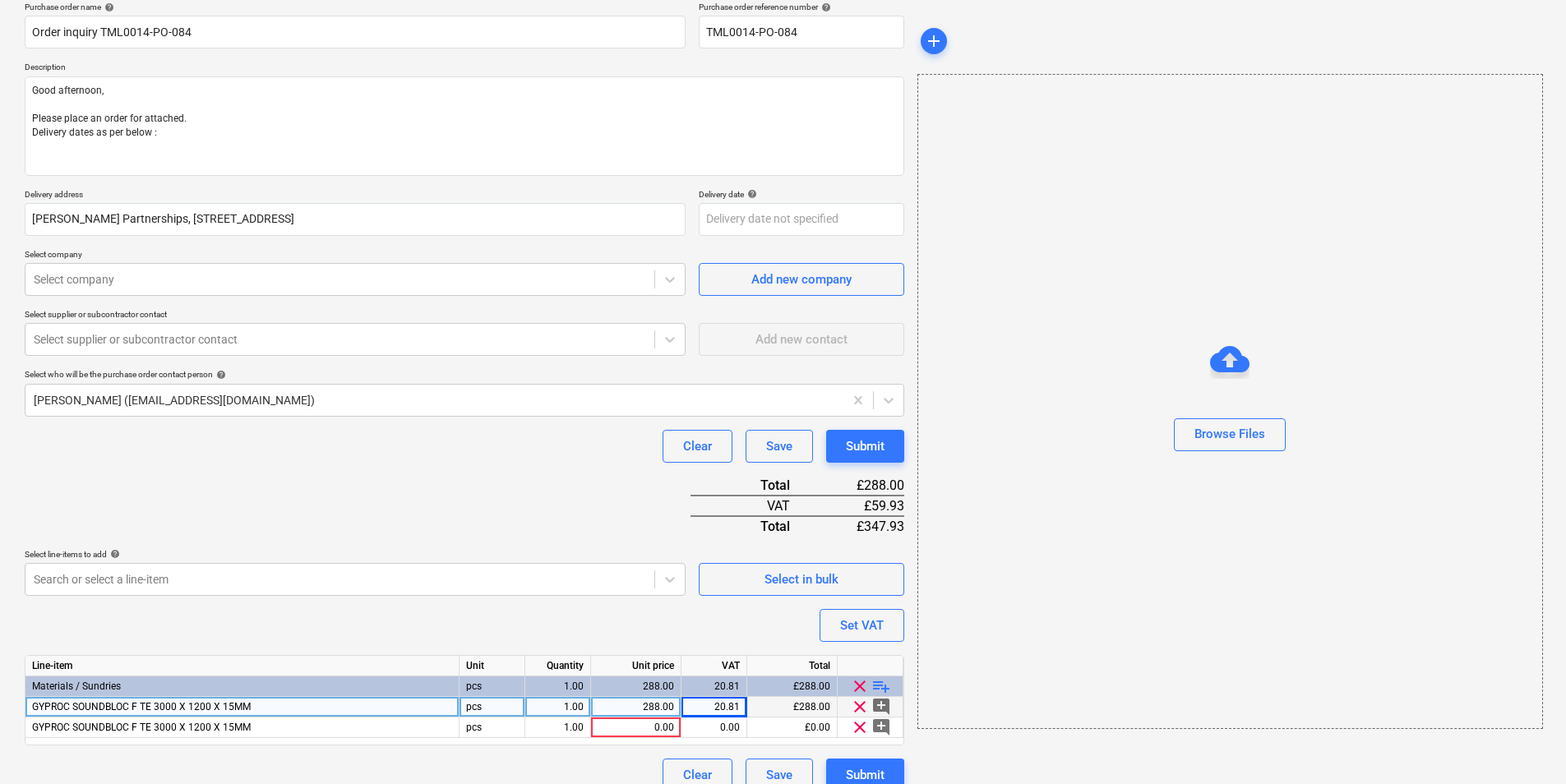 scroll, scrollTop: 154, scrollLeft: 0, axis: vertical 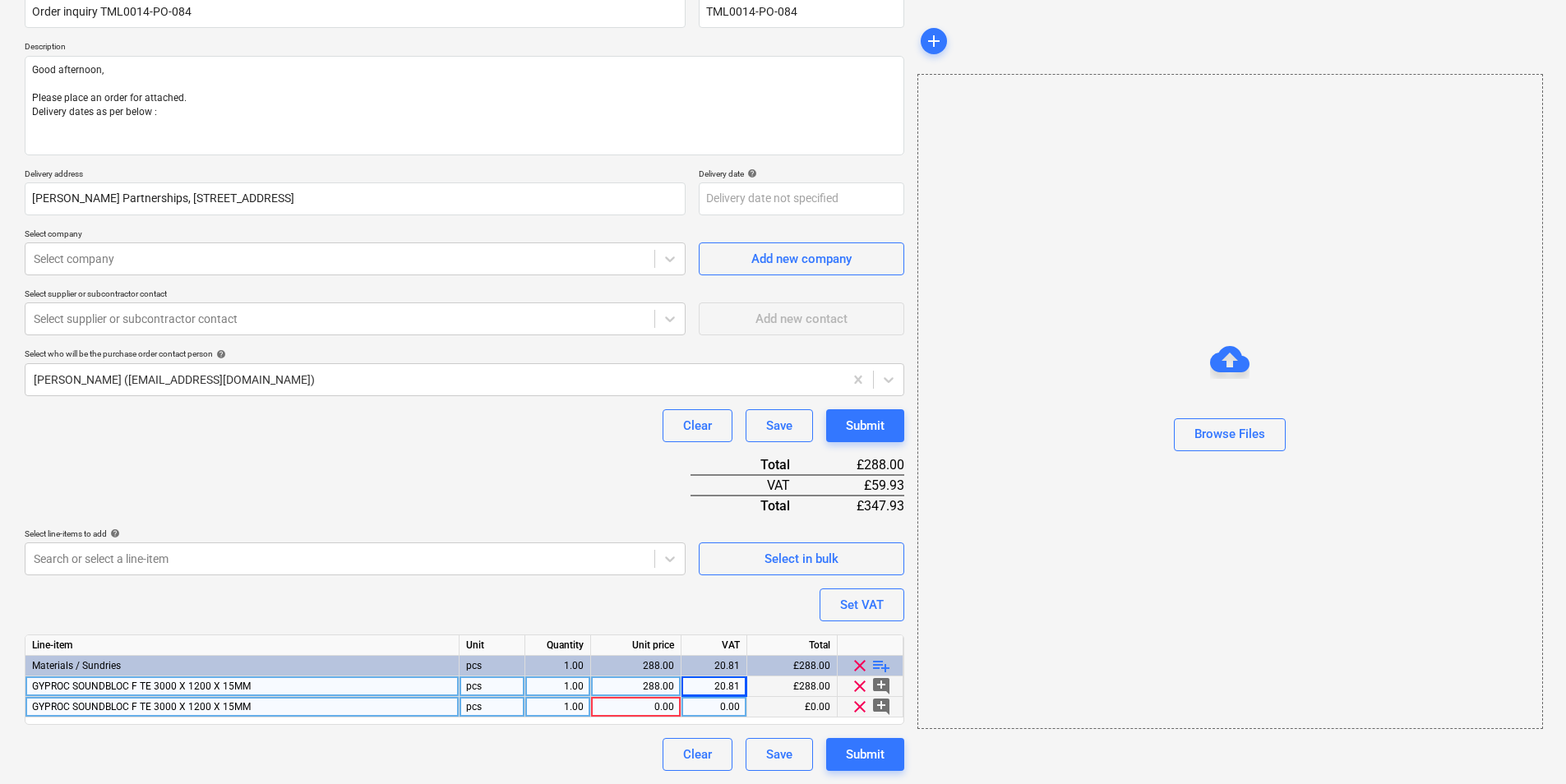 click on "0.00" at bounding box center (635, 707) 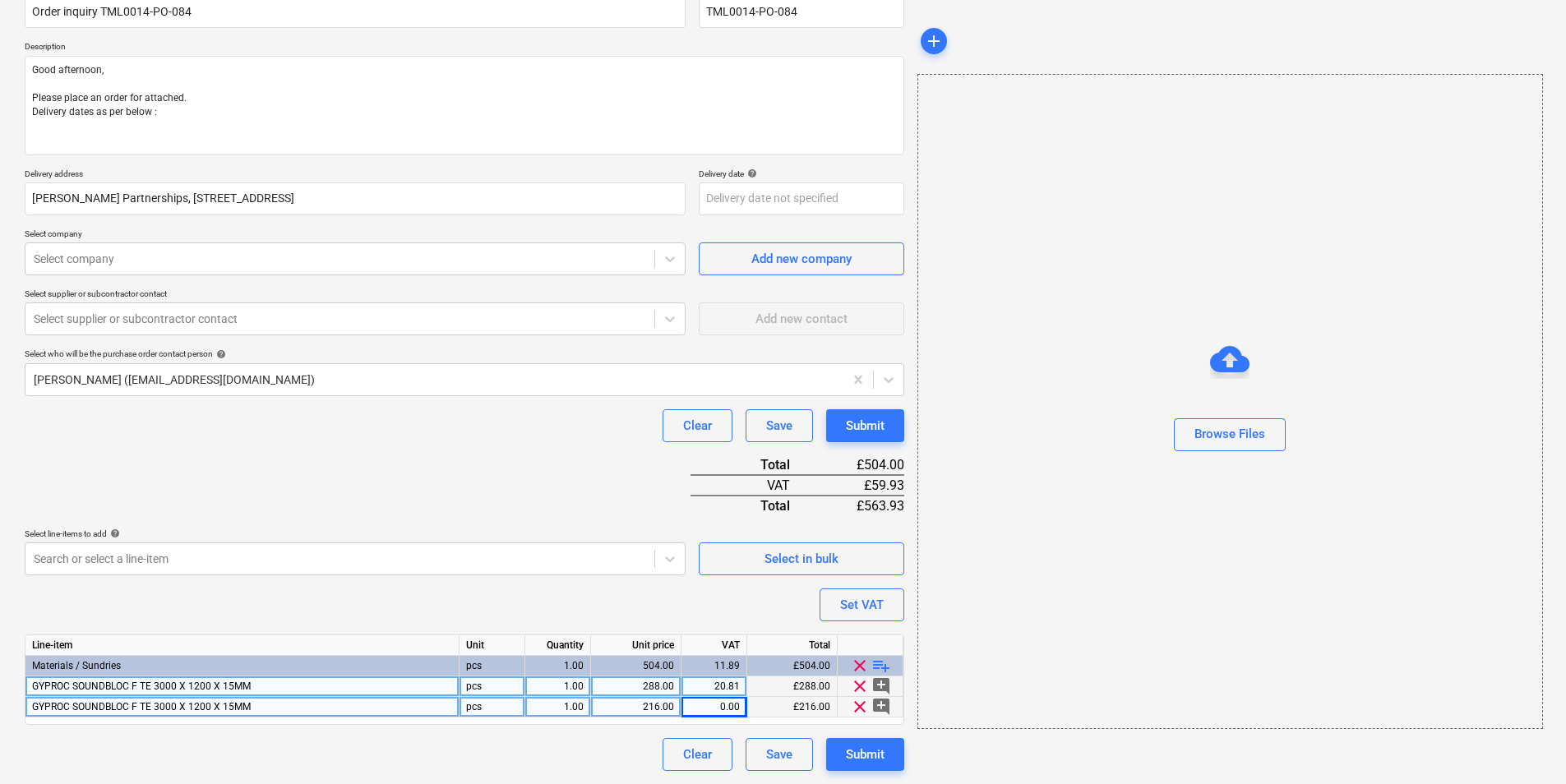 click on "20.81" at bounding box center [714, 686] 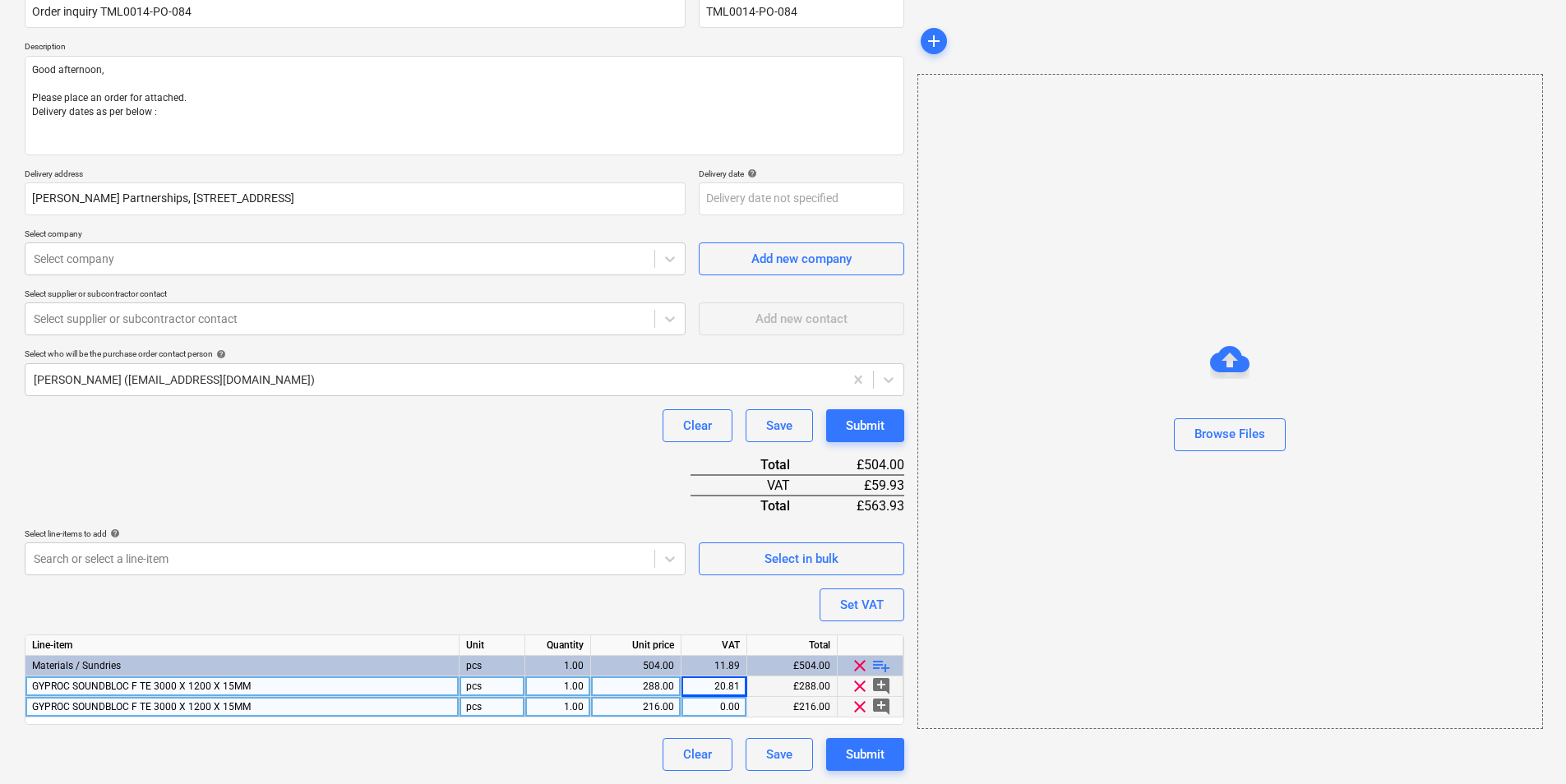 click on "0.00" at bounding box center [714, 707] 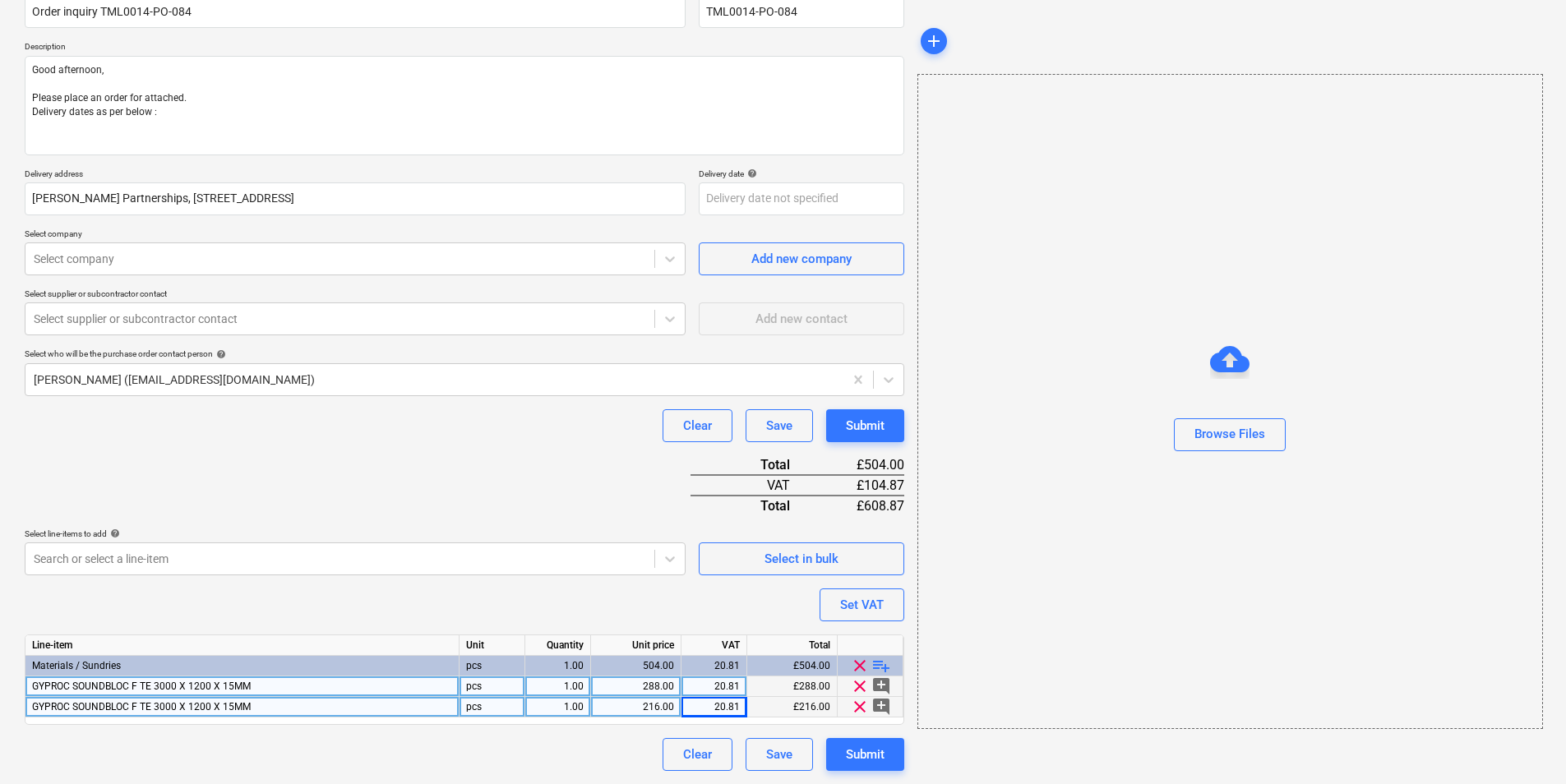 click on "Purchase order name help Order inquiry TML0014-PO-084 Purchase order reference number help TML0014-PO-084 Description Good afternoon,
Please place an order for attached.
Delivery dates as per below :
Delivery address [PERSON_NAME] Partnerships, [STREET_ADDRESS] Delivery date help Press the down arrow key to interact with the calendar and
select a date. Press the question mark key to get the keyboard shortcuts for changing dates. Select company Select company Add new company Select supplier or subcontractor contact Select supplier or subcontractor contact Add new contact Select who will be the purchase order contact person help [PERSON_NAME] ([EMAIL_ADDRESS][DOMAIN_NAME]) Clear Save Submit Total £504.00 VAT £104.87 Total £608.87 Select line-items to add help Search or select a line-item Select in bulk Set VAT Line-item Unit Quantity Unit price VAT Total  Materials / Sundries pcs 1.00 504.00 20.81 £504.00 clear playlist_add pcs 1.00 288.00 20.81 clear" at bounding box center [464, 376] 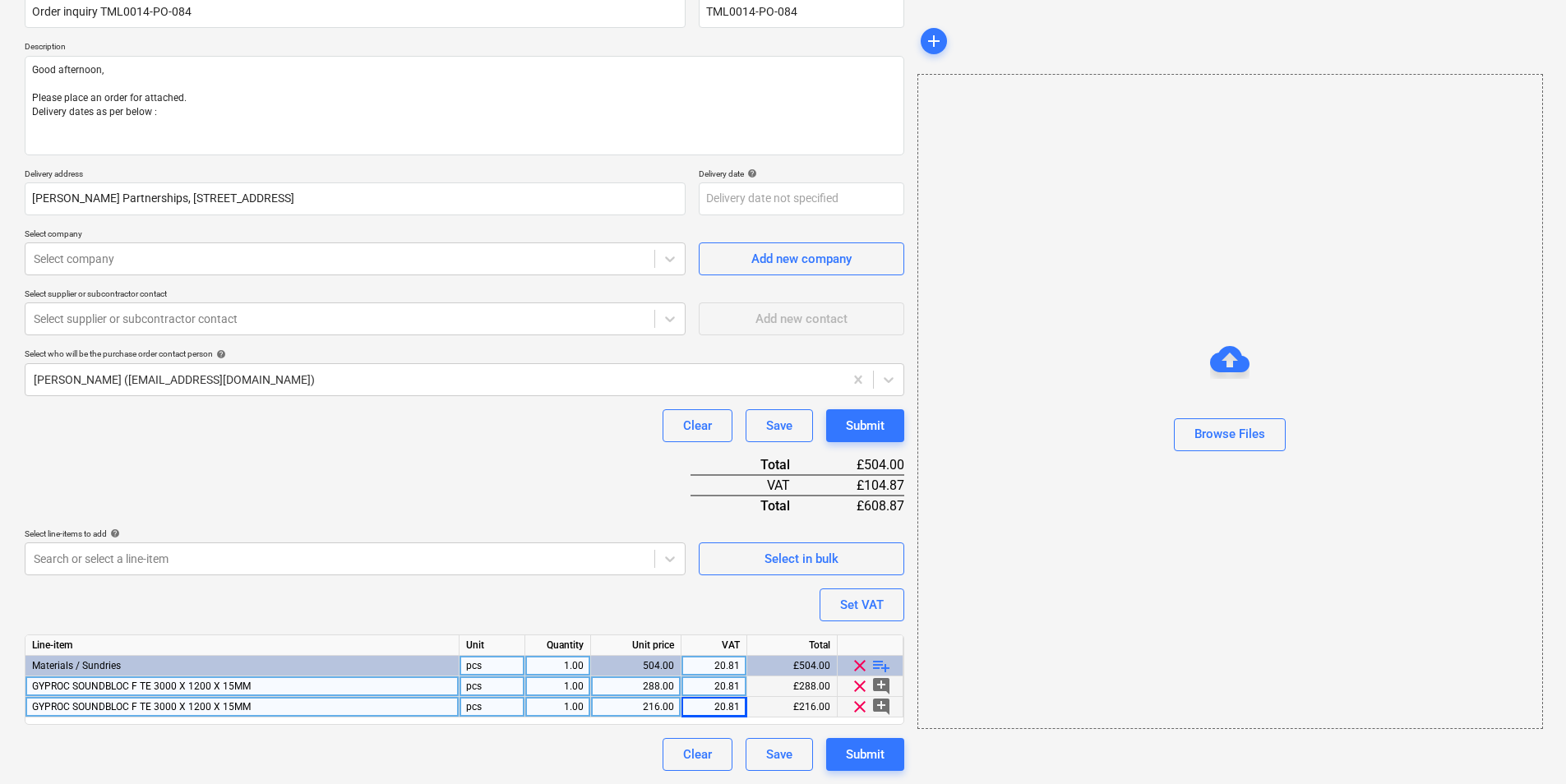 click on "1.00" at bounding box center [557, 666] 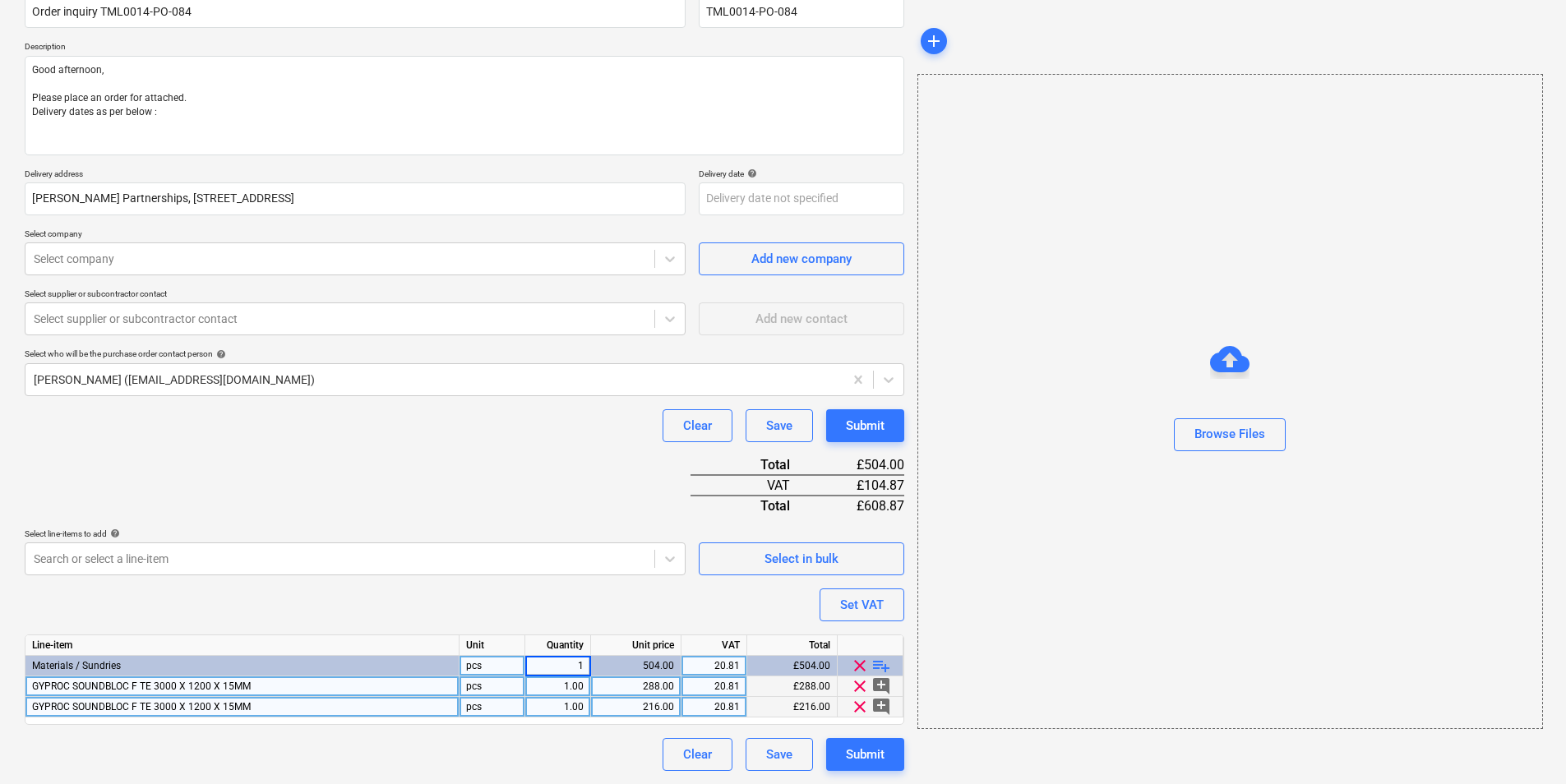 click on "1.00" at bounding box center [557, 686] 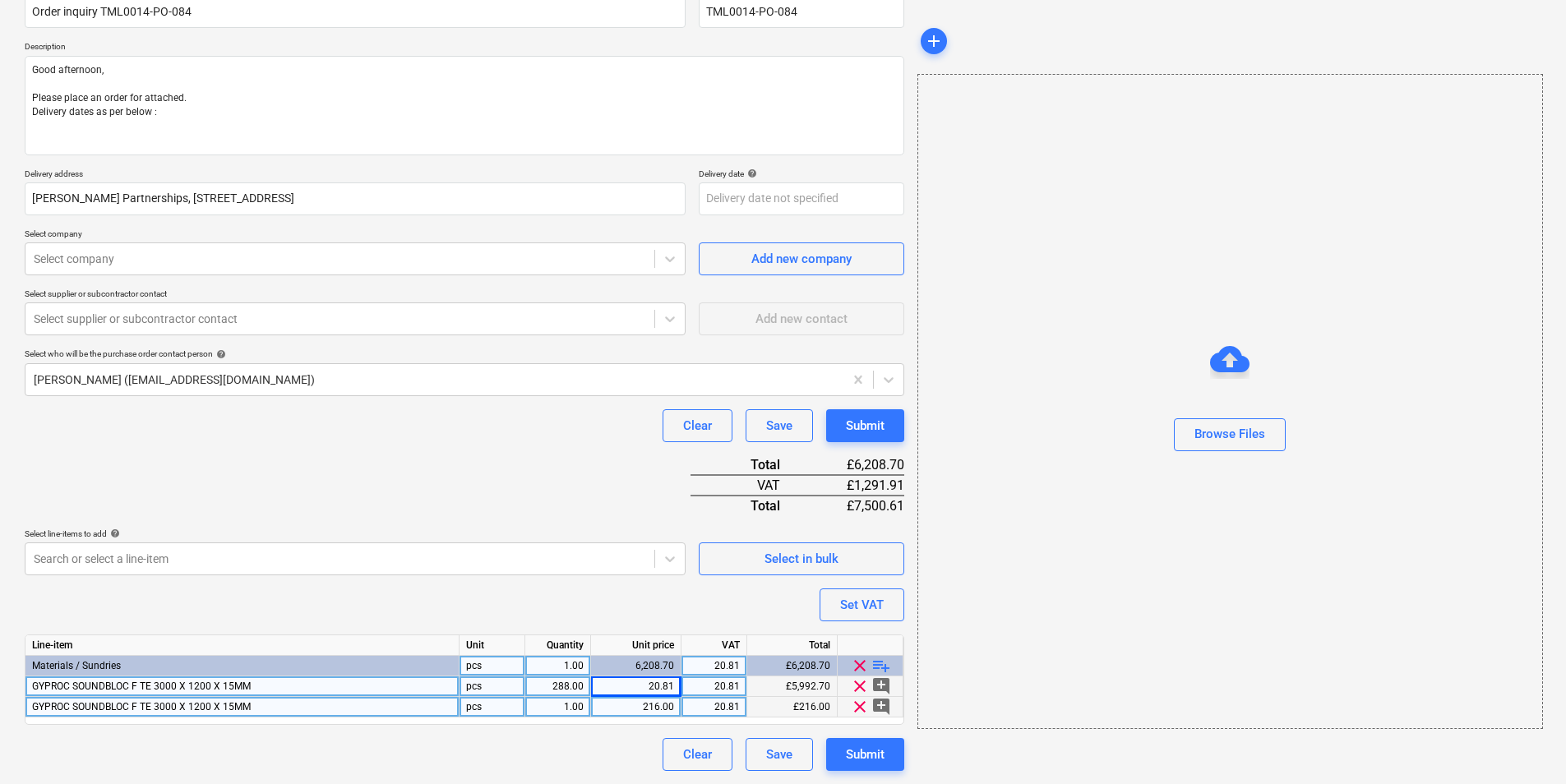click on "20.81" at bounding box center [714, 686] 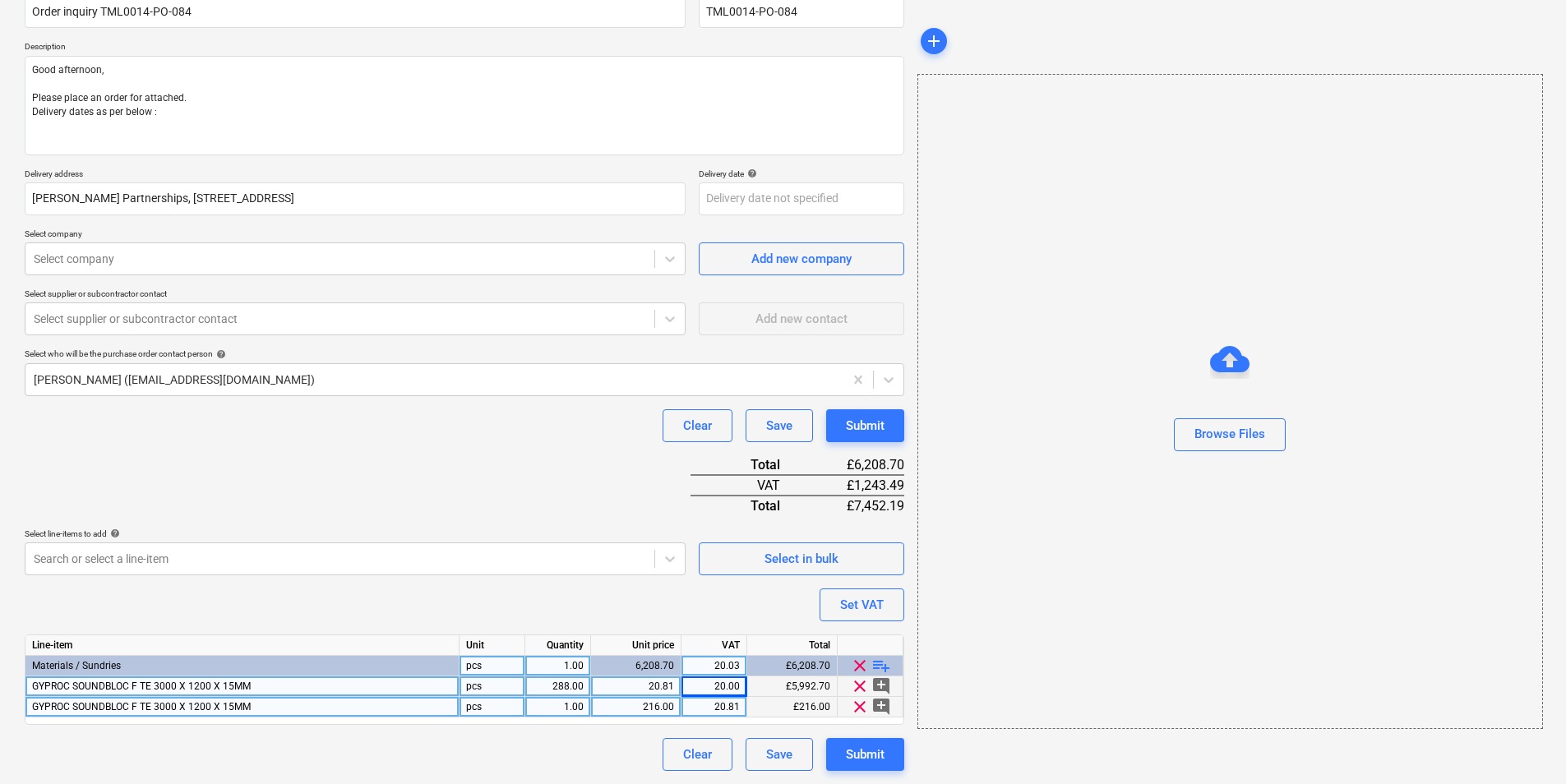 click on "20.81" at bounding box center [714, 707] 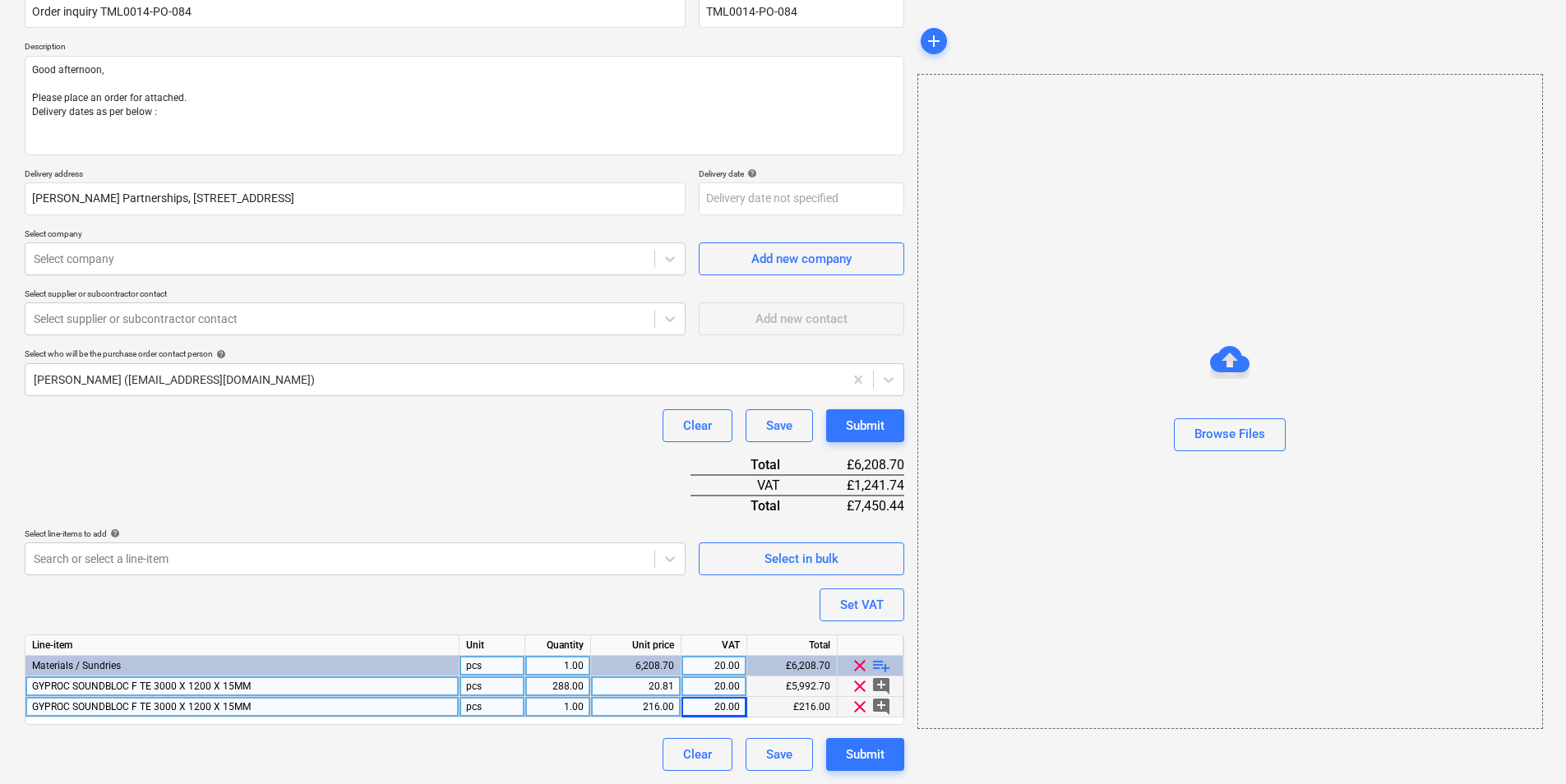 click on "216.00" at bounding box center (635, 707) 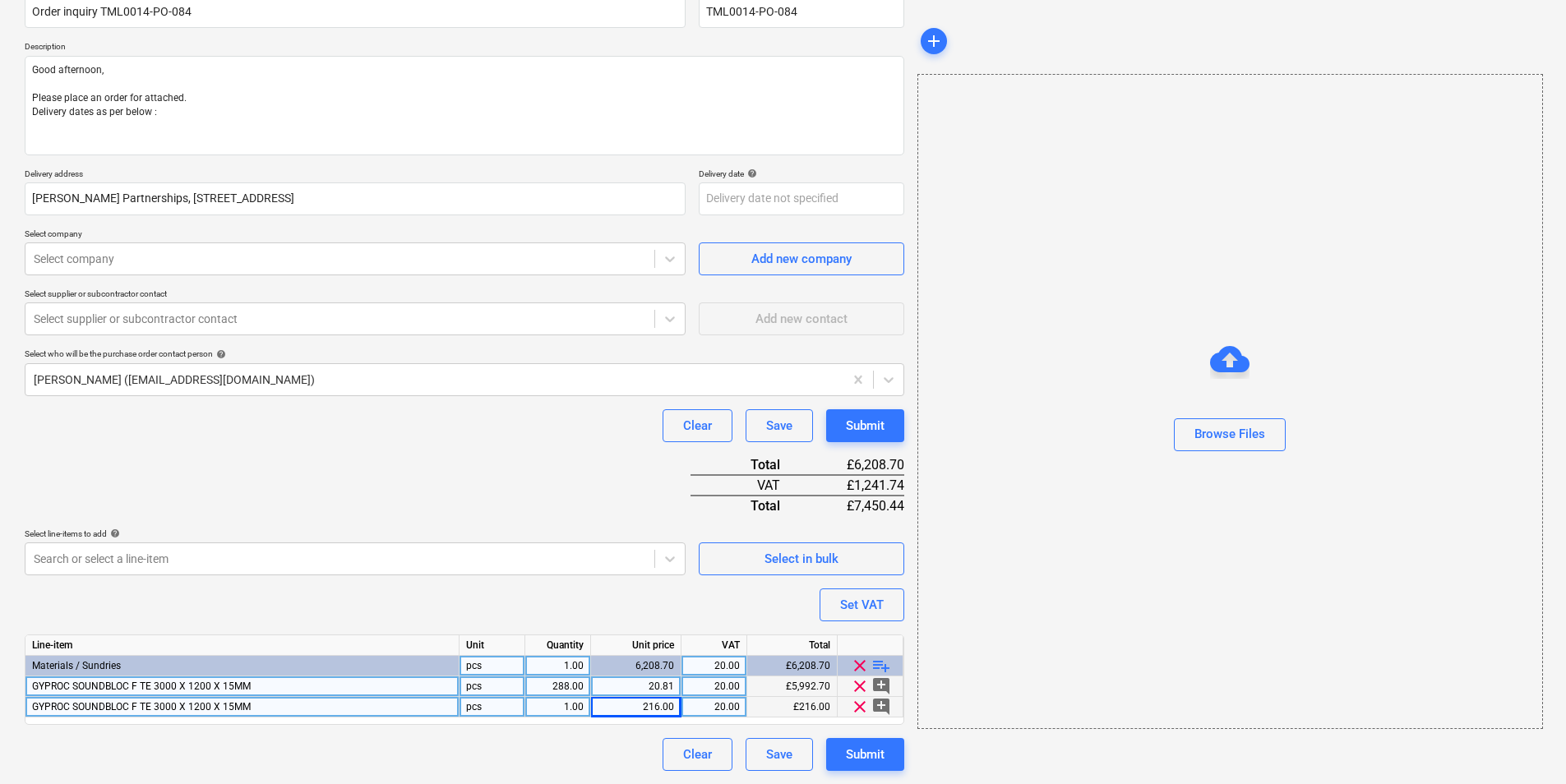 click on "1.00" at bounding box center [557, 707] 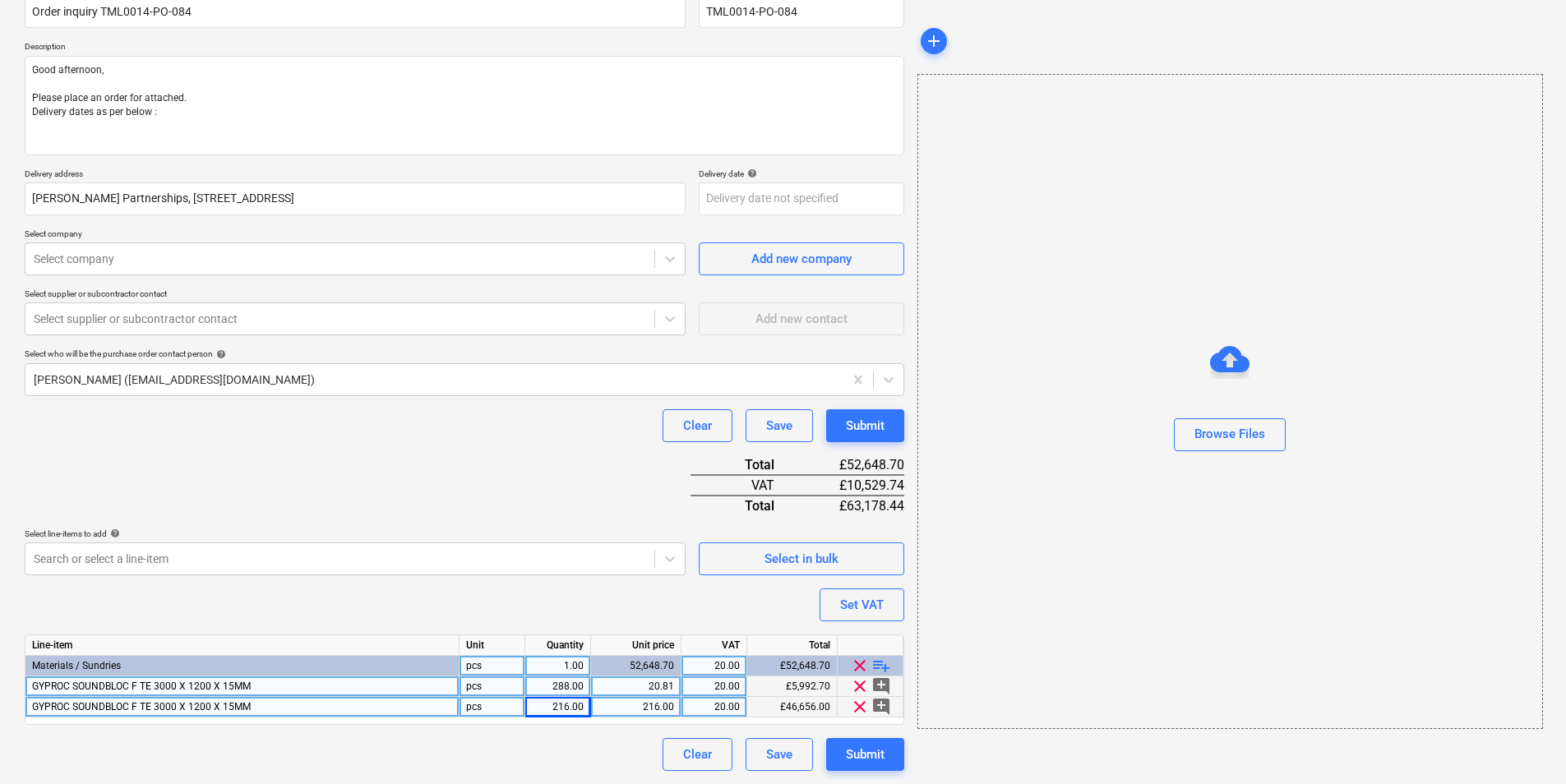 click on "216.00" at bounding box center [635, 707] 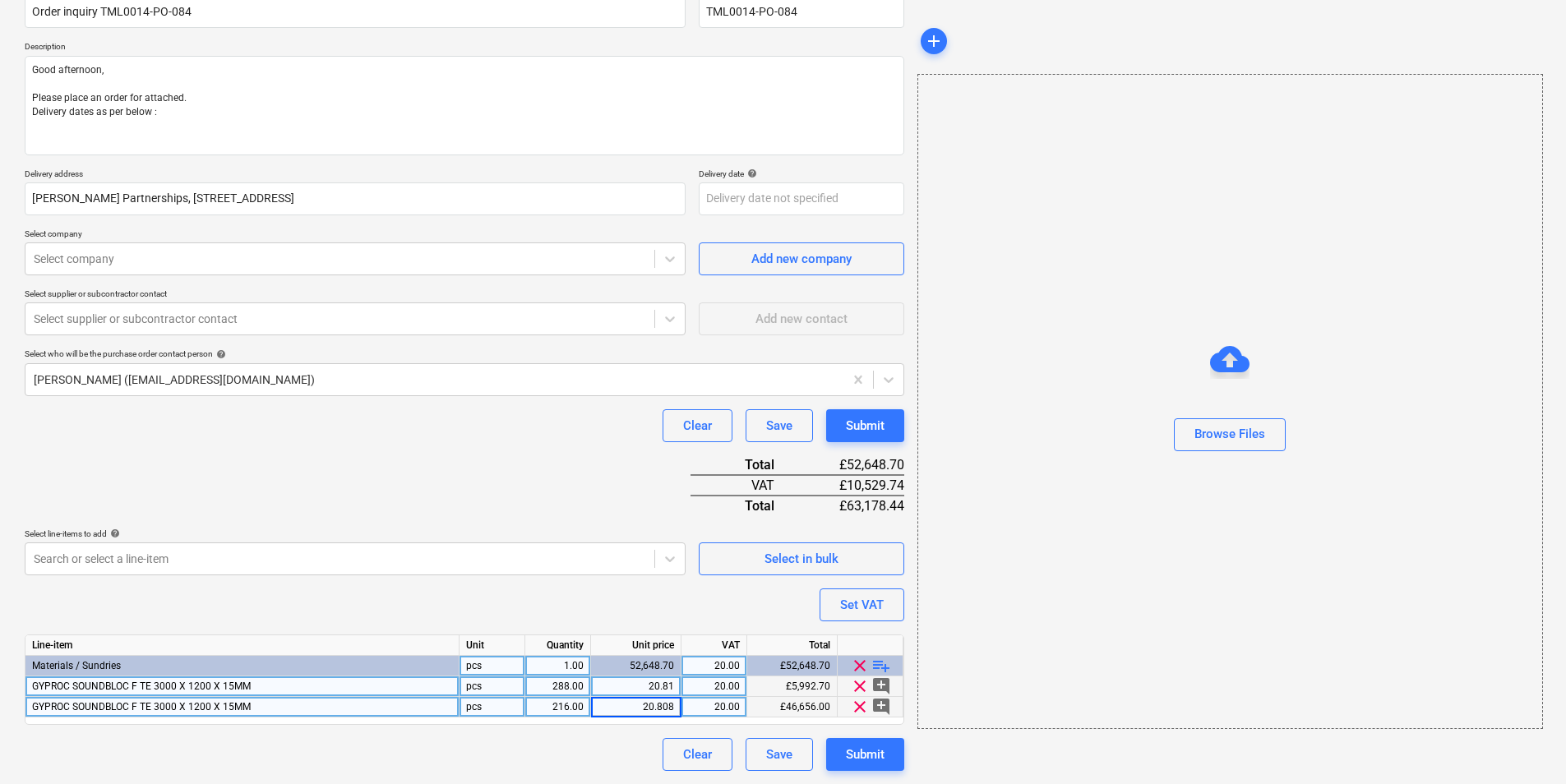 click on "20.00" at bounding box center [714, 707] 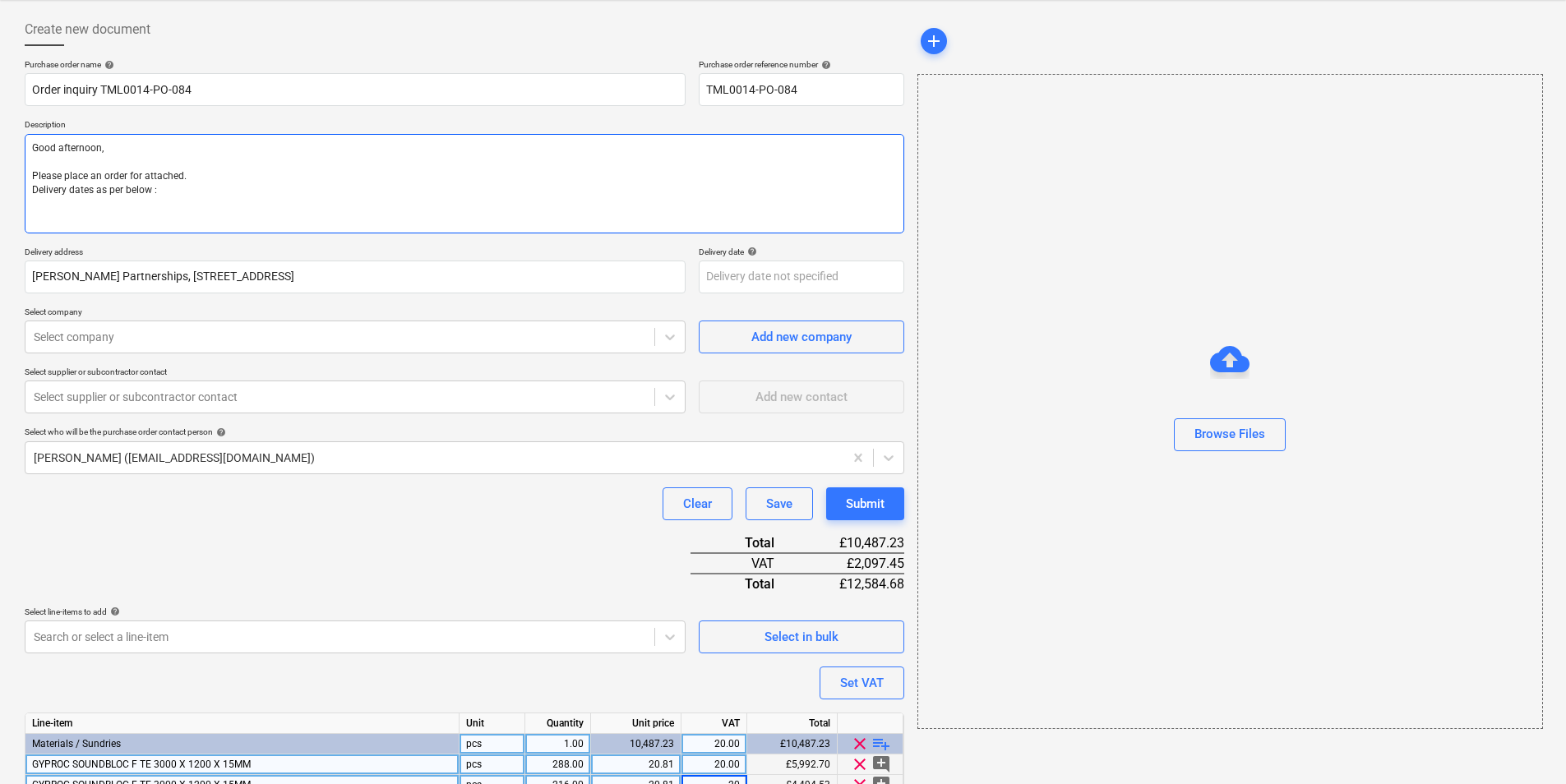 scroll, scrollTop: 0, scrollLeft: 0, axis: both 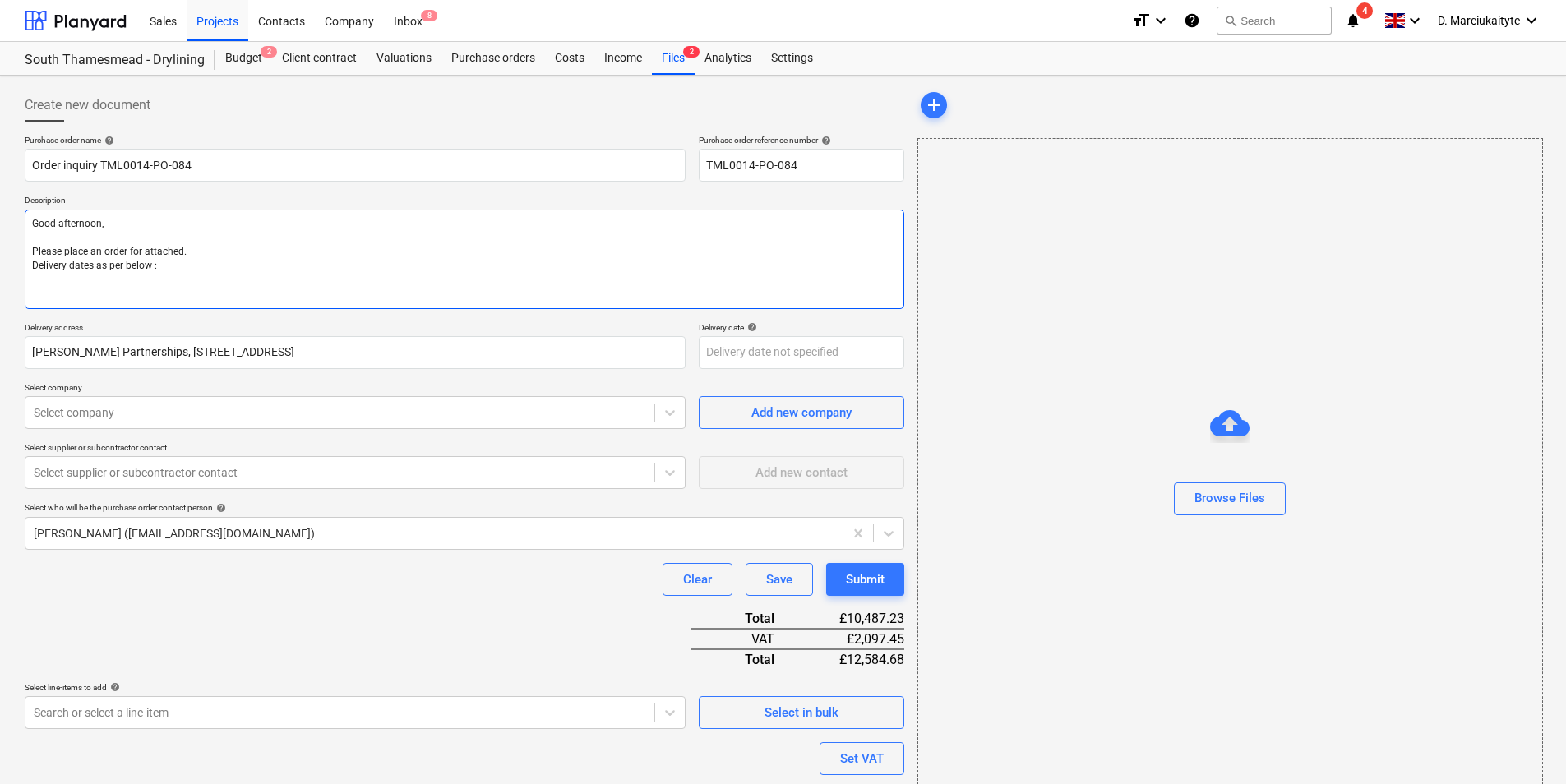drag, startPoint x: 212, startPoint y: 270, endPoint x: 382, endPoint y: 225, distance: 175.85505 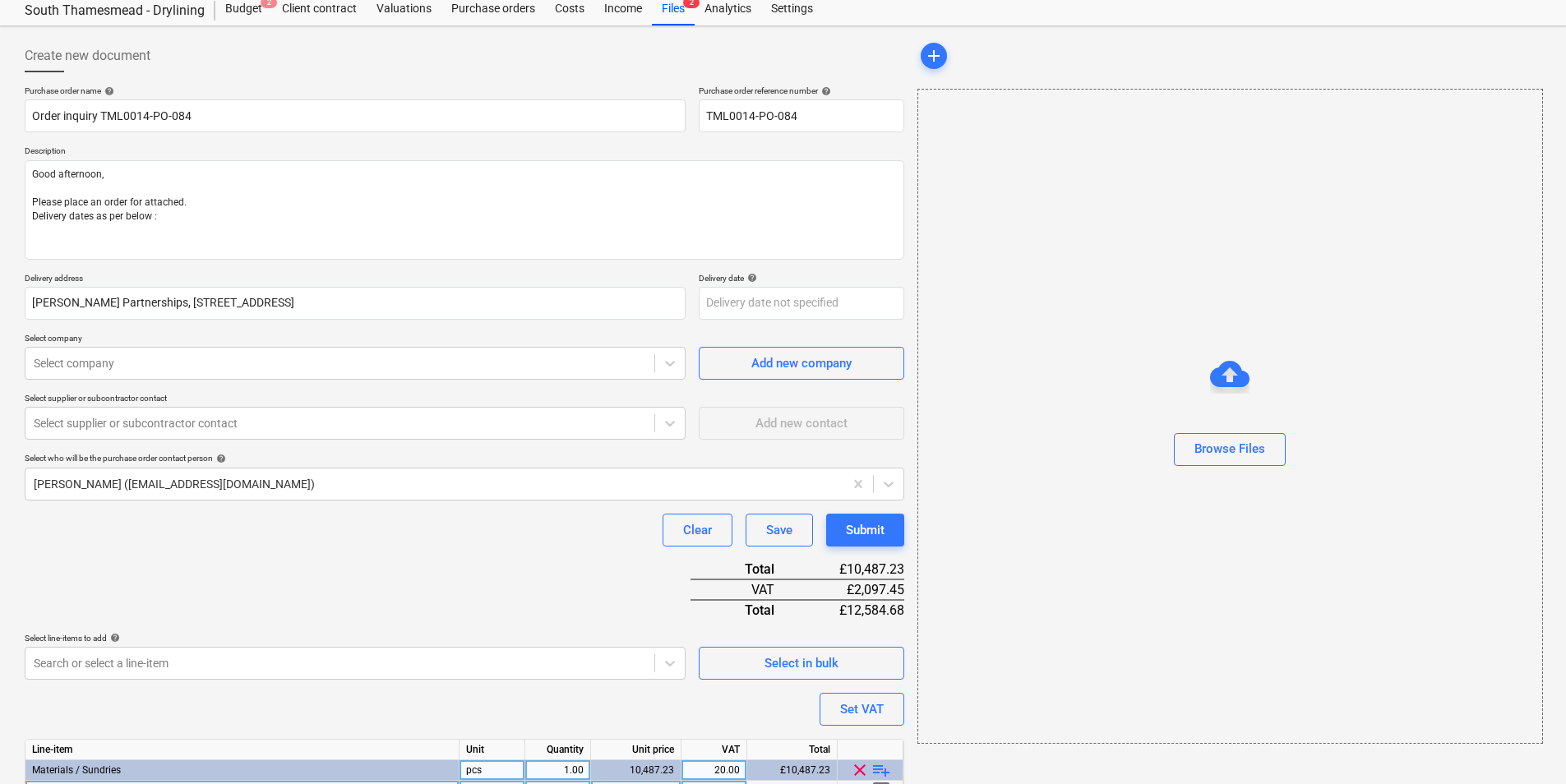 scroll, scrollTop: 154, scrollLeft: 0, axis: vertical 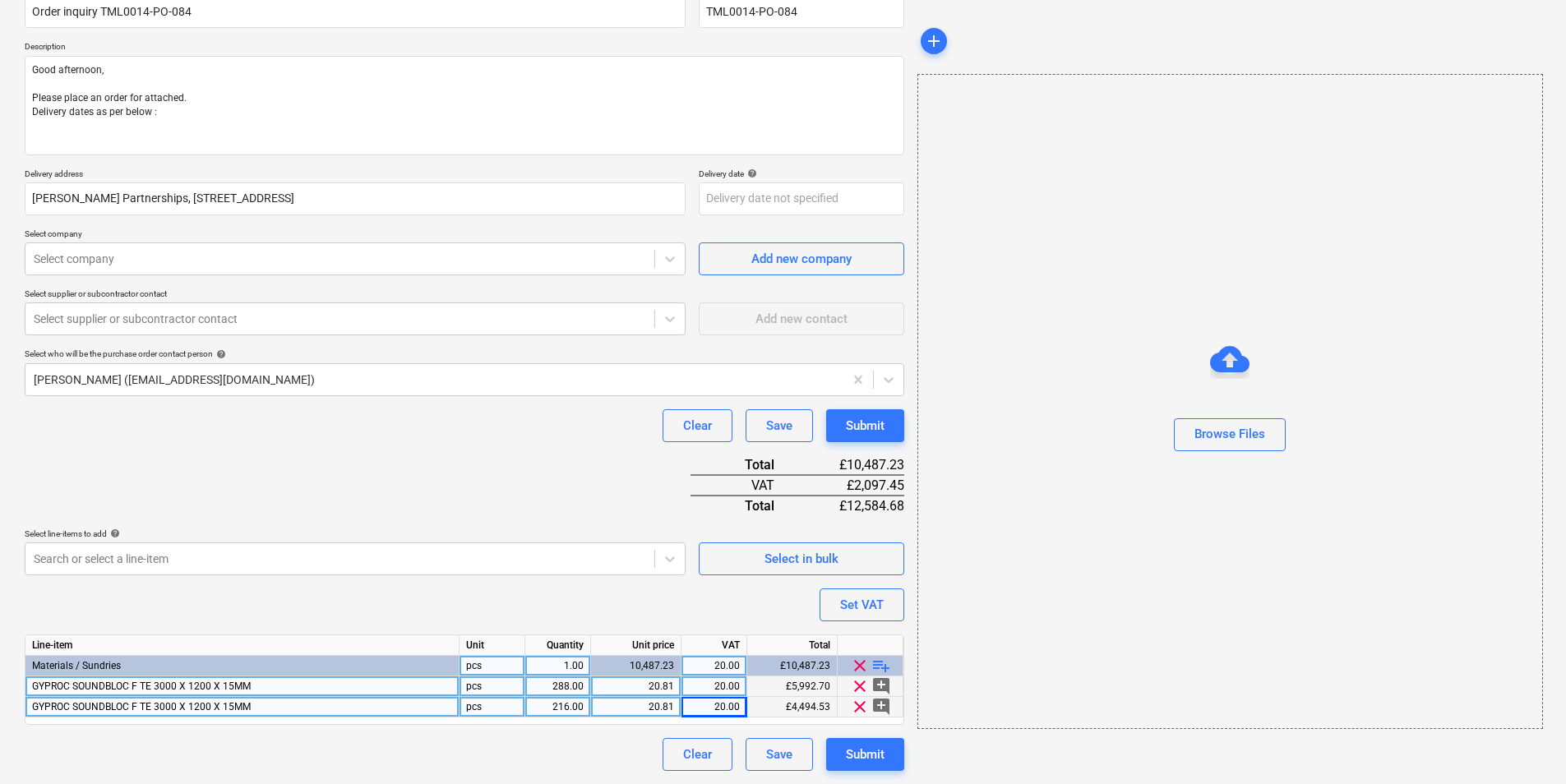 click on "GYPROC SOUNDBLOC F TE 3000 X 1200 X 15MM" at bounding box center (243, 686) 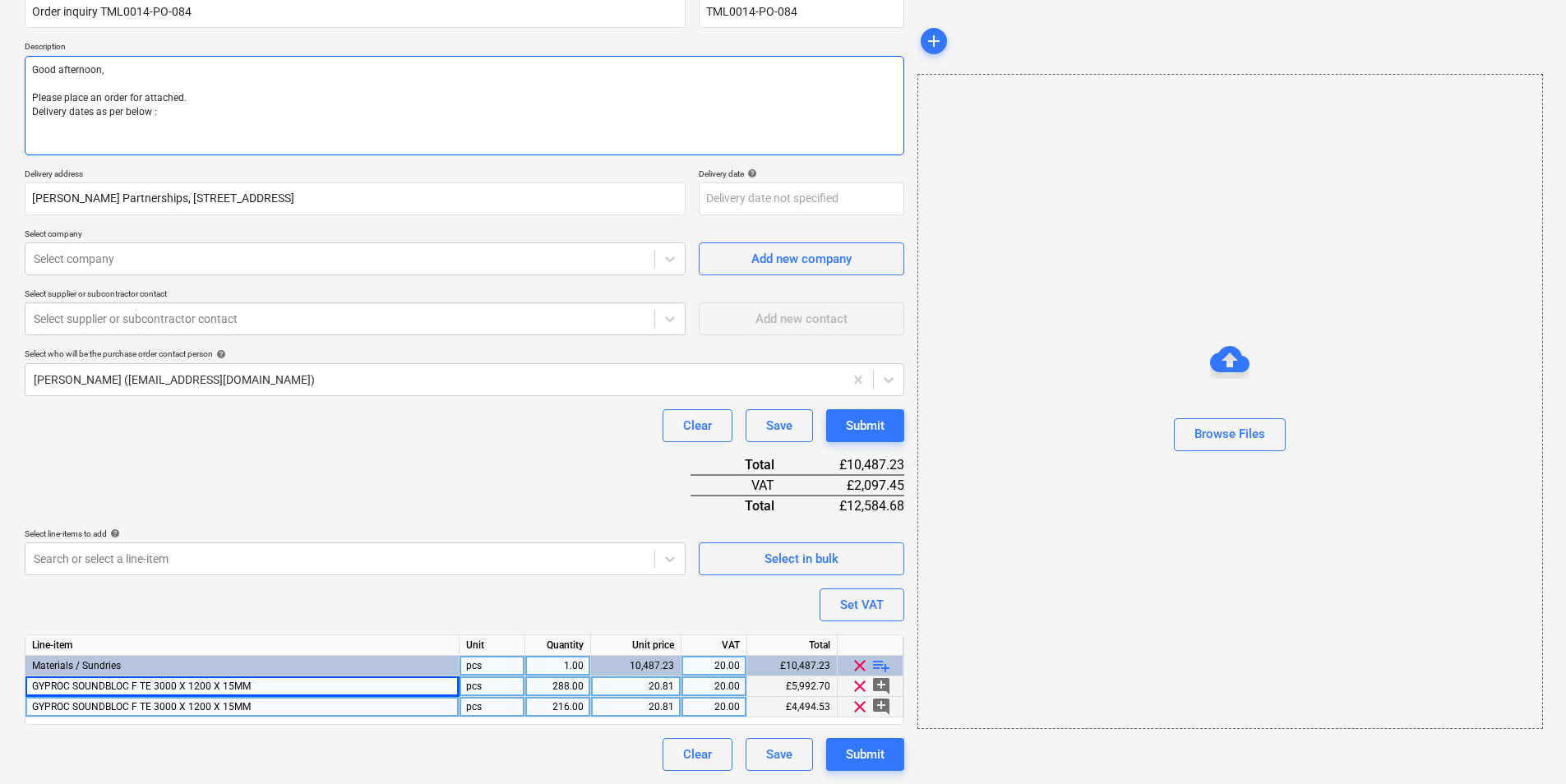 click on "Good afternoon,
Please place an order for attached.
Delivery dates as per below :" at bounding box center (464, 105) 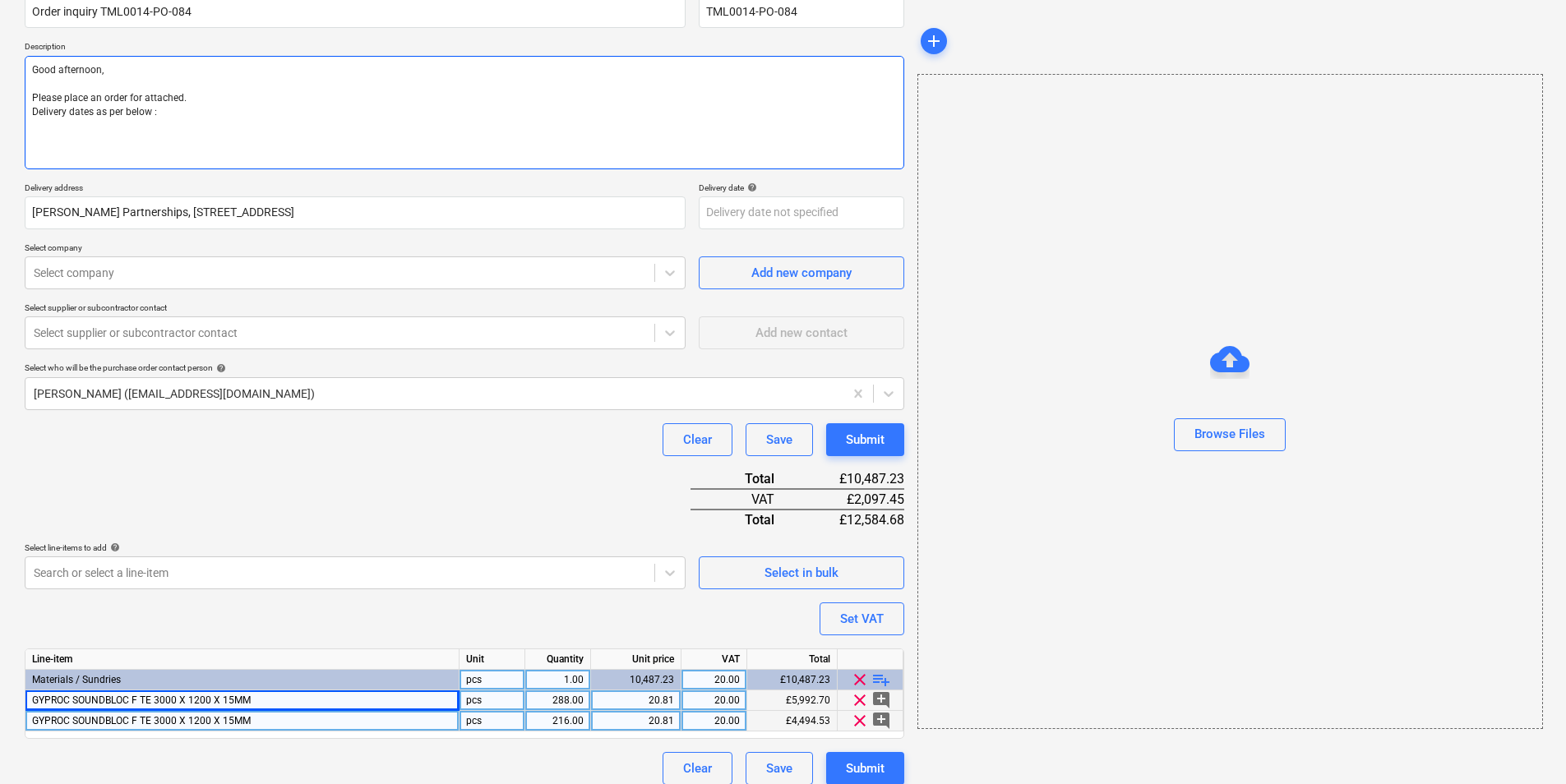 paste on "GYPROC SOUNDBLOC F TE 3000 X 1200 X 15MM" 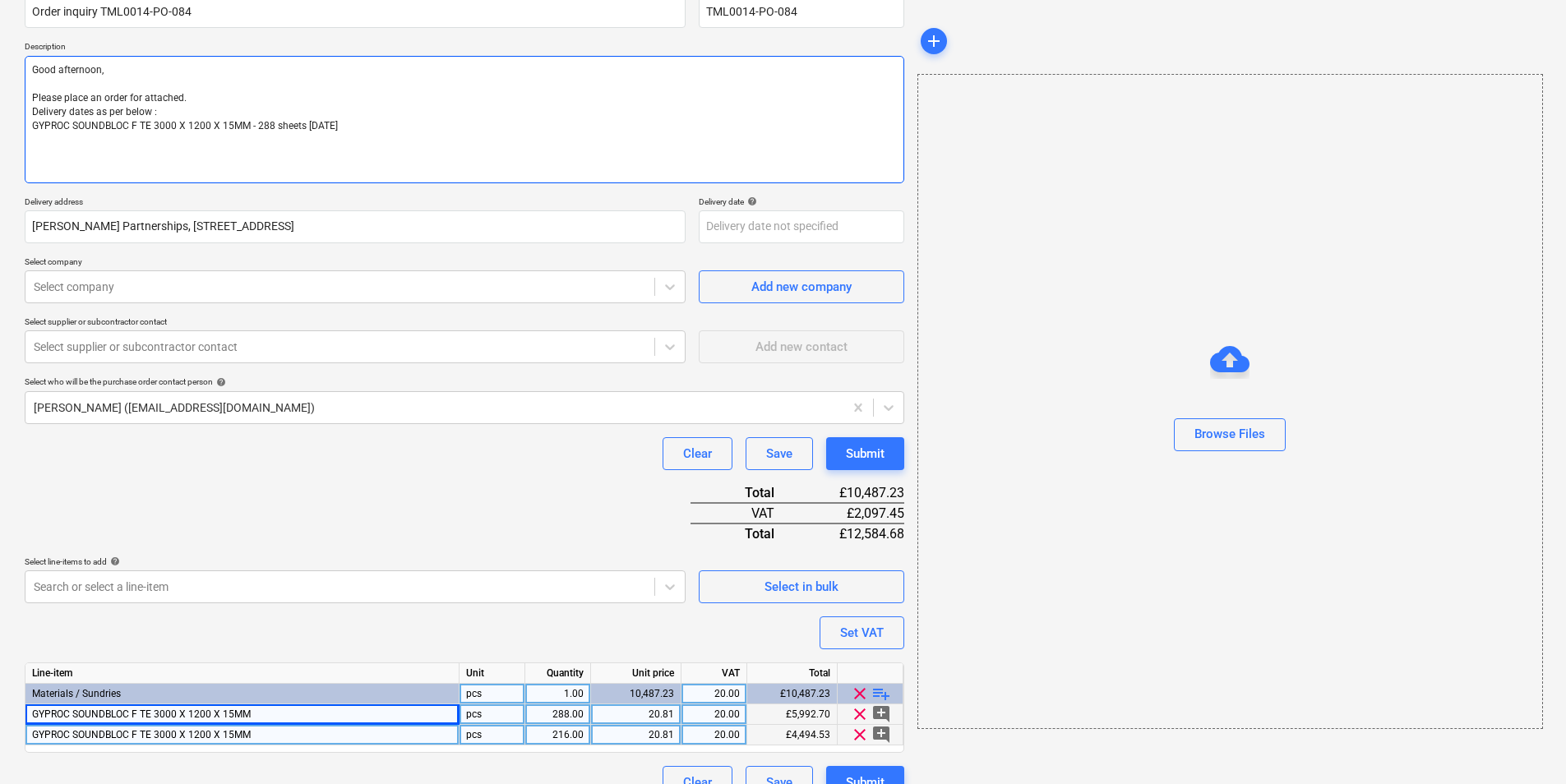 drag, startPoint x: 256, startPoint y: 124, endPoint x: 20, endPoint y: 123, distance: 236.00212 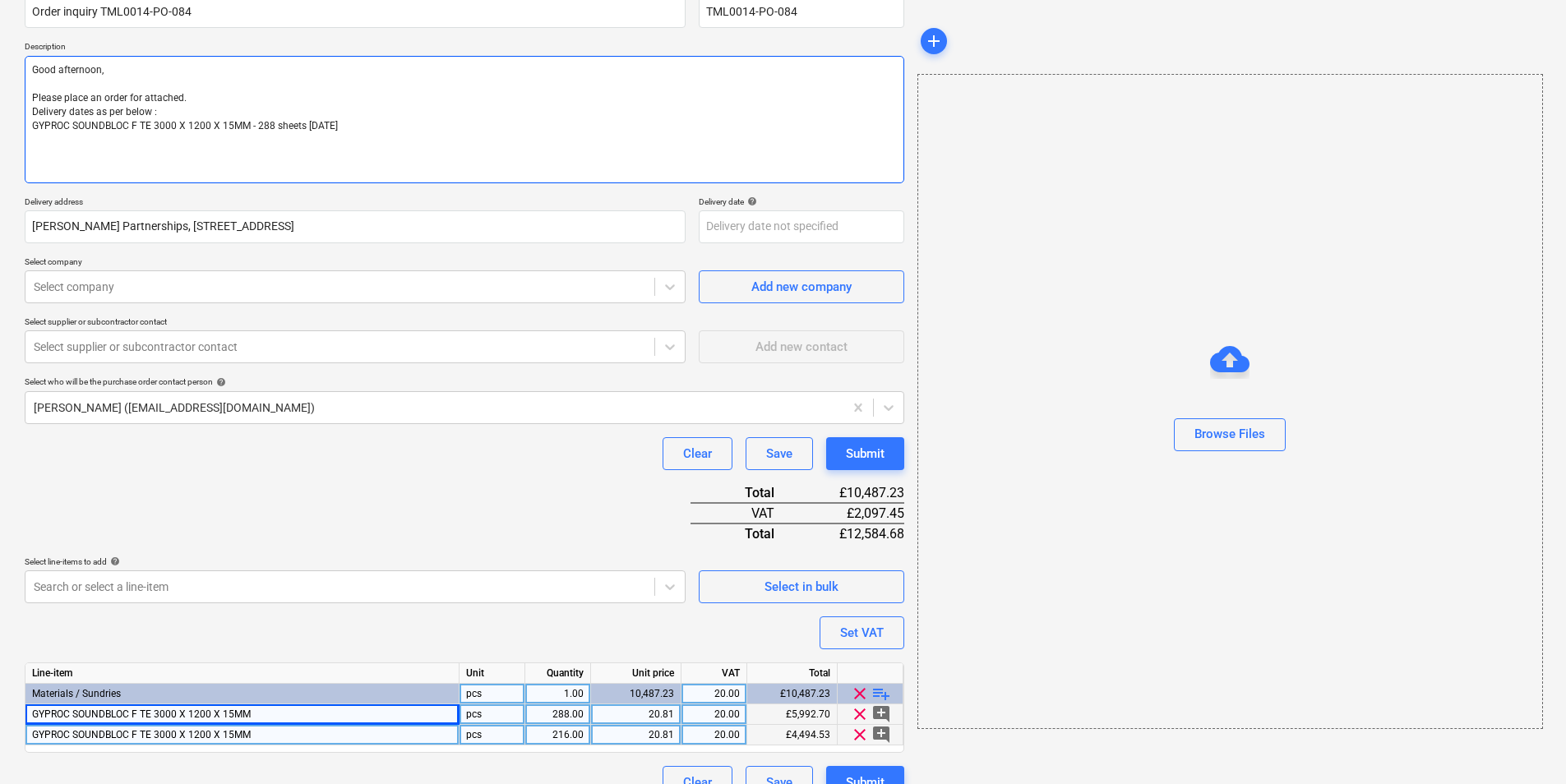 click on "Create new document Purchase order name help Order inquiry TML0014-PO-084 Purchase order reference number help TML0014-PO-084 Description Good afternoon,
Please place an order for attached.
Delivery dates as per below :
GYPROC SOUNDBLOC F TE 3000 X 1200 X 15MM - 288 sheets [DATE]
Delivery address [PERSON_NAME] Partnerships, [STREET_ADDRESS] Delivery date help Press the down arrow key to interact with the calendar and
select a date. Press the question mark key to get the keyboard shortcuts for changing dates. Select company Select company Add new company Select supplier or subcontractor contact Select supplier or subcontractor contact Add new contact Select who will be the purchase order contact person help [PERSON_NAME] ([EMAIL_ADDRESS][DOMAIN_NAME]) Clear Save Submit Total £10,487.23 VAT £2,097.45 Total £12,584.68 Select line-items to add help Search or select a line-item Select in bulk Set VAT Line-item Unit Quantity Unit price VAT Total pcs" at bounding box center (464, 367) 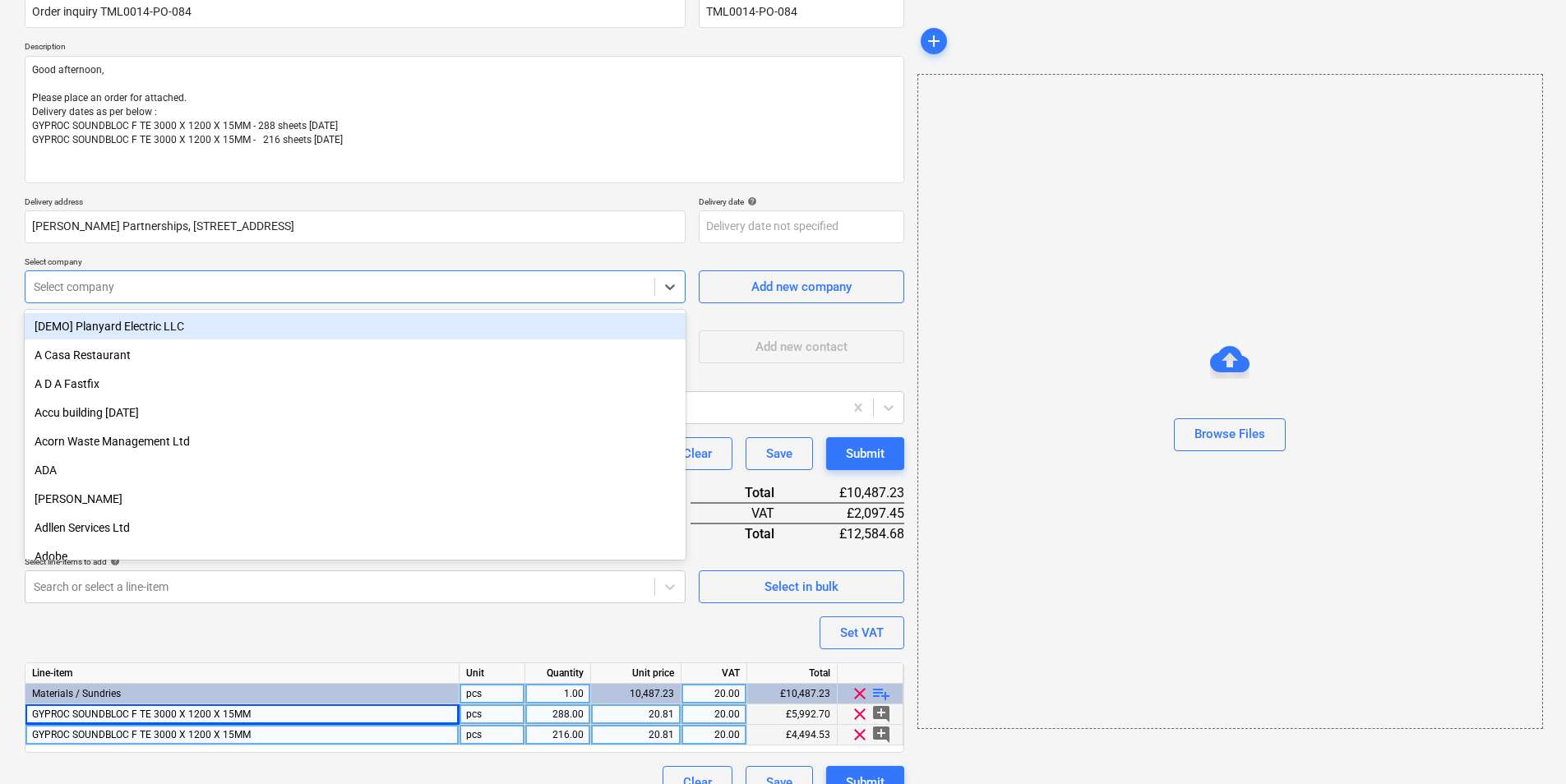 click at bounding box center [340, 287] 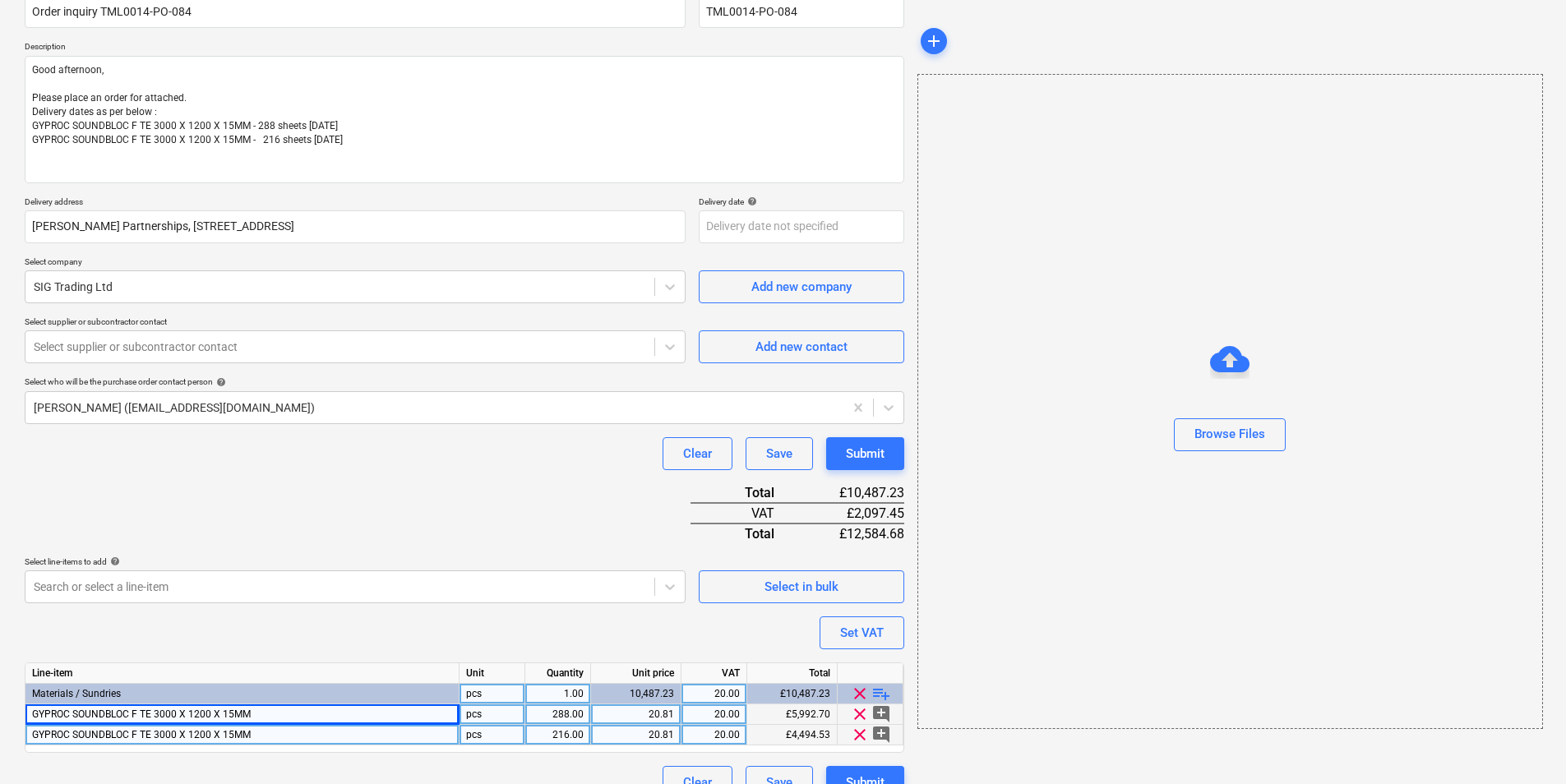 click on "Select supplier or subcontractor contact" at bounding box center (355, 323) 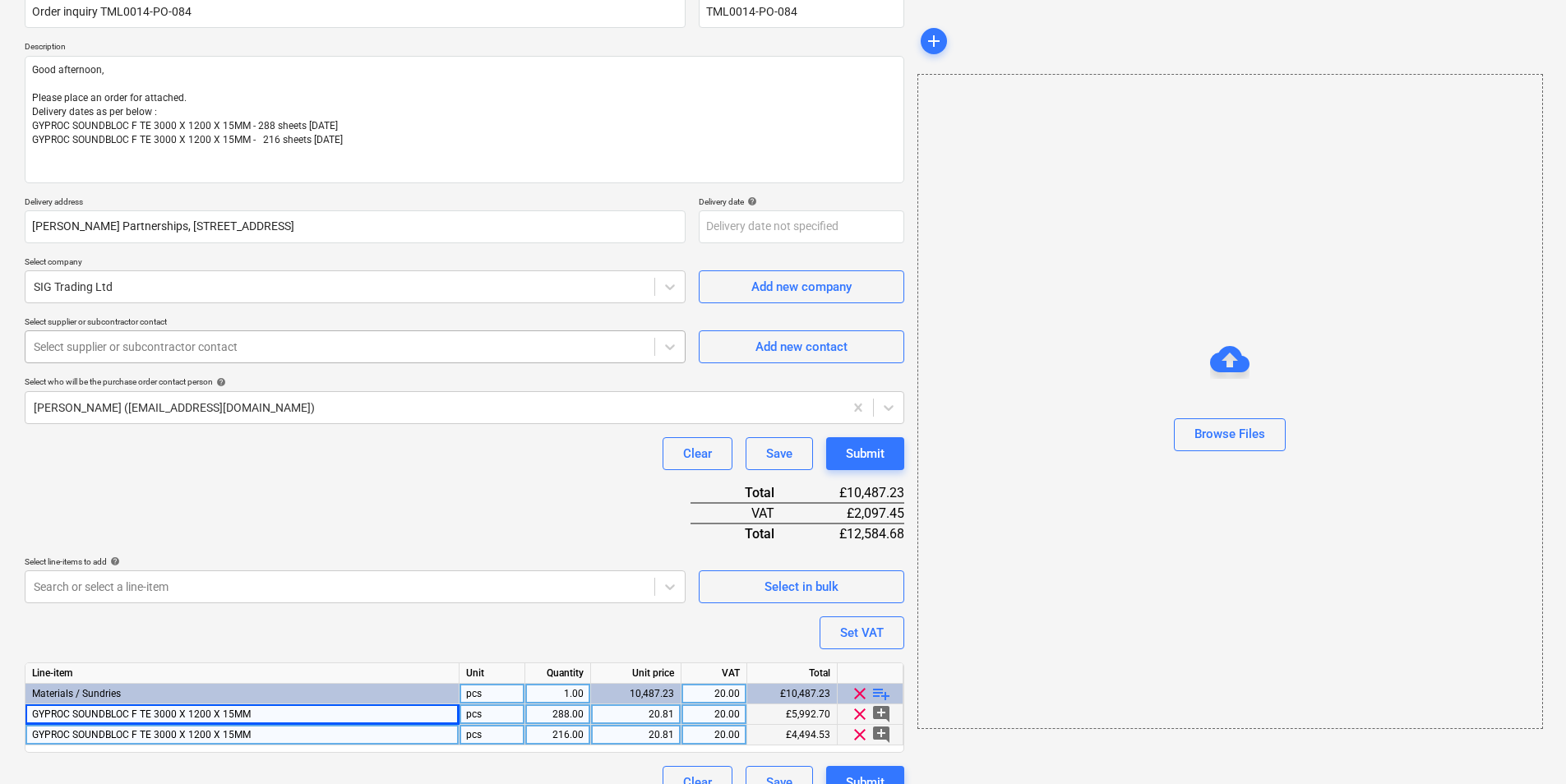 click at bounding box center (340, 347) 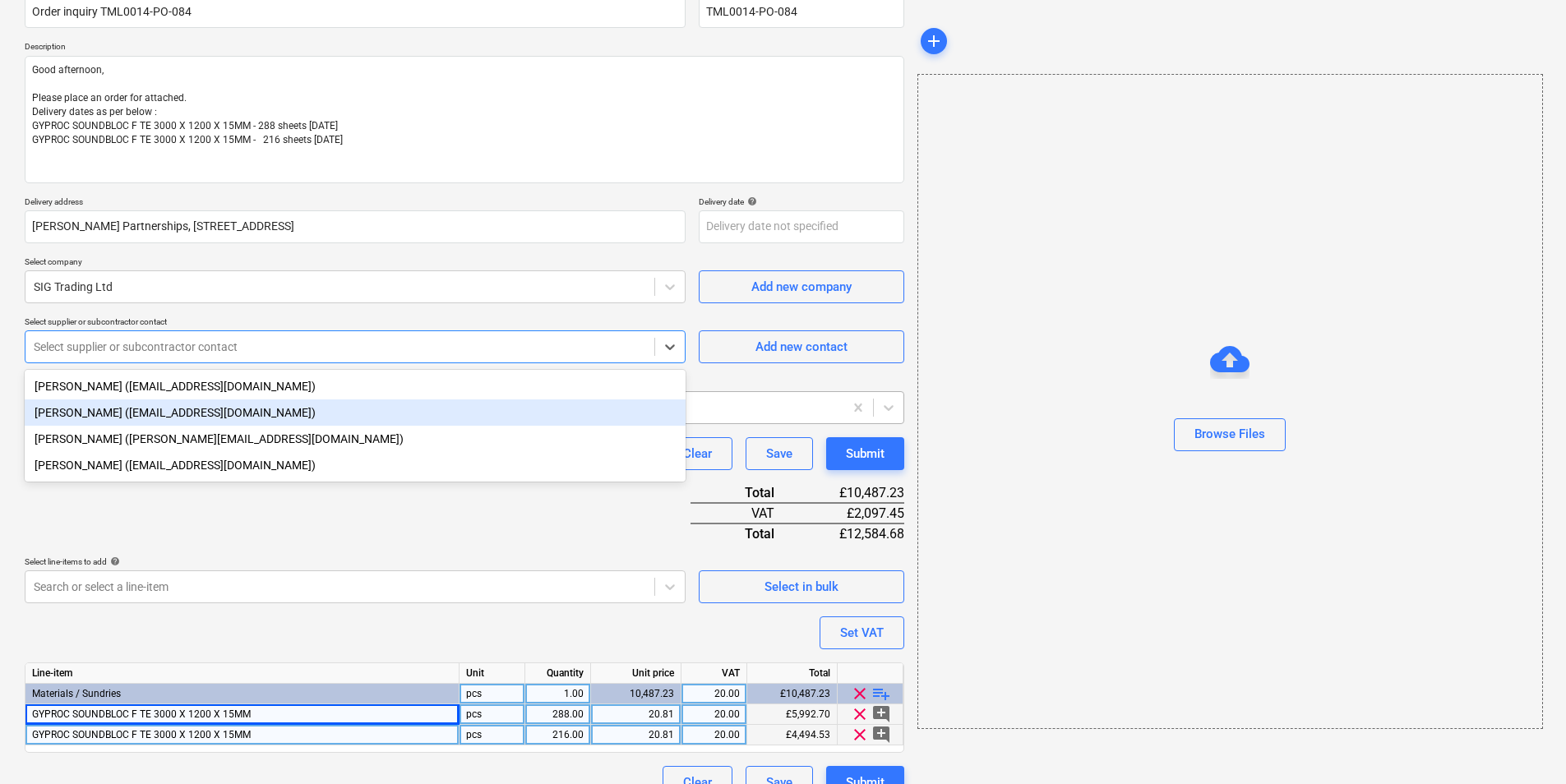 click on "[PERSON_NAME] ([EMAIL_ADDRESS][DOMAIN_NAME])" at bounding box center [355, 413] 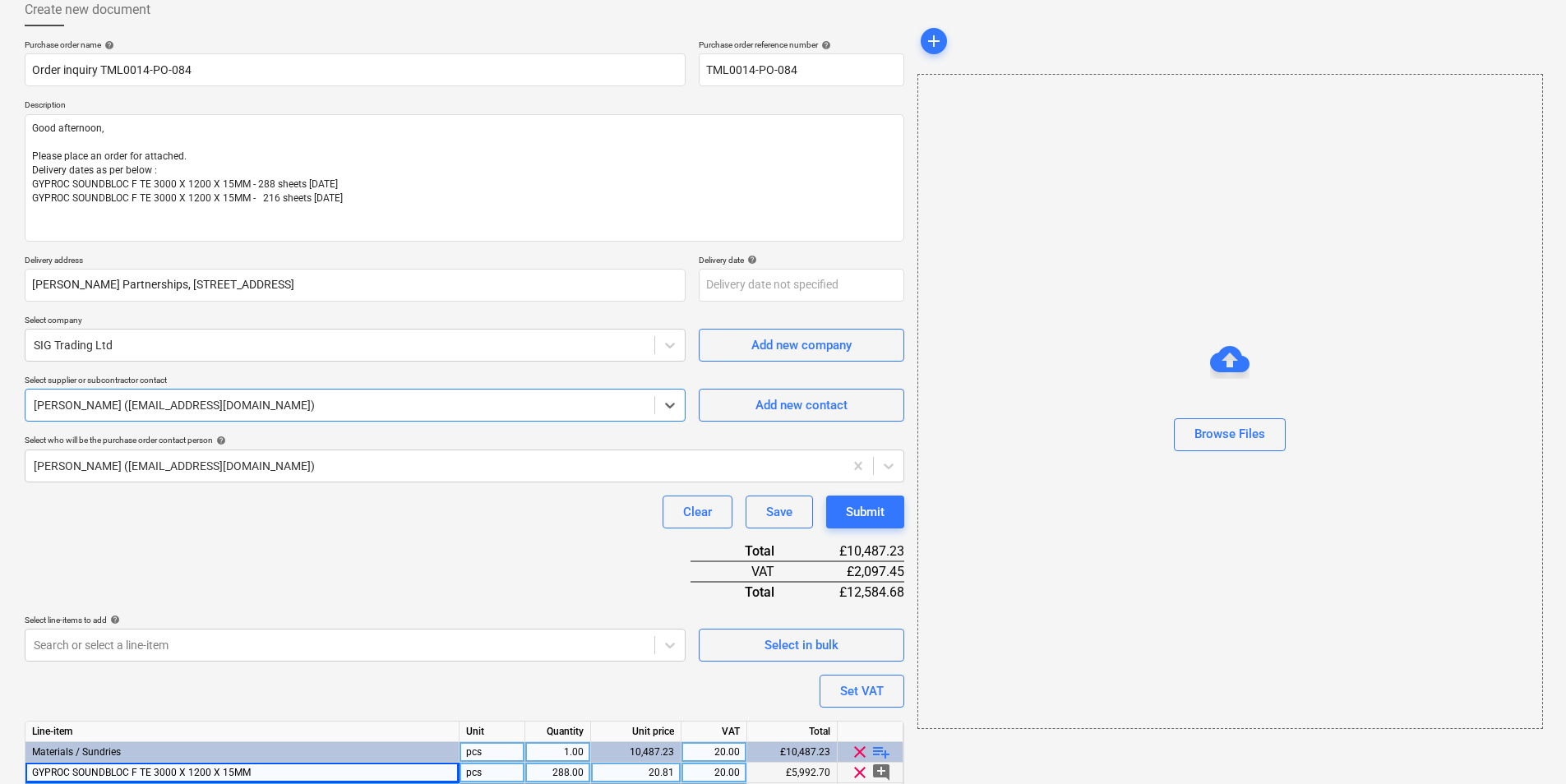 scroll, scrollTop: 0, scrollLeft: 0, axis: both 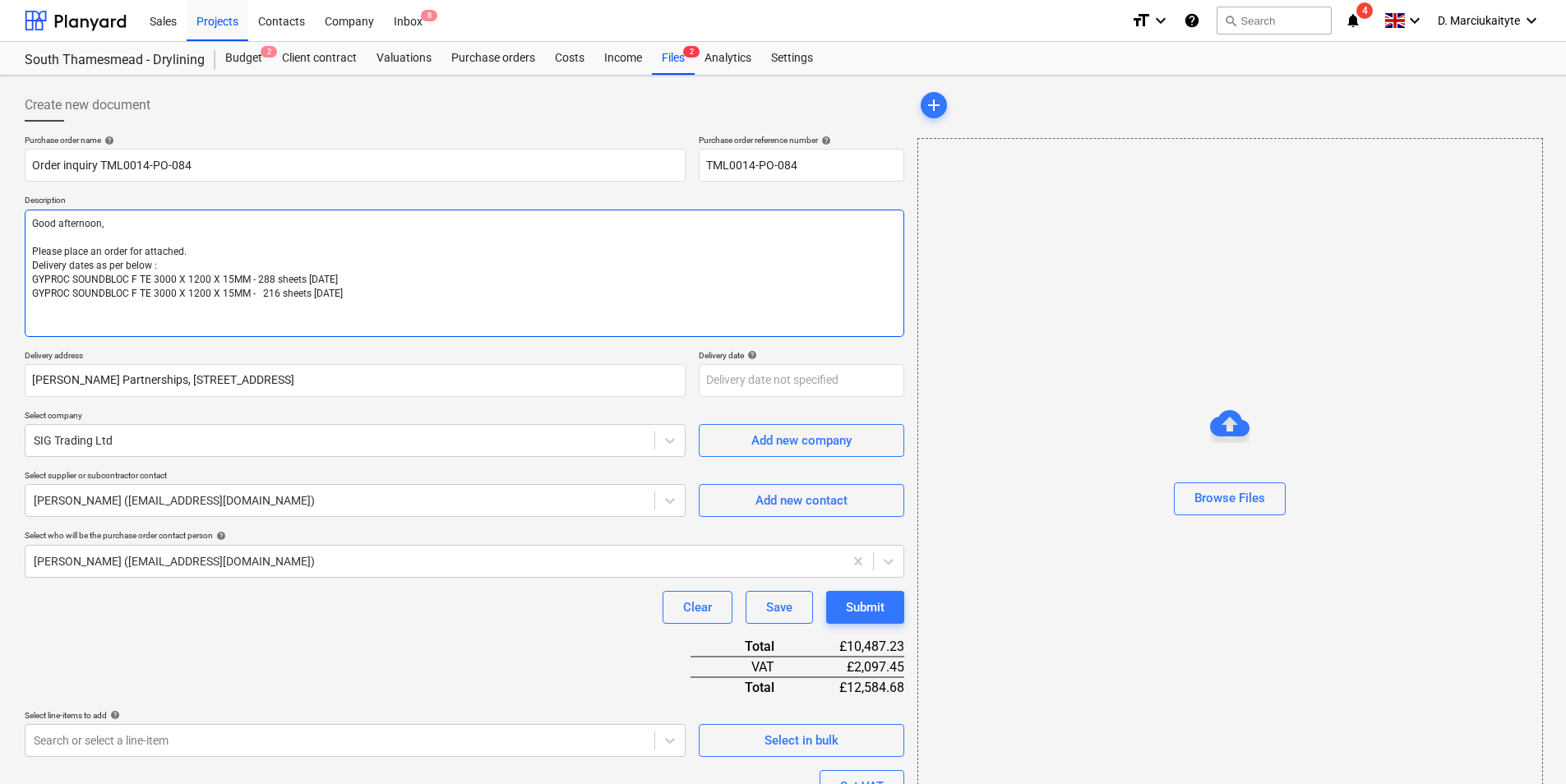 click on "Good afternoon,
Please place an order for attached.
Delivery dates as per below :
GYPROC SOUNDBLOC F TE 3000 X 1200 X 15MM - 288 sheets [DATE]
GYPROC SOUNDBLOC F TE 3000 X 1200 X 15MM -   216 sheets [DATE]" at bounding box center [464, 273] 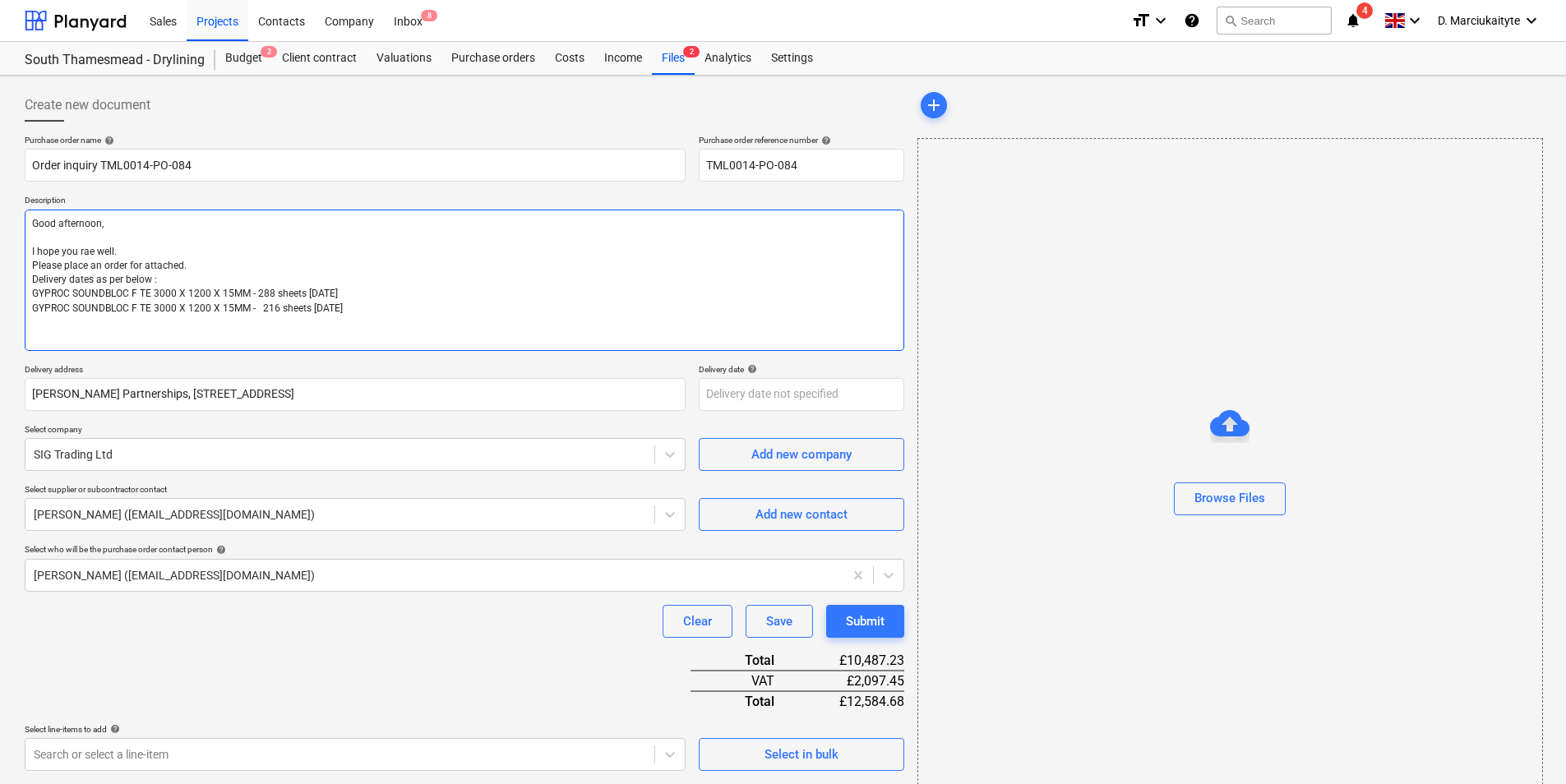 click on "Good afternoon,
I hope you rae well.
Please place an order for attached.
Delivery dates as per below :
GYPROC SOUNDBLOC F TE 3000 X 1200 X 15MM - 288 sheets [DATE]
GYPROC SOUNDBLOC F TE 3000 X 1200 X 15MM -   216 sheets [DATE]" at bounding box center (464, 280) 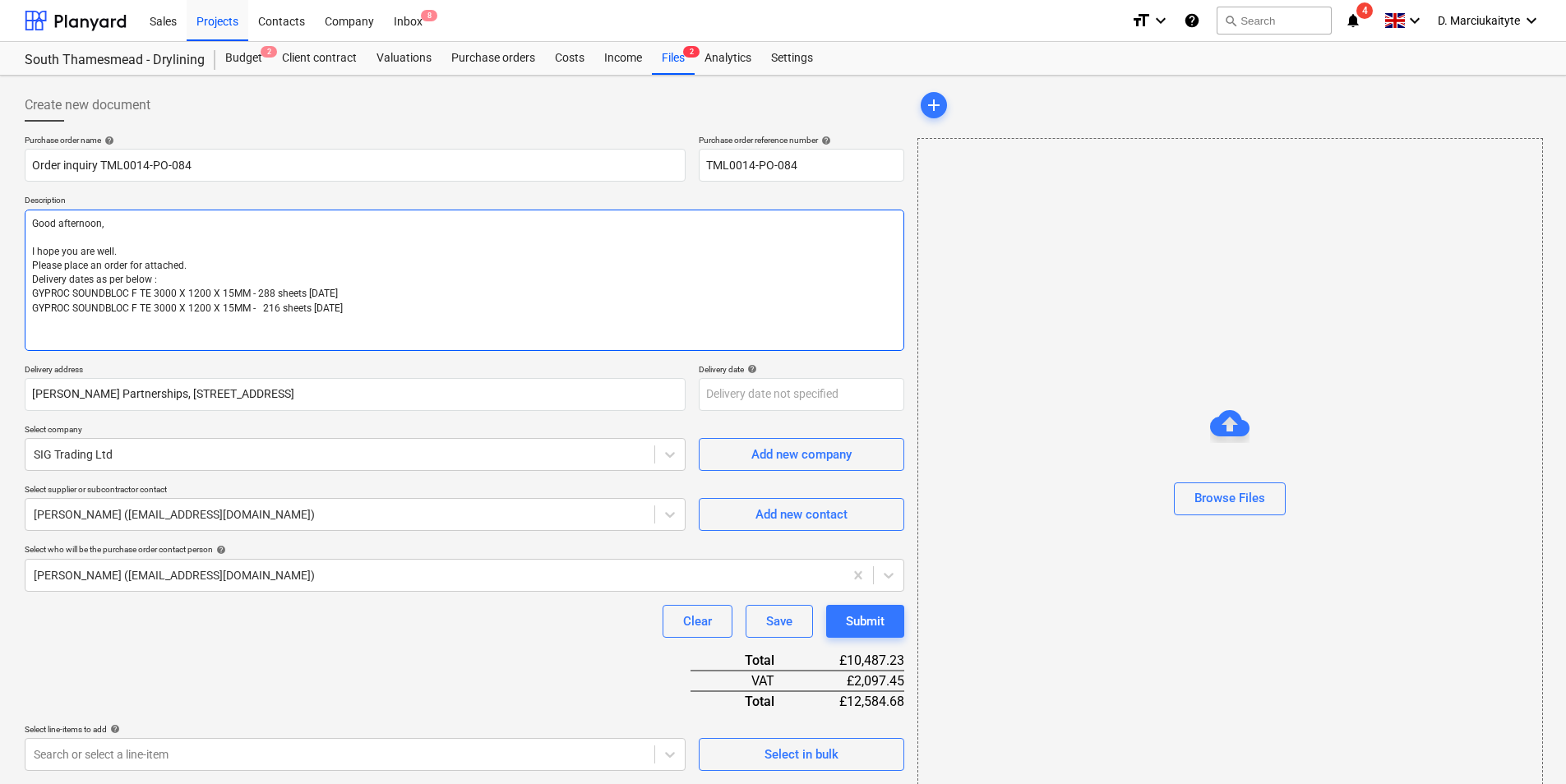 drag, startPoint x: 184, startPoint y: 265, endPoint x: 213, endPoint y: 269, distance: 29.27456 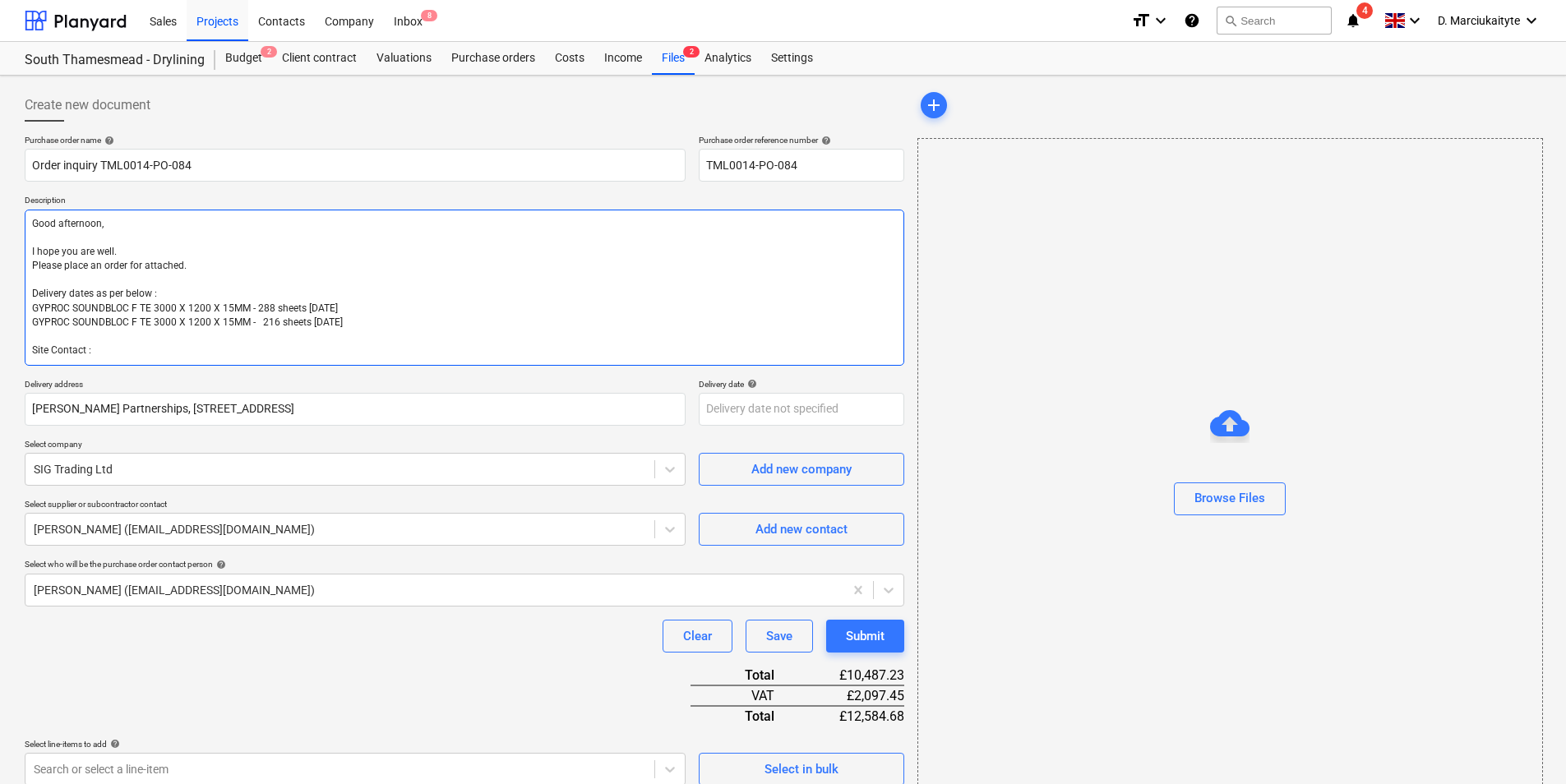 paste on "[PERSON_NAME] 07958418640" 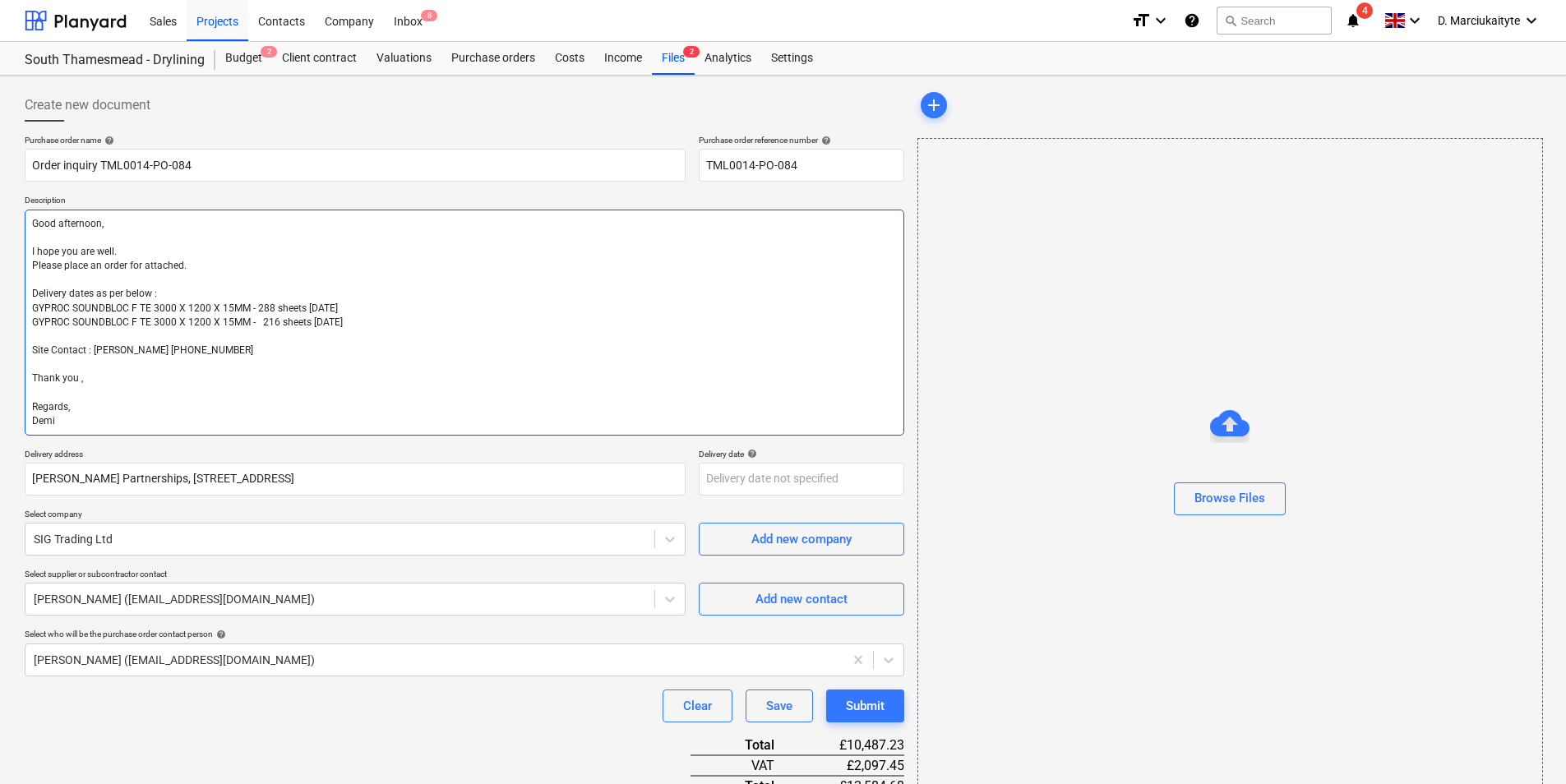 drag, startPoint x: 887, startPoint y: 402, endPoint x: 907, endPoint y: 480, distance: 80.523289 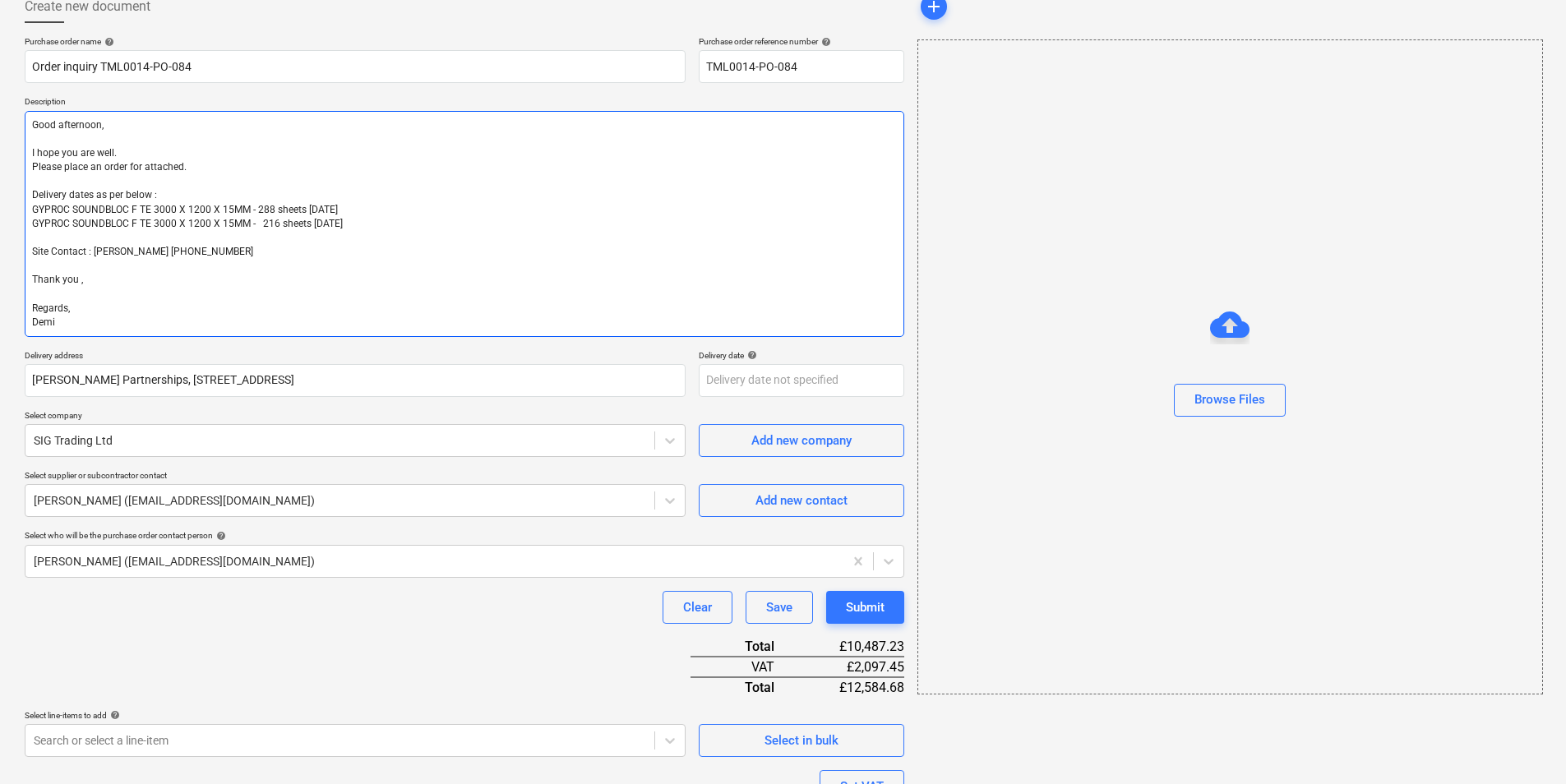 scroll, scrollTop: 280, scrollLeft: 0, axis: vertical 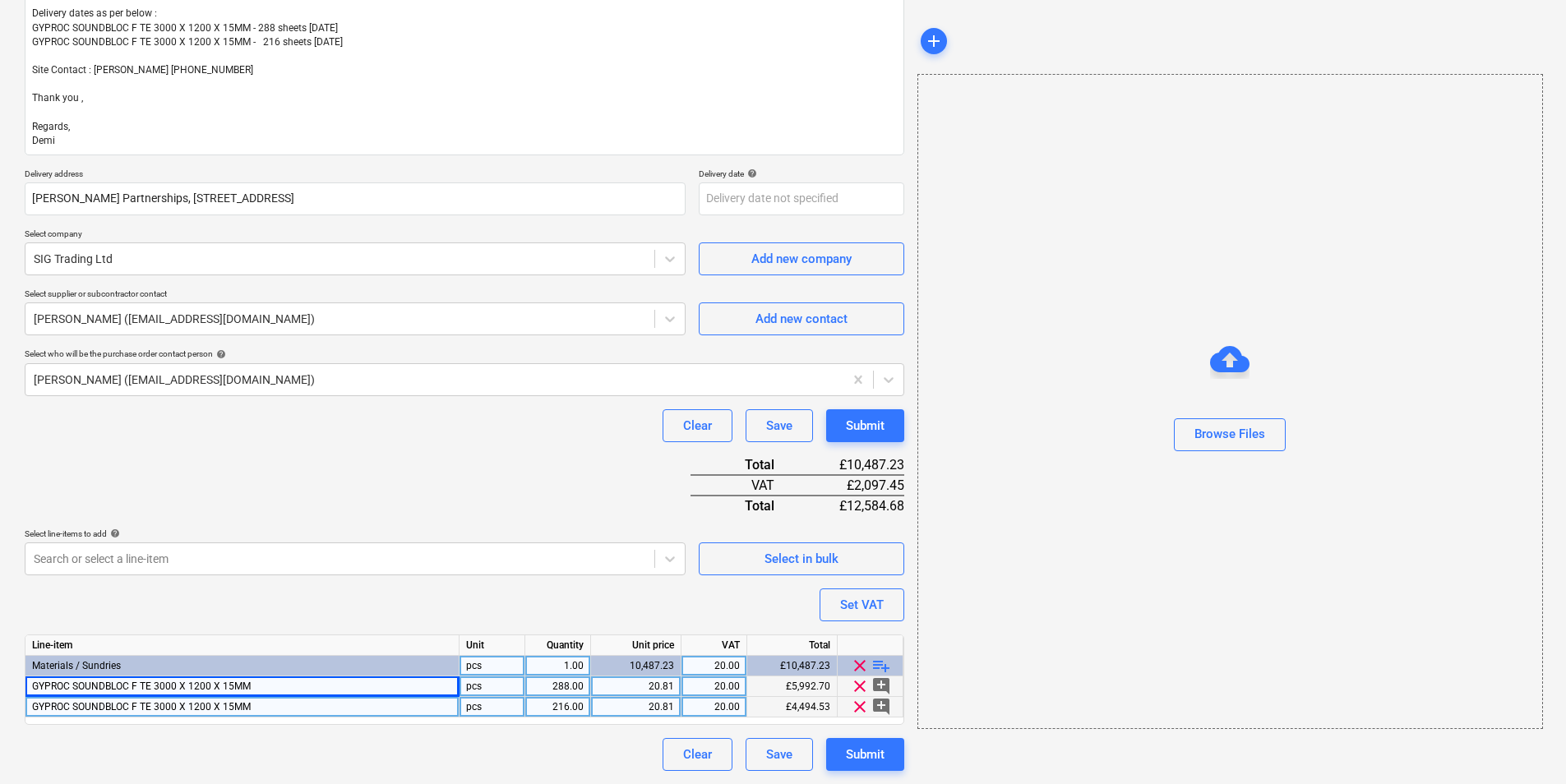 click on "Clear Save Submit" at bounding box center [464, 426] 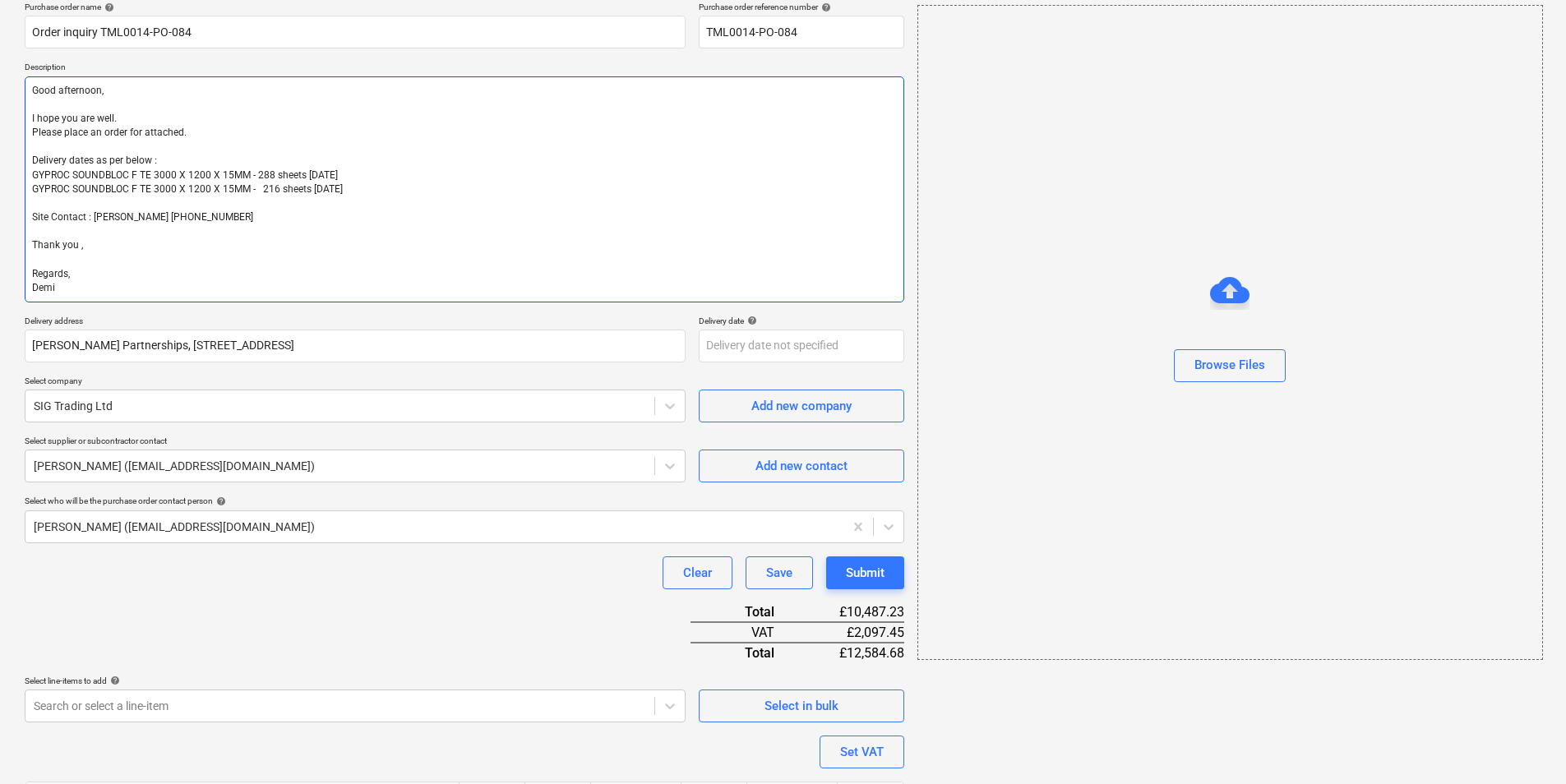 scroll, scrollTop: 0, scrollLeft: 0, axis: both 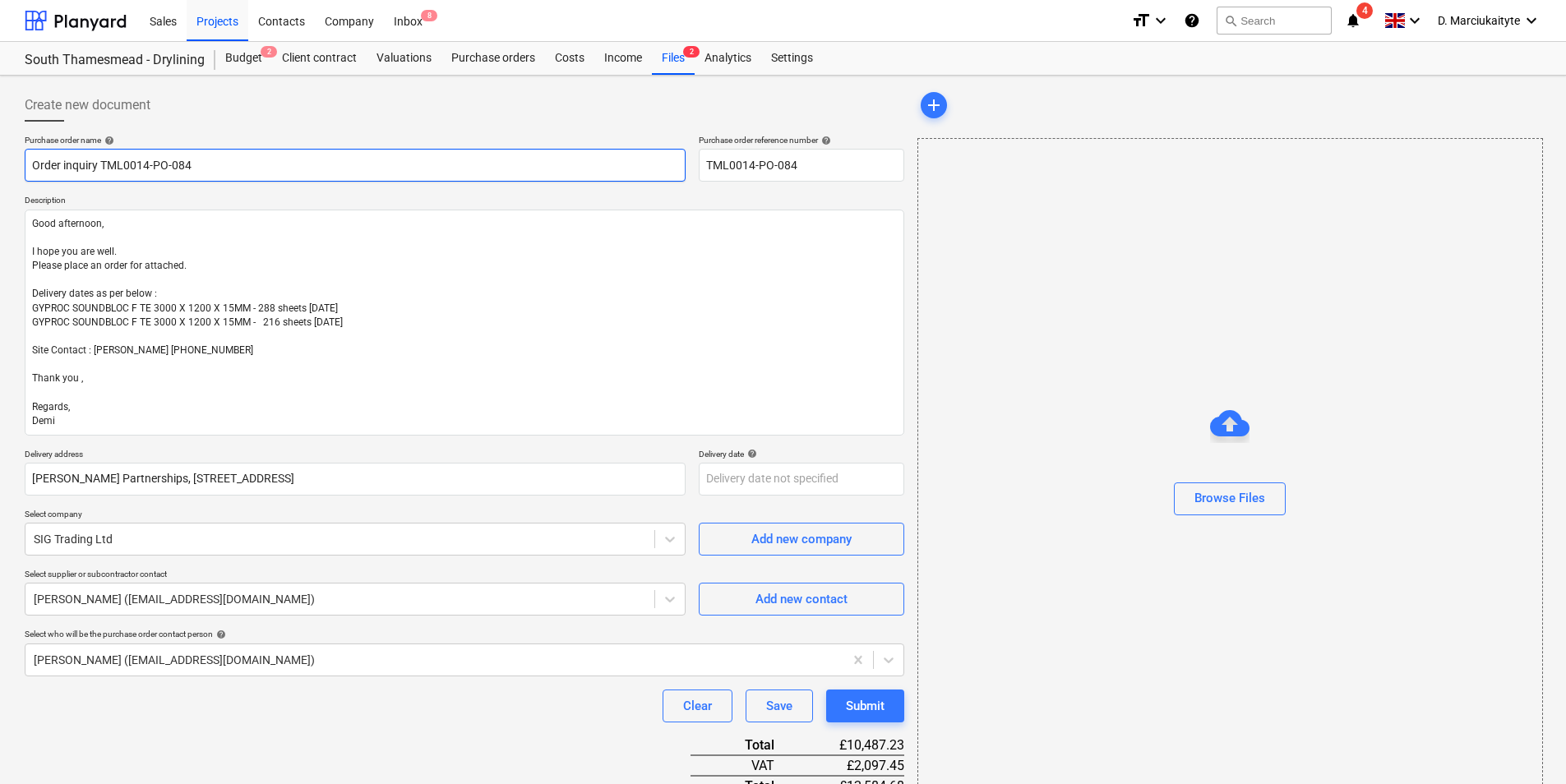click on "Order inquiry TML0014-PO-084" at bounding box center [355, 165] 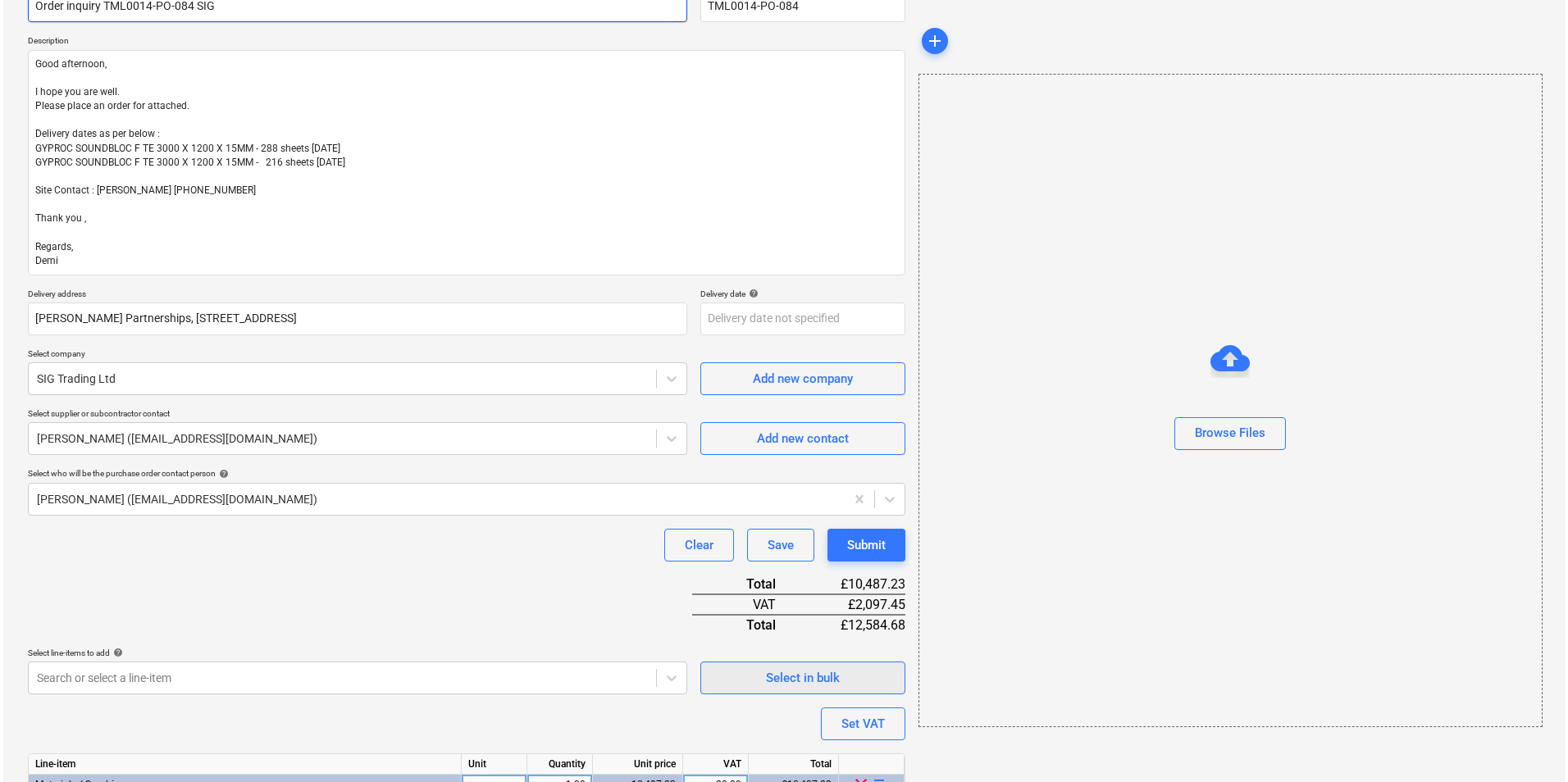 scroll, scrollTop: 280, scrollLeft: 0, axis: vertical 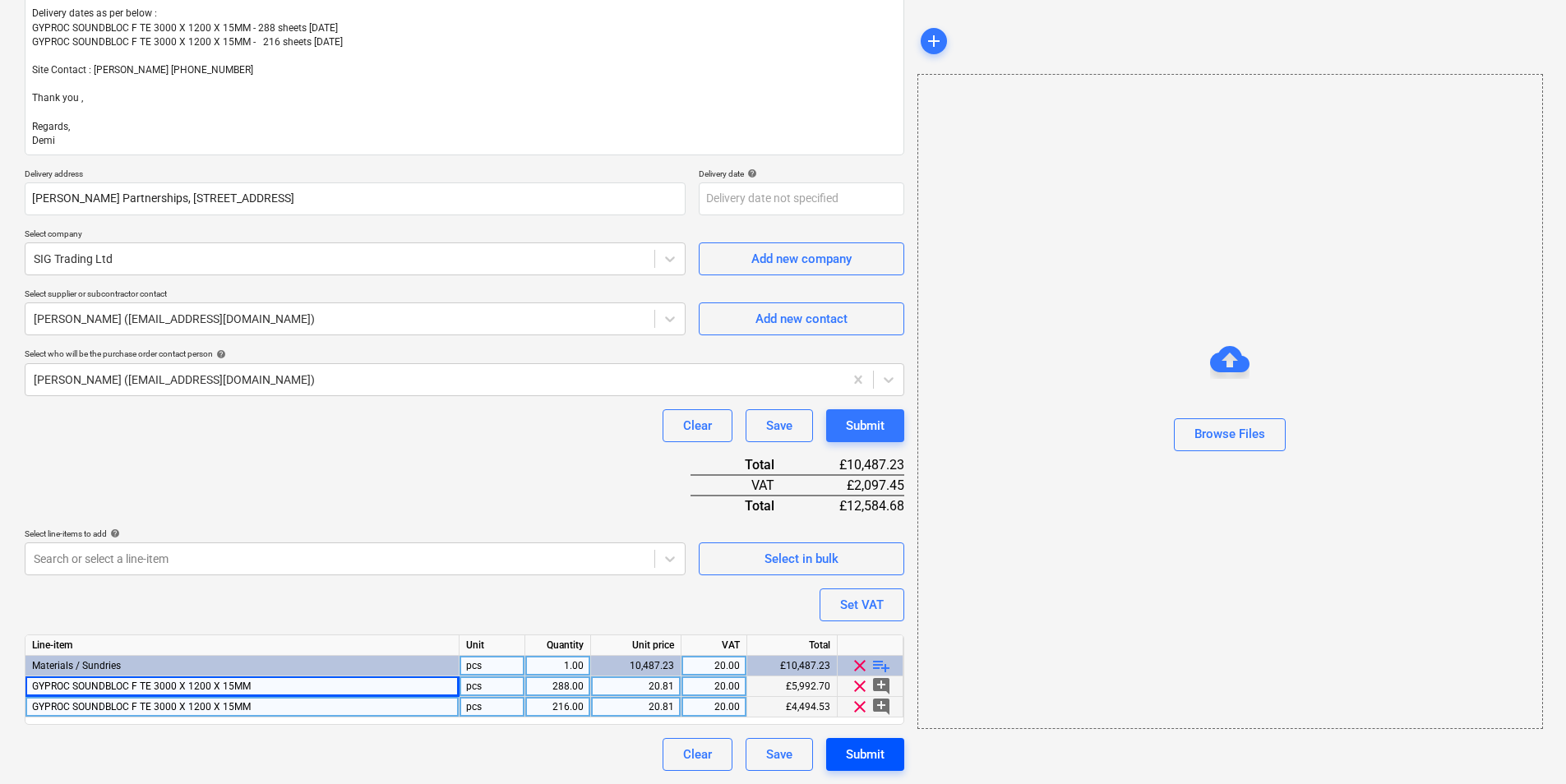 click on "Submit" at bounding box center (865, 754) 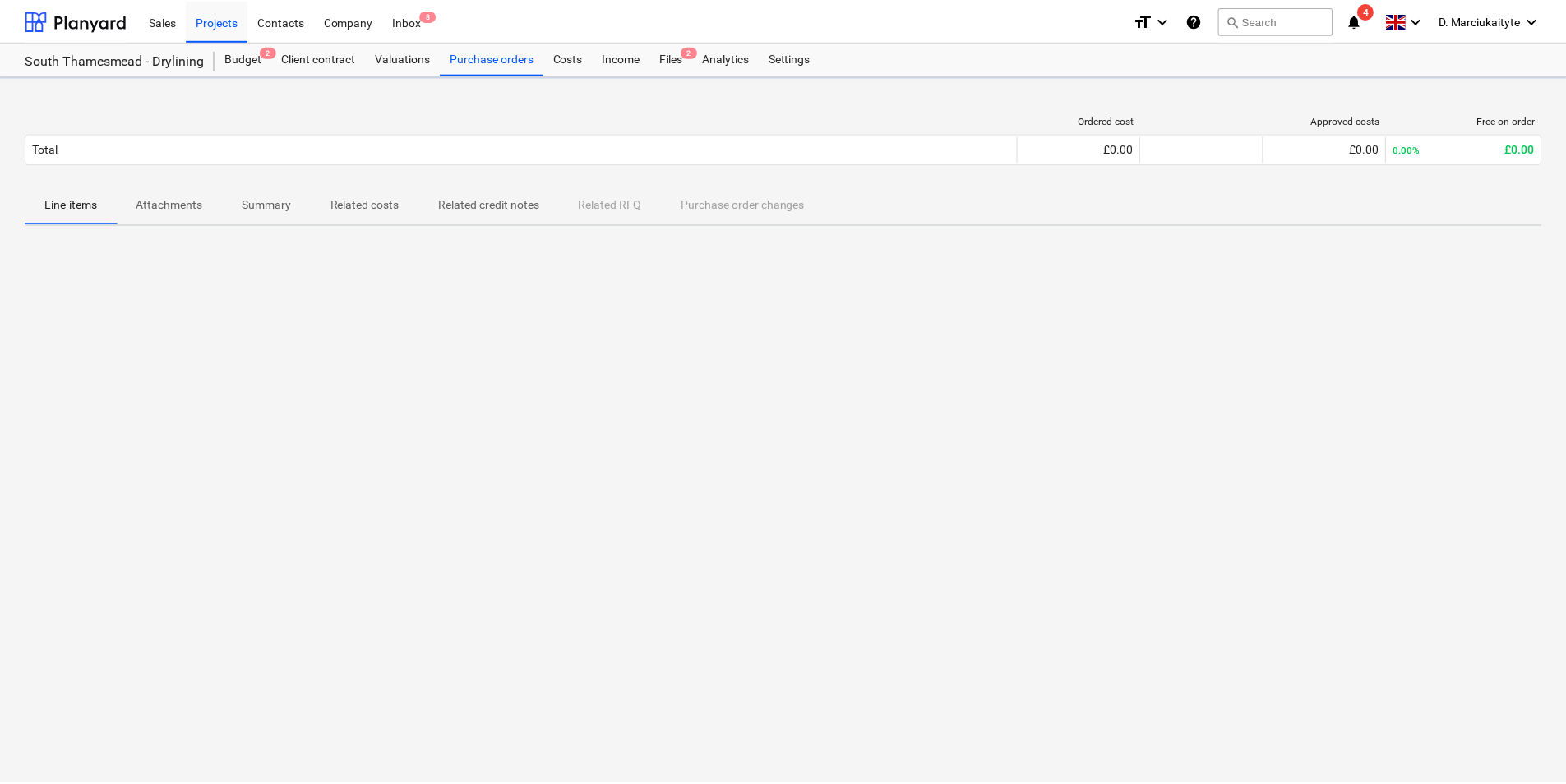scroll, scrollTop: 0, scrollLeft: 0, axis: both 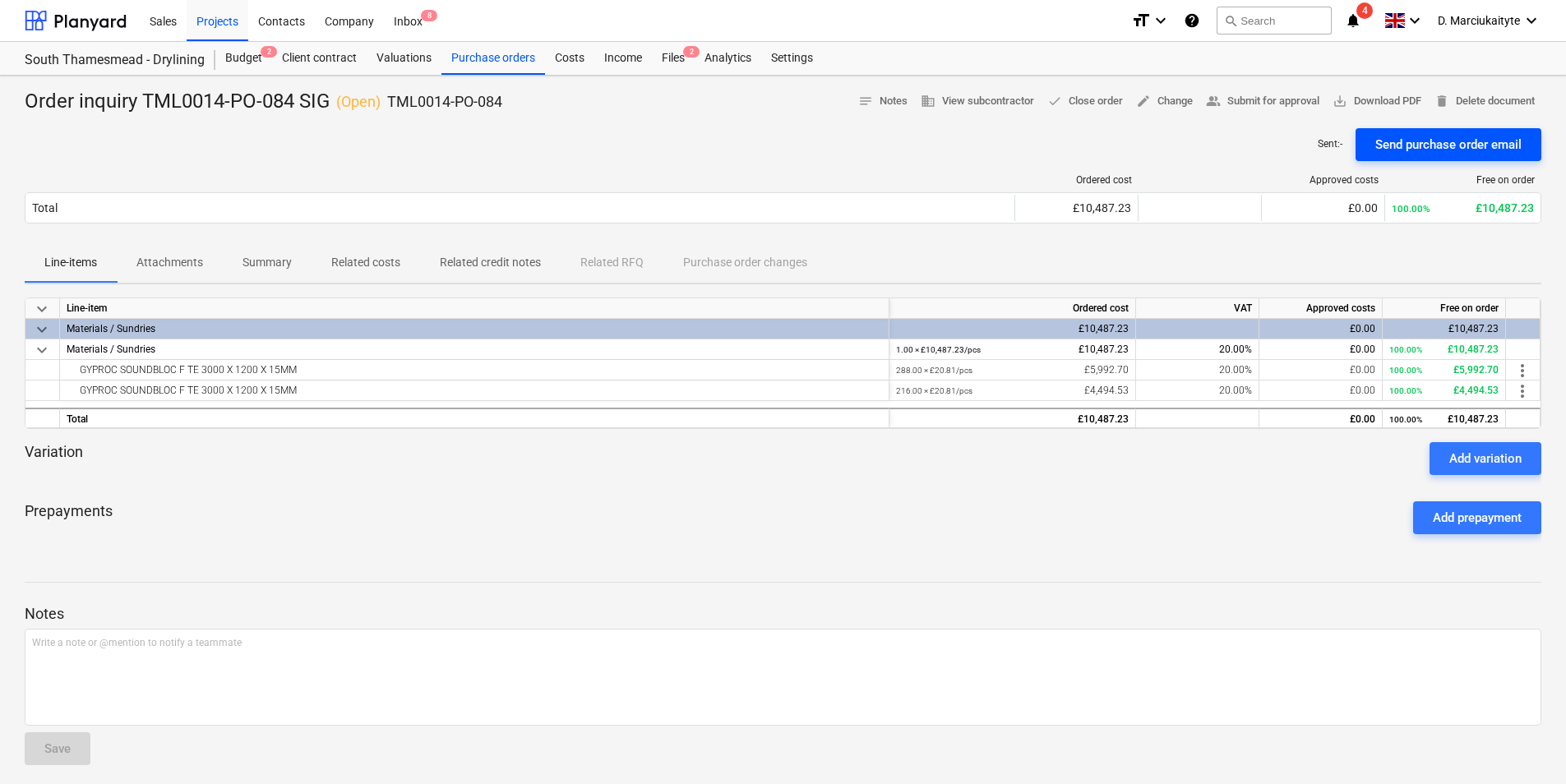 click on "Send purchase order email" at bounding box center (1448, 145) 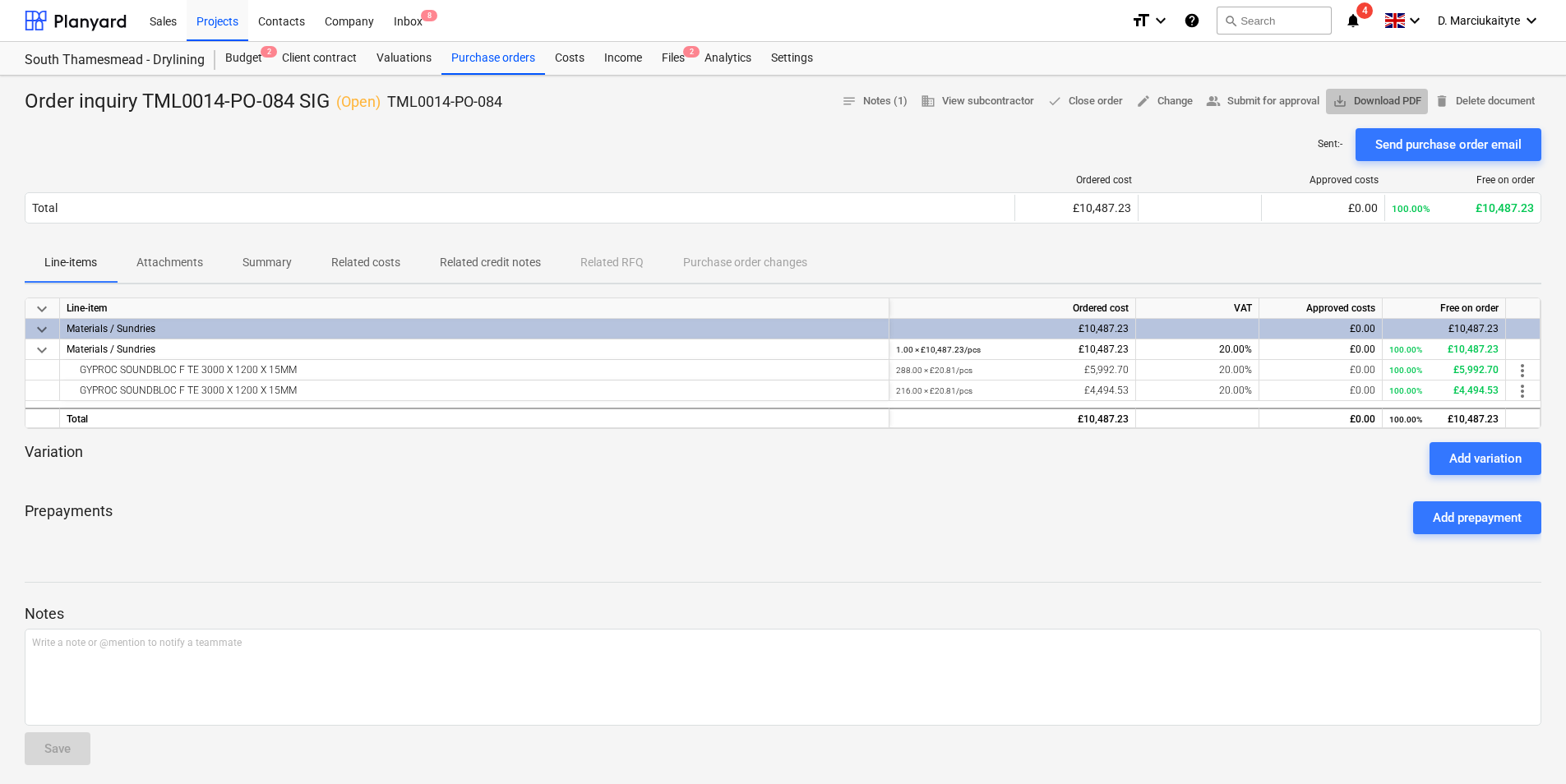 click on "save_alt Download PDF" at bounding box center (1377, 101) 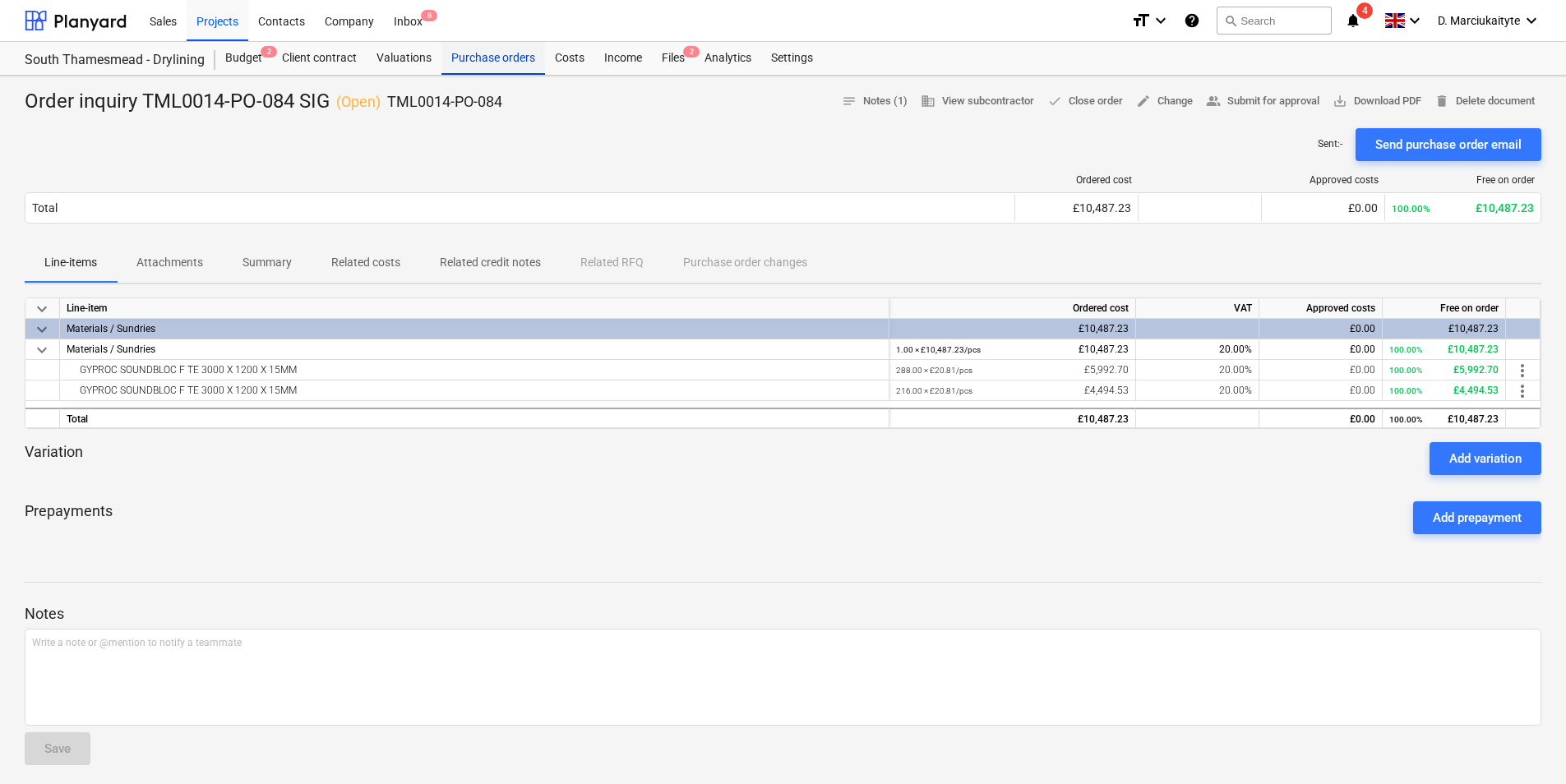 click on "Purchase orders" at bounding box center [493, 58] 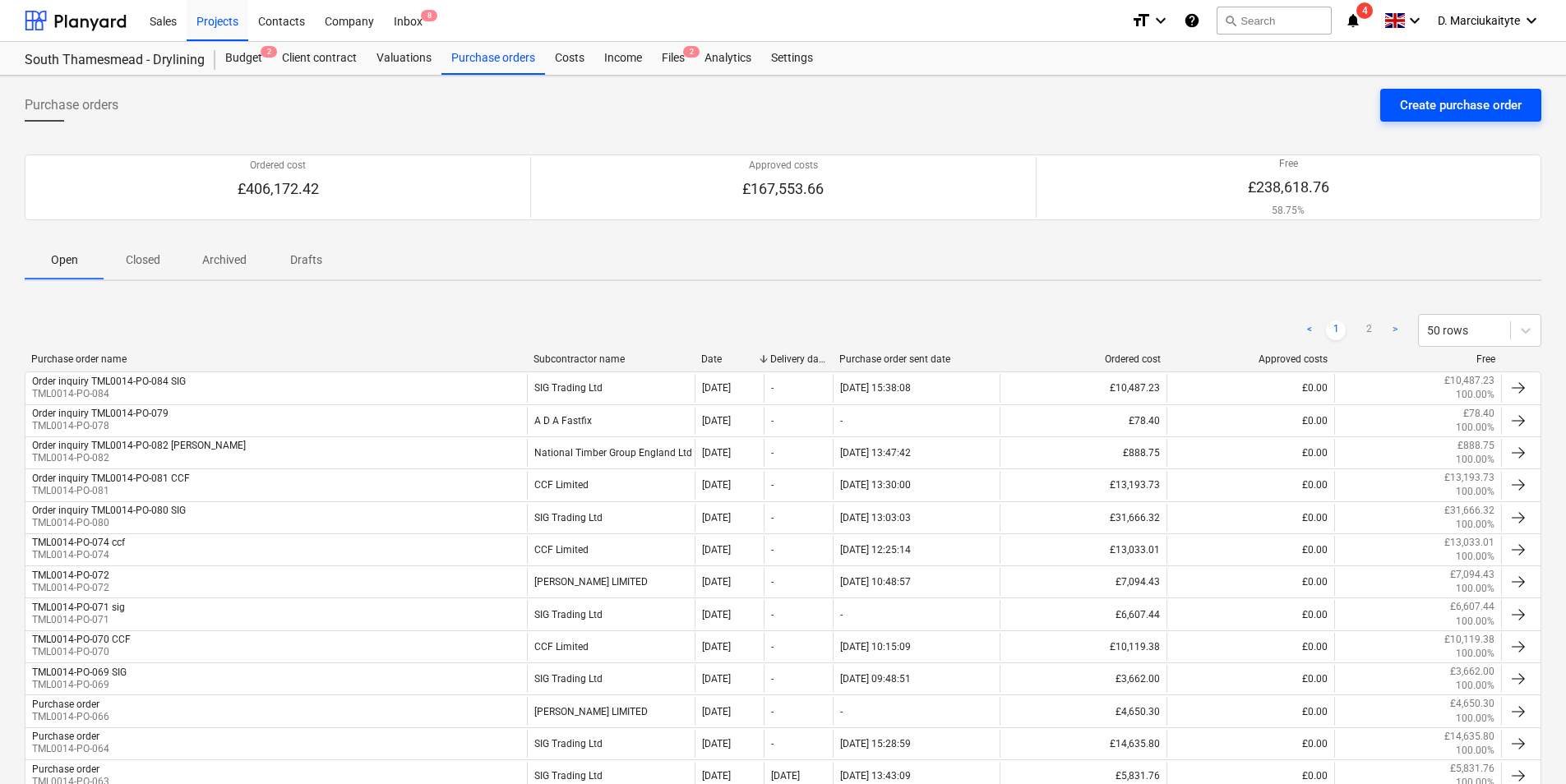 click on "Create purchase order" at bounding box center [1461, 105] 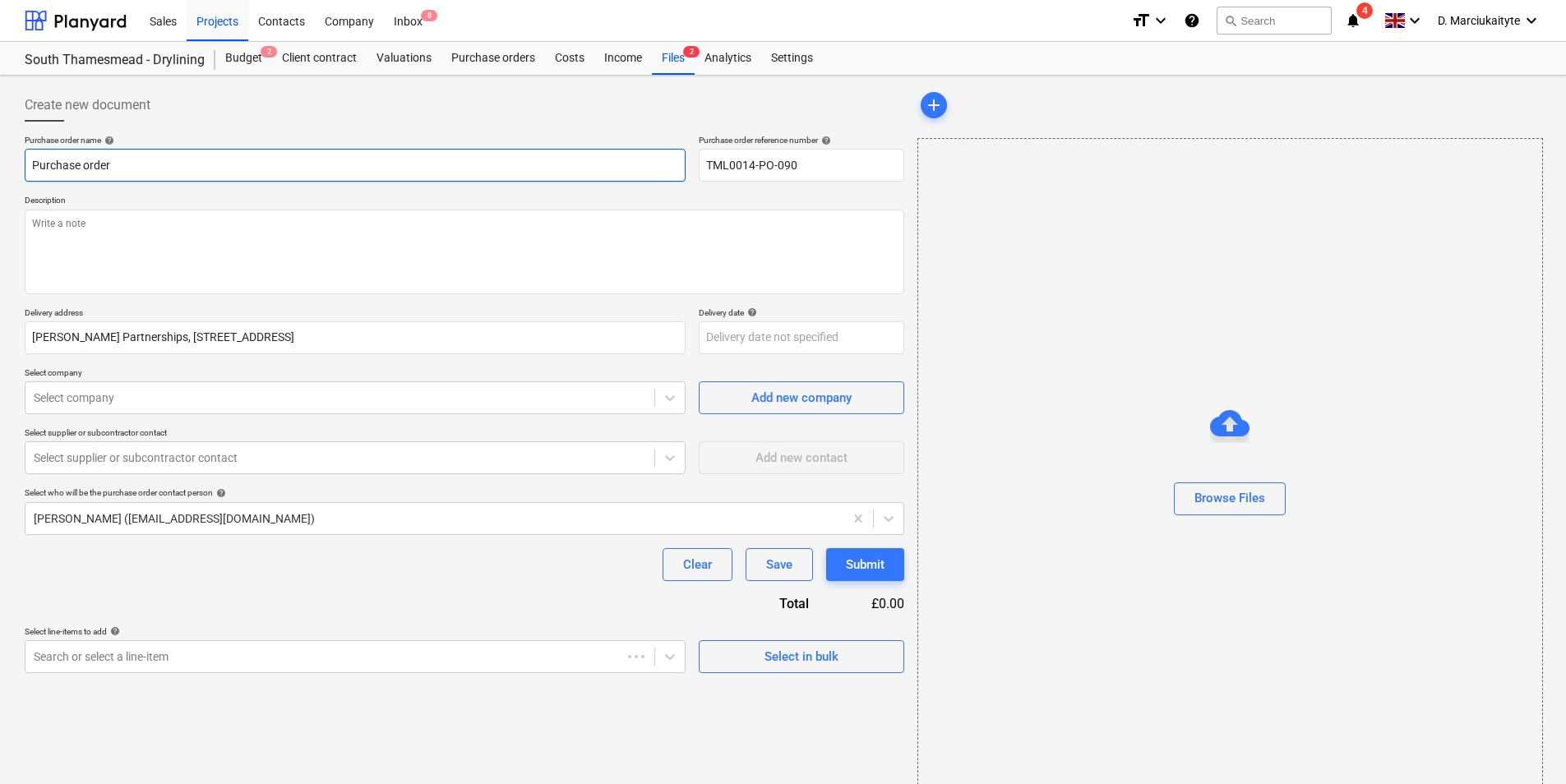 drag, startPoint x: 177, startPoint y: 158, endPoint x: -3, endPoint y: 135, distance: 181.4635 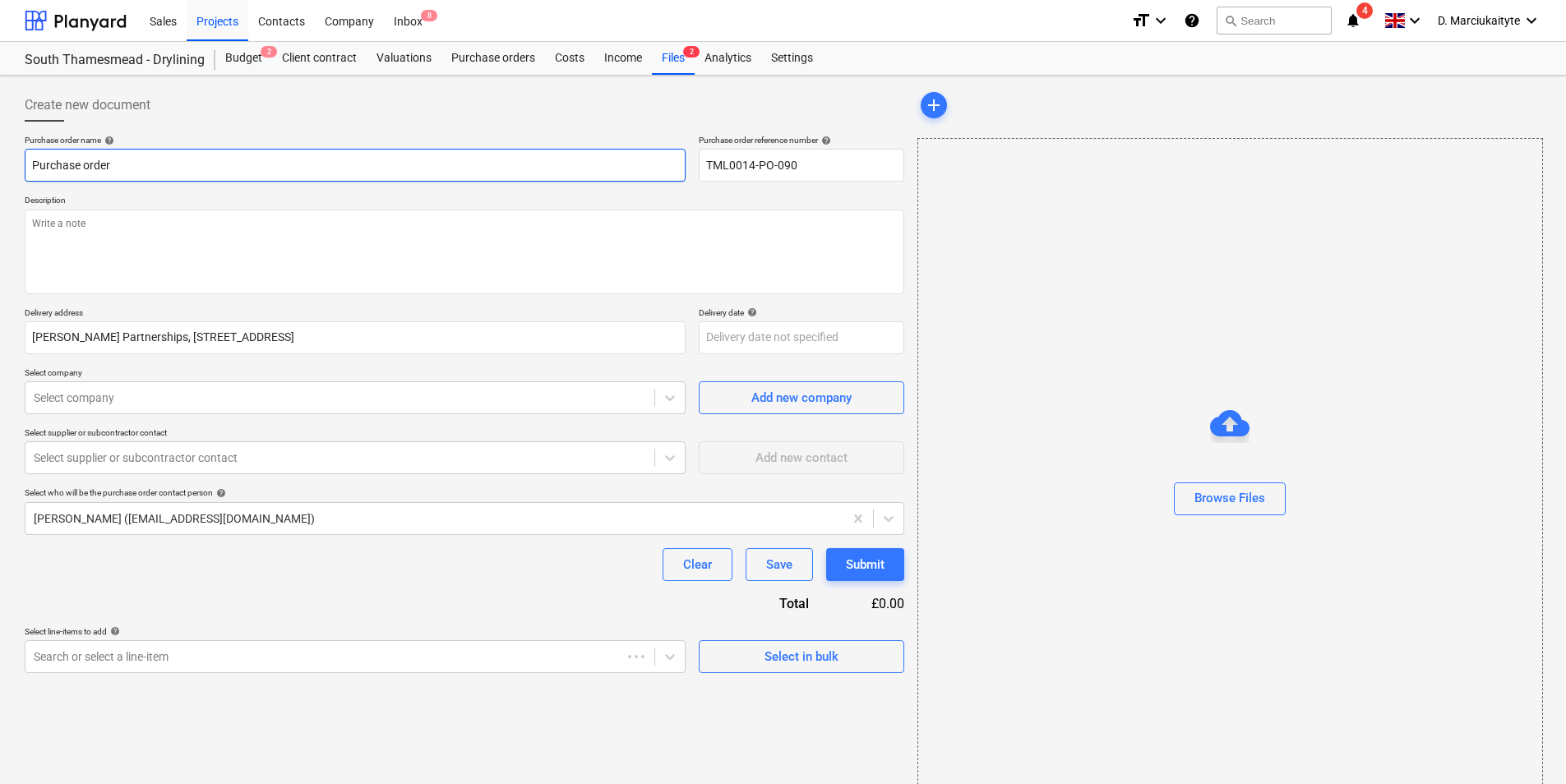 click on "Sales Projects Contacts Company Inbox 8 format_size keyboard_arrow_down help search Search notifications 4 keyboard_arrow_down D. Marciukaityte keyboard_arrow_down [GEOGRAPHIC_DATA] - Drylining [GEOGRAPHIC_DATA] - Drylining Budget 2 Client contract Valuations Purchase orders Costs Income Files 2 Analytics Settings Create new document Purchase order name help Purchase order Purchase order reference number help TML0014-PO-090 Description Delivery address [PERSON_NAME] Partnerships, [STREET_ADDRESS] Delivery date help Press the down arrow key to interact with the calendar and
select a date. Press the question mark key to get the keyboard shortcuts for changing dates. Select company Select company Add new company Select supplier or subcontractor contact Select supplier or subcontractor contact Add new contact Select who will be the purchase order contact person help [PERSON_NAME] ([EMAIL_ADDRESS][DOMAIN_NAME]) Clear Save Submit Total £0.00 help add" at bounding box center (783, 392) 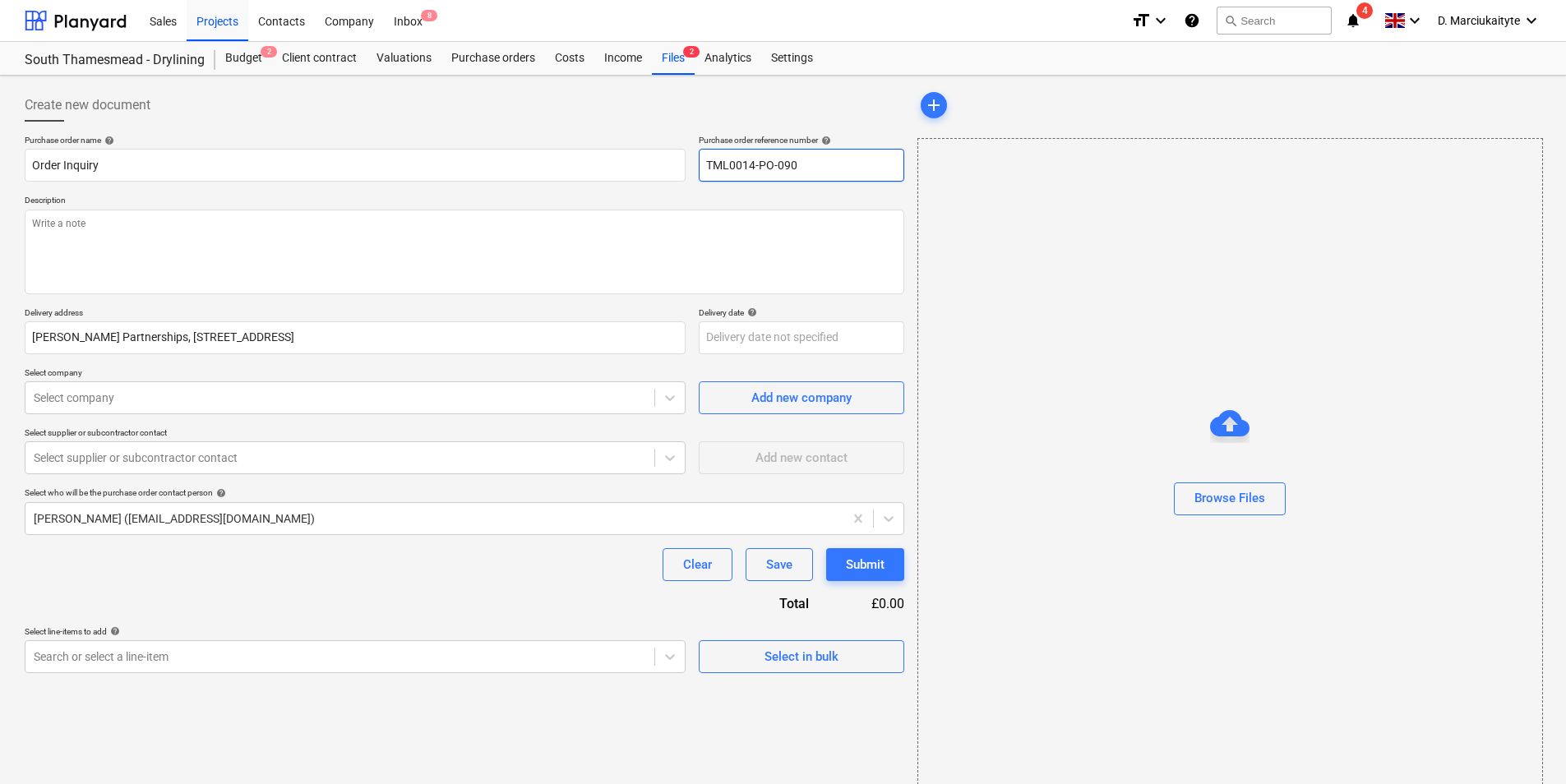 click on "TML0014-PO-090" at bounding box center [801, 165] 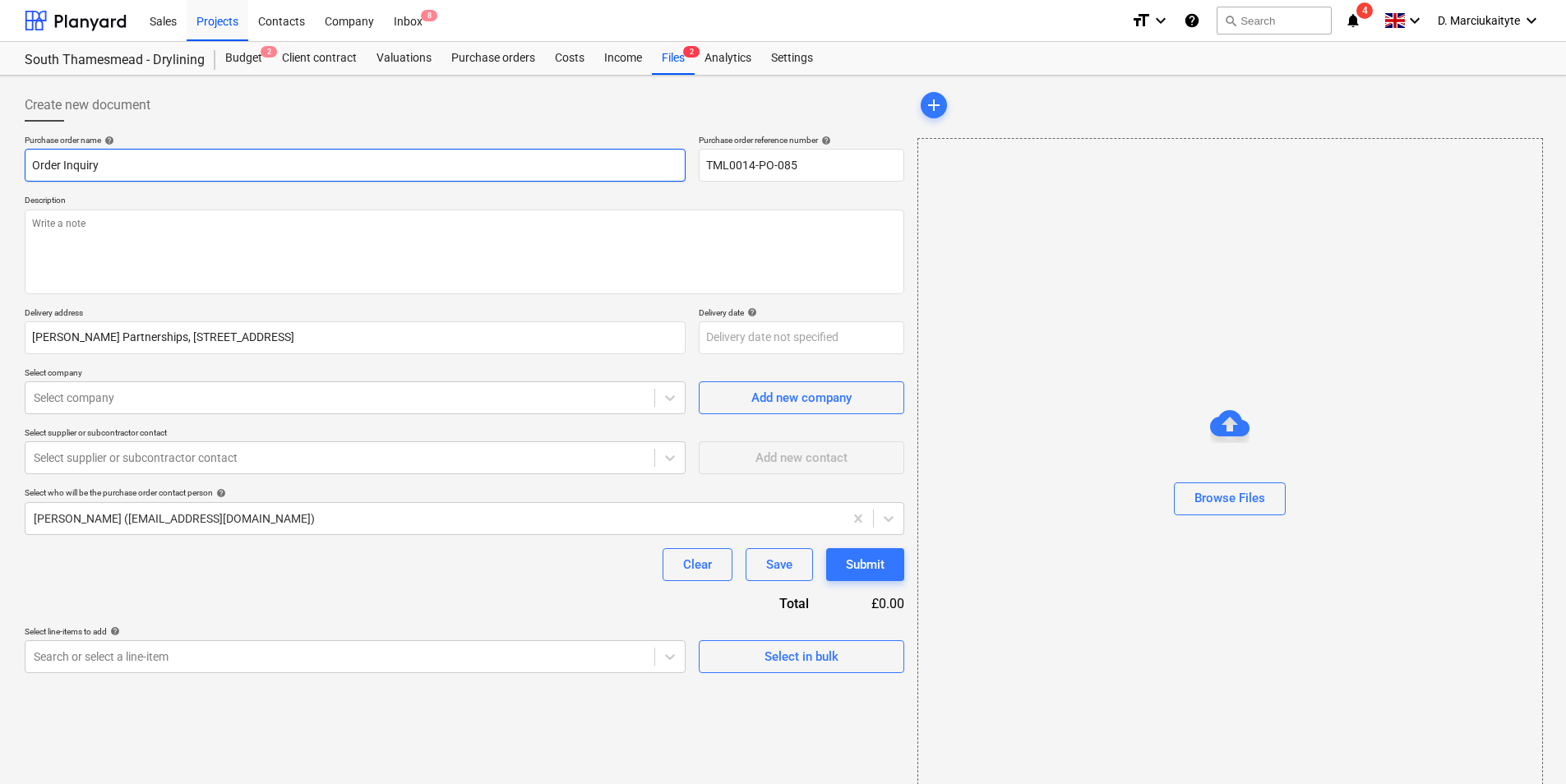drag, startPoint x: 352, startPoint y: 163, endPoint x: 389, endPoint y: 167, distance: 37.215588 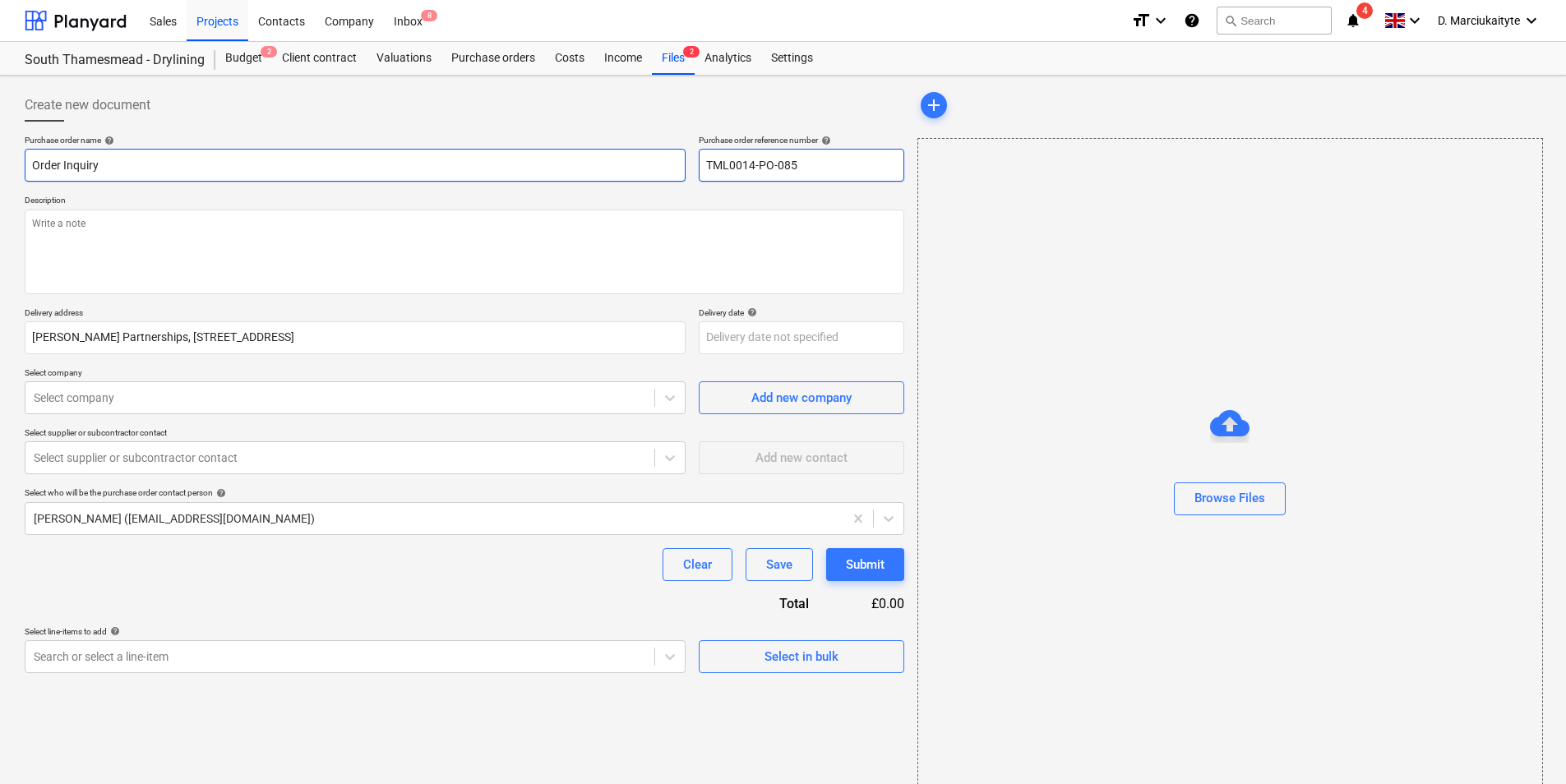 drag, startPoint x: 826, startPoint y: 167, endPoint x: 631, endPoint y: 160, distance: 195.1256 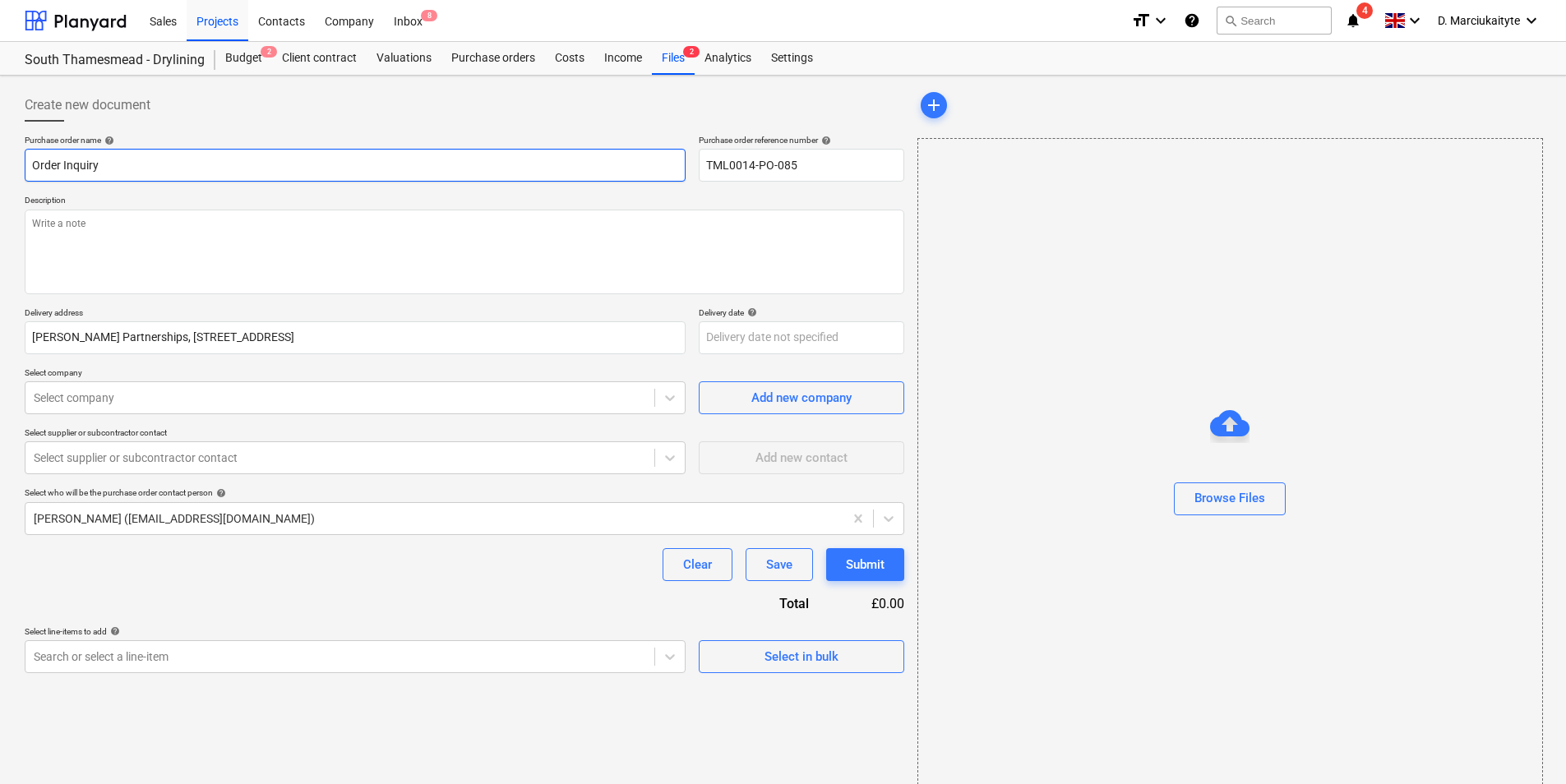 drag, startPoint x: 381, startPoint y: 164, endPoint x: 376, endPoint y: 171, distance: 8.602325 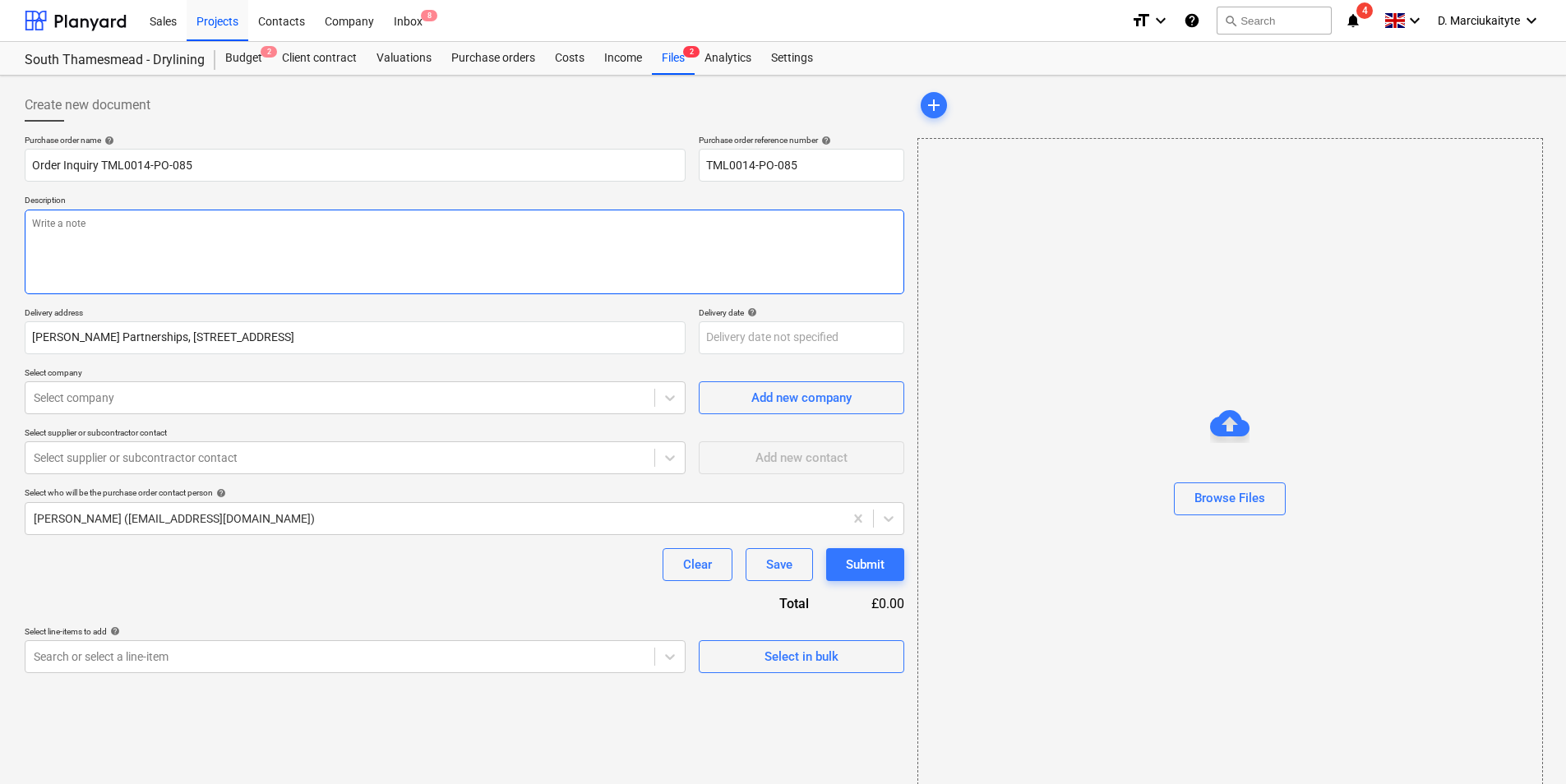 click at bounding box center [464, 251] 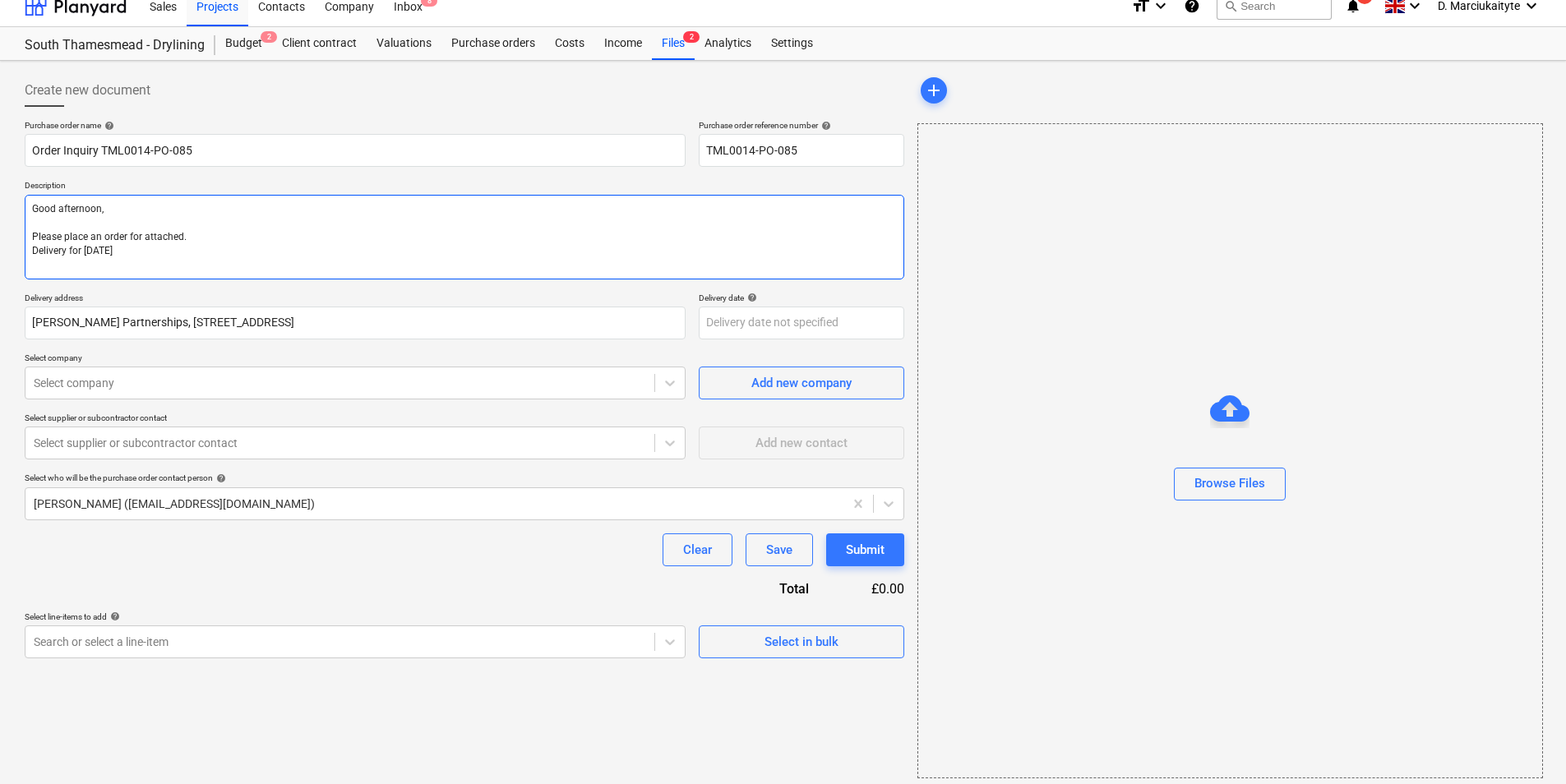 scroll, scrollTop: 22, scrollLeft: 0, axis: vertical 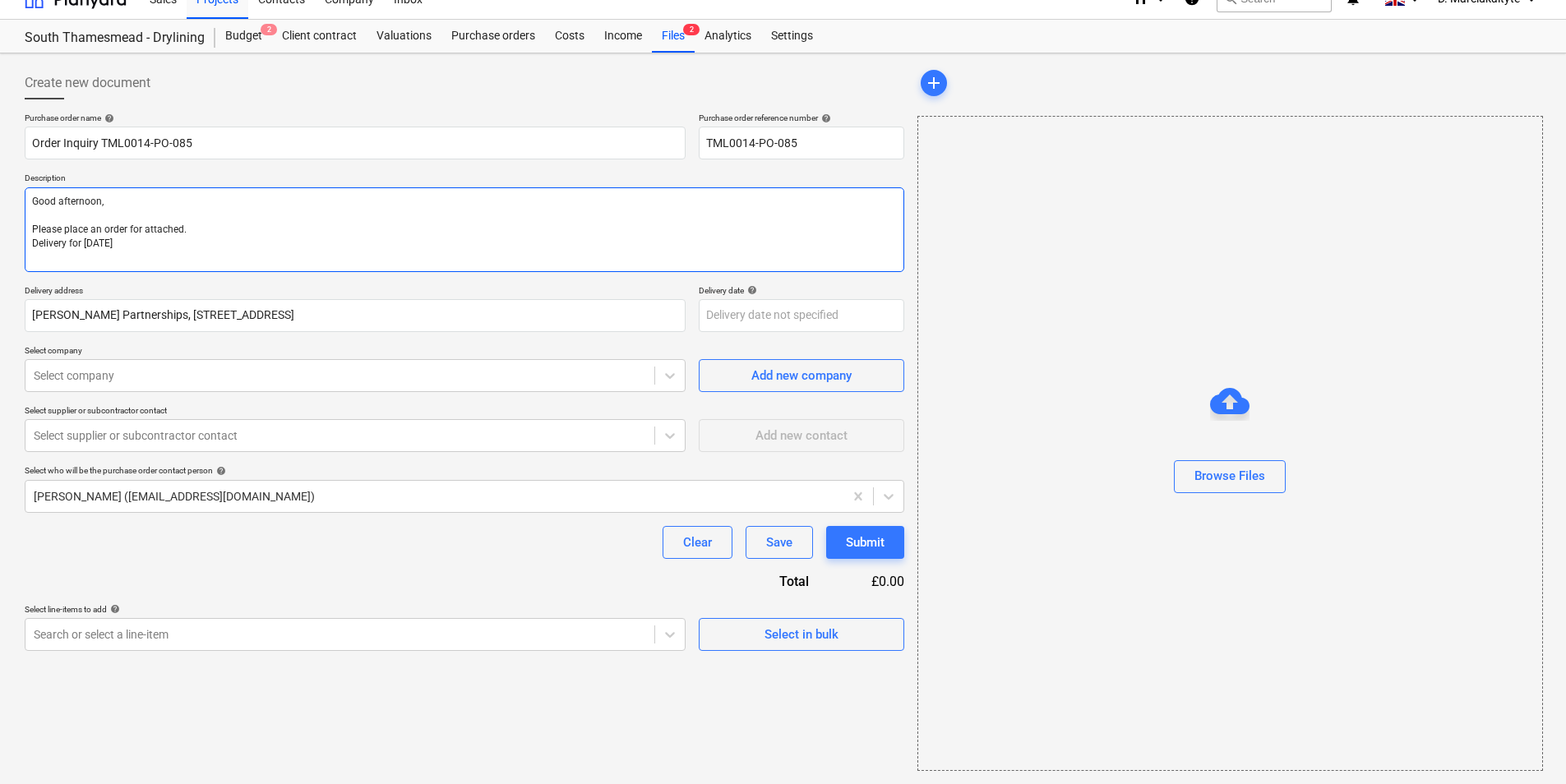 click on "Good afternoon,
Please place an order for attached.
Delivery for [DATE]" at bounding box center (464, 229) 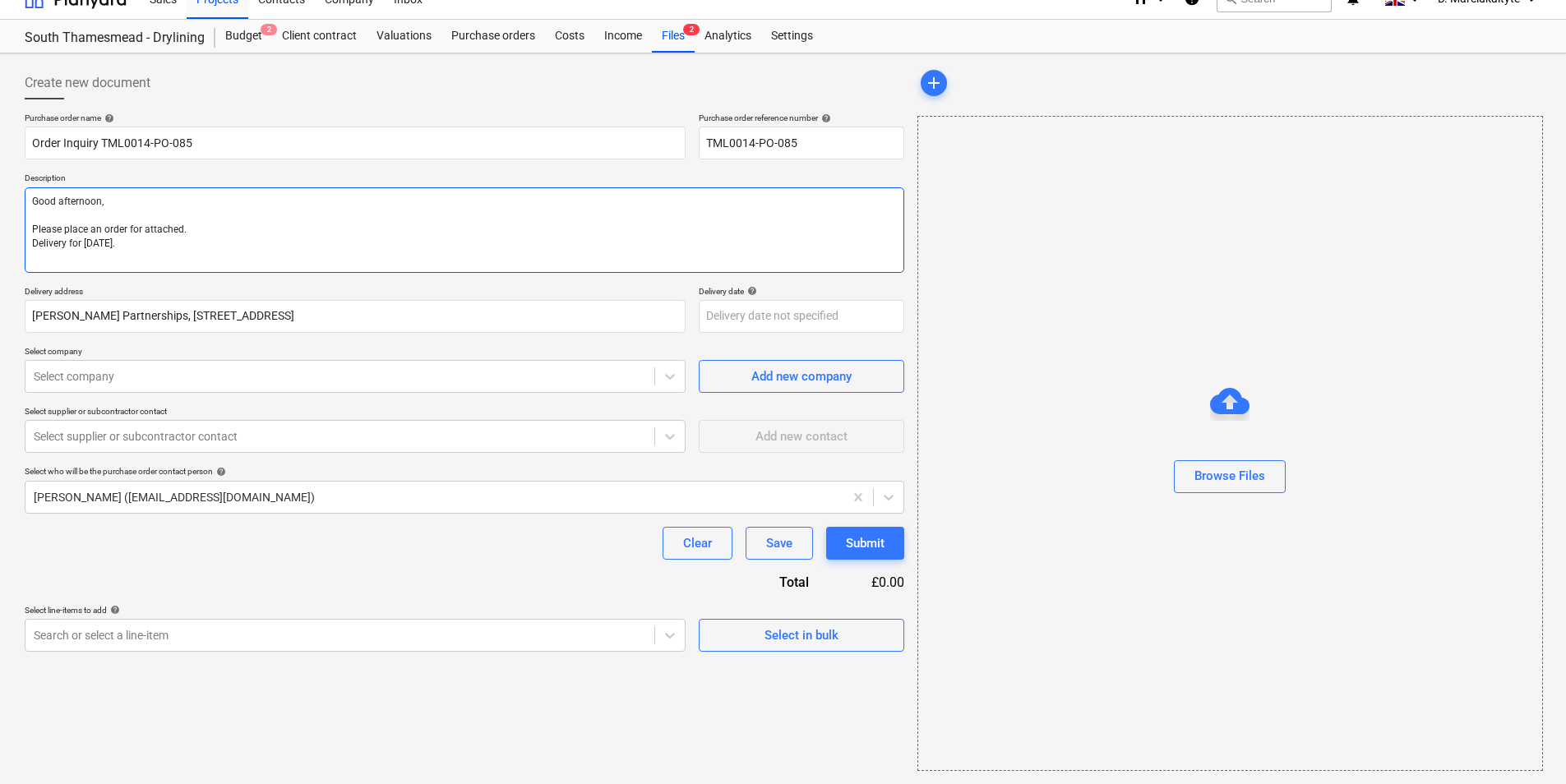 paste on "Site contact : [PERSON_NAME] [PHONE_NUMBER]
Thank you!
Regards,
Demi" 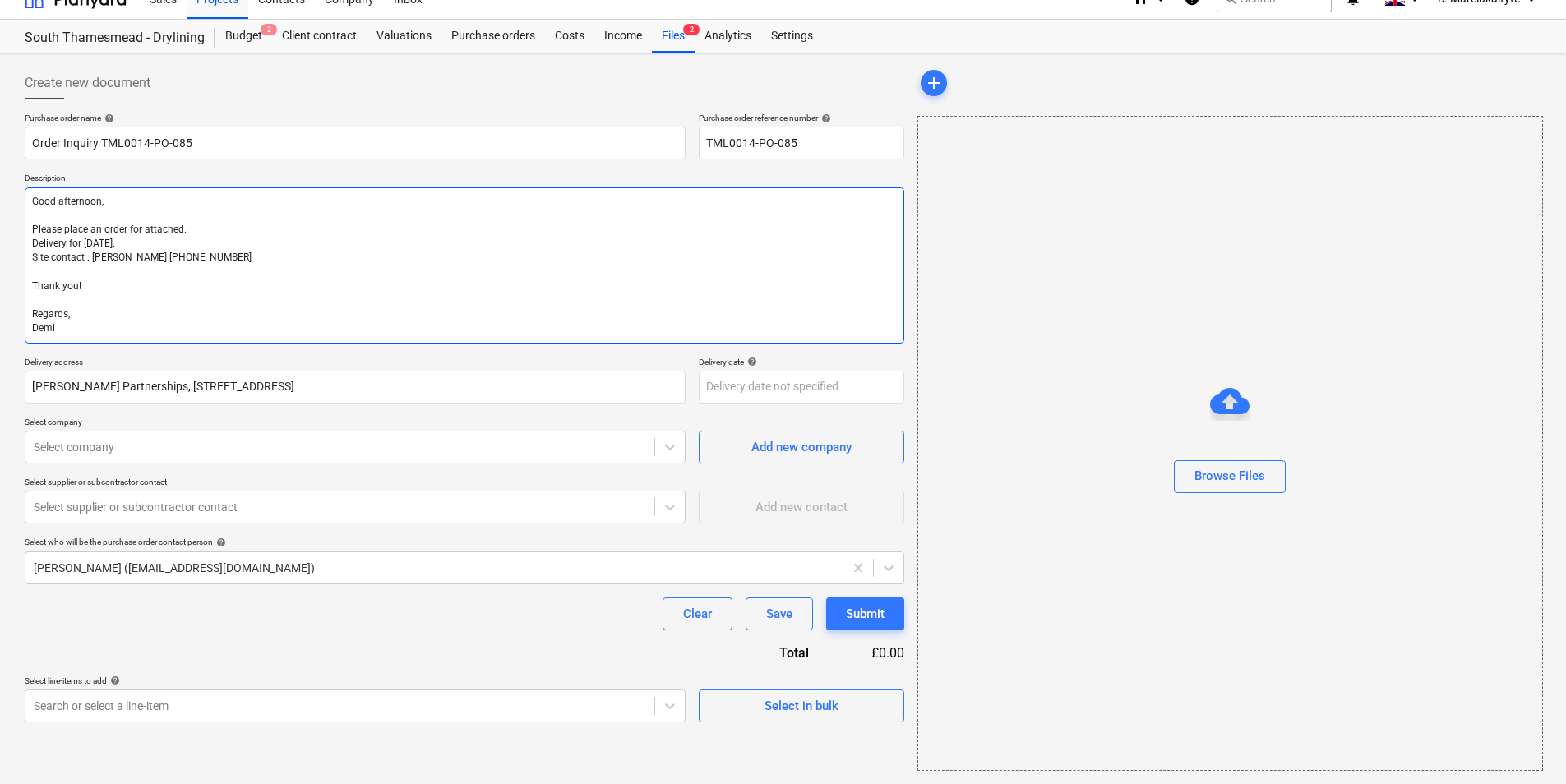 click on "Good afternoon,
Please place an order for attached.
Delivery for [DATE].
Site contact : [PERSON_NAME] [PHONE_NUMBER]
Thank you!
Regards,
Demi" at bounding box center (464, 265) 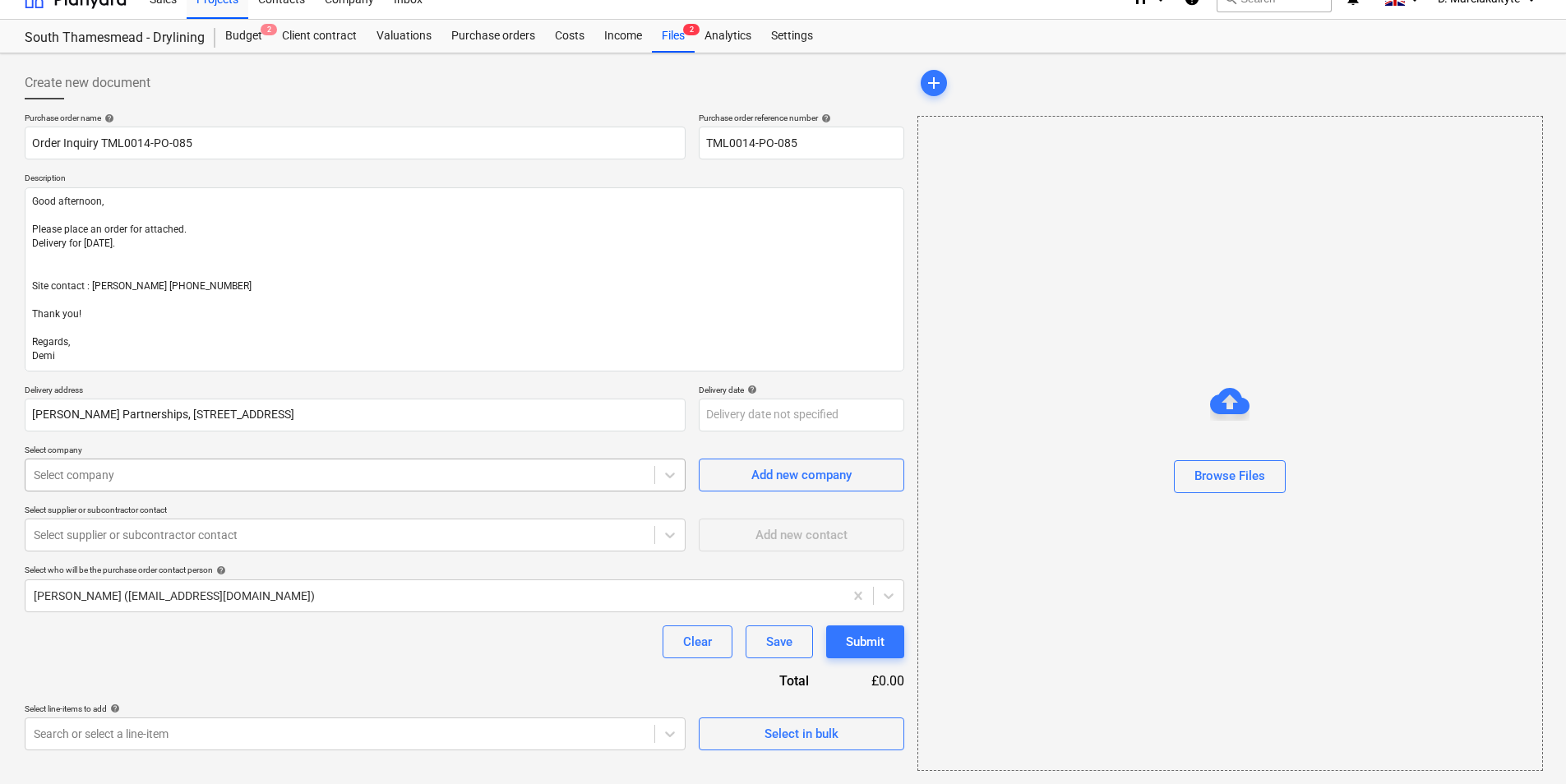 click at bounding box center [340, 475] 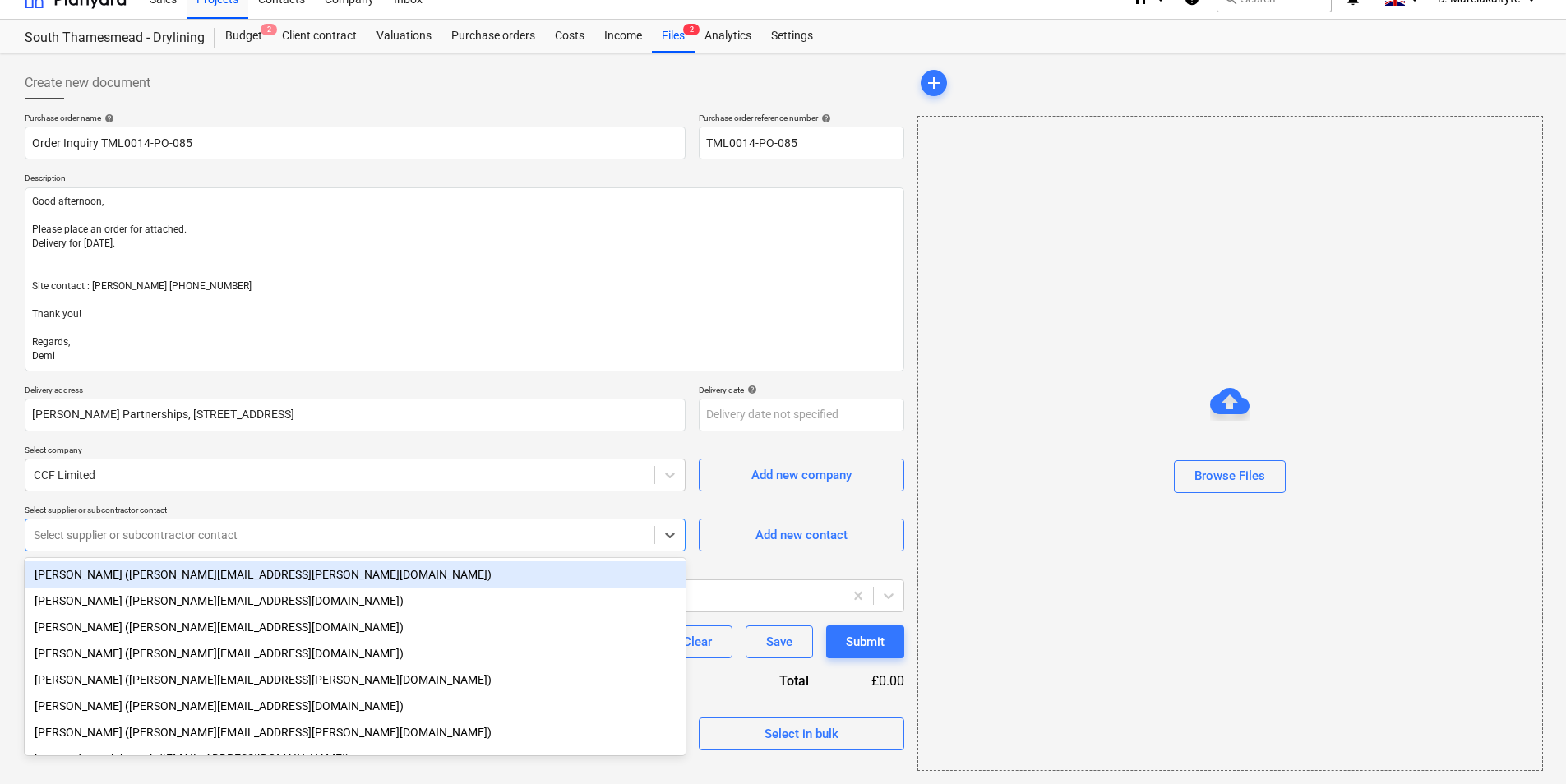 click at bounding box center (340, 535) 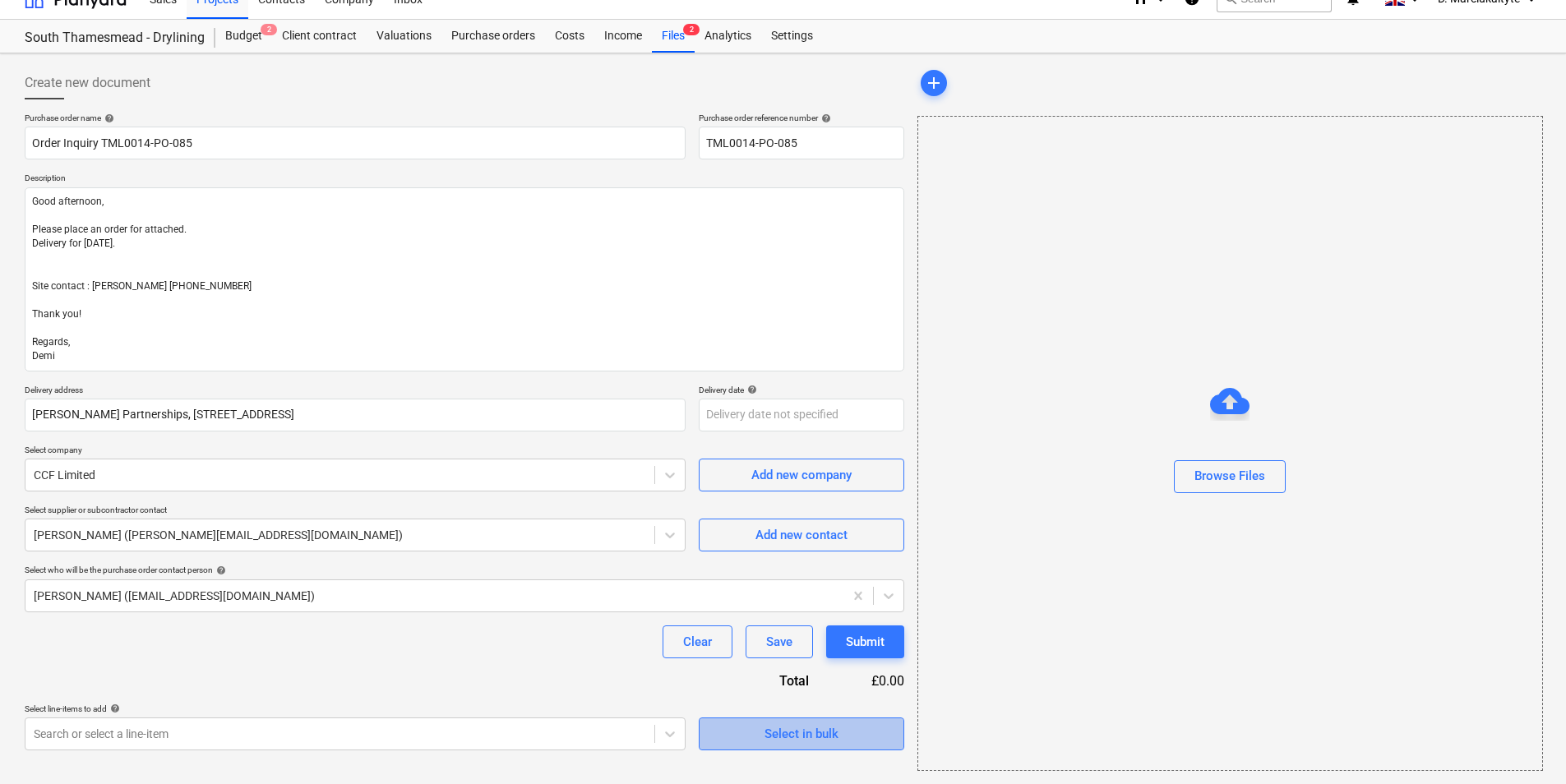 click on "Select in bulk" at bounding box center [801, 734] 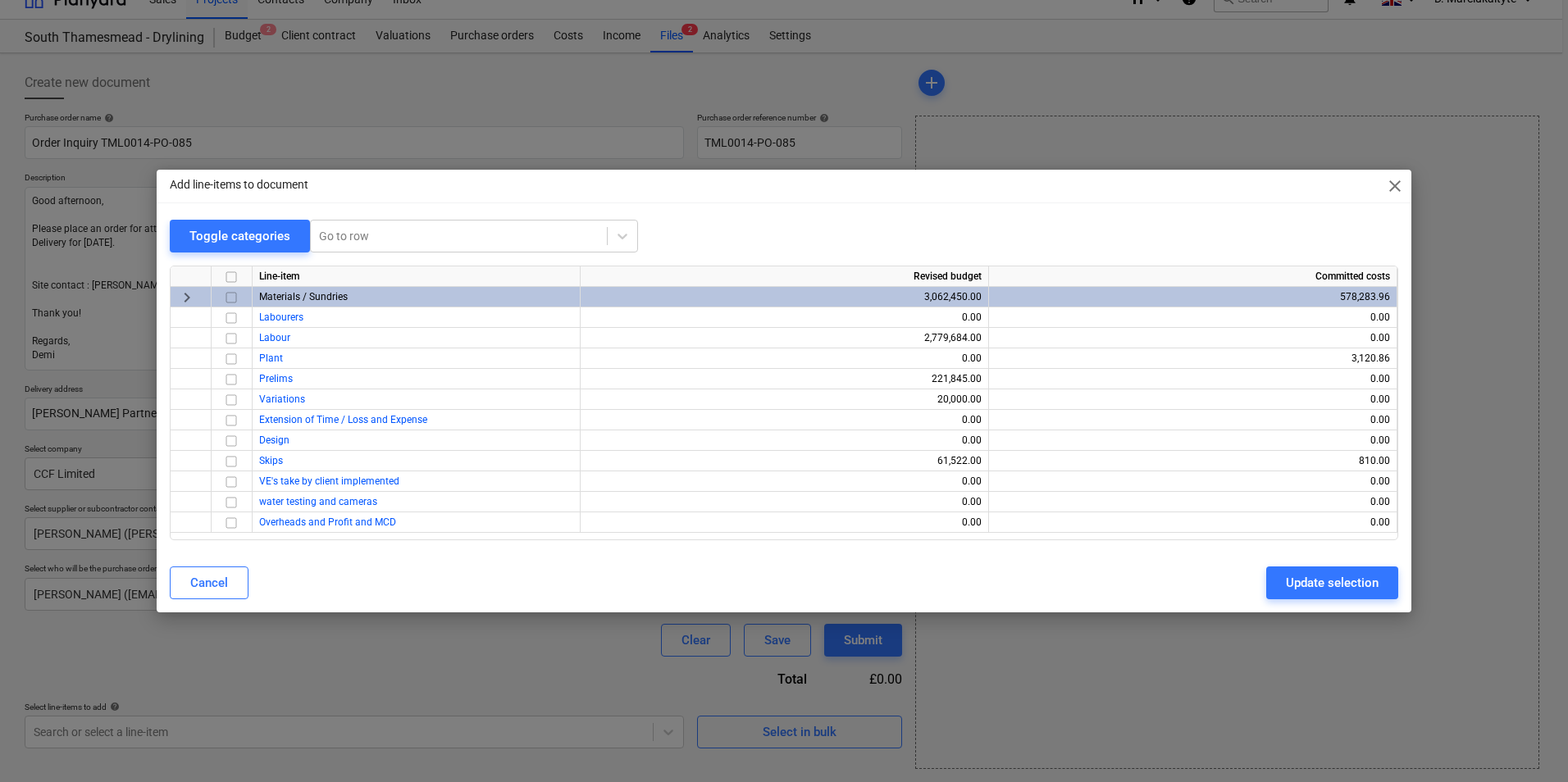 click at bounding box center (231, 298) 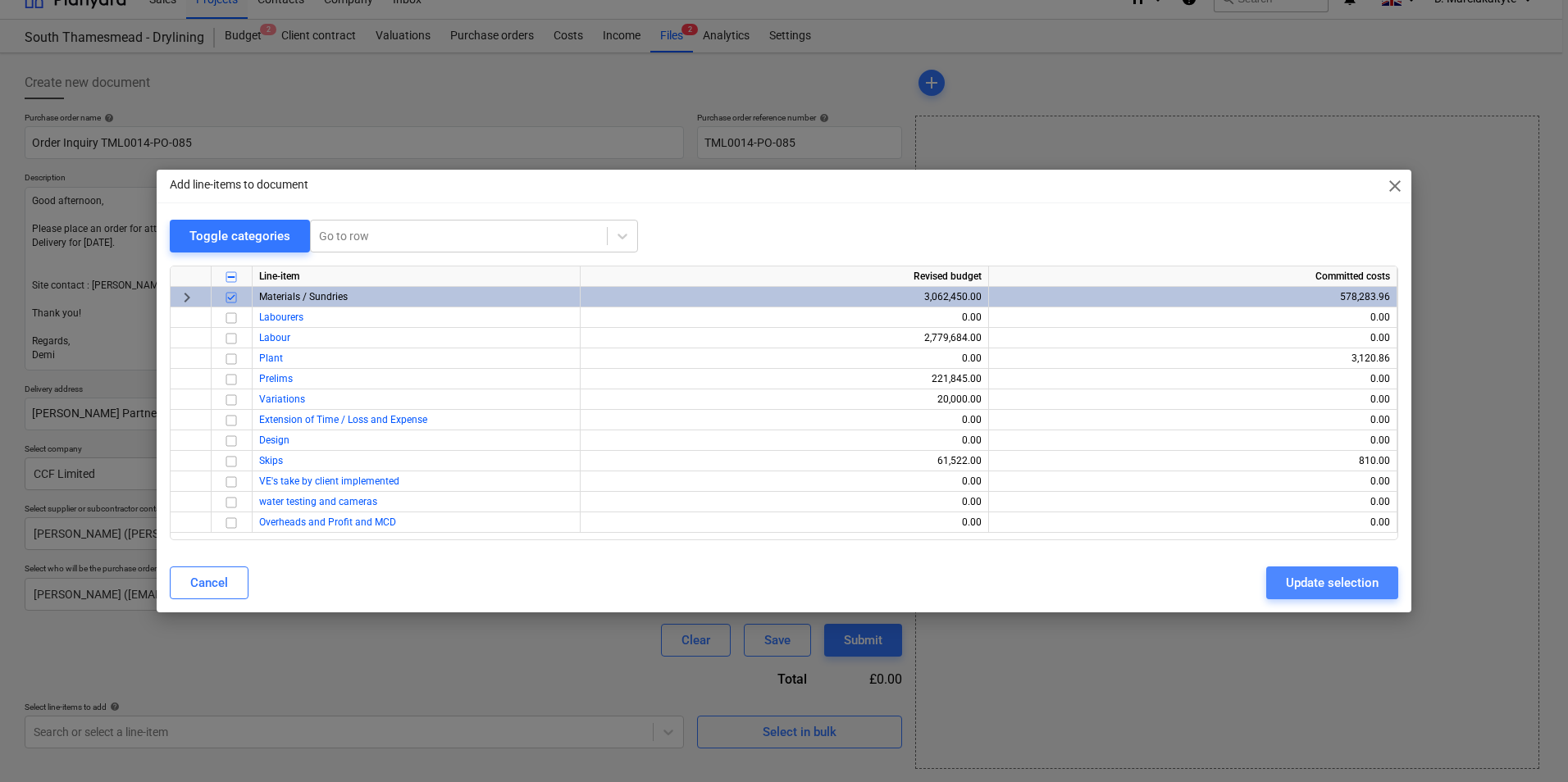 click on "Update selection" at bounding box center (1332, 583) 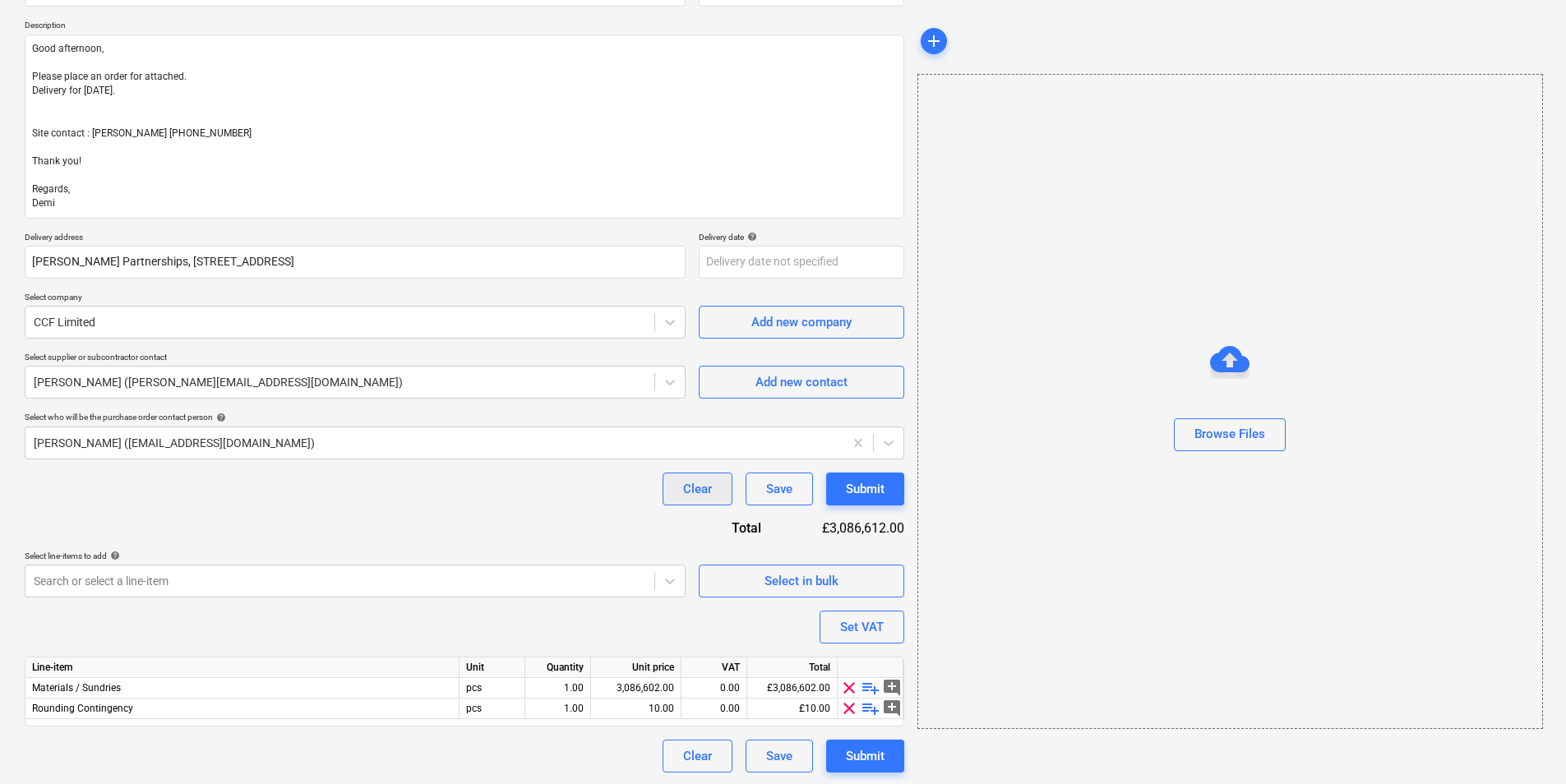 scroll, scrollTop: 177, scrollLeft: 0, axis: vertical 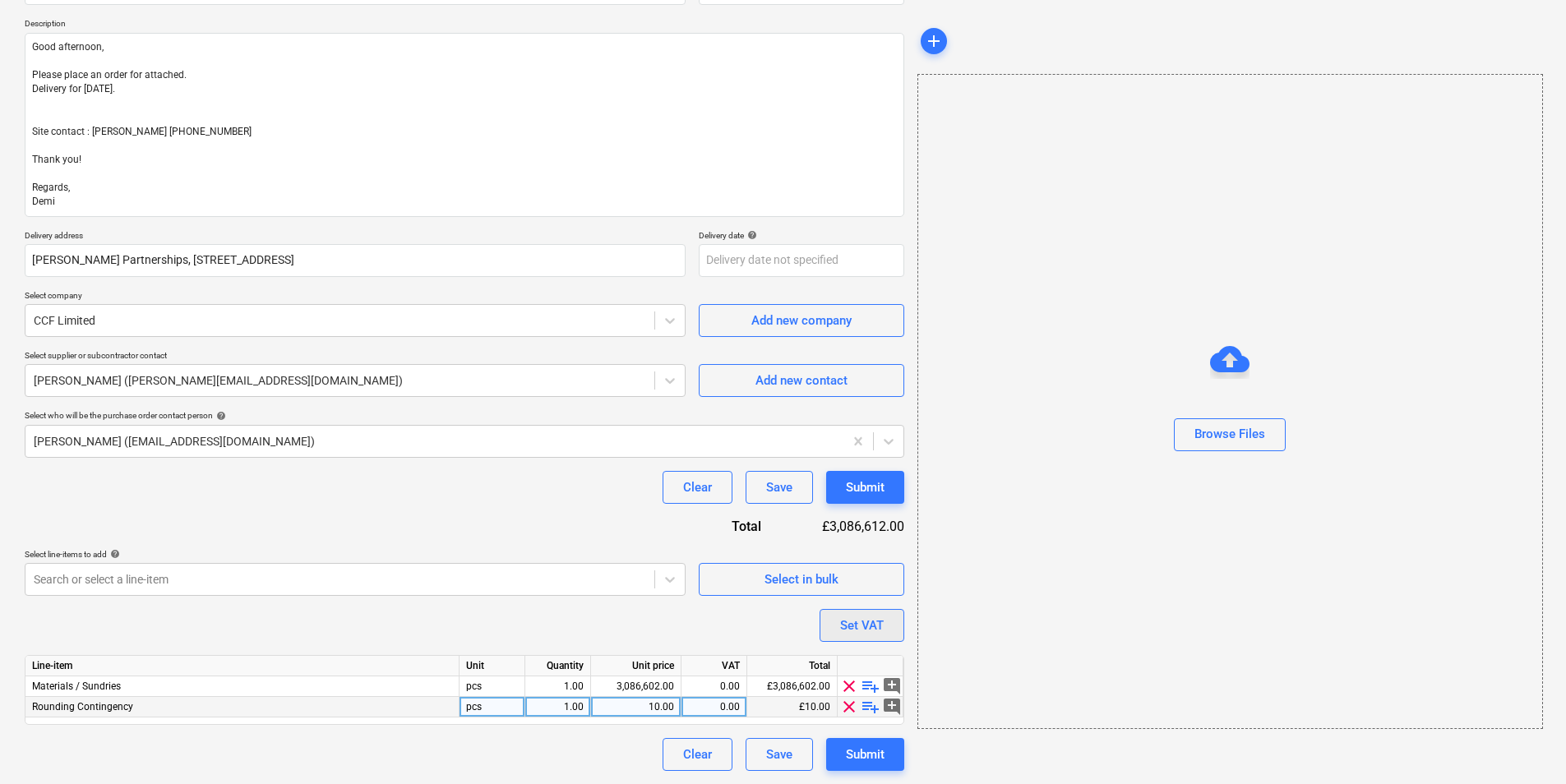 drag, startPoint x: 846, startPoint y: 709, endPoint x: 844, endPoint y: 622, distance: 87.02299 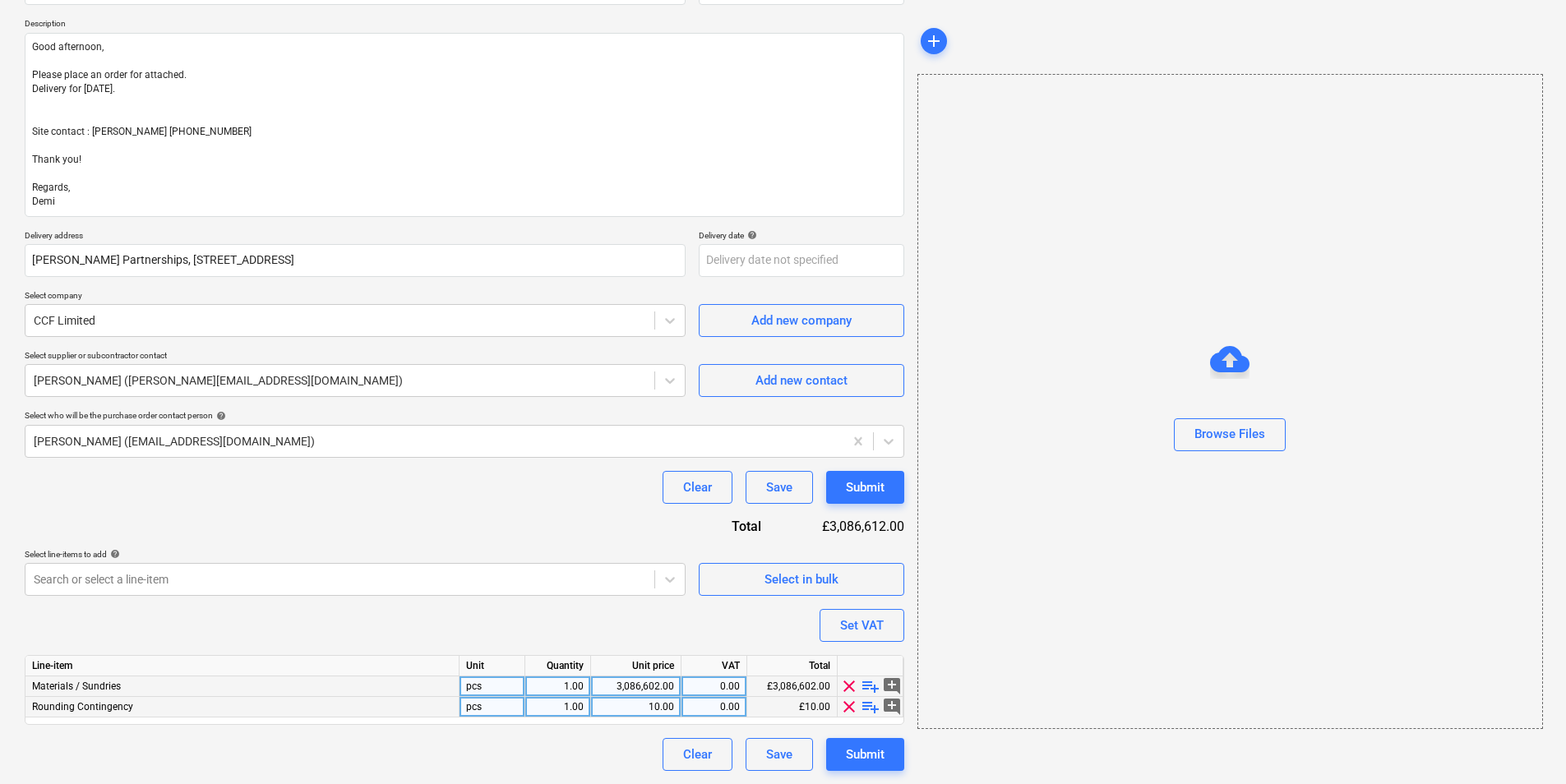 click on "playlist_add" at bounding box center [871, 686] 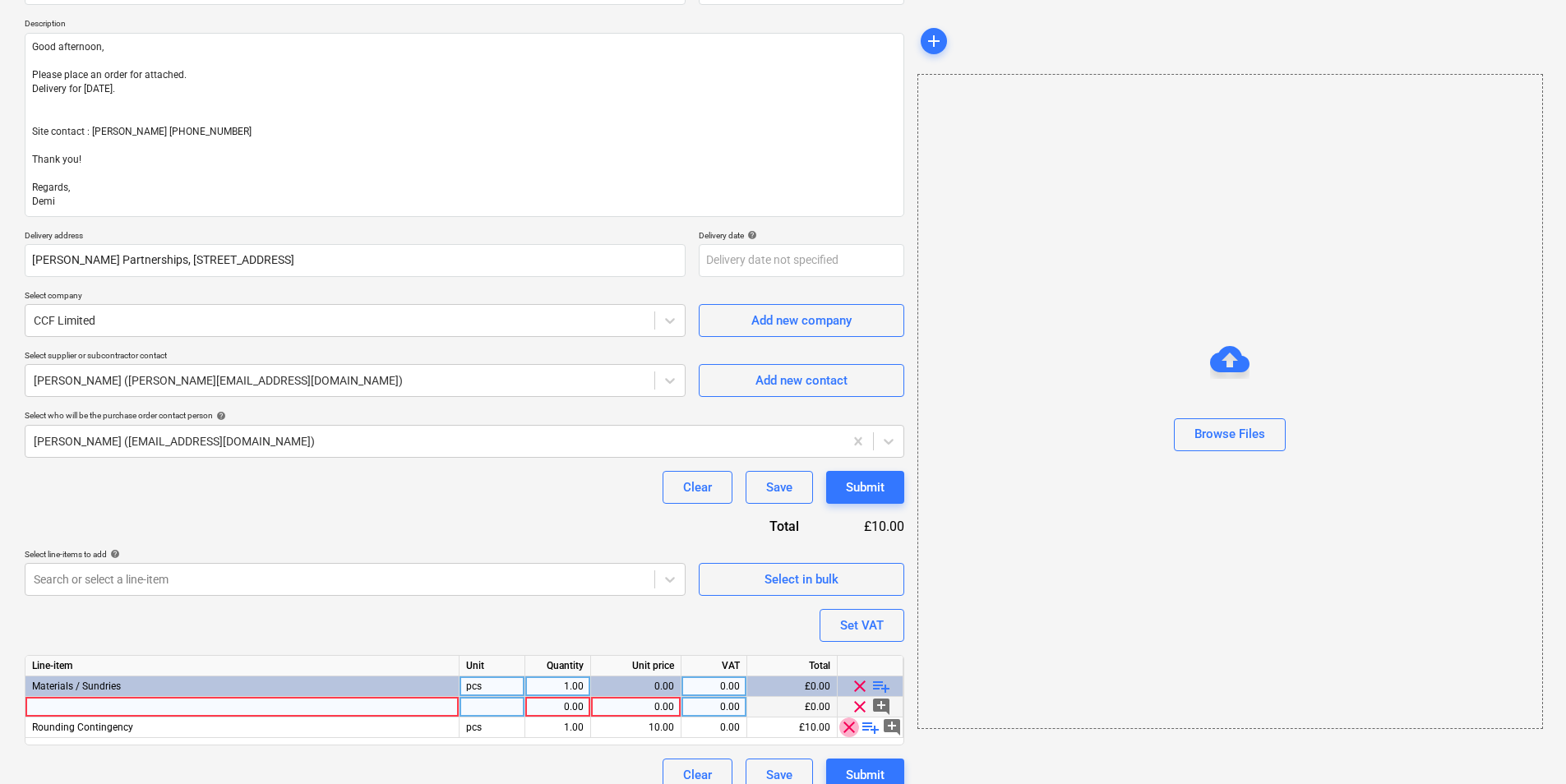 click on "clear" at bounding box center (849, 727) 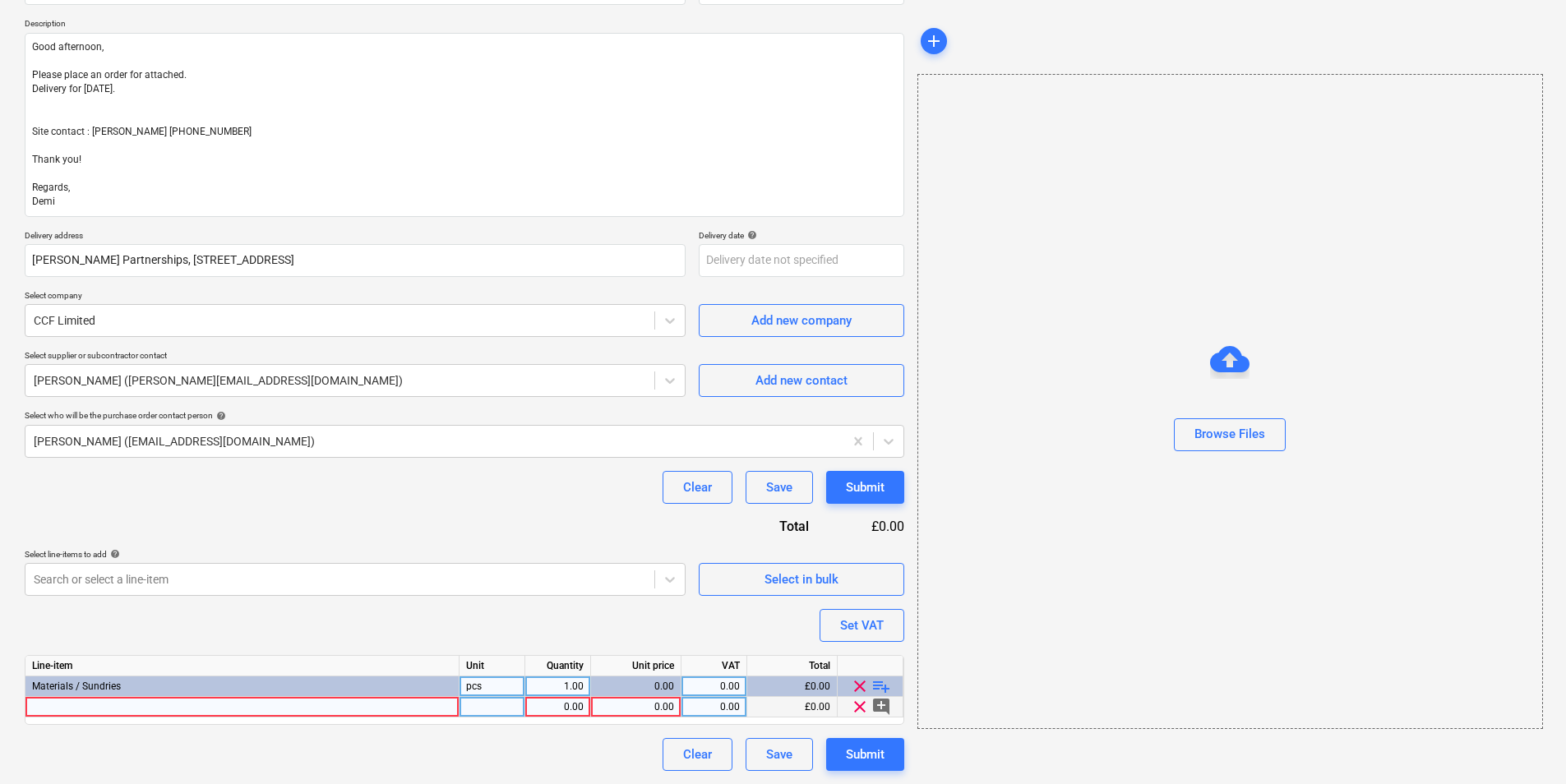 click at bounding box center [243, 707] 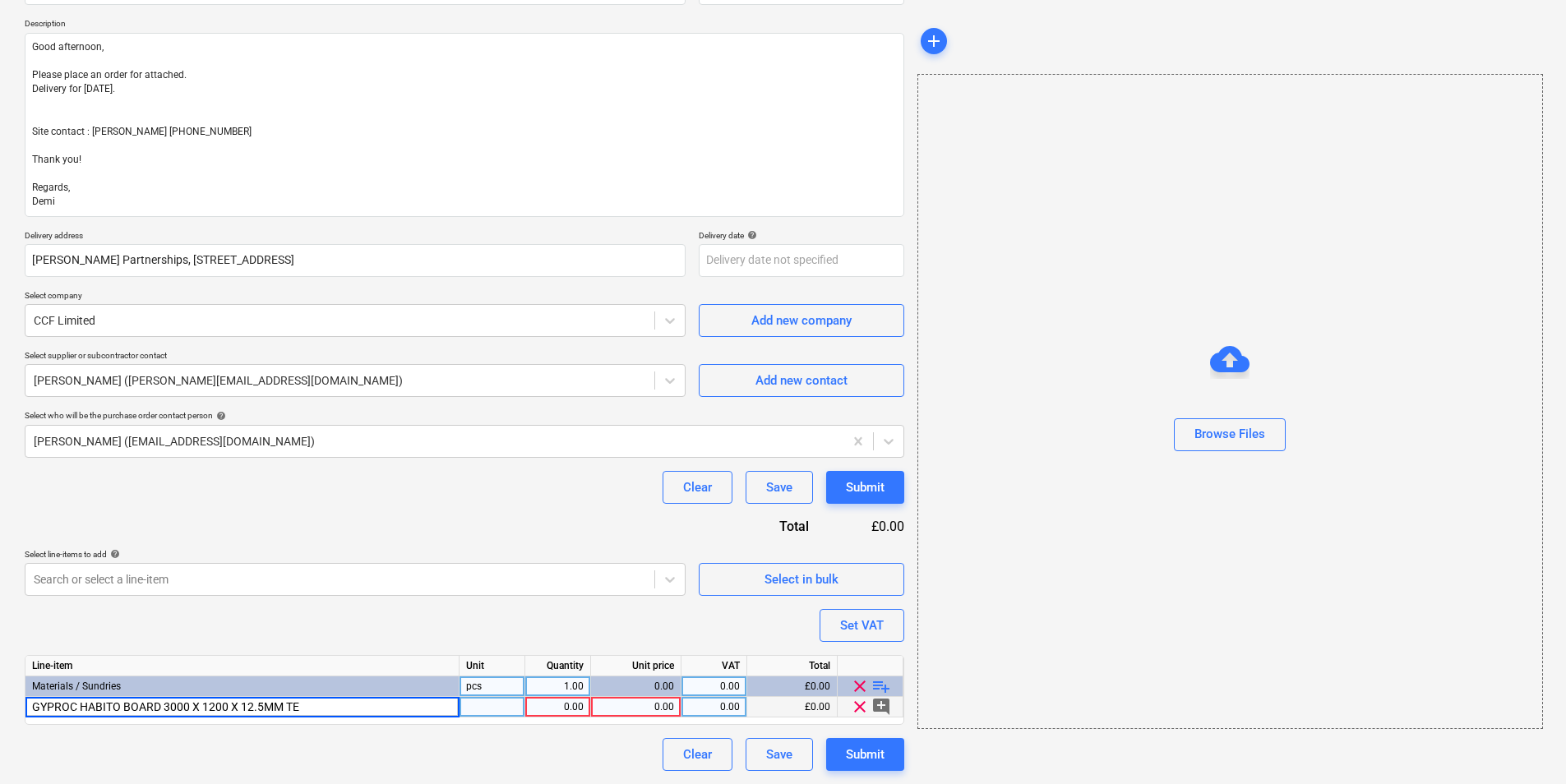 click at bounding box center (492, 707) 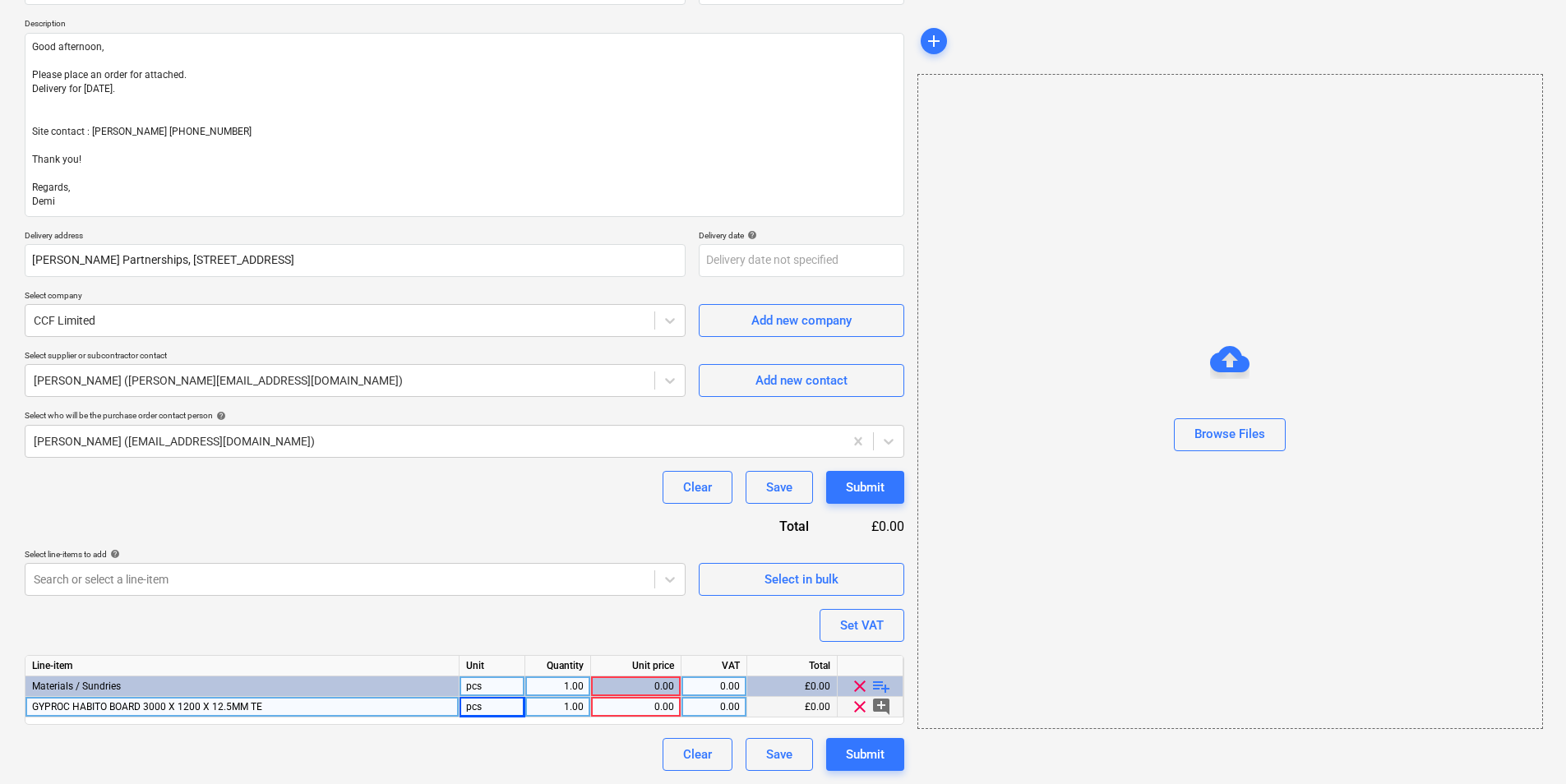 click on "1.00" at bounding box center [557, 707] 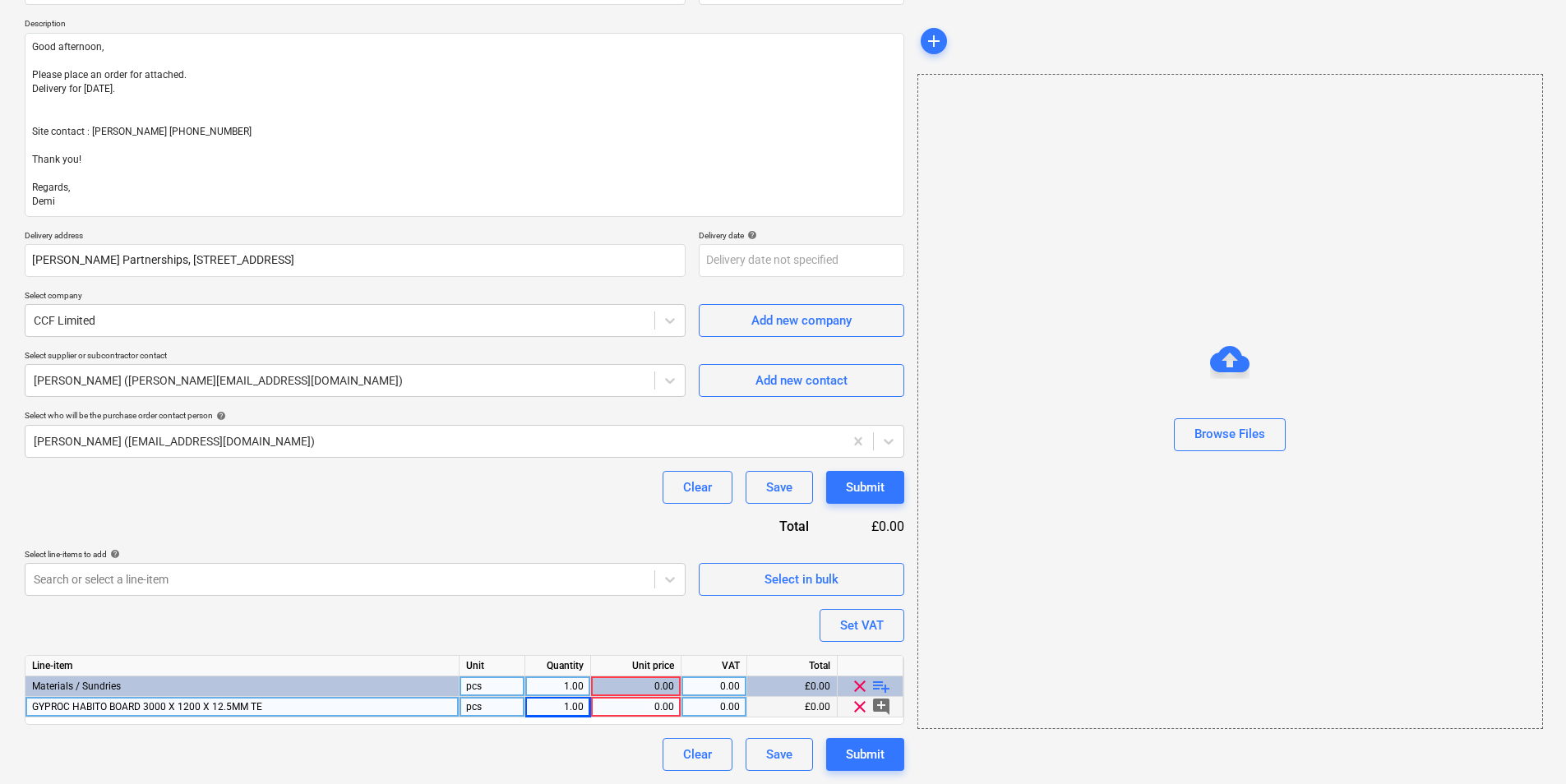 click on "GYPROC HABITO BOARD 3000 X 1200 X 12.5MM TE" at bounding box center (147, 707) 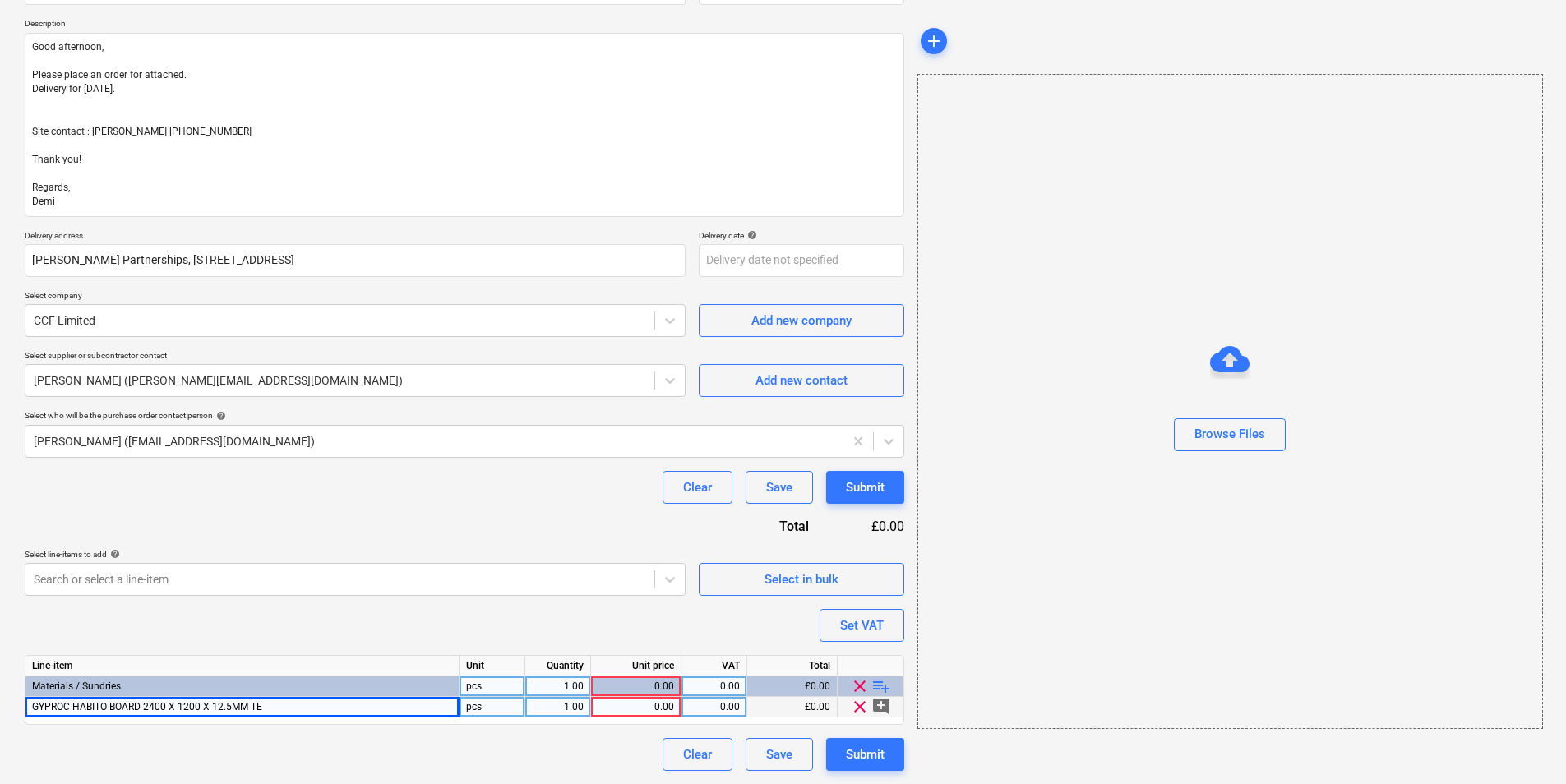 click on "1.00" at bounding box center [557, 707] 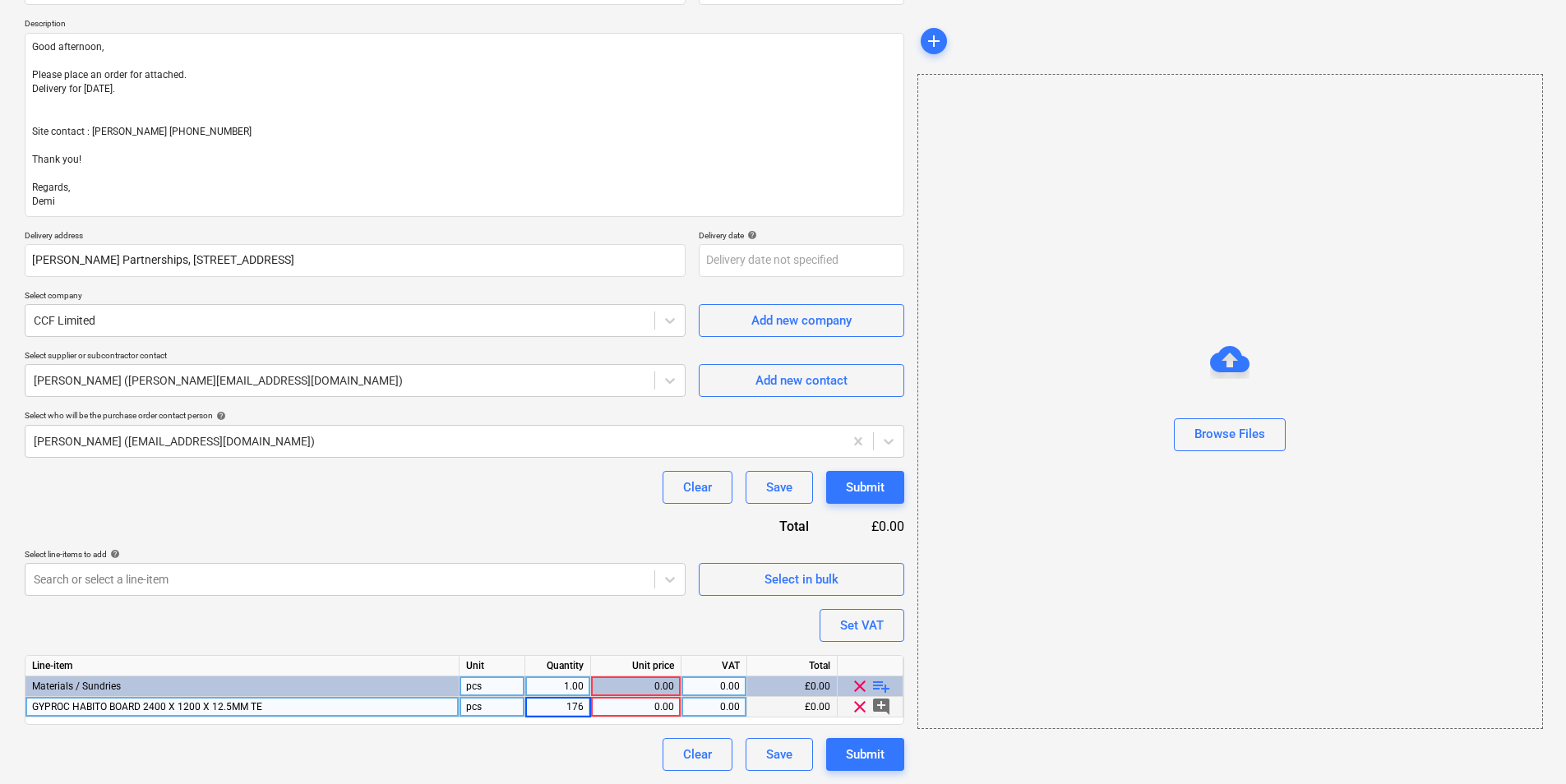 click on "0.00" at bounding box center [635, 707] 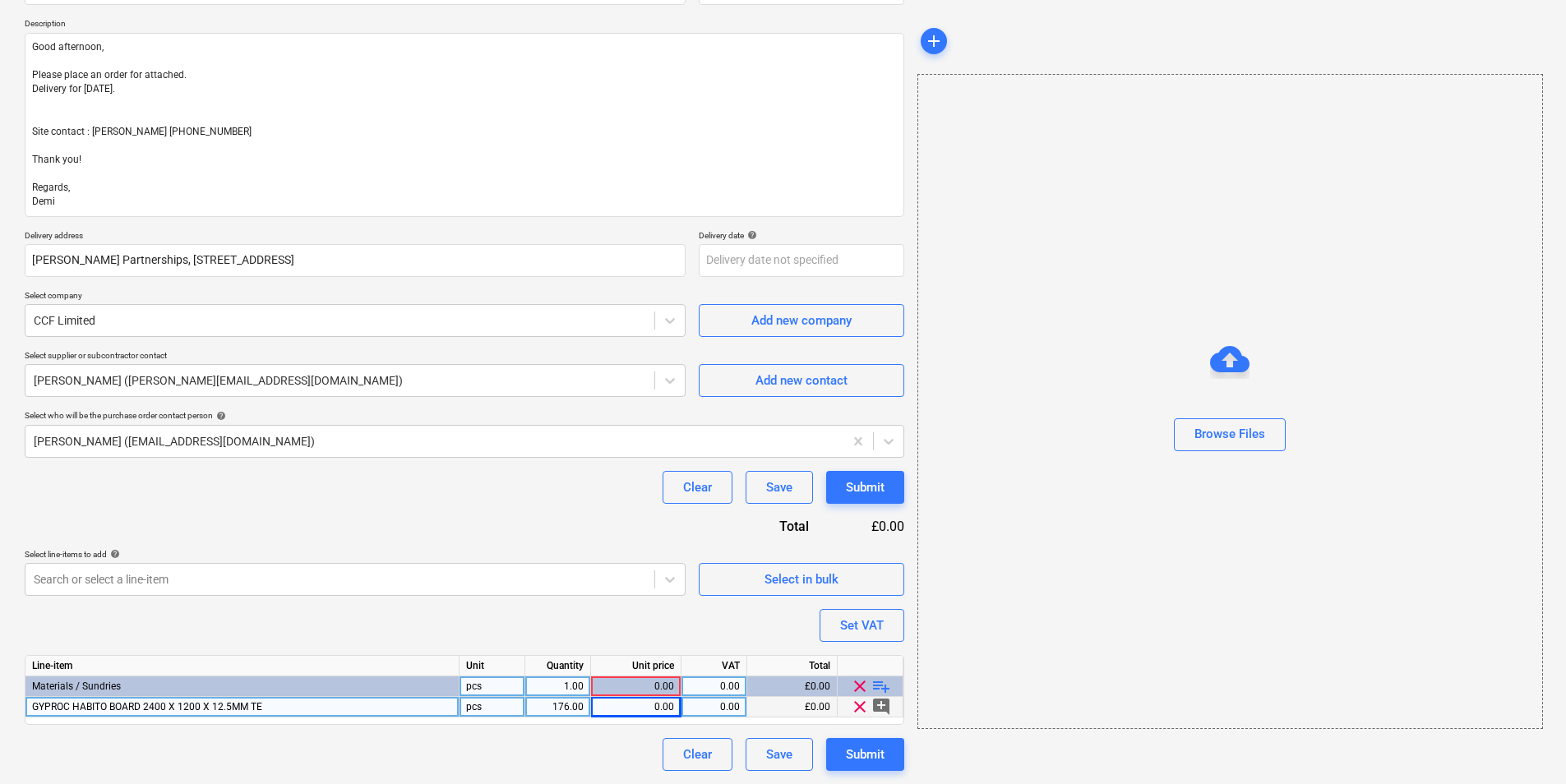 click on "0.00" at bounding box center (635, 707) 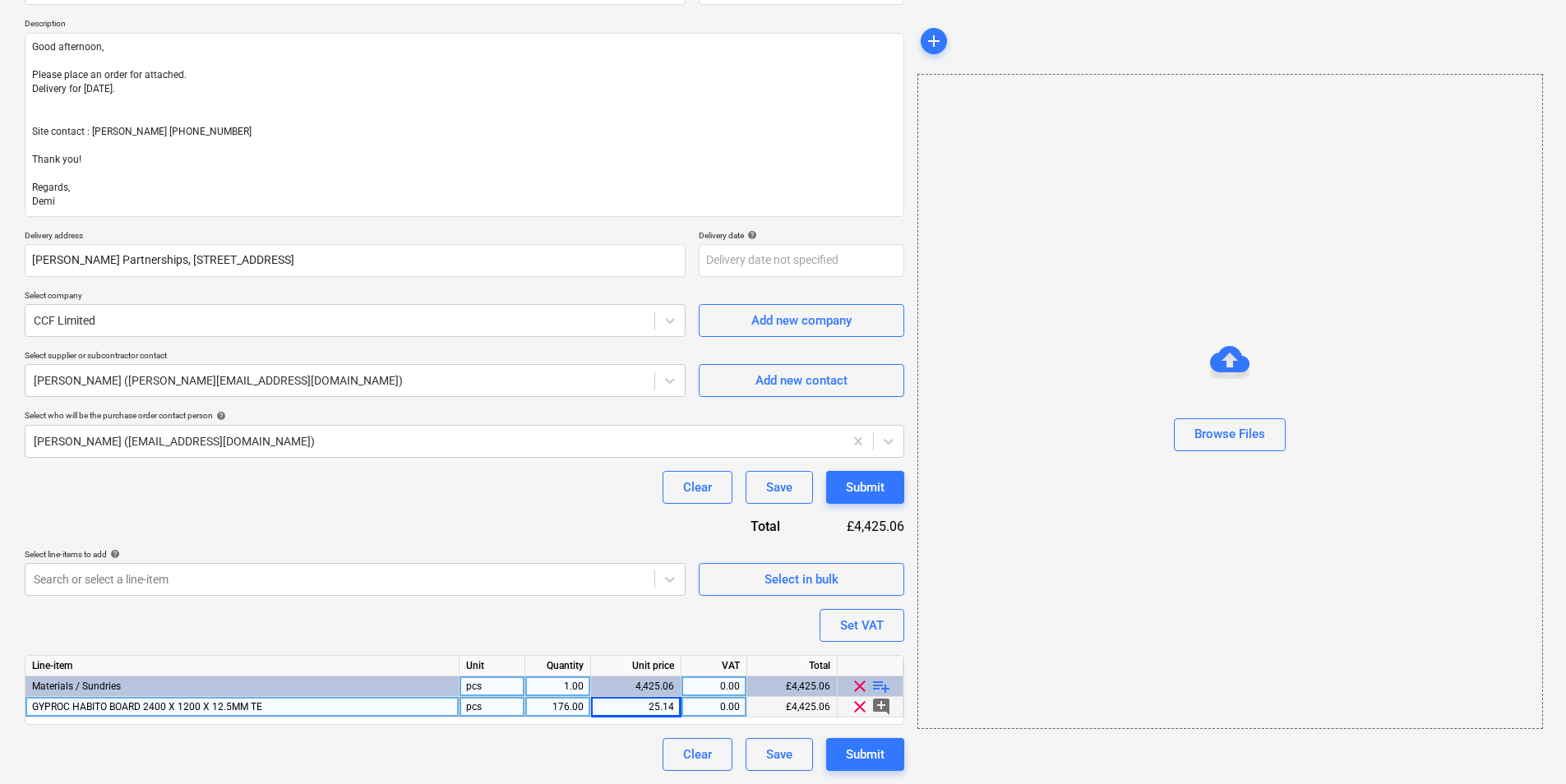 click on "0.00" at bounding box center (714, 707) 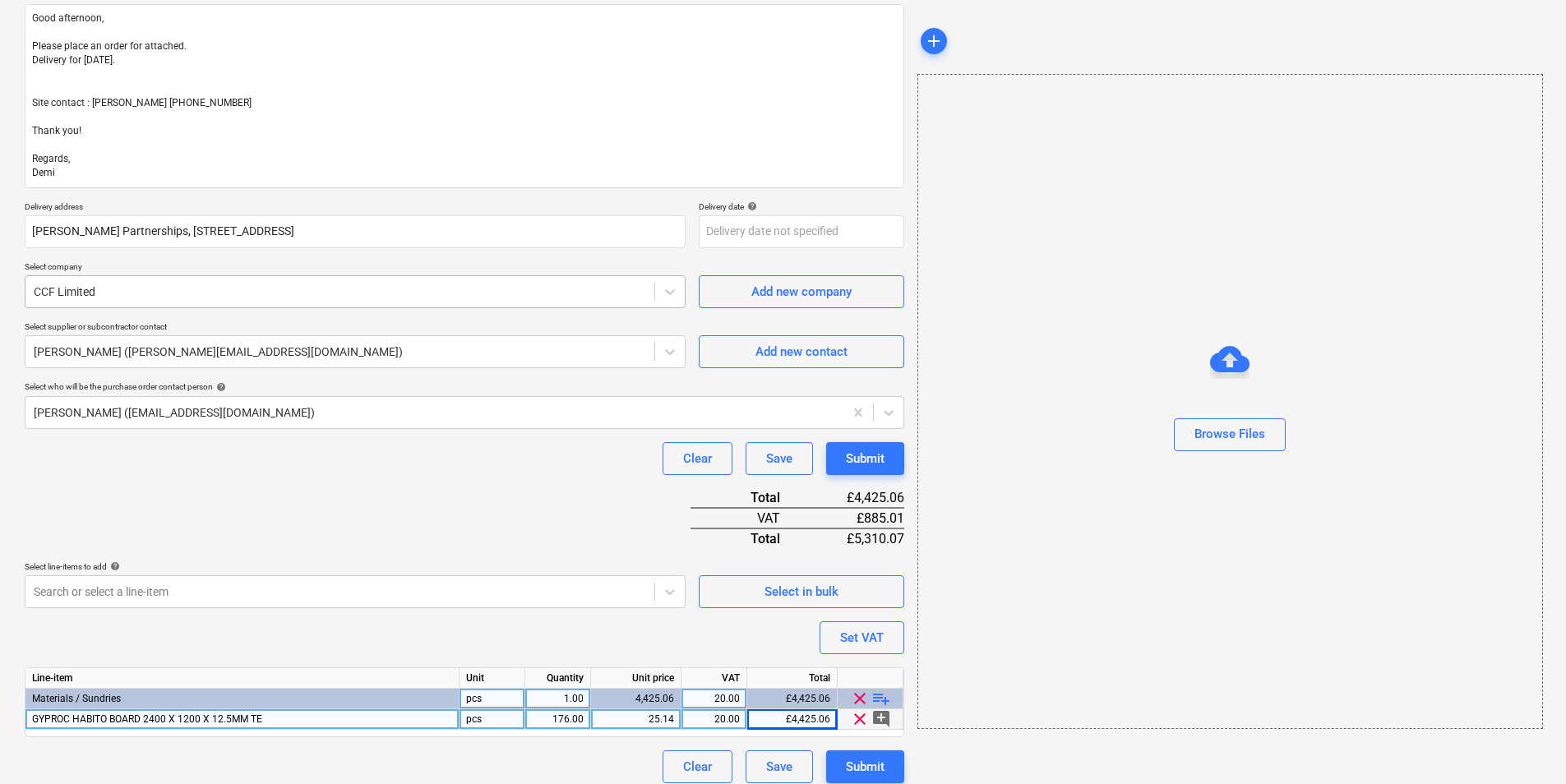 scroll, scrollTop: 0, scrollLeft: 0, axis: both 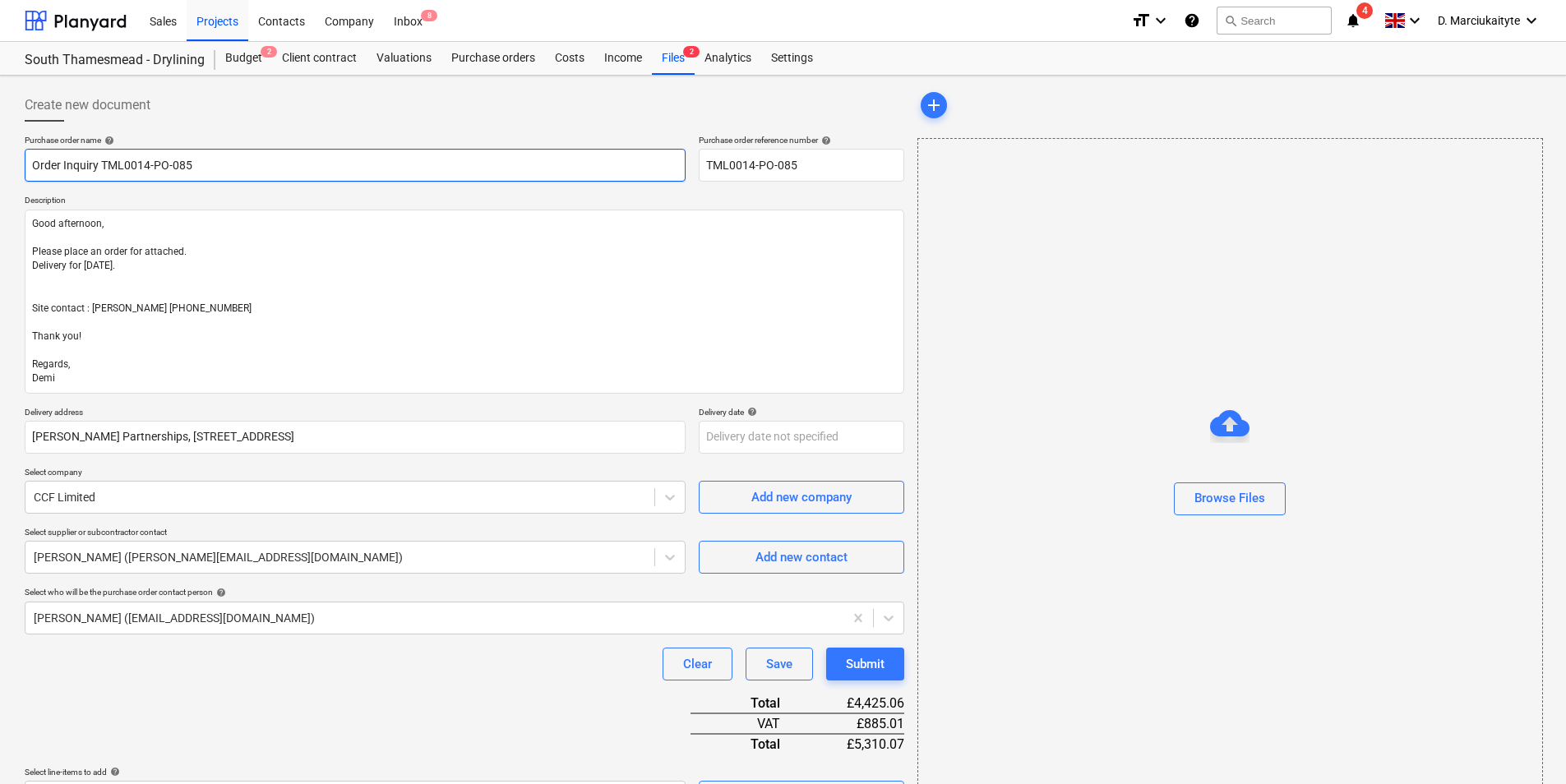click on "Order Inquiry TML0014-PO-085" at bounding box center [355, 165] 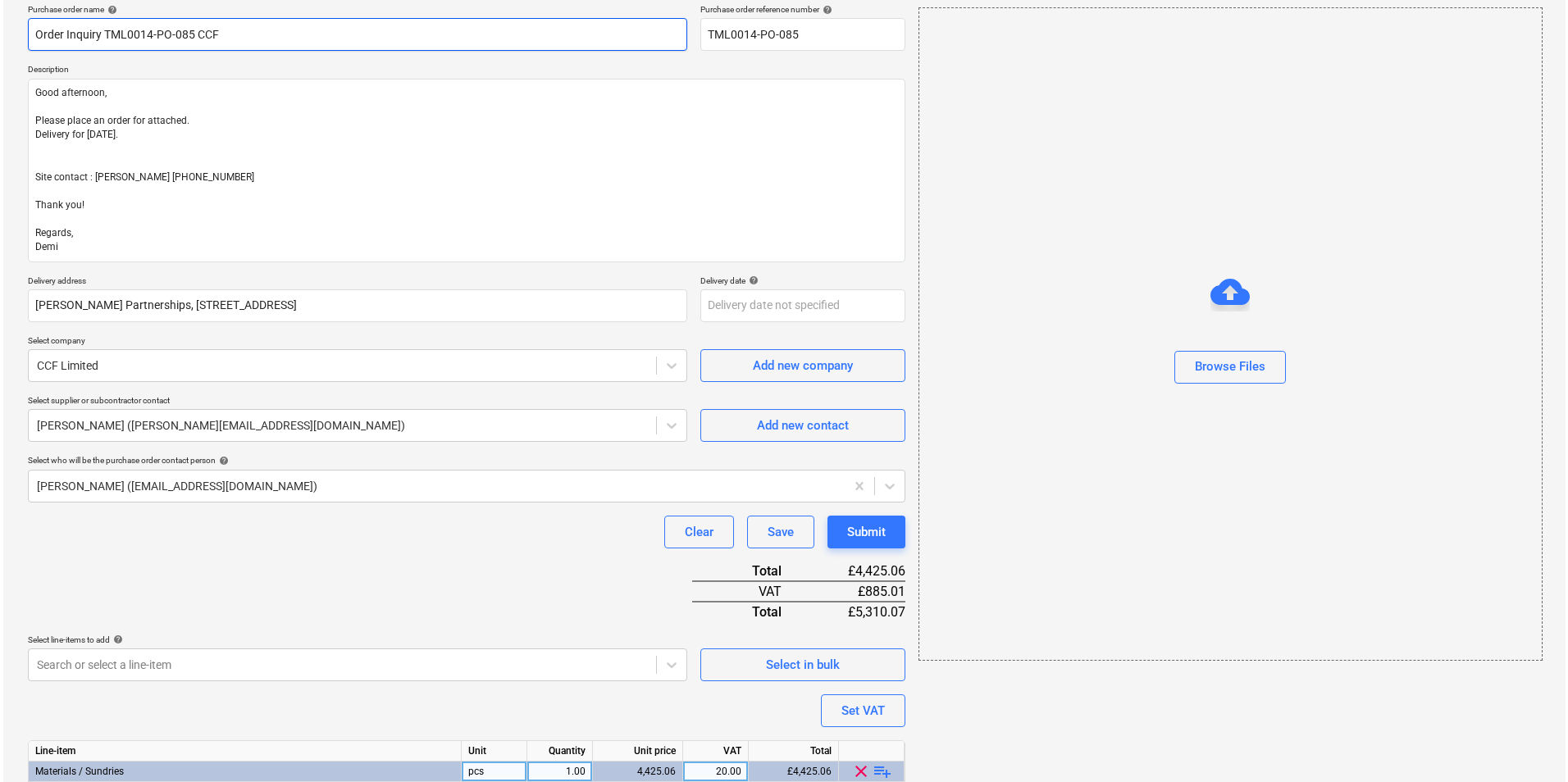 scroll, scrollTop: 217, scrollLeft: 0, axis: vertical 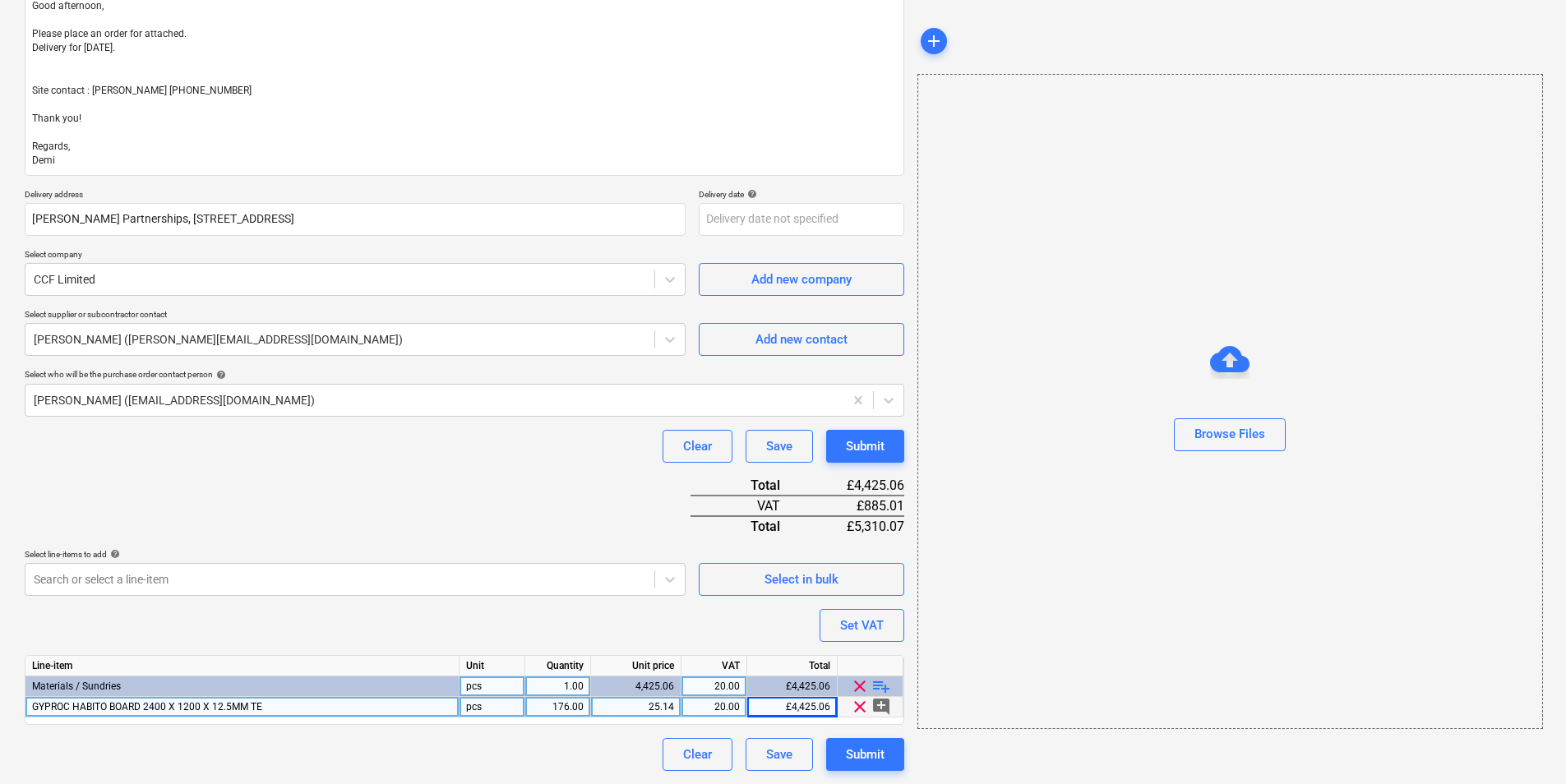 drag, startPoint x: 856, startPoint y: 727, endPoint x: 857, endPoint y: 736, distance: 9.05539 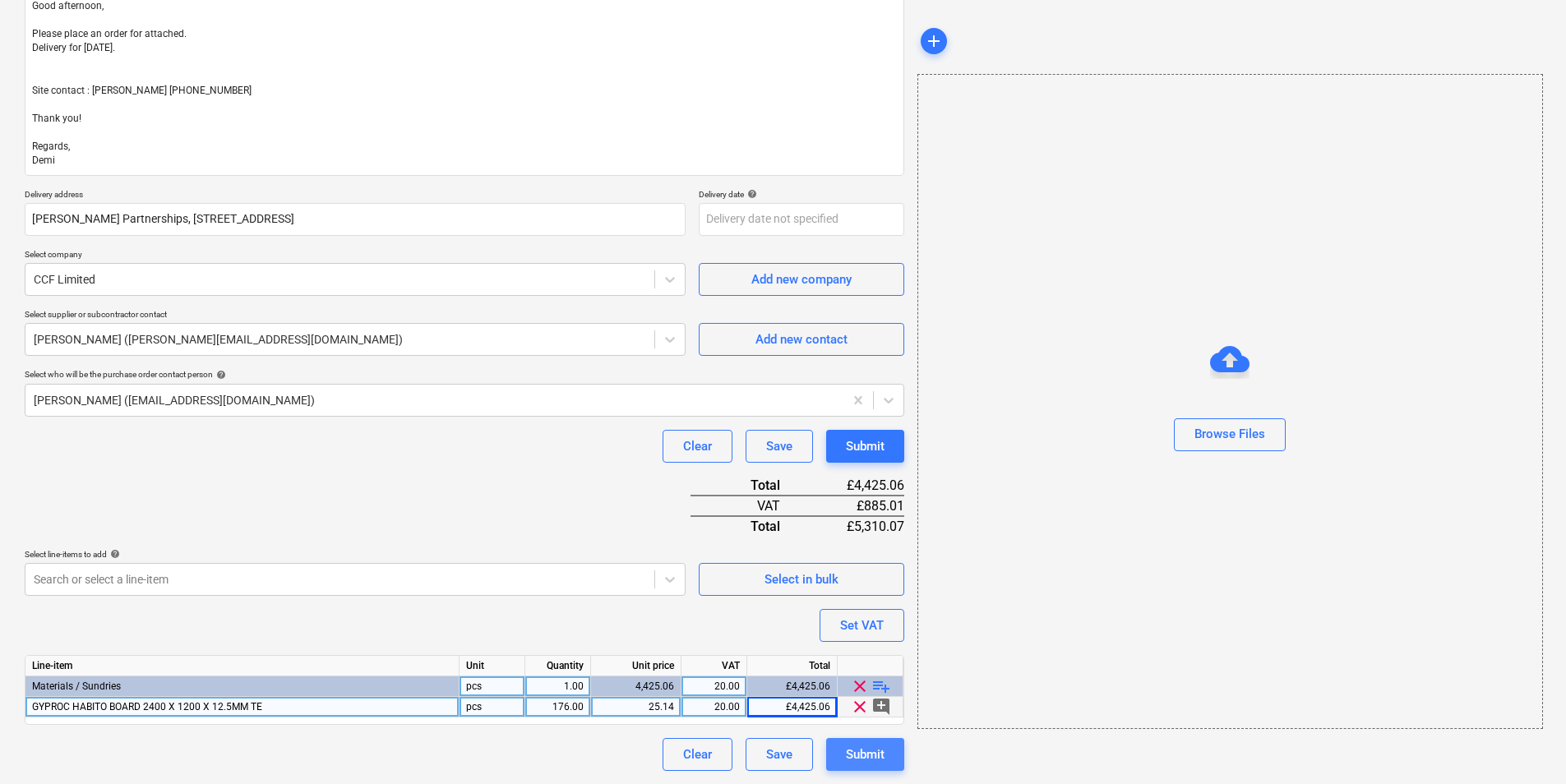 click on "Submit" at bounding box center (865, 754) 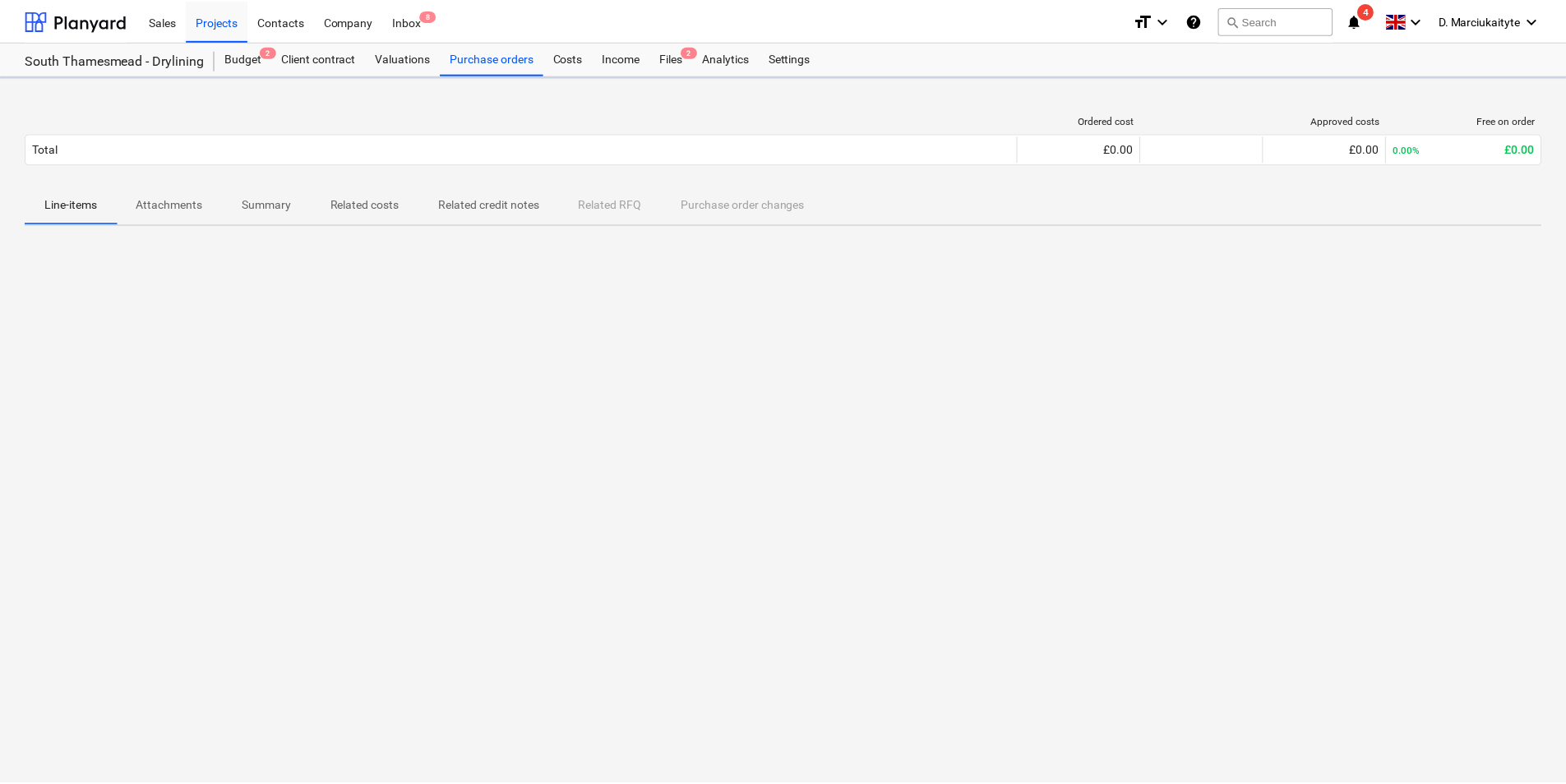 scroll, scrollTop: 0, scrollLeft: 0, axis: both 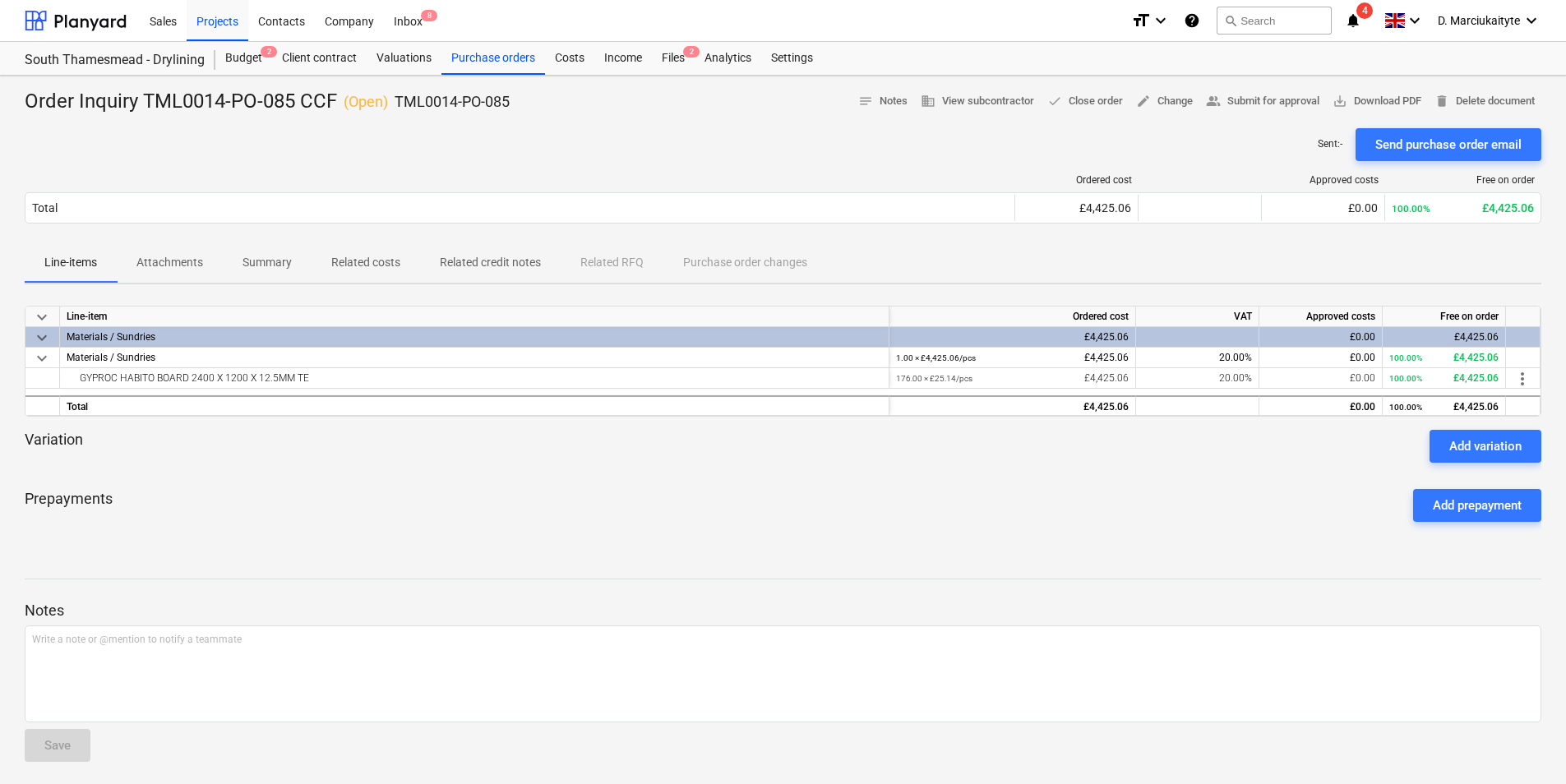 click on "Send purchase order email" at bounding box center [1448, 145] 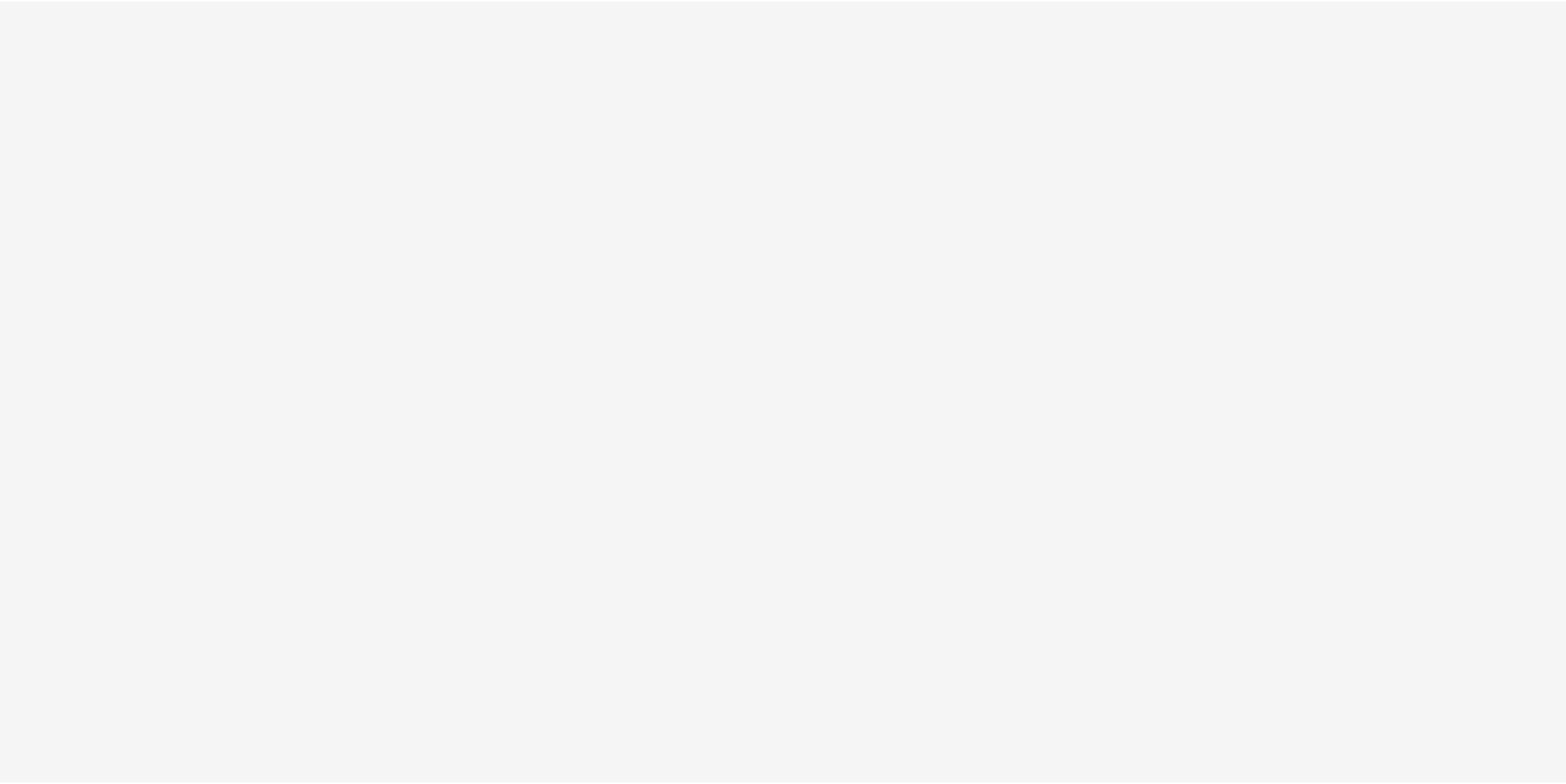 scroll, scrollTop: 0, scrollLeft: 0, axis: both 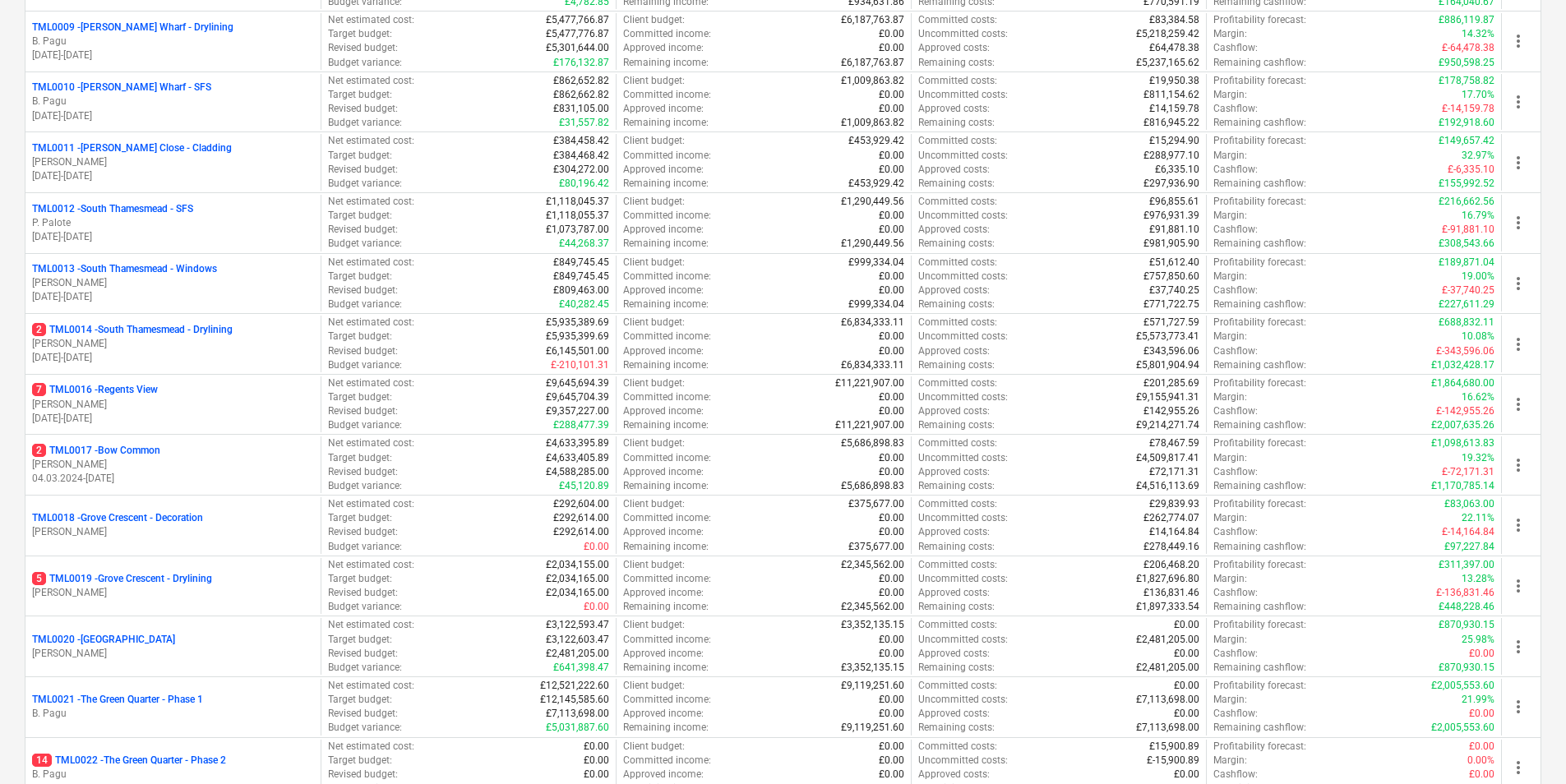 click on "2  TML0014 -  [GEOGRAPHIC_DATA] - Drylining" at bounding box center [132, 330] 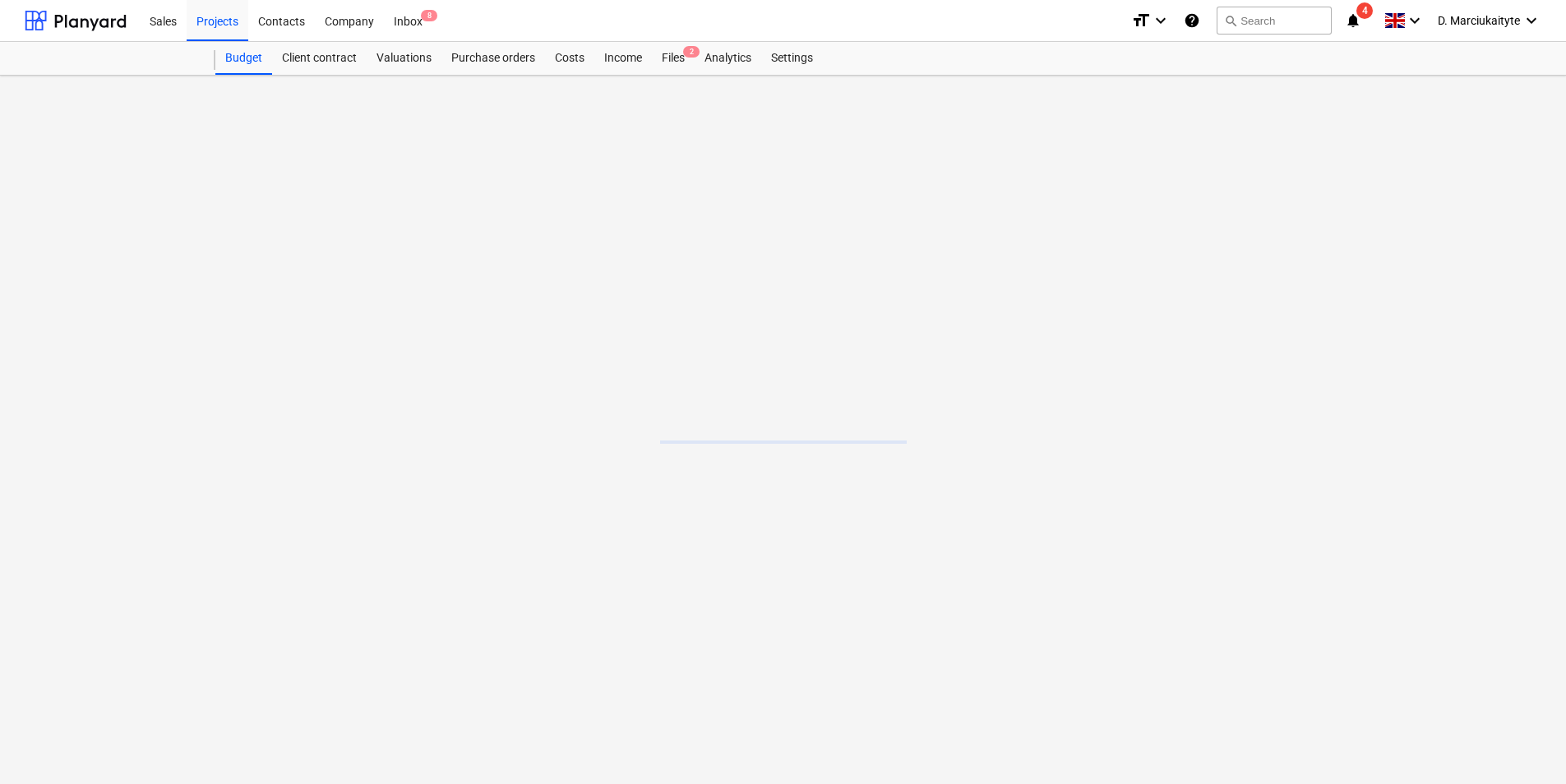scroll, scrollTop: 0, scrollLeft: 0, axis: both 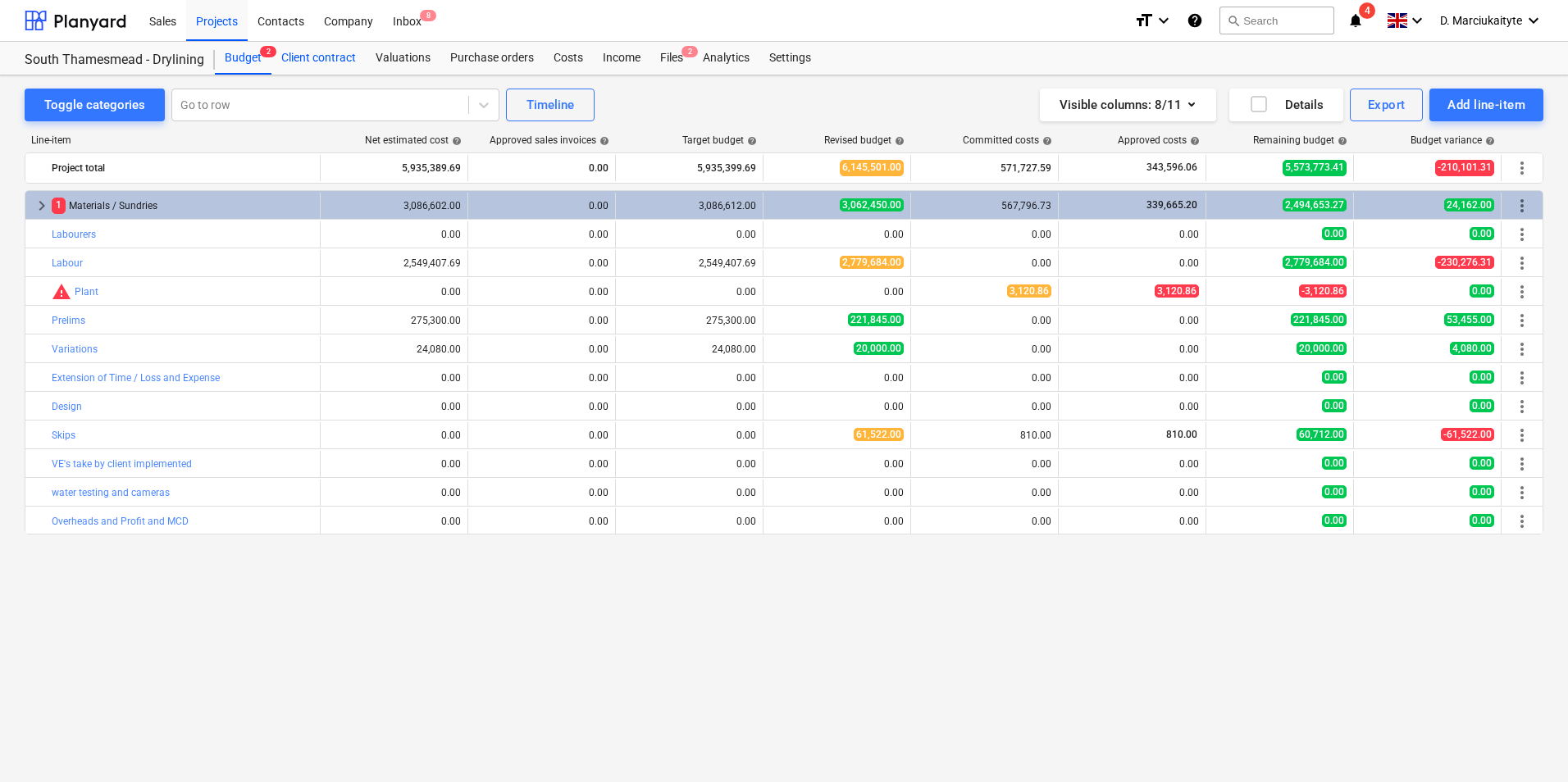 click on "Client contract" at bounding box center [318, 58] 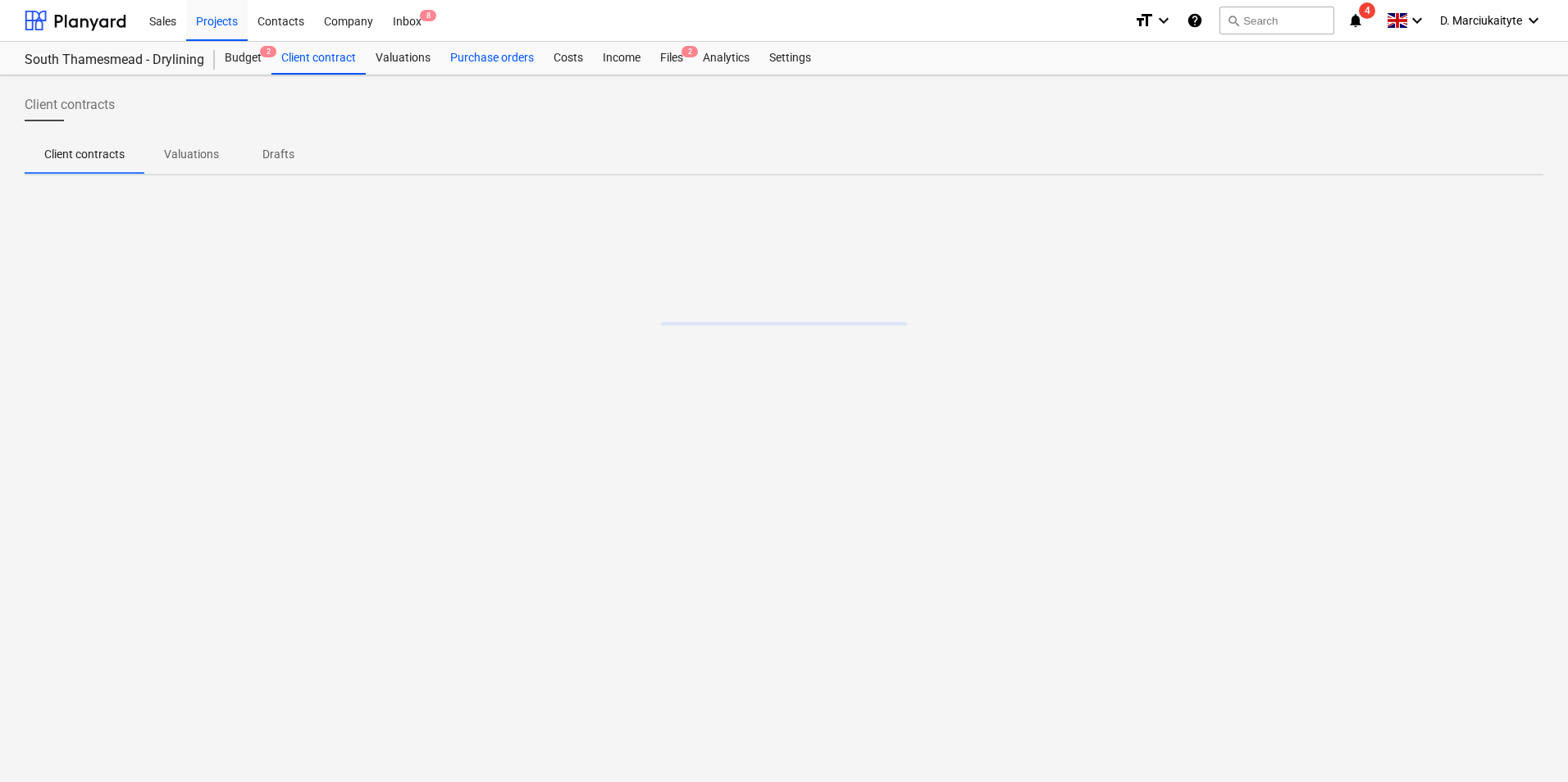 click on "Purchase orders" at bounding box center (492, 58) 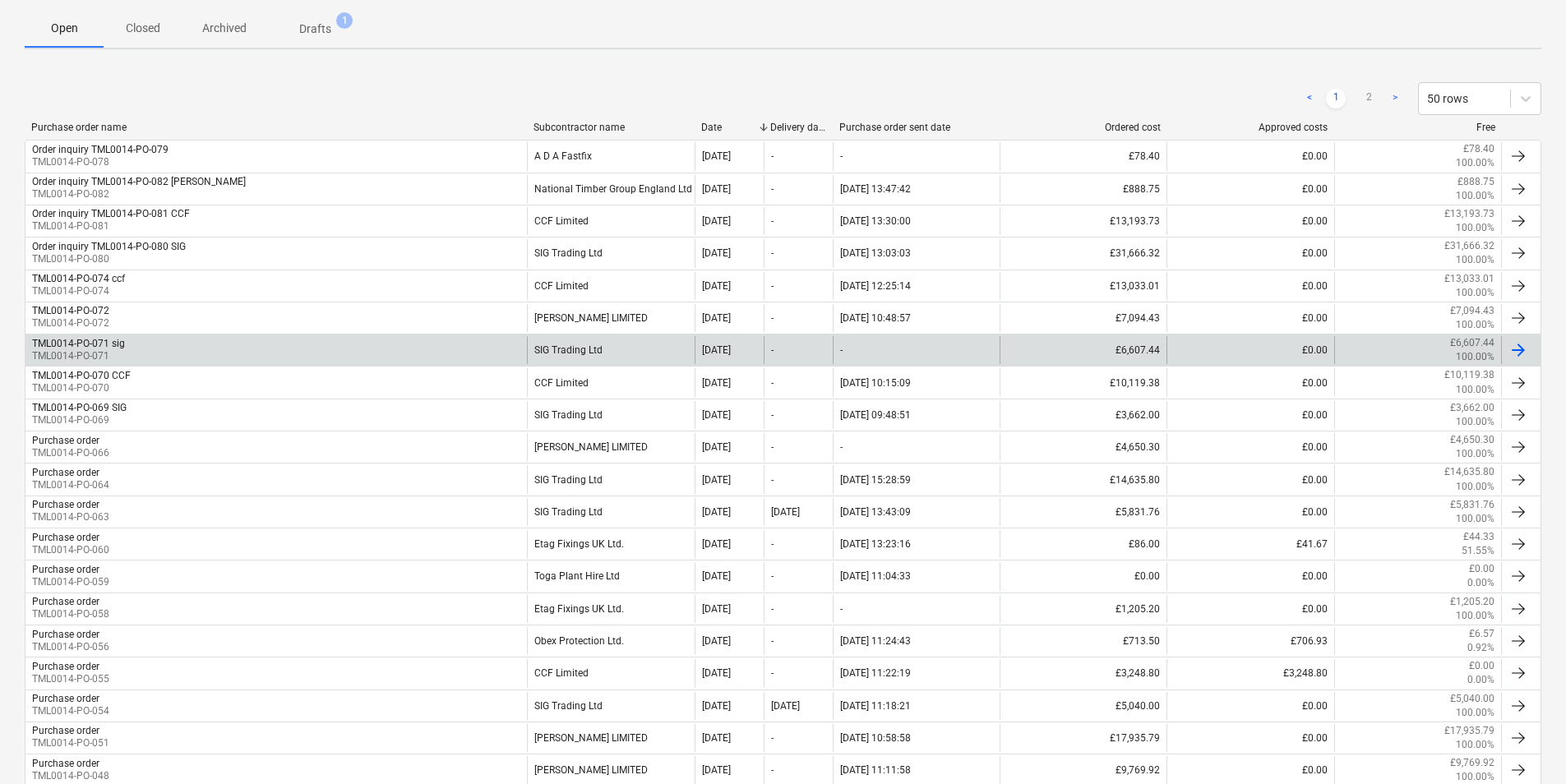 scroll, scrollTop: 247, scrollLeft: 0, axis: vertical 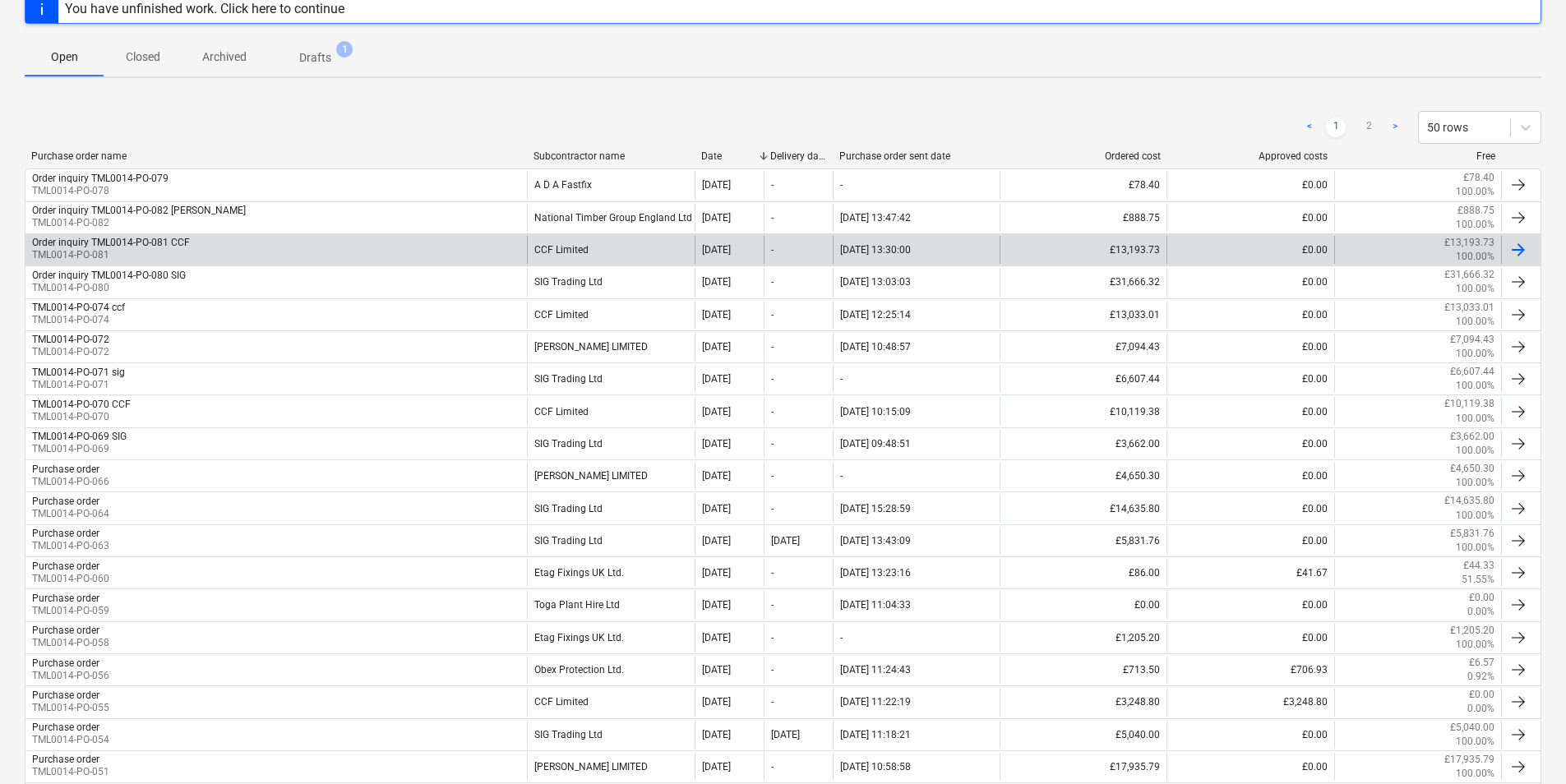 click on "Order inquiry TML0014-PO-081 CCF TML0014-PO-081" at bounding box center (276, 250) 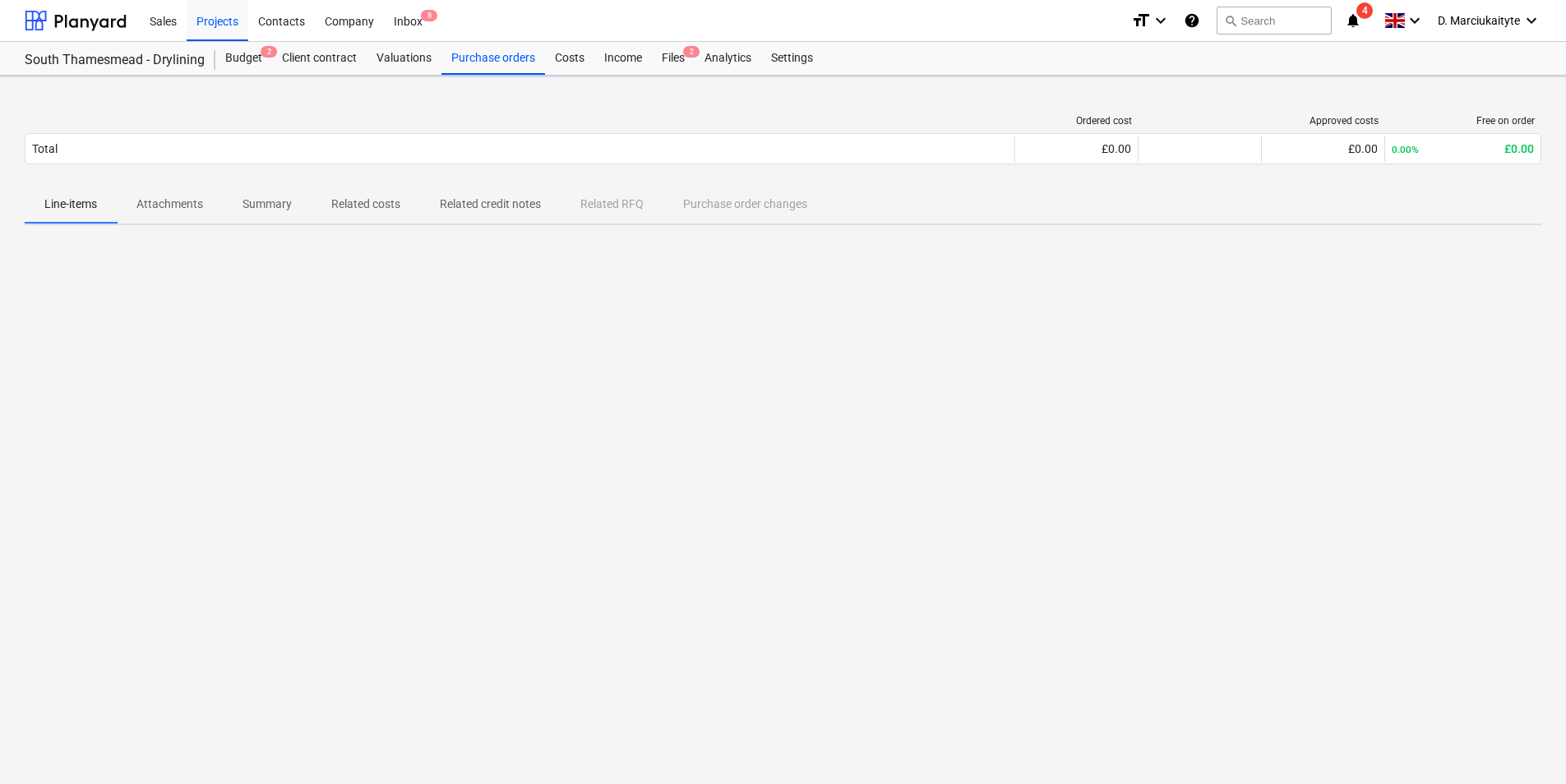 scroll, scrollTop: 0, scrollLeft: 0, axis: both 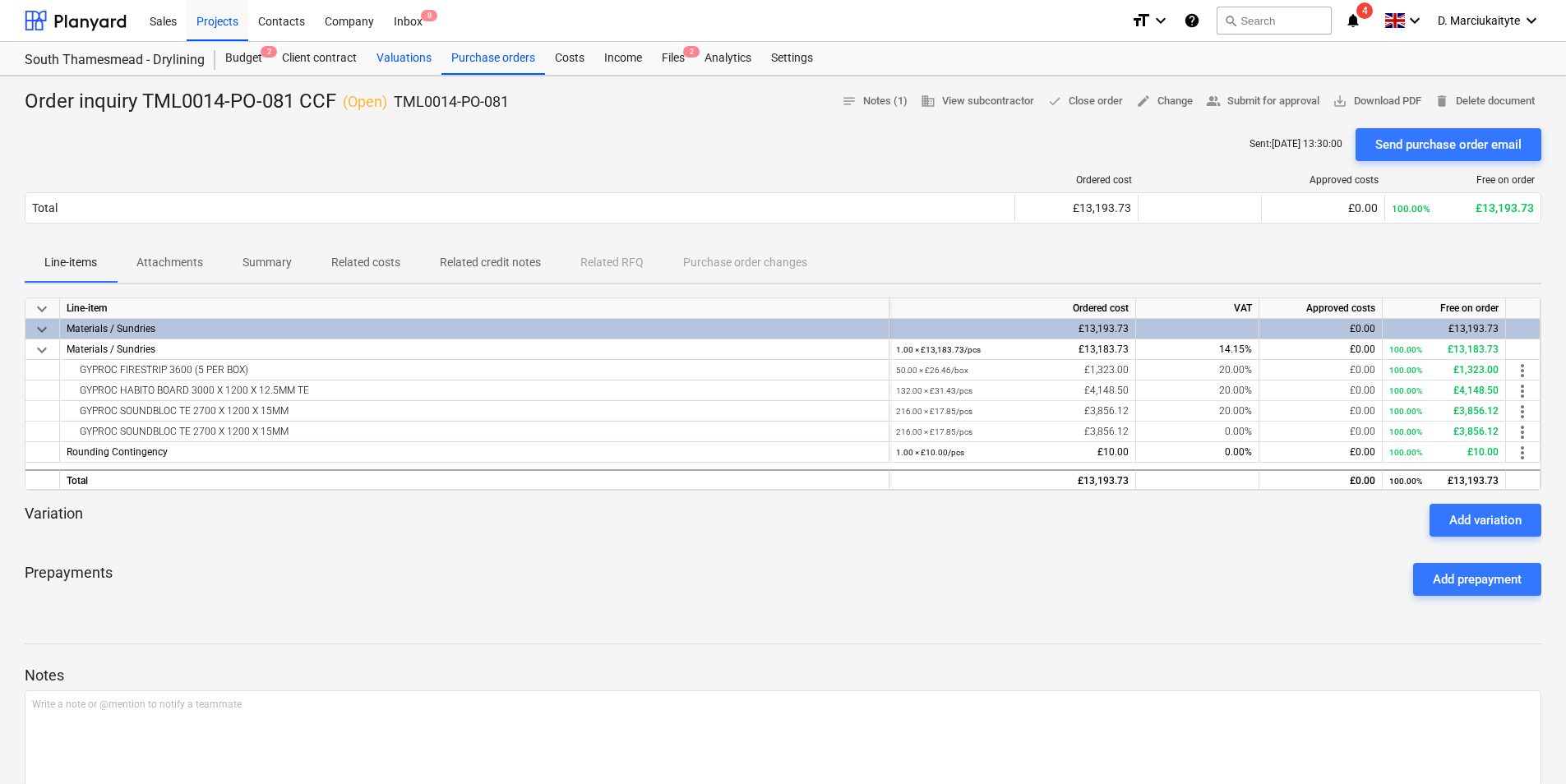 click on "Valuations" at bounding box center [404, 58] 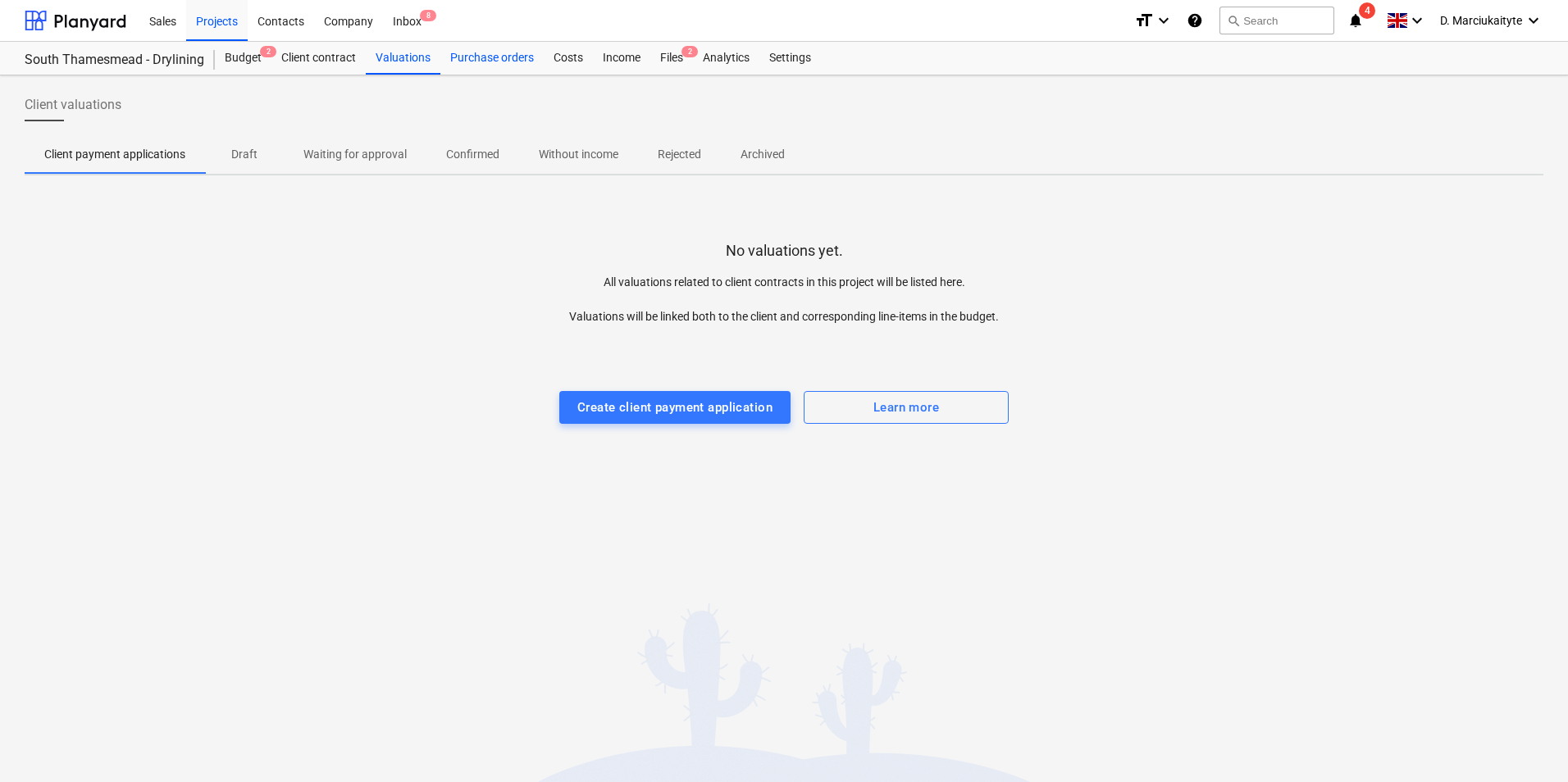 click on "Purchase orders" at bounding box center [492, 58] 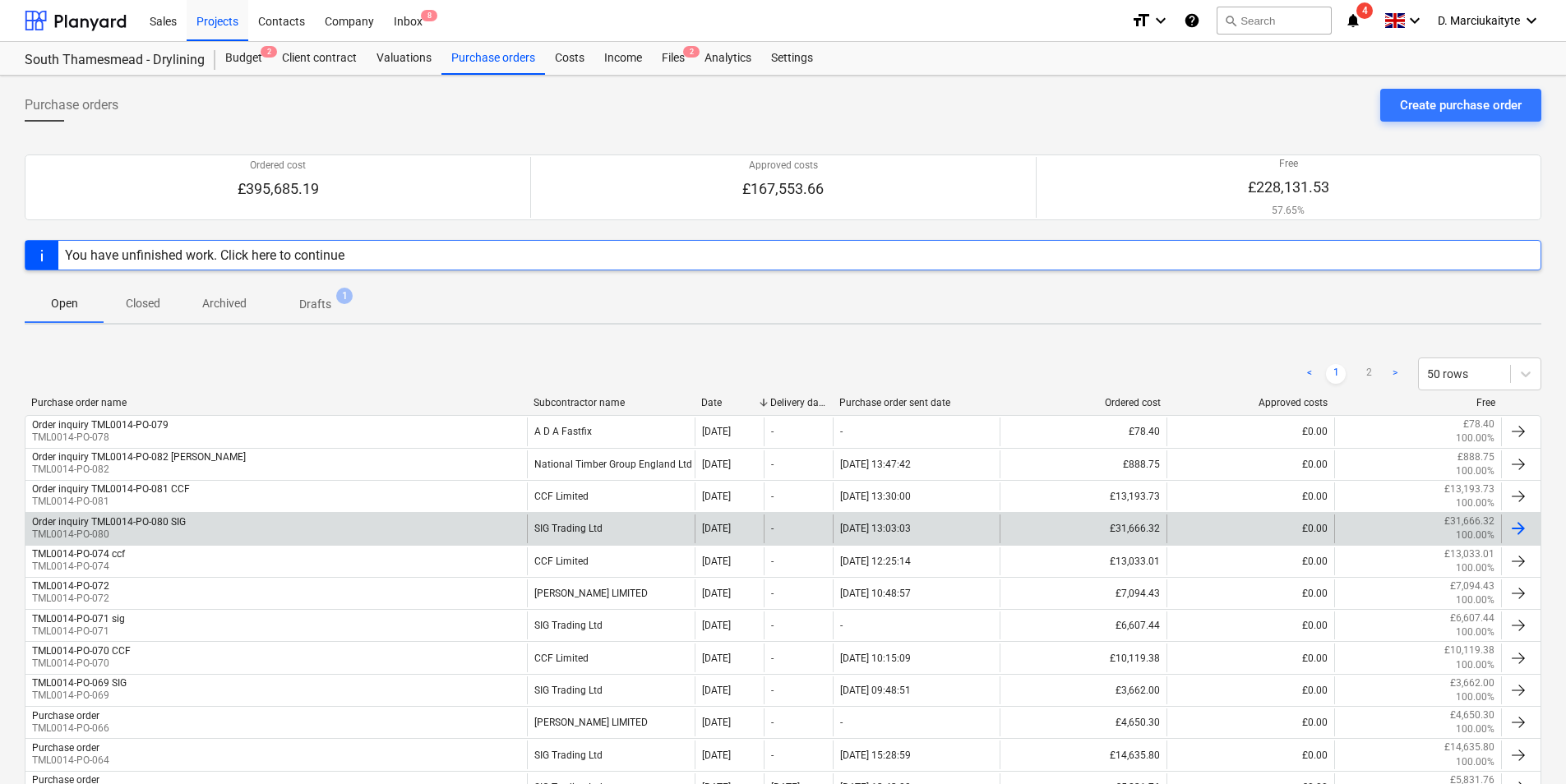 click on "Order inquiry TML0014-PO-080 SIG TML0014-PO-080" at bounding box center (276, 528) 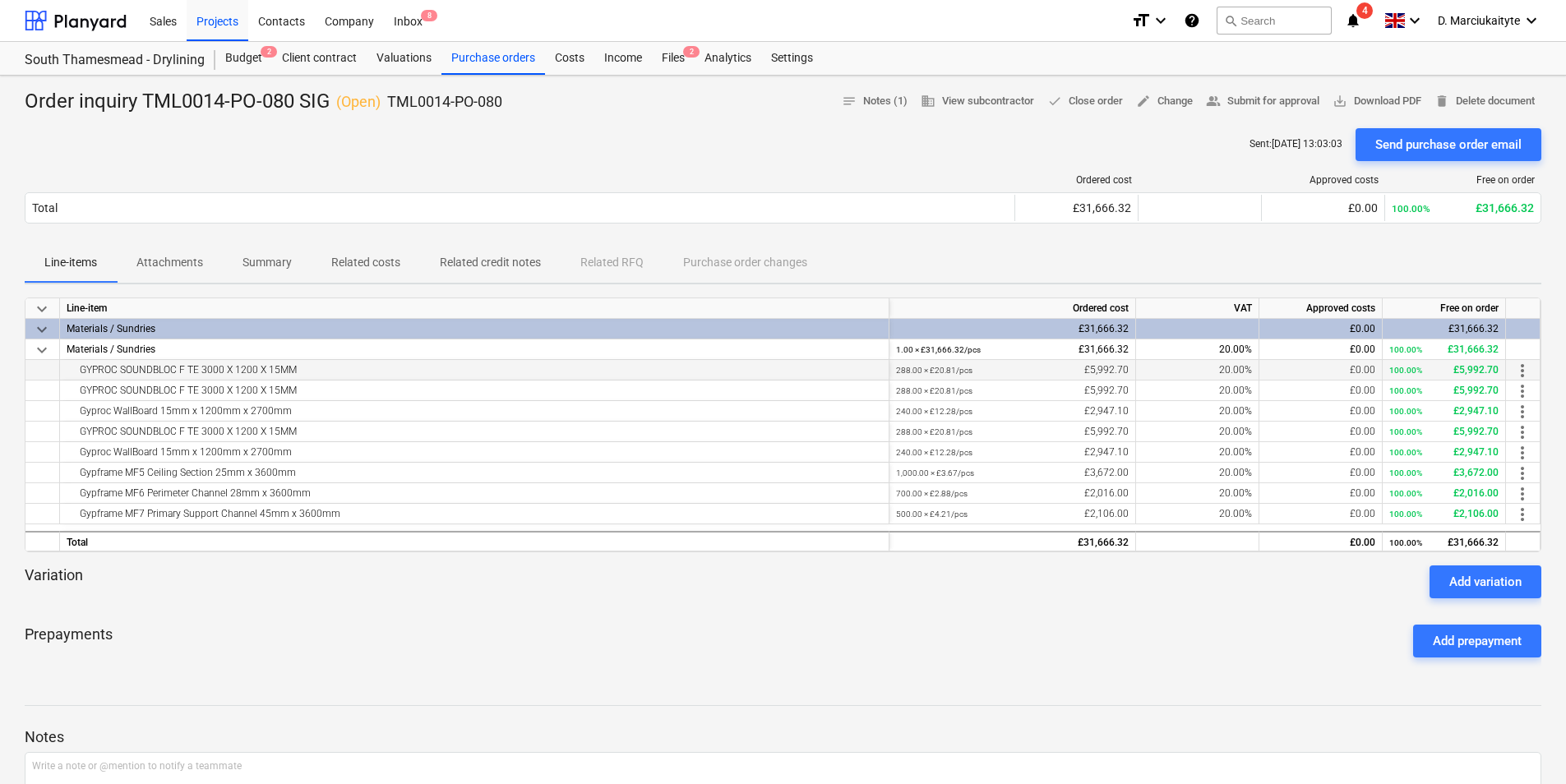 drag, startPoint x: 317, startPoint y: 371, endPoint x: 81, endPoint y: 367, distance: 236.0339 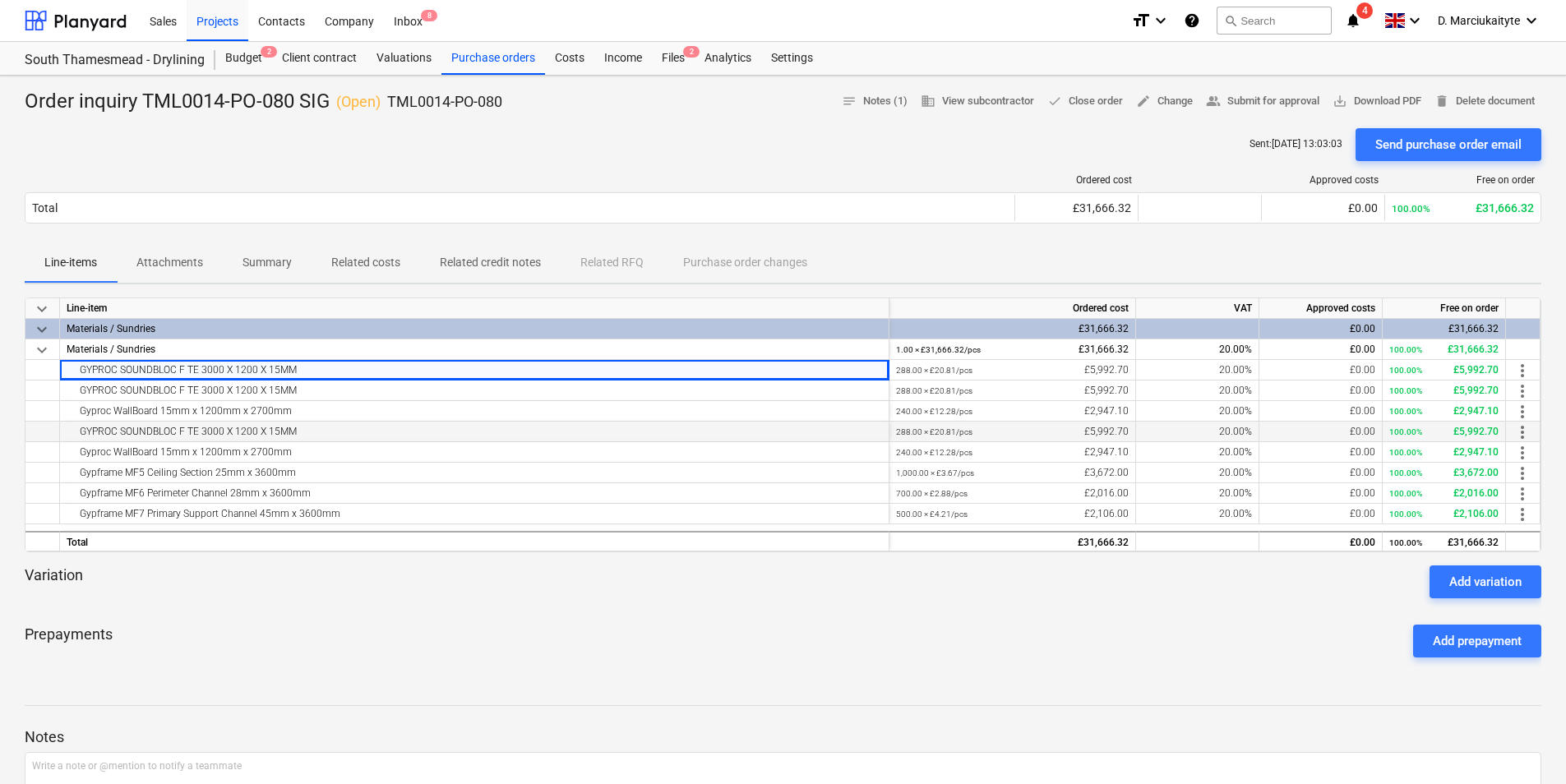 copy on "GYPROC SOUNDBLOC F TE 3000 X 1200 X 15MM" 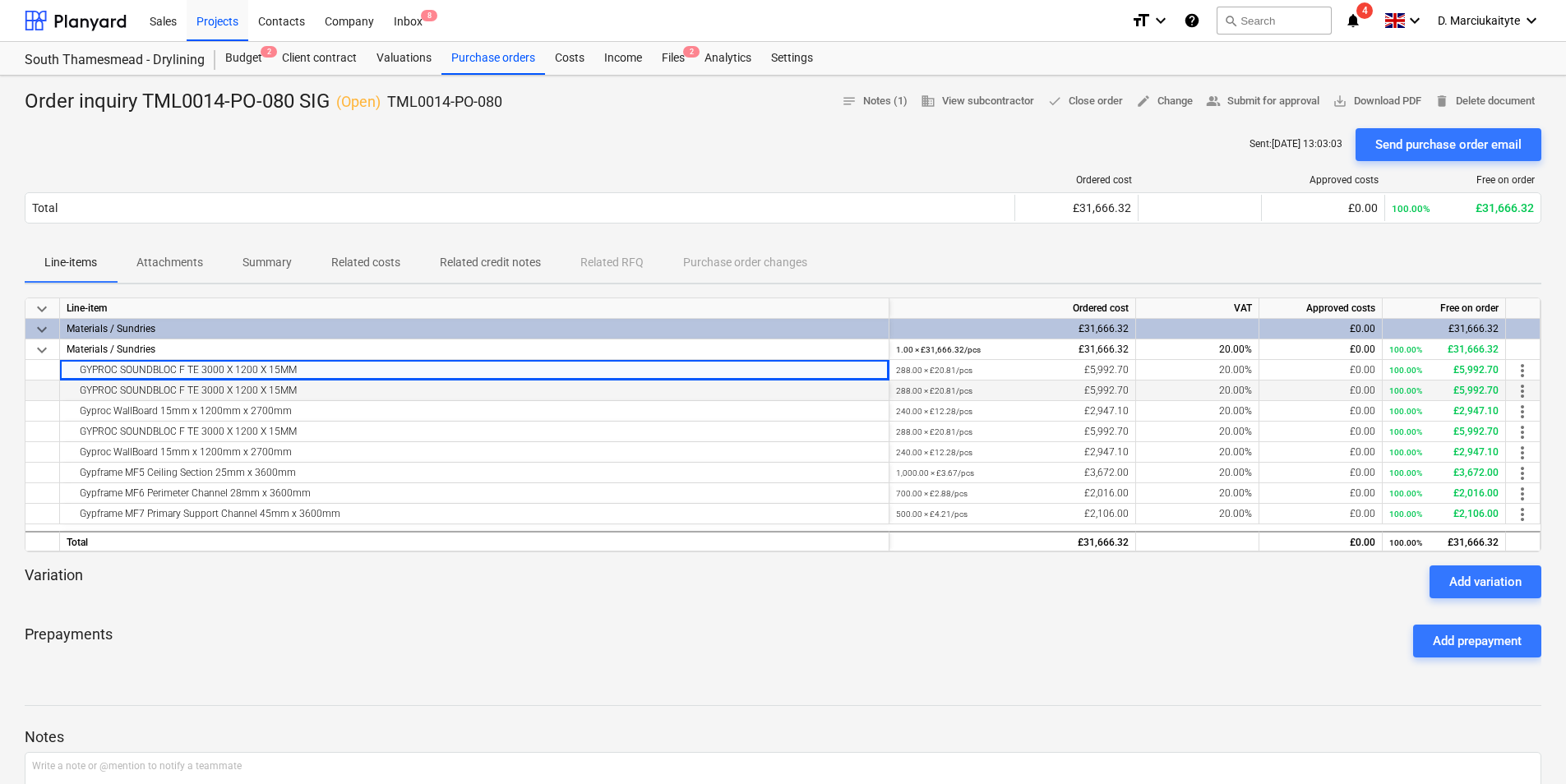 click on "GYPROC SOUNDBLOC F TE 3000 X 1200 X 15MM" at bounding box center [474, 390] 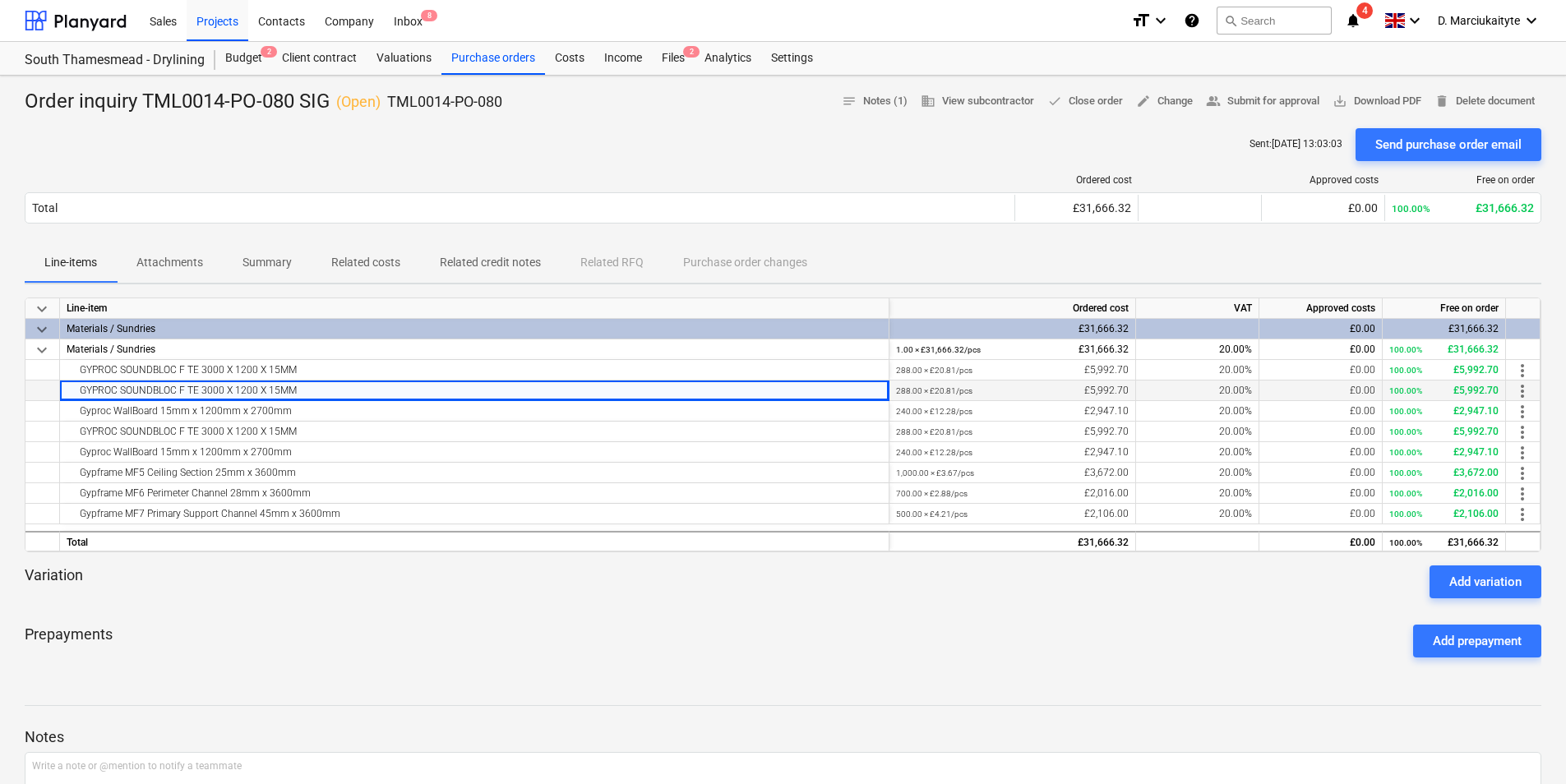 drag, startPoint x: 318, startPoint y: 392, endPoint x: 47, endPoint y: 394, distance: 271.00738 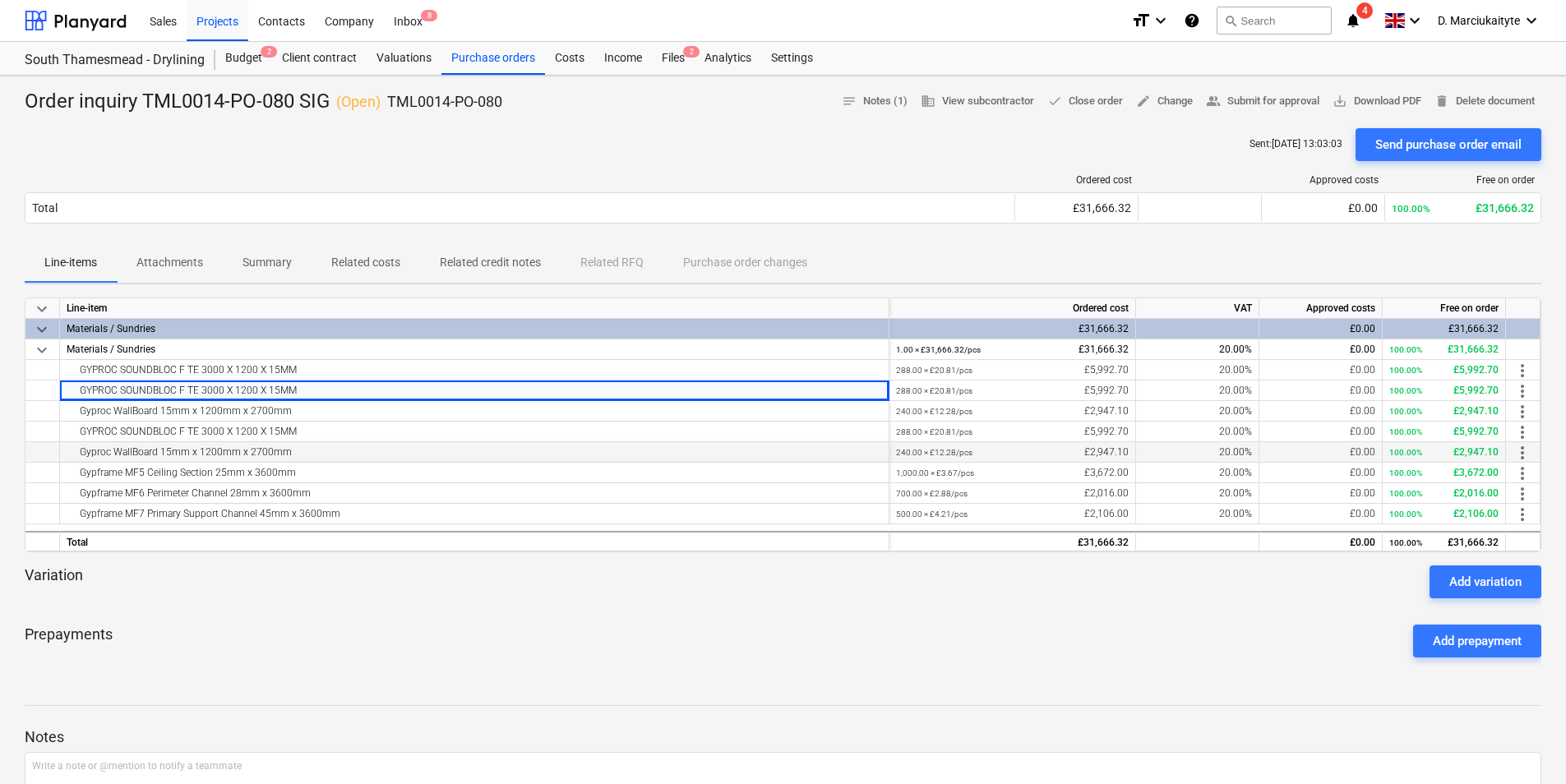 copy on "GYPROC SOUNDBLOC F TE 3000 X 1200 X 15MM" 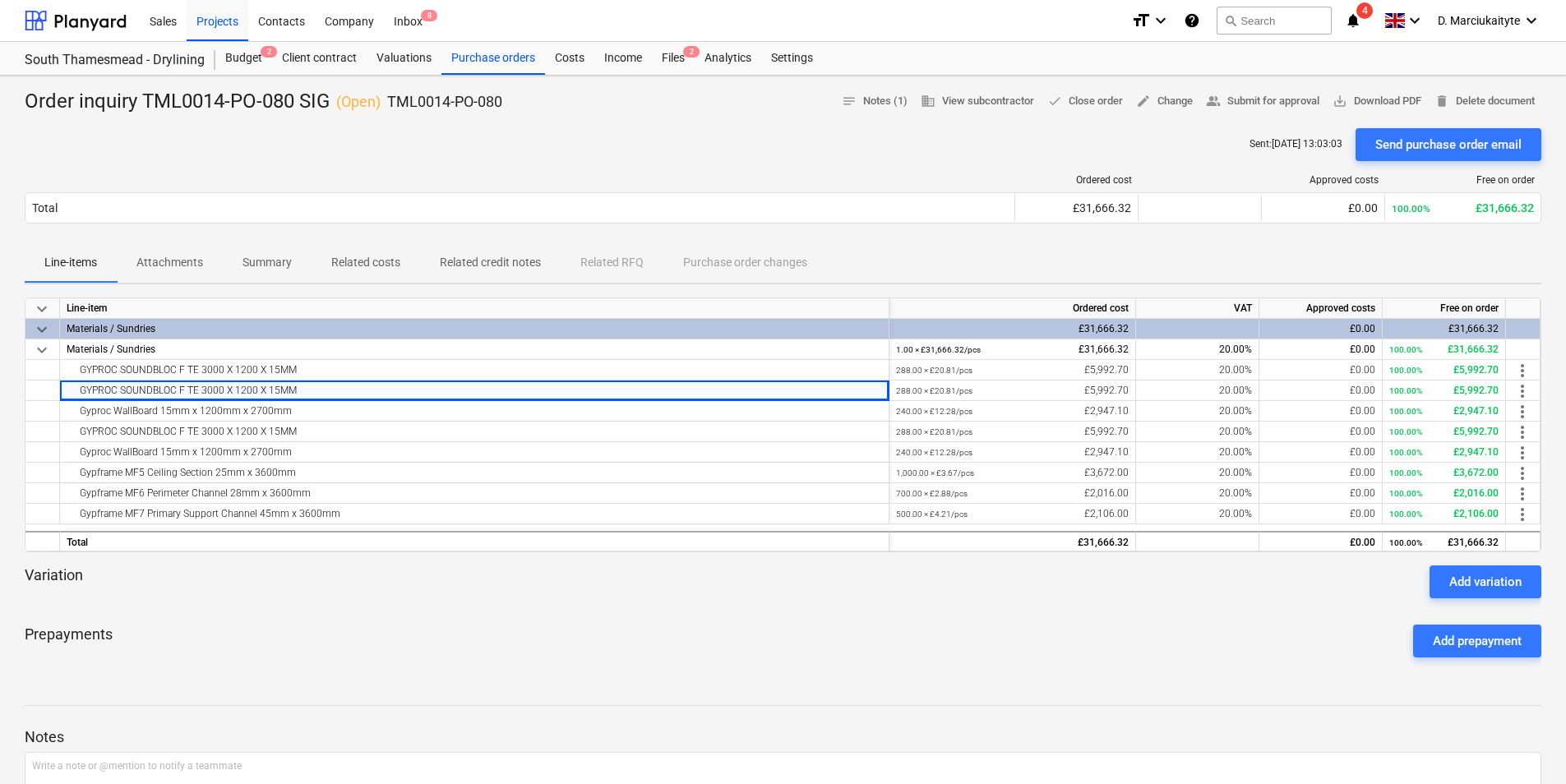 click on "Summary" at bounding box center [267, 262] 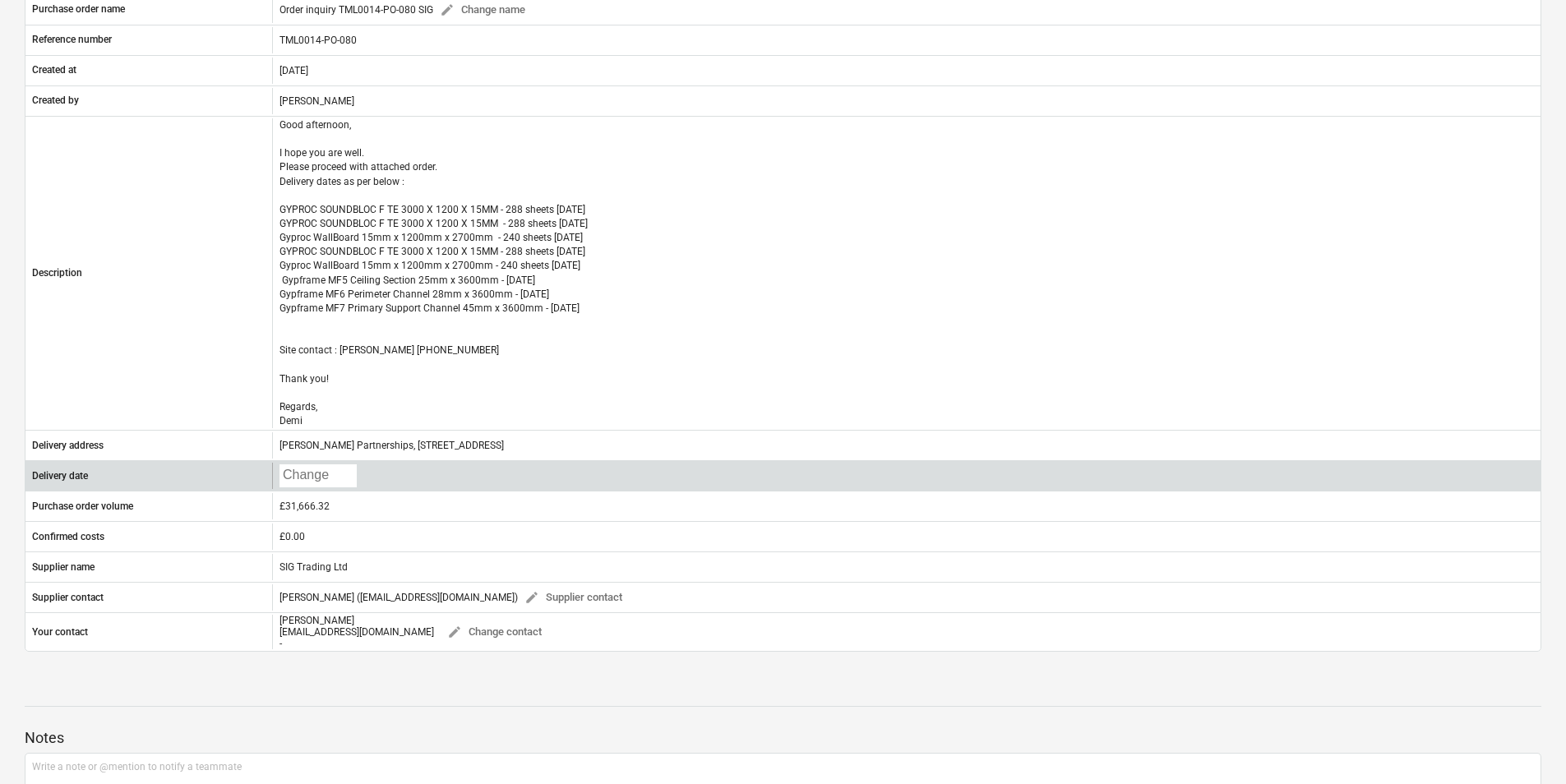 scroll, scrollTop: 329, scrollLeft: 0, axis: vertical 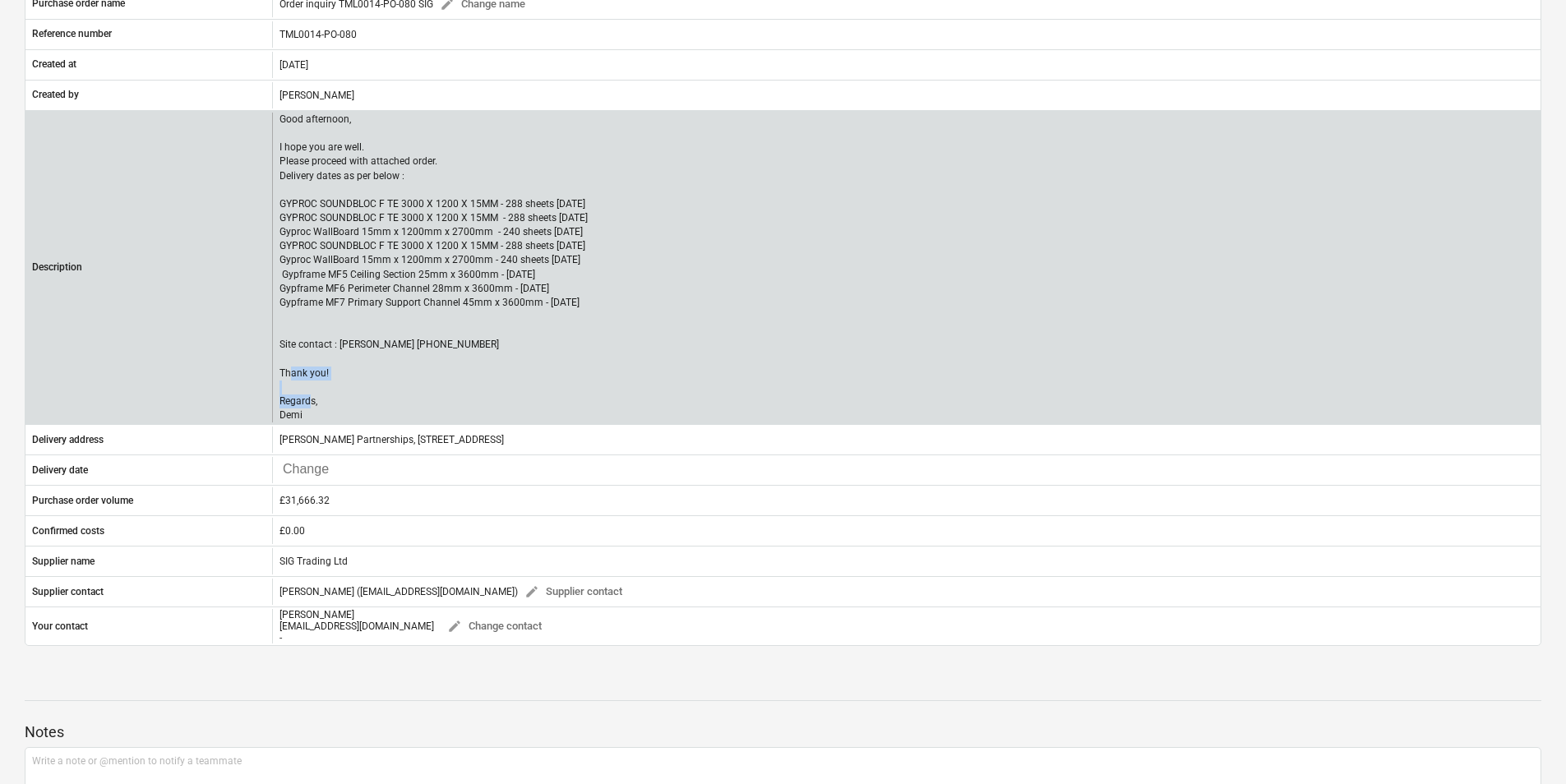 drag, startPoint x: 441, startPoint y: 340, endPoint x: 340, endPoint y: 347, distance: 101.24228 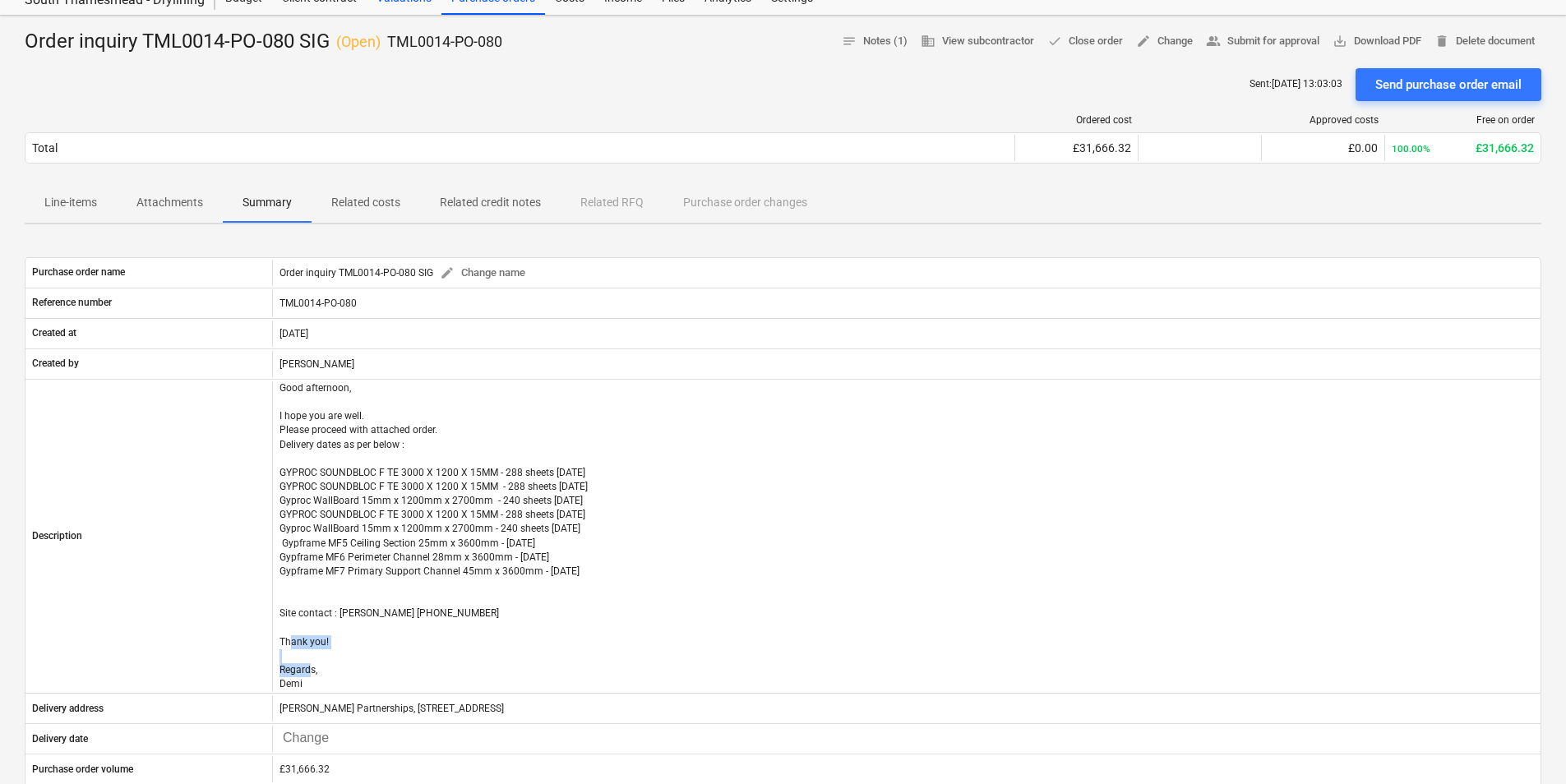 scroll, scrollTop: 0, scrollLeft: 0, axis: both 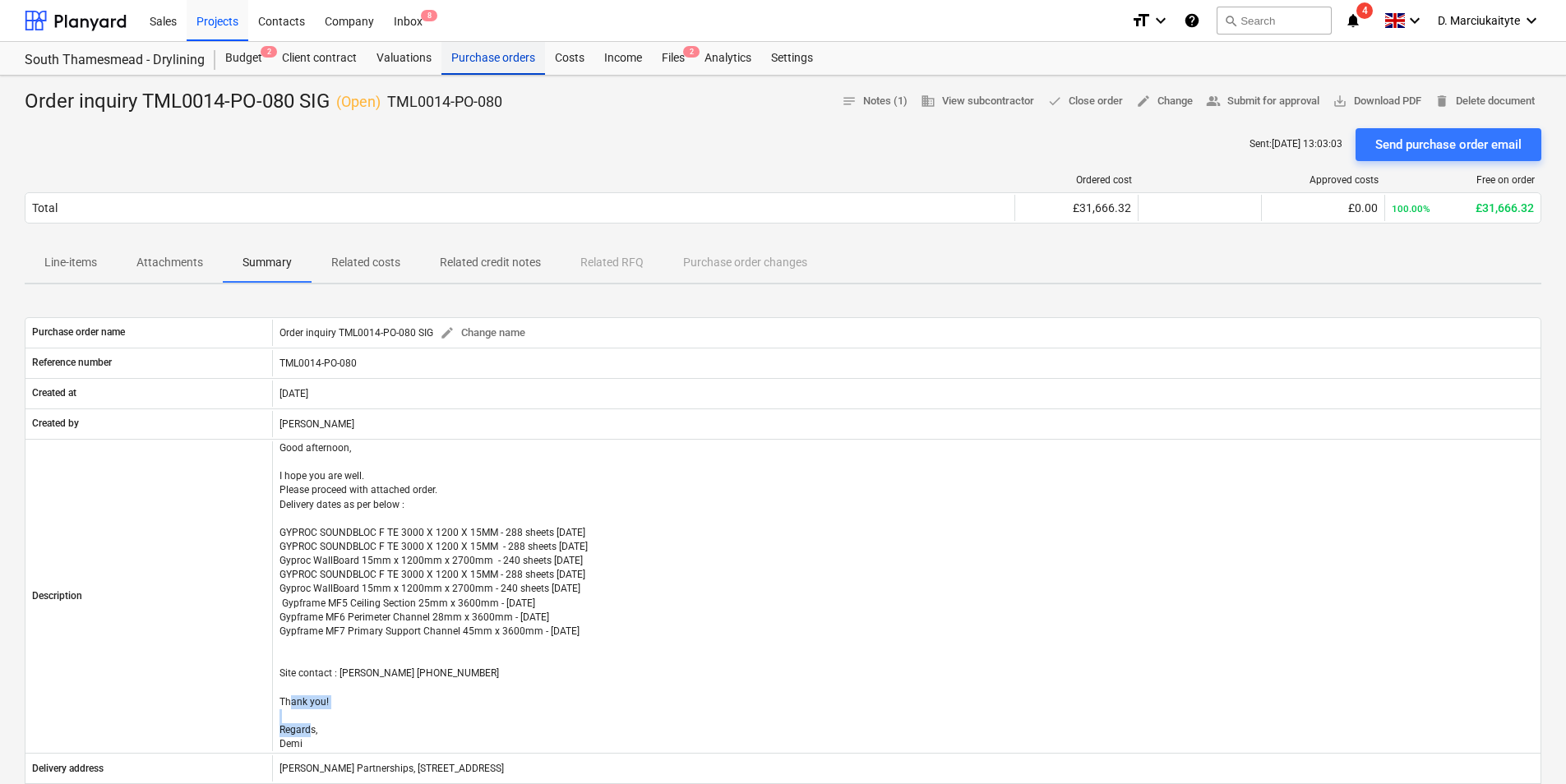 click on "Purchase orders" at bounding box center [493, 58] 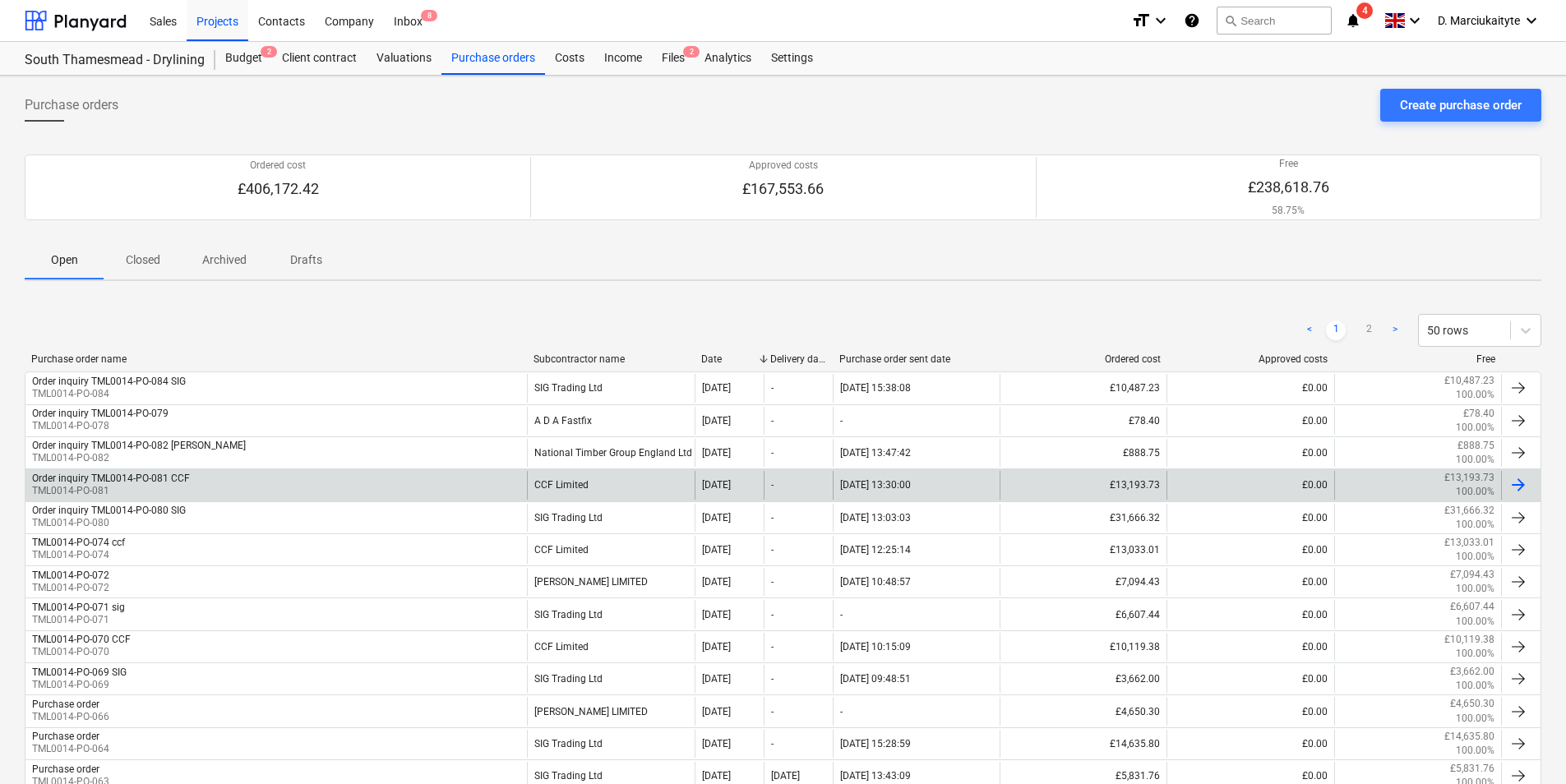 click on "Order inquiry TML0014-PO-081 CCF TML0014-PO-081" at bounding box center (276, 485) 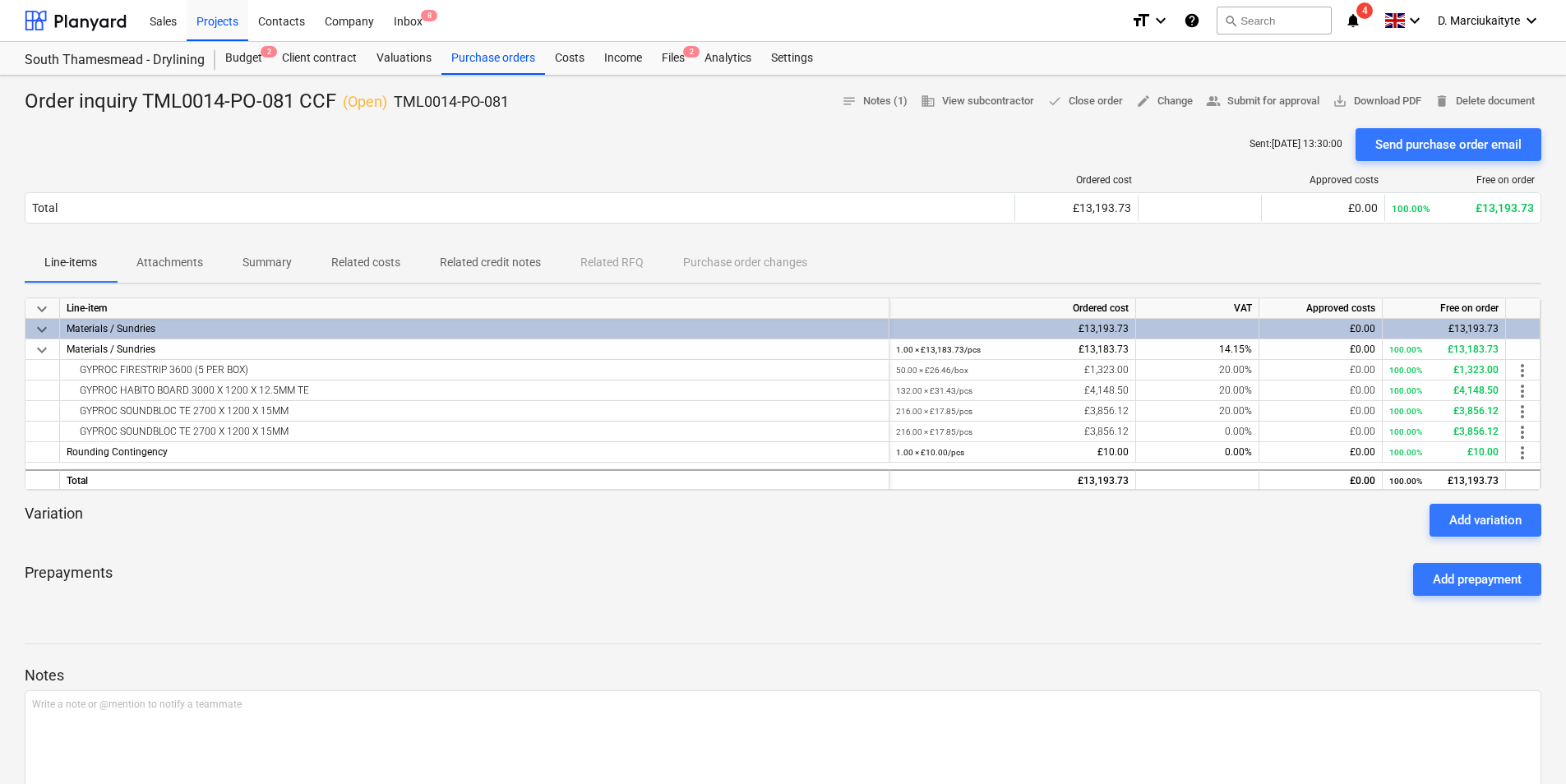 click on "Summary" at bounding box center [267, 262] 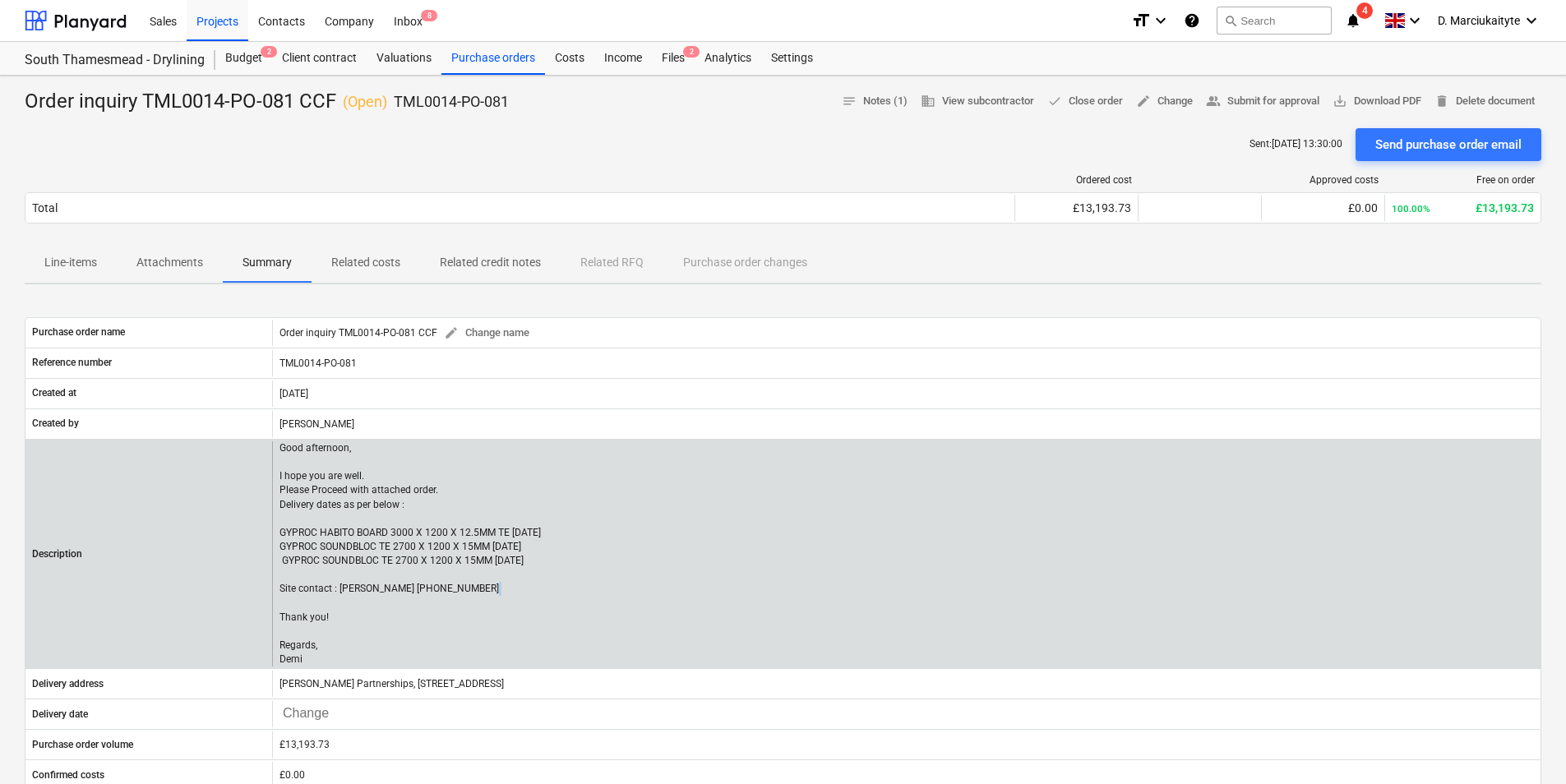 drag, startPoint x: 429, startPoint y: 593, endPoint x: 273, endPoint y: 600, distance: 156.15697 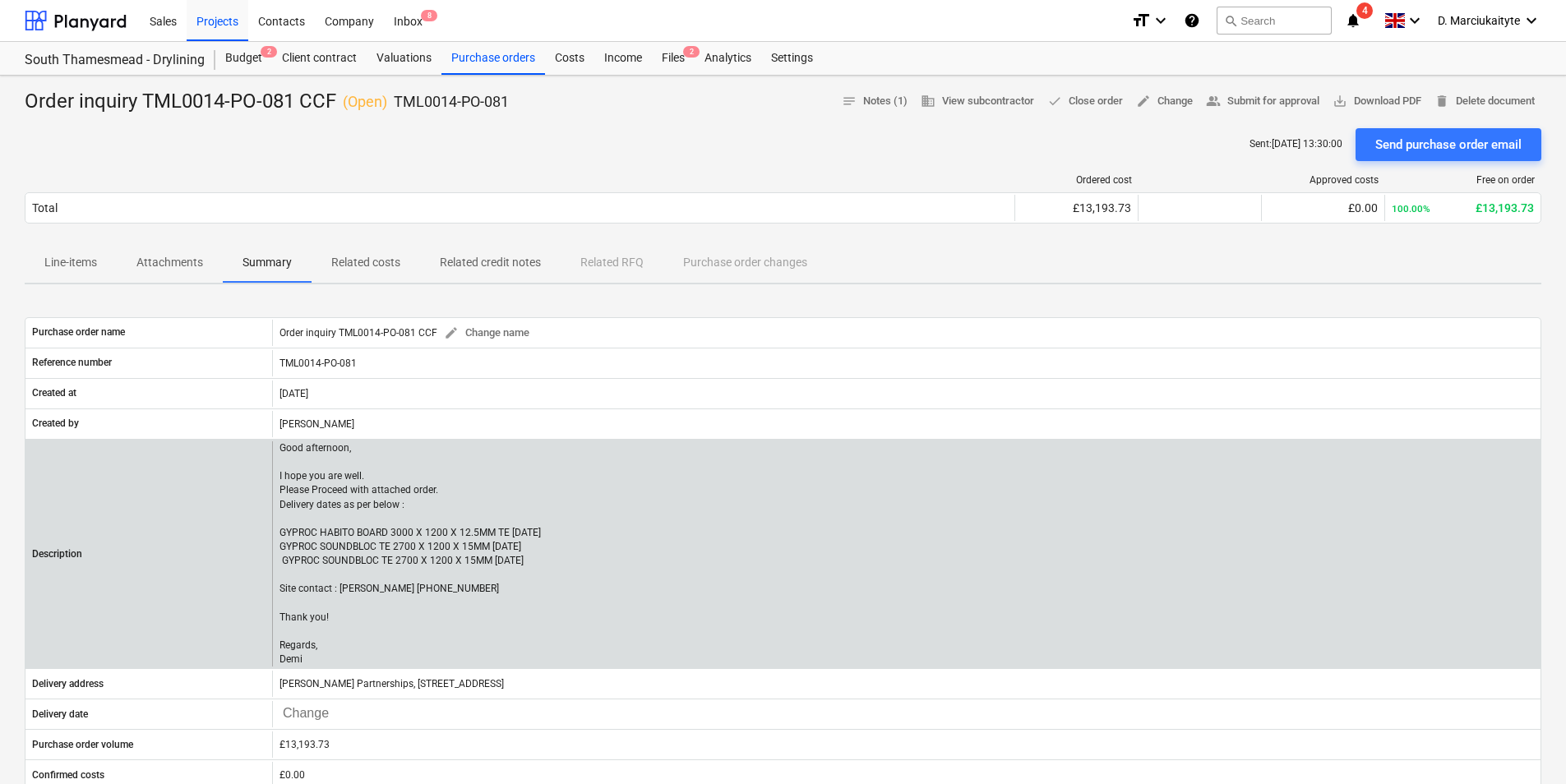 click on "Good afternoon,
I hope you are well.
Please Proceed with attached order.
Delivery dates as per below :
GYPROC HABITO BOARD 3000 X 1200 X 12.5MM TE 29/07/2025
GYPROC SOUNDBLOC TE 2700 X 1200 X 15MM 30/07/2025
GYPROC SOUNDBLOC TE 2700 X 1200 X 15MM 01/08/2025
Site contact : Alex 07958418640
Thank you!
Regards,
Demi" at bounding box center [410, 554] 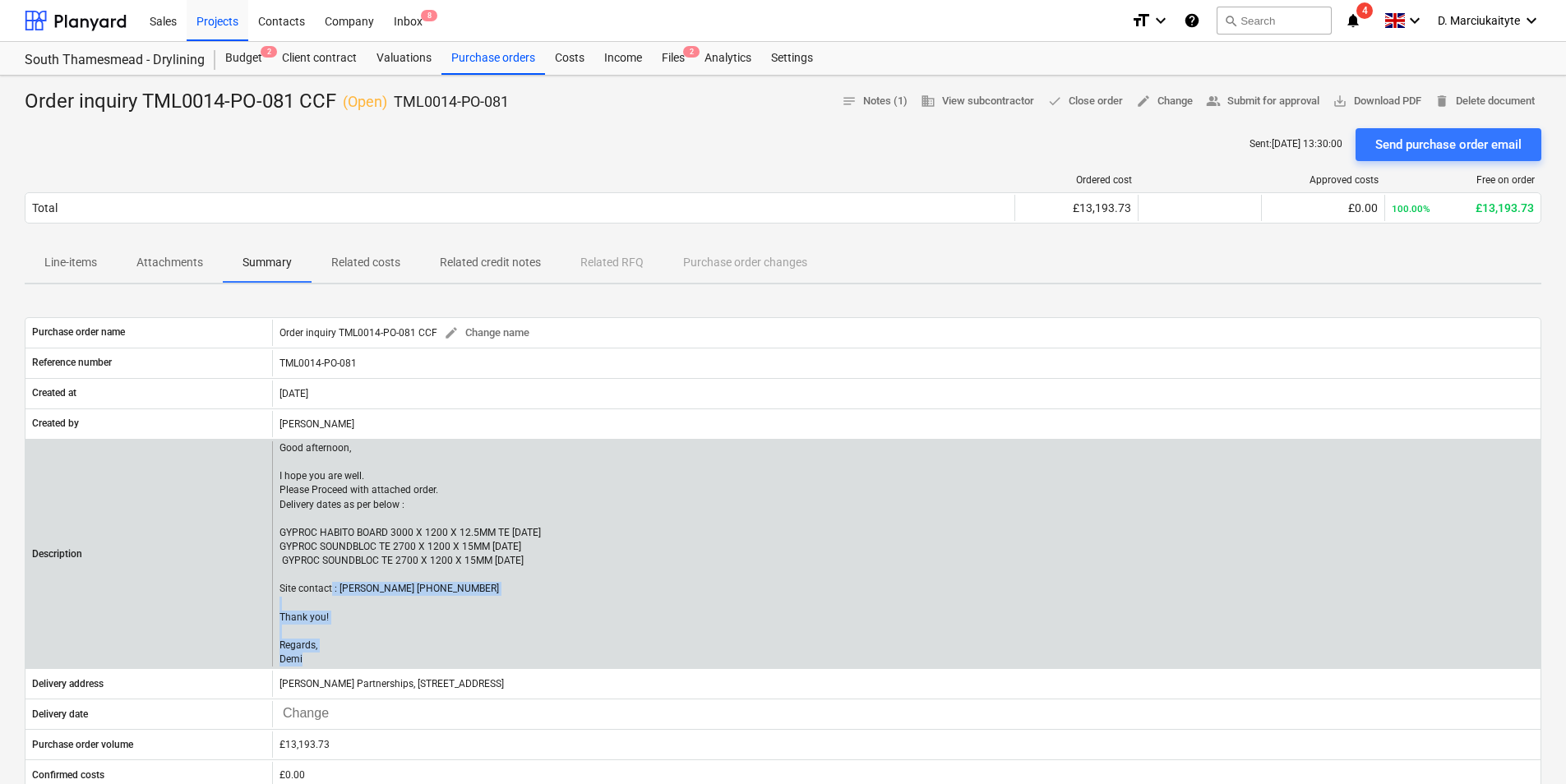 drag, startPoint x: 316, startPoint y: 664, endPoint x: 278, endPoint y: 588, distance: 84.97058 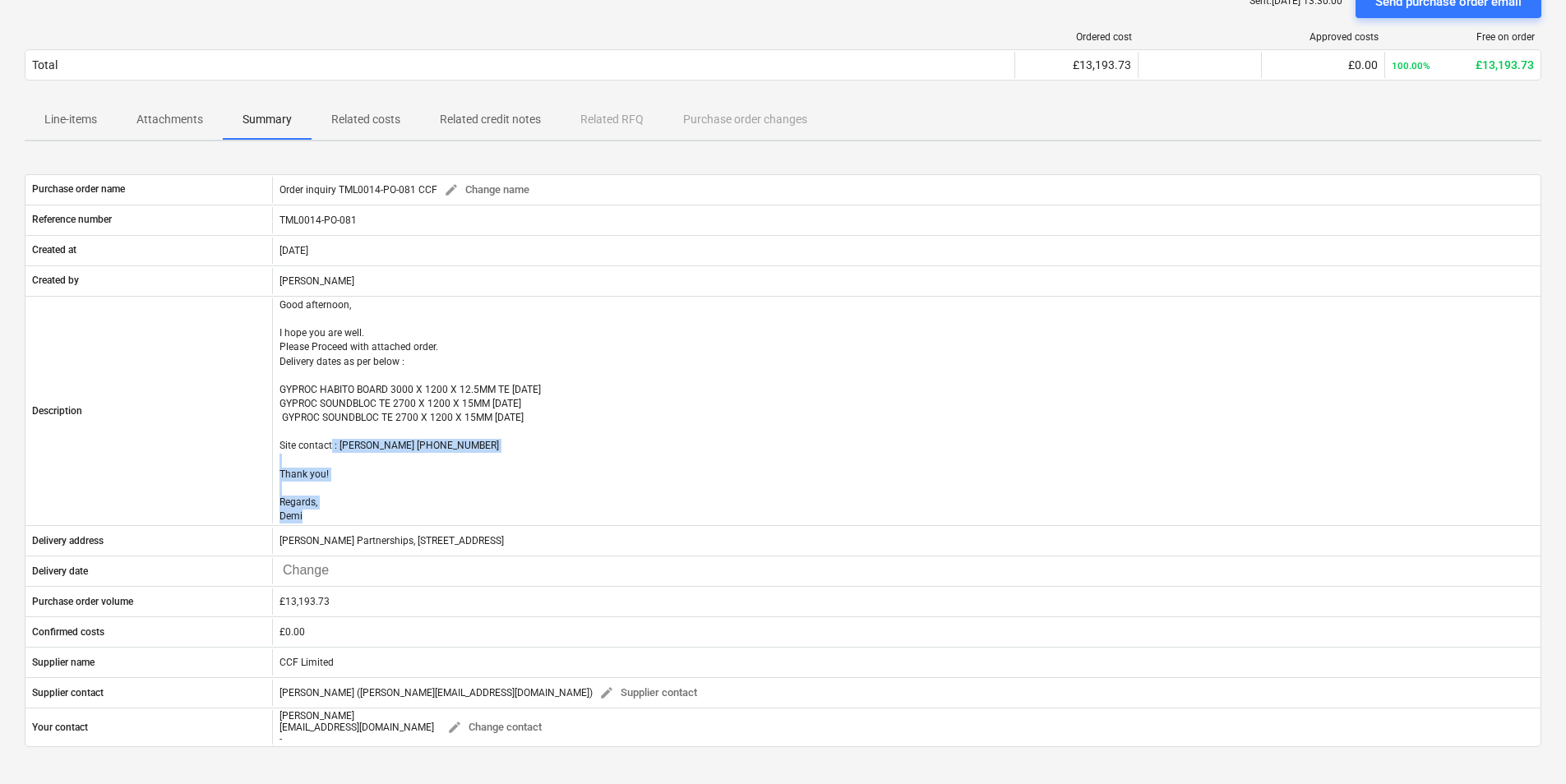 scroll, scrollTop: 72, scrollLeft: 0, axis: vertical 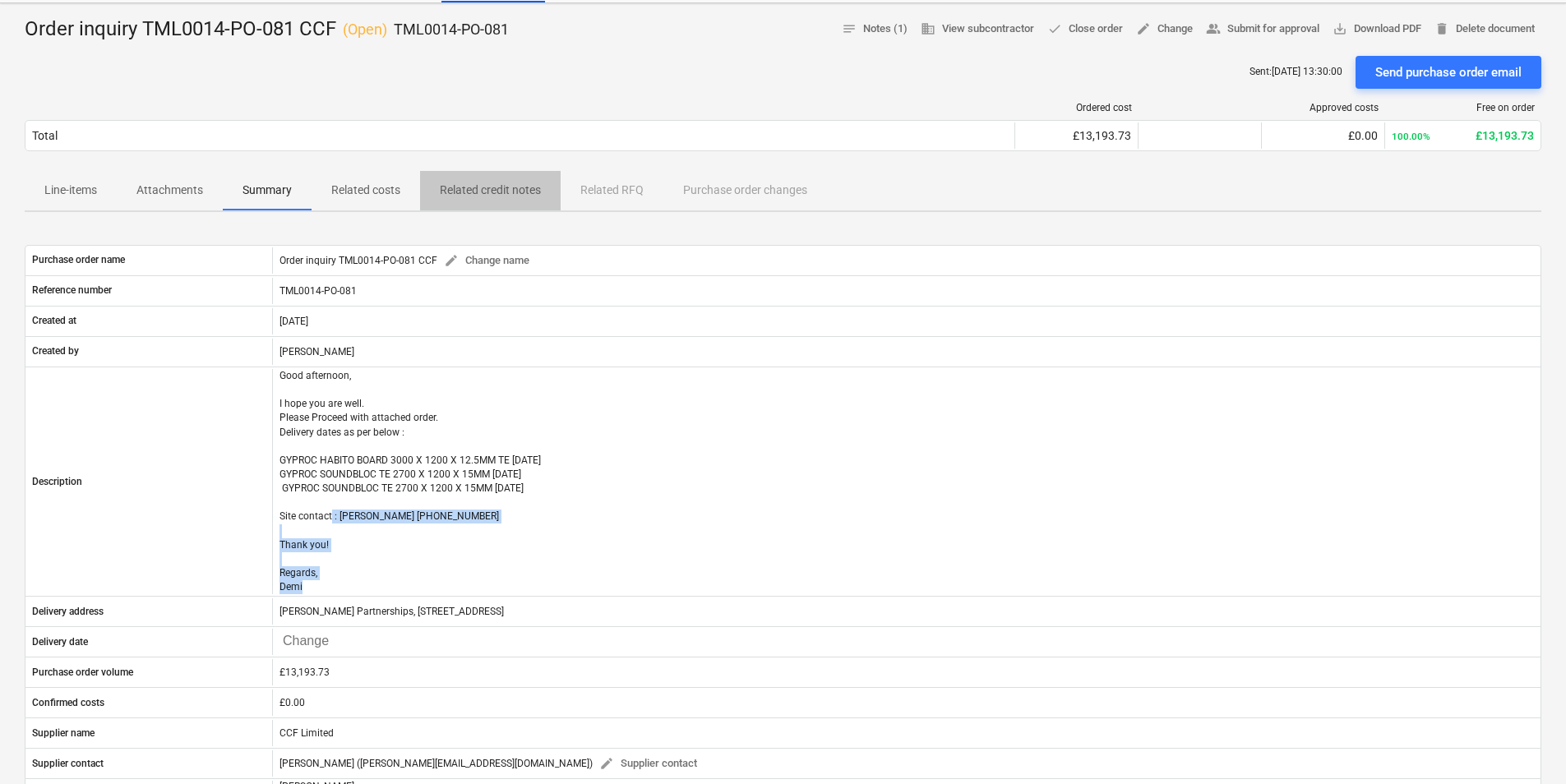click on "Related credit notes" at bounding box center [490, 190] 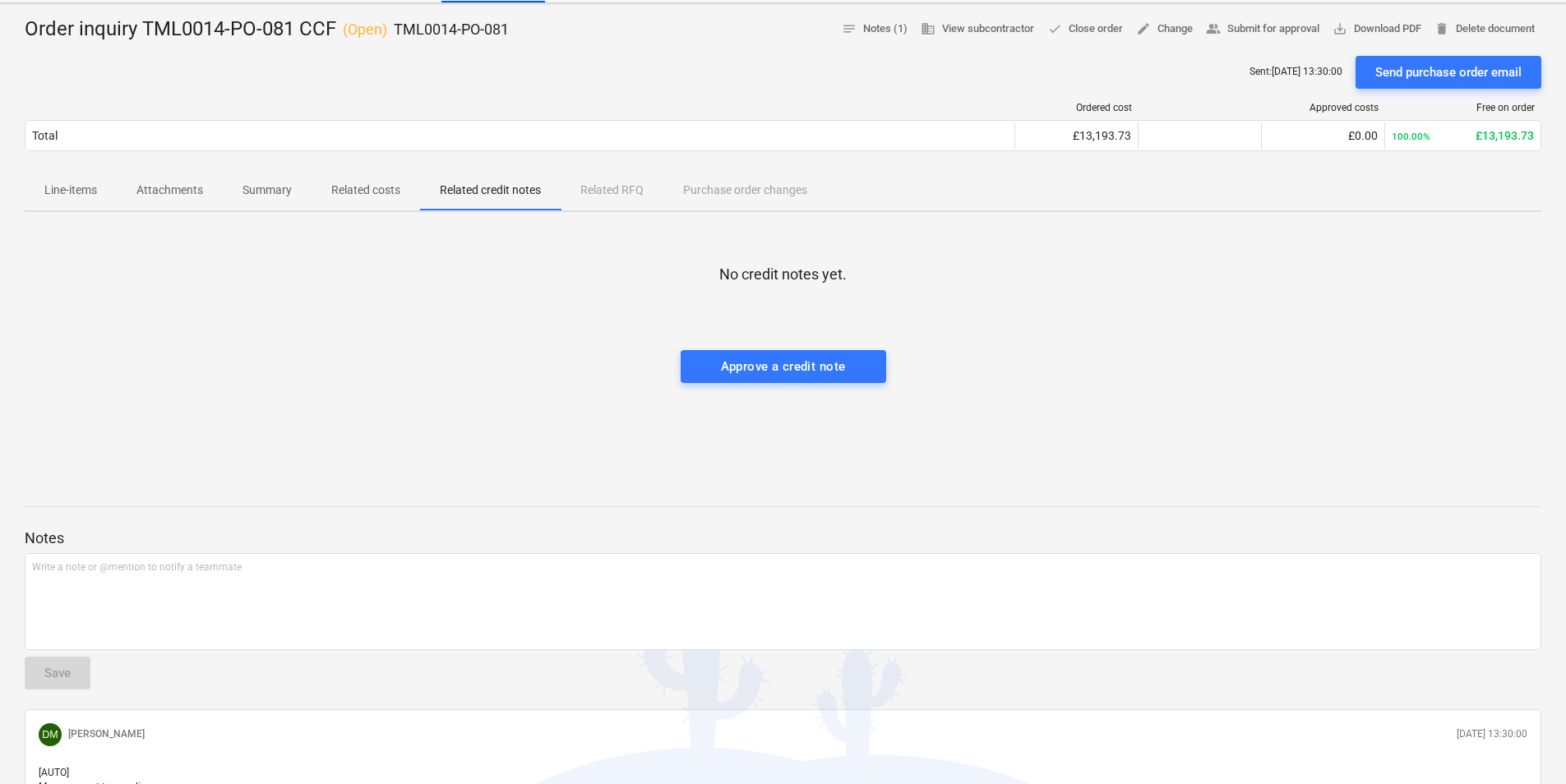 click on "Attachments" at bounding box center [169, 190] 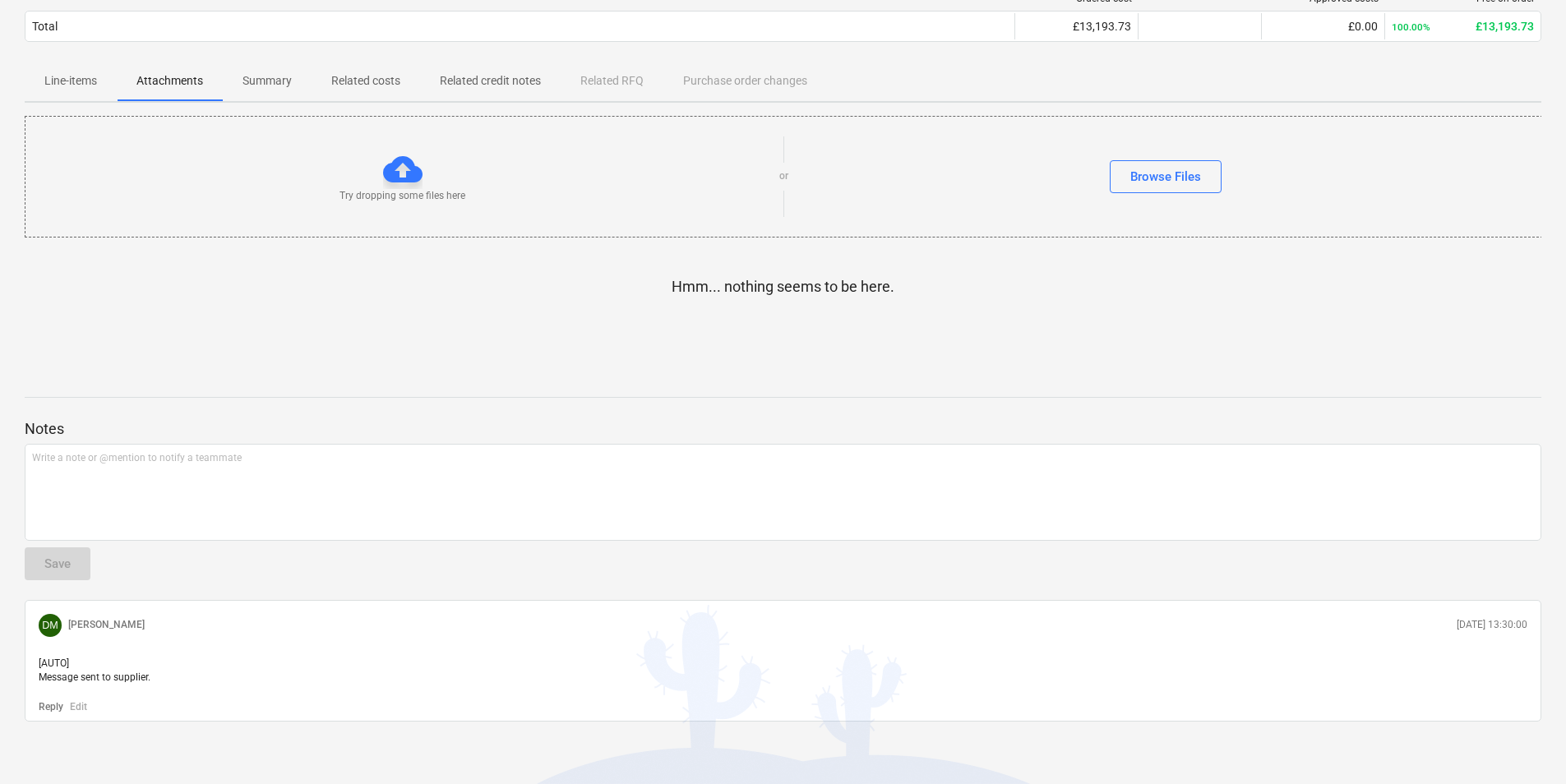 scroll, scrollTop: 185, scrollLeft: 0, axis: vertical 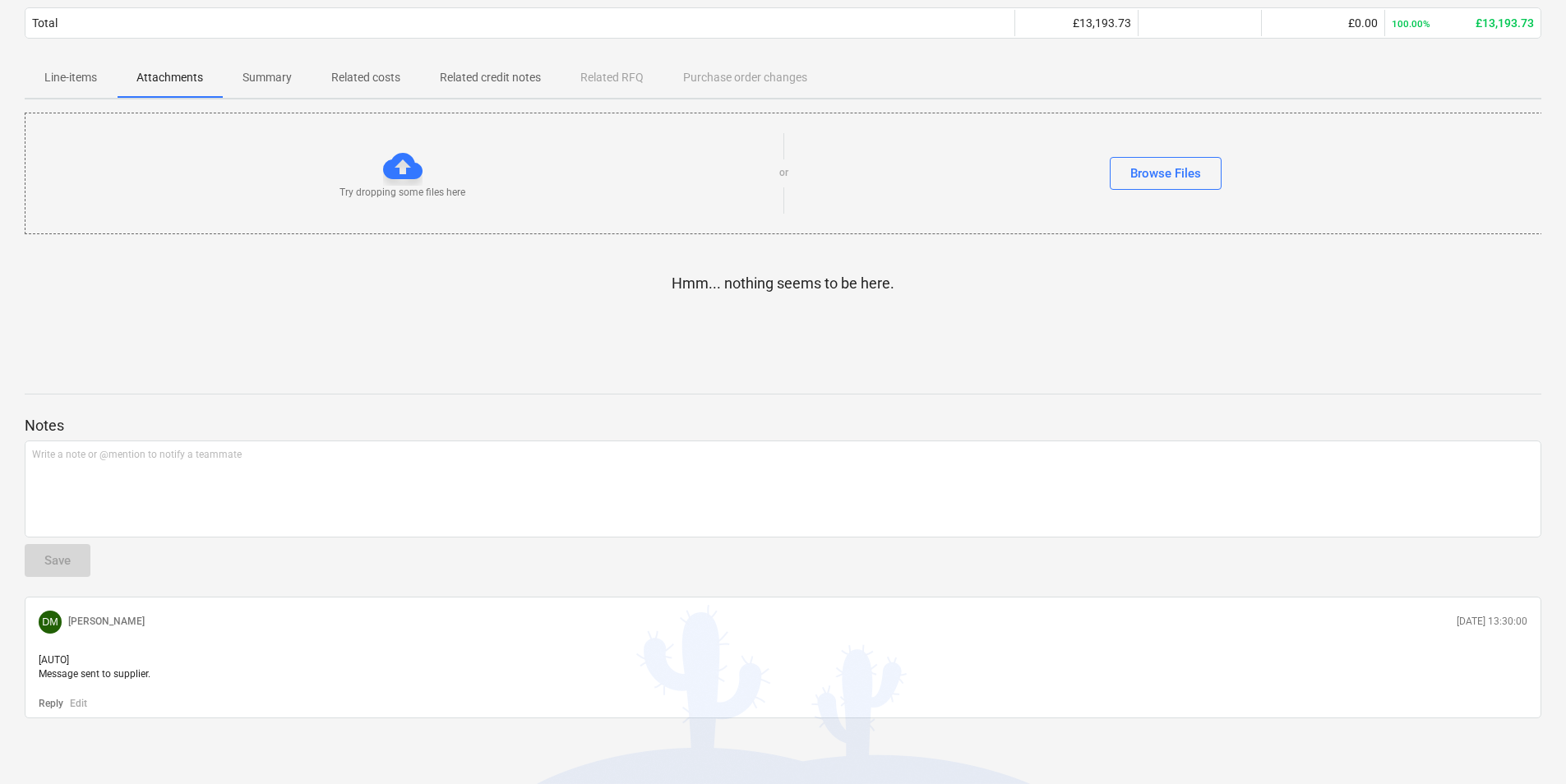 click on "Line-items" at bounding box center [71, 77] 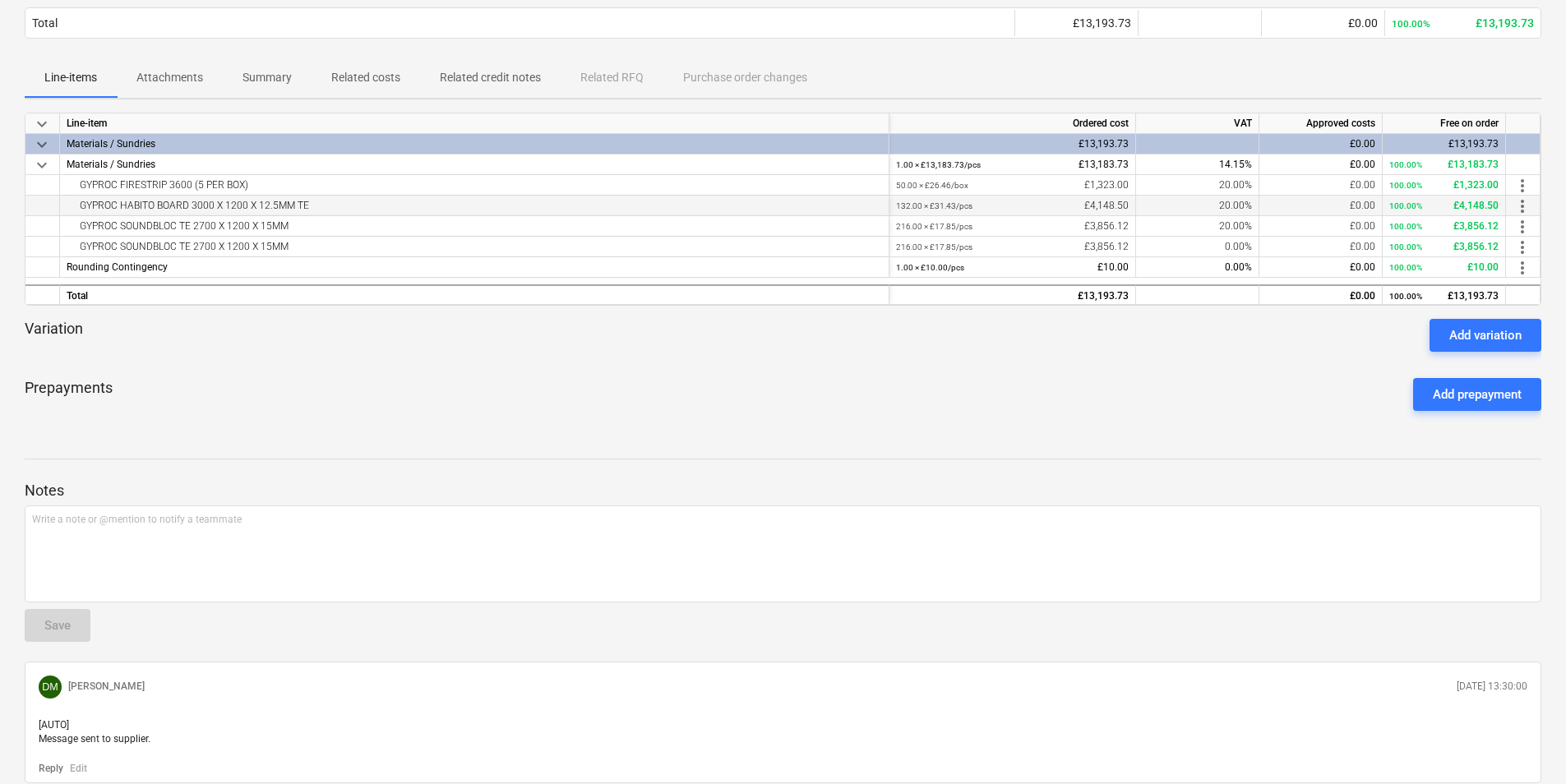 click on "GYPROC HABITO BOARD 3000 X 1200 X 12.5MM TE" at bounding box center [474, 205] 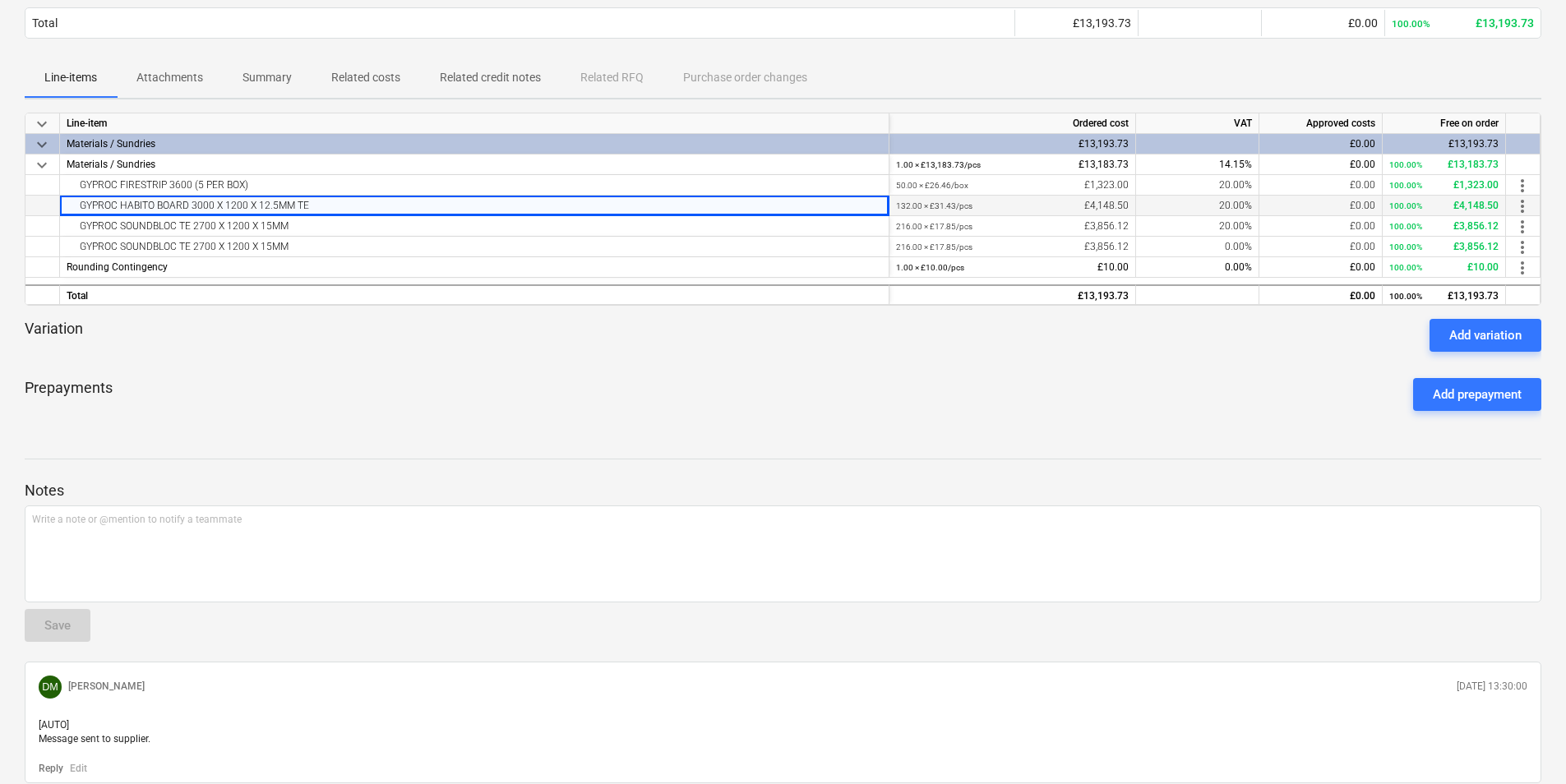 drag, startPoint x: 311, startPoint y: 205, endPoint x: 68, endPoint y: 205, distance: 243 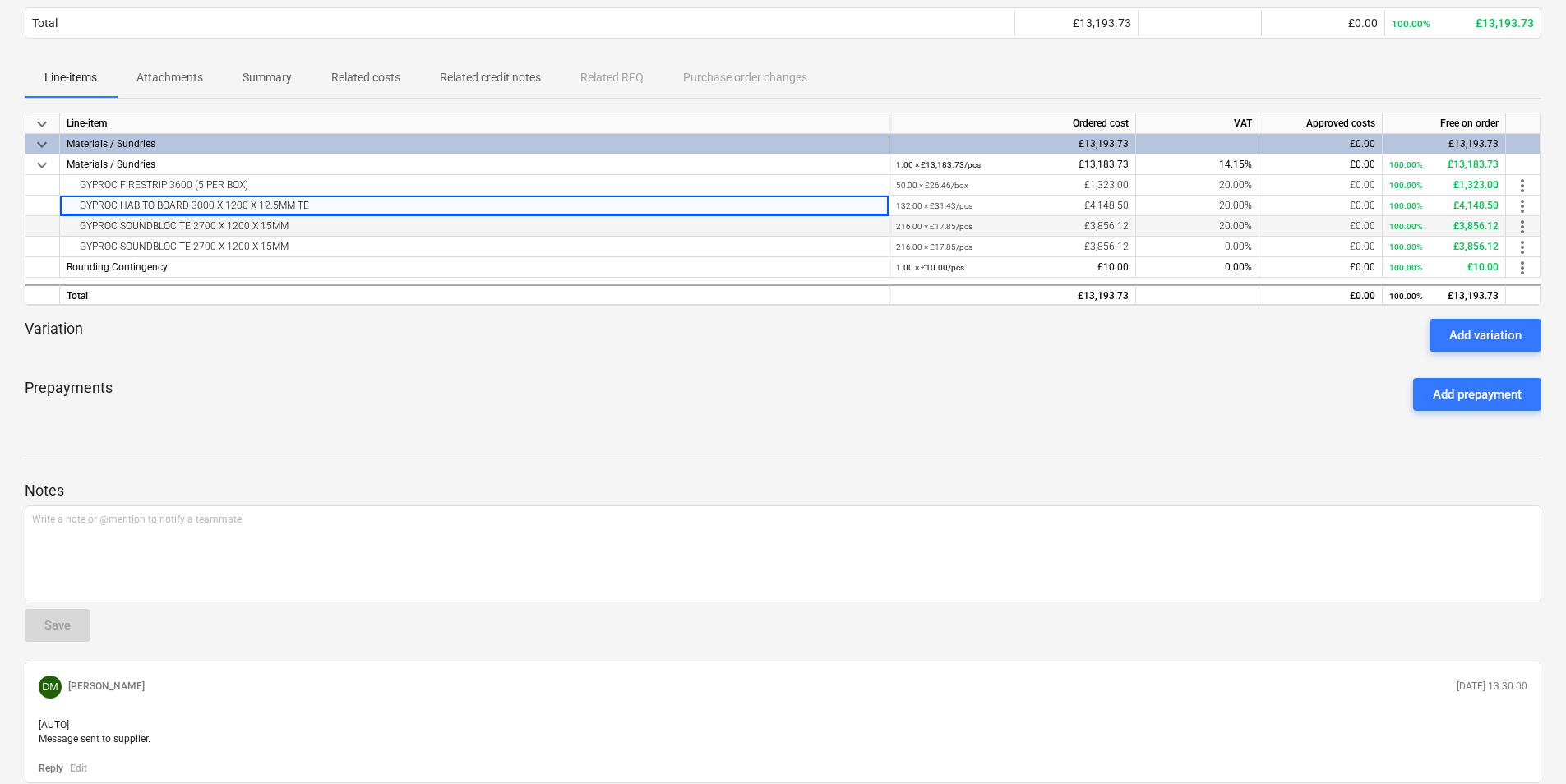 copy on "GYPROC HABITO BOARD 3000 X 1200 X 12.5MM TE" 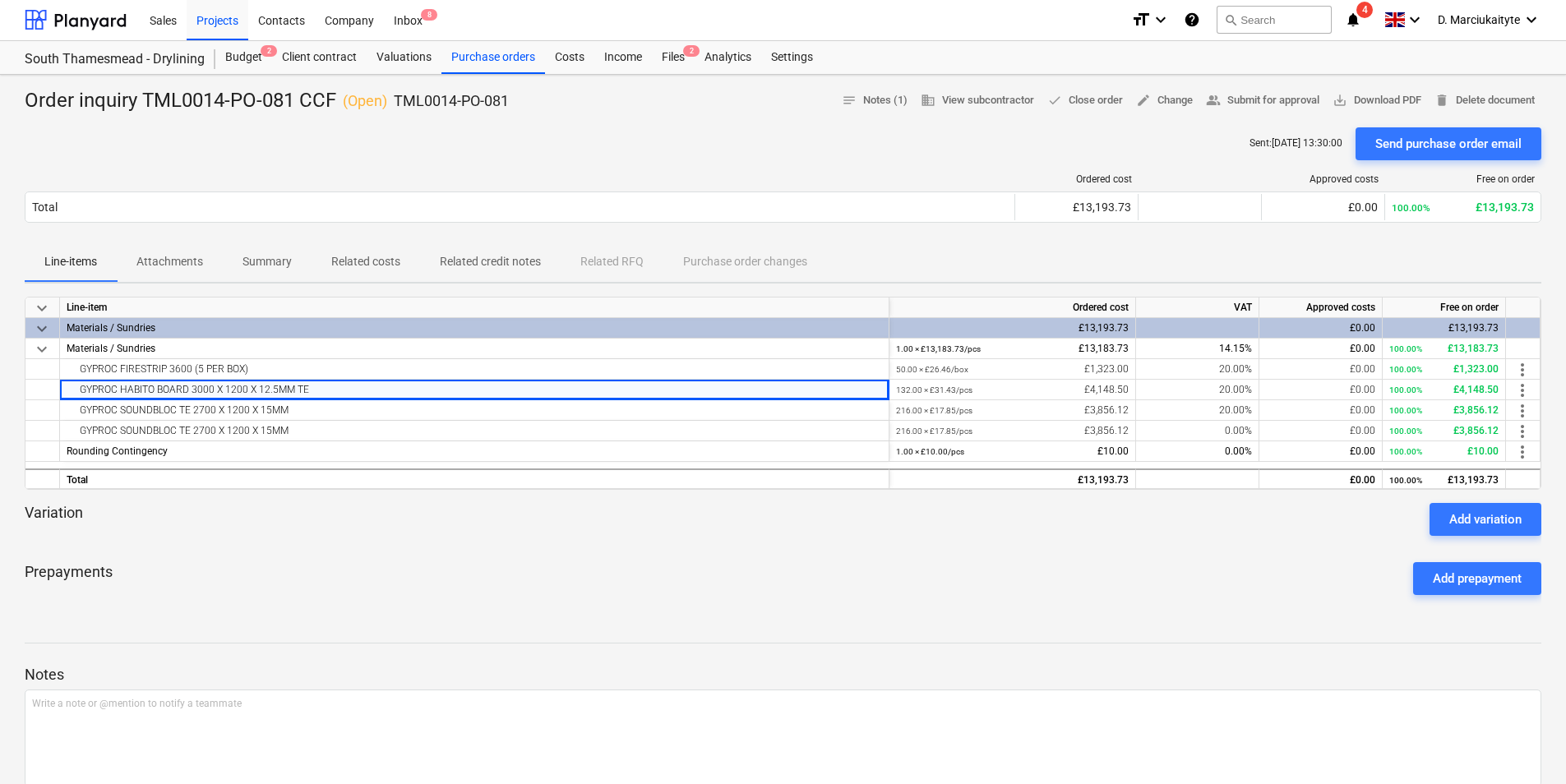 scroll, scrollTop: 0, scrollLeft: 0, axis: both 